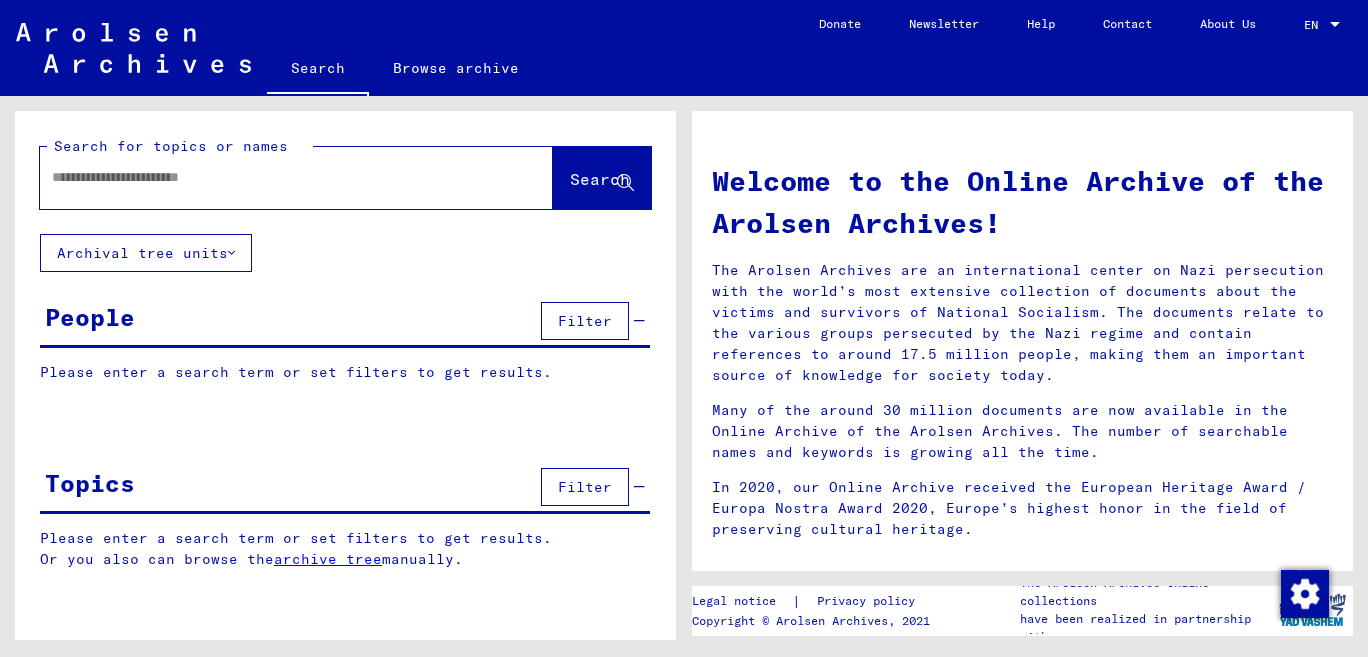 scroll, scrollTop: 0, scrollLeft: 0, axis: both 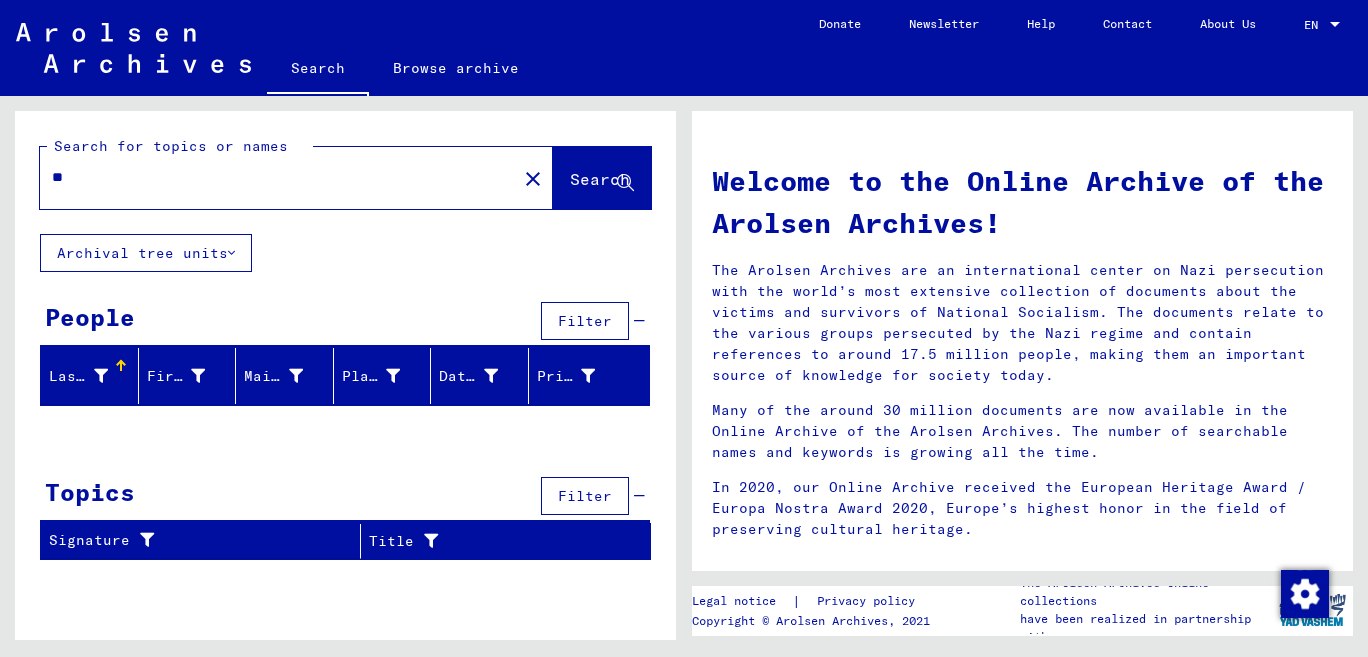 type on "*" 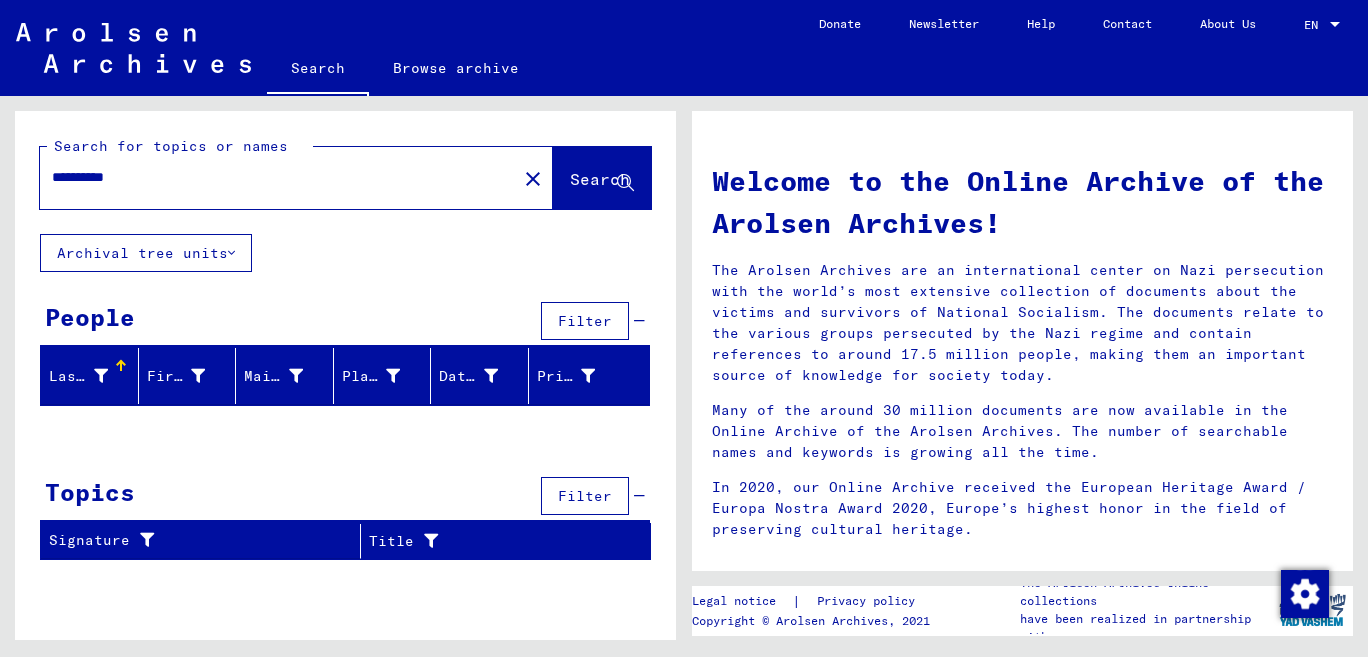 type on "**********" 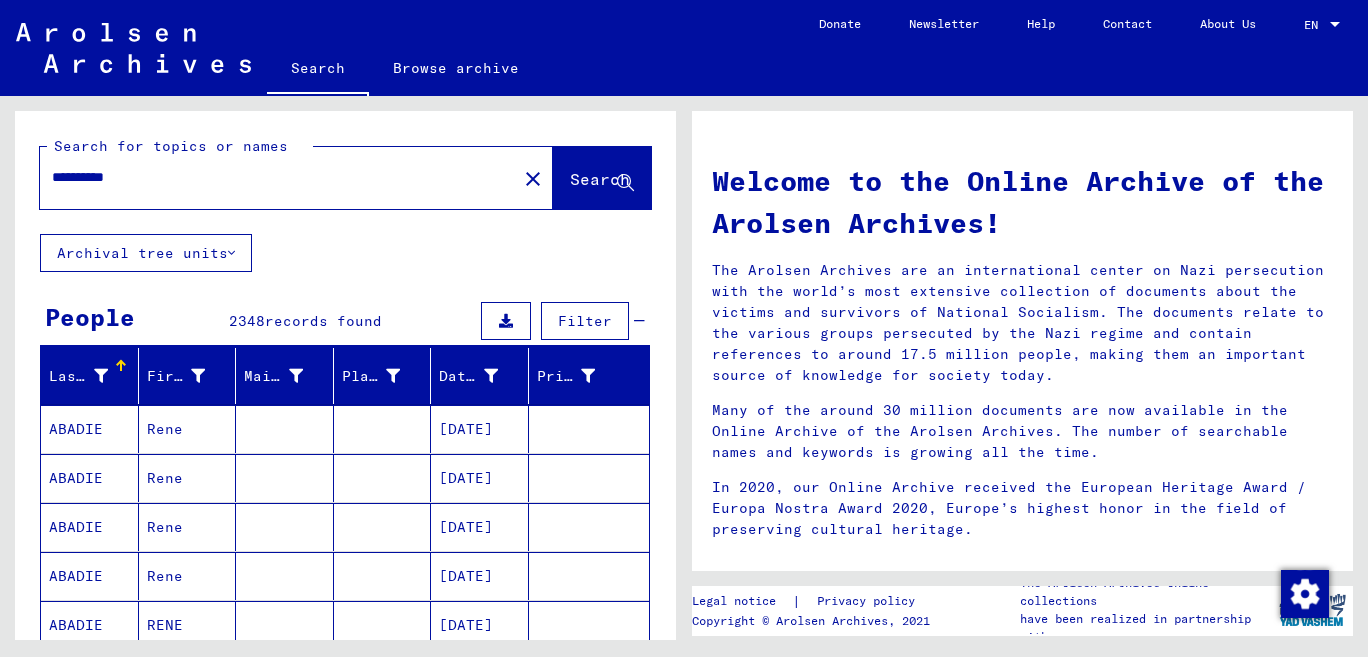 scroll, scrollTop: 218, scrollLeft: 0, axis: vertical 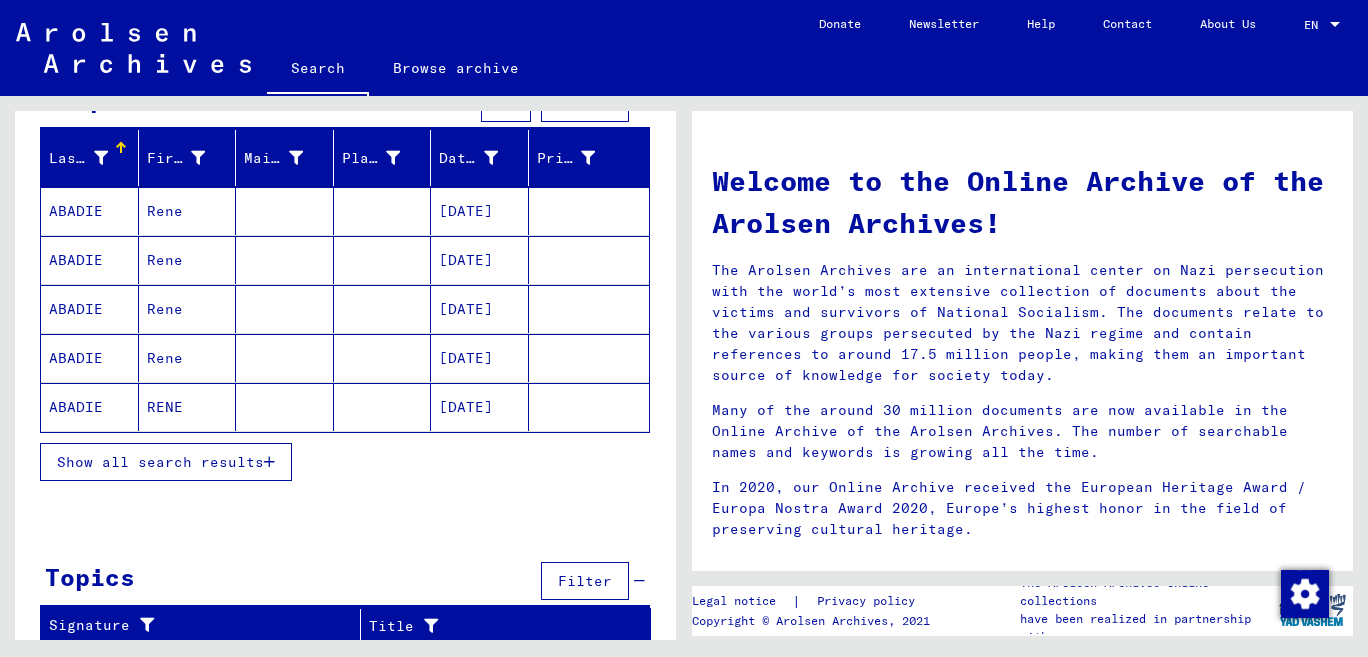 click on "Show all search results" at bounding box center [166, 462] 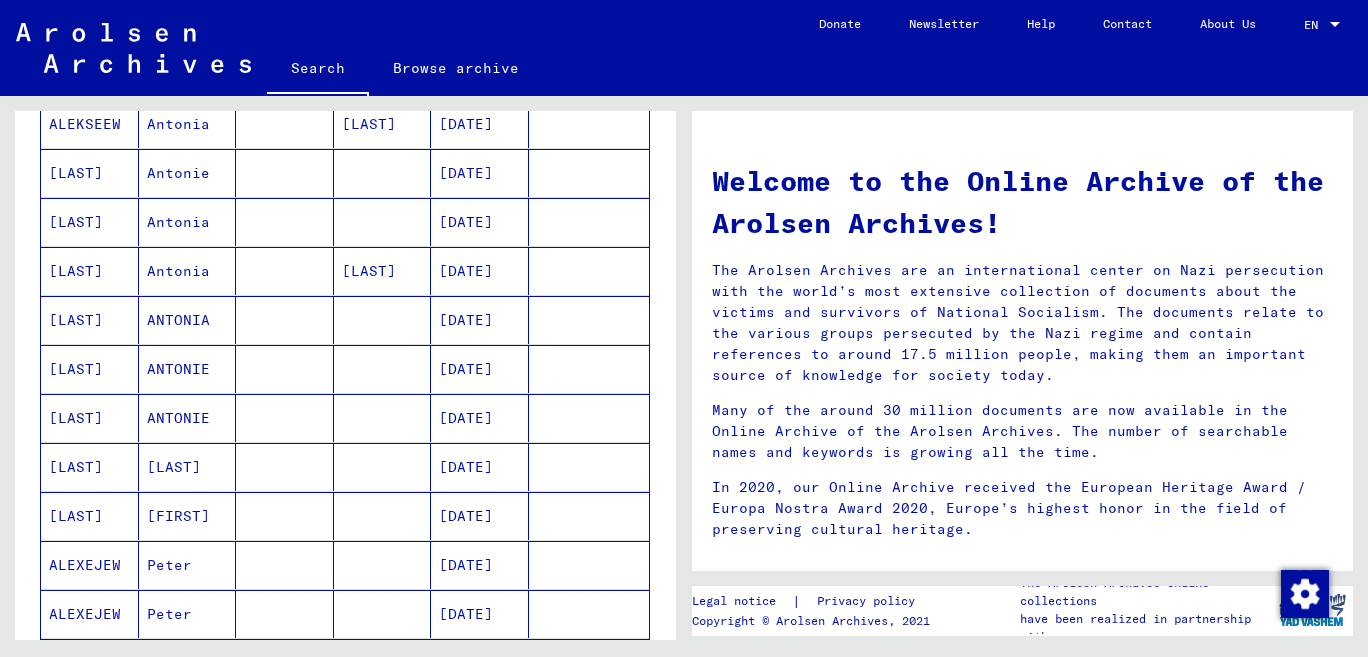 scroll, scrollTop: 1101, scrollLeft: 0, axis: vertical 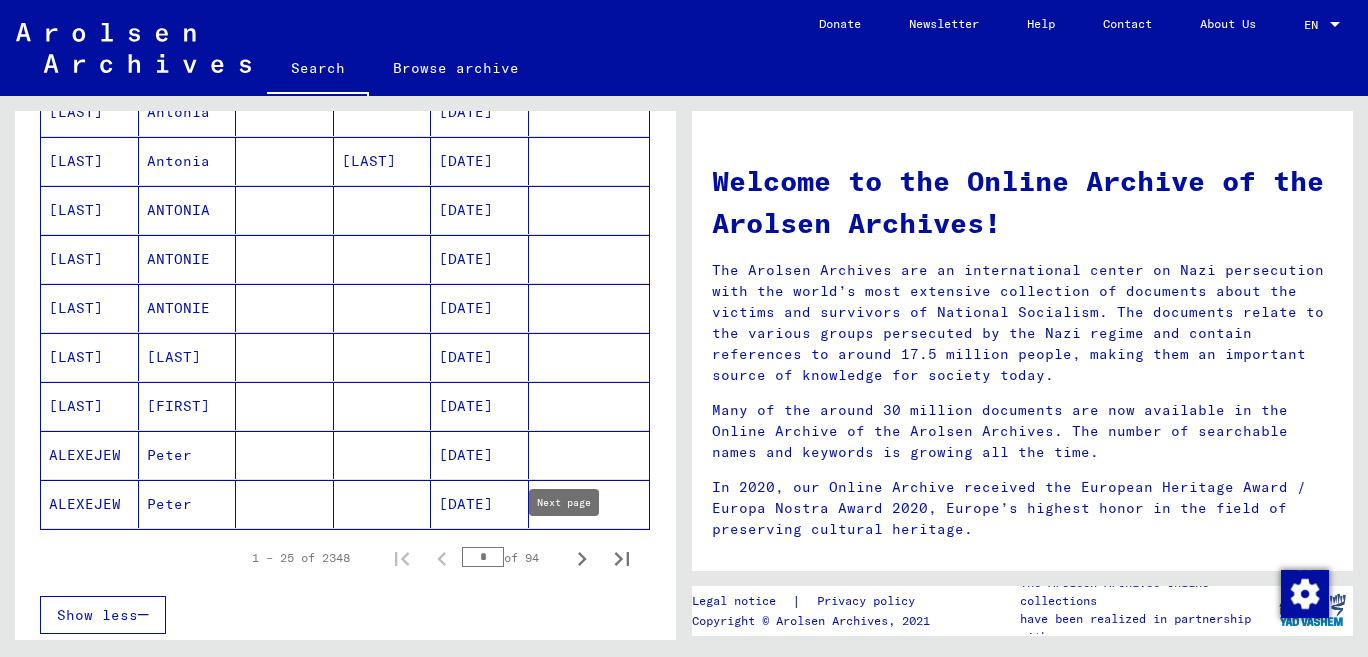 click 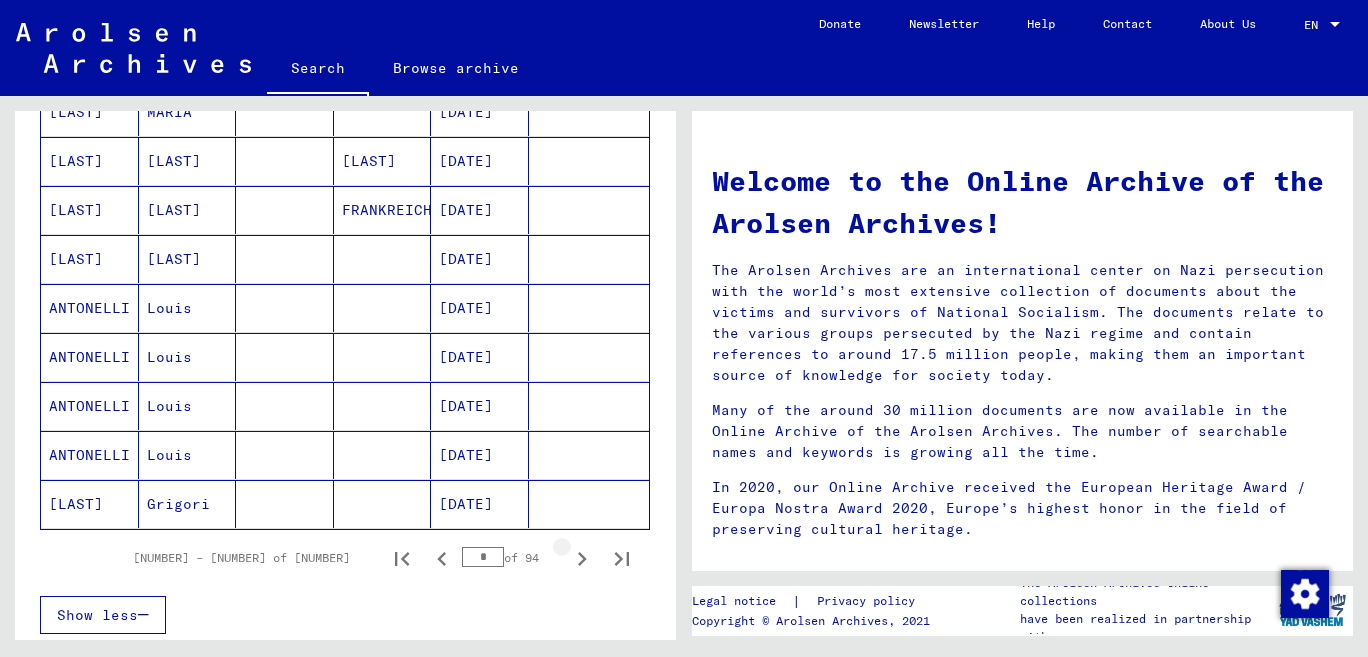 click 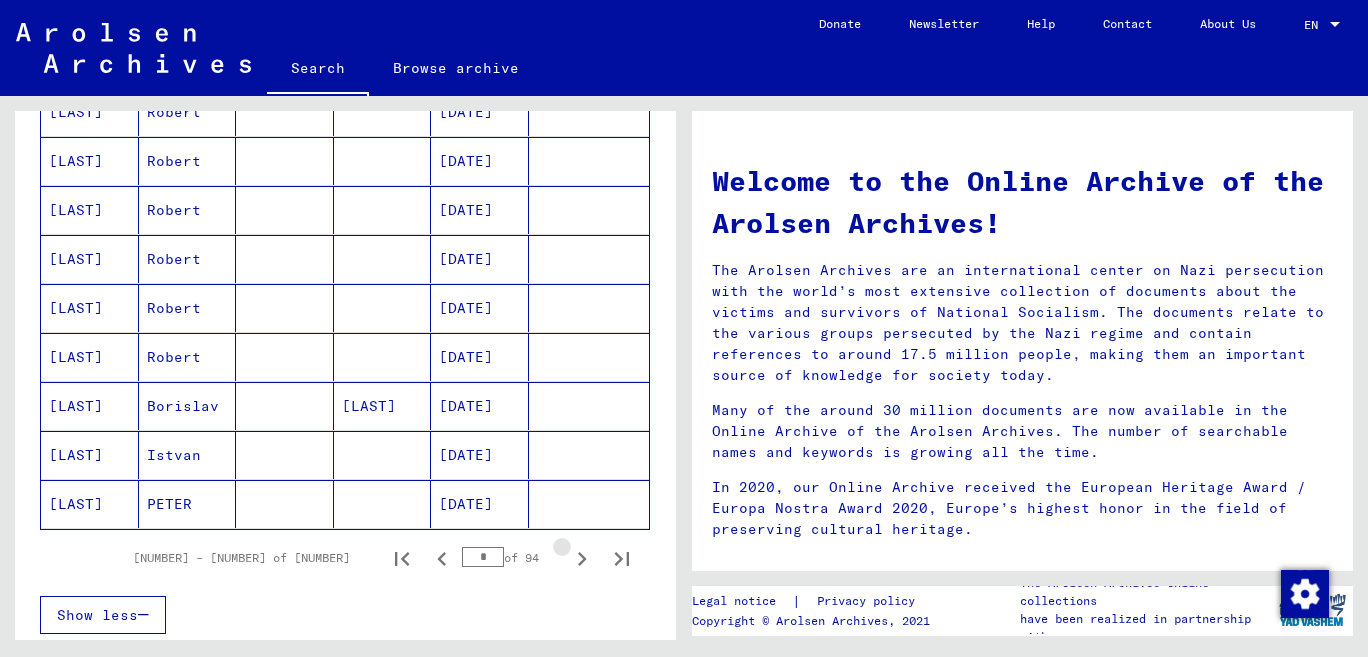 click 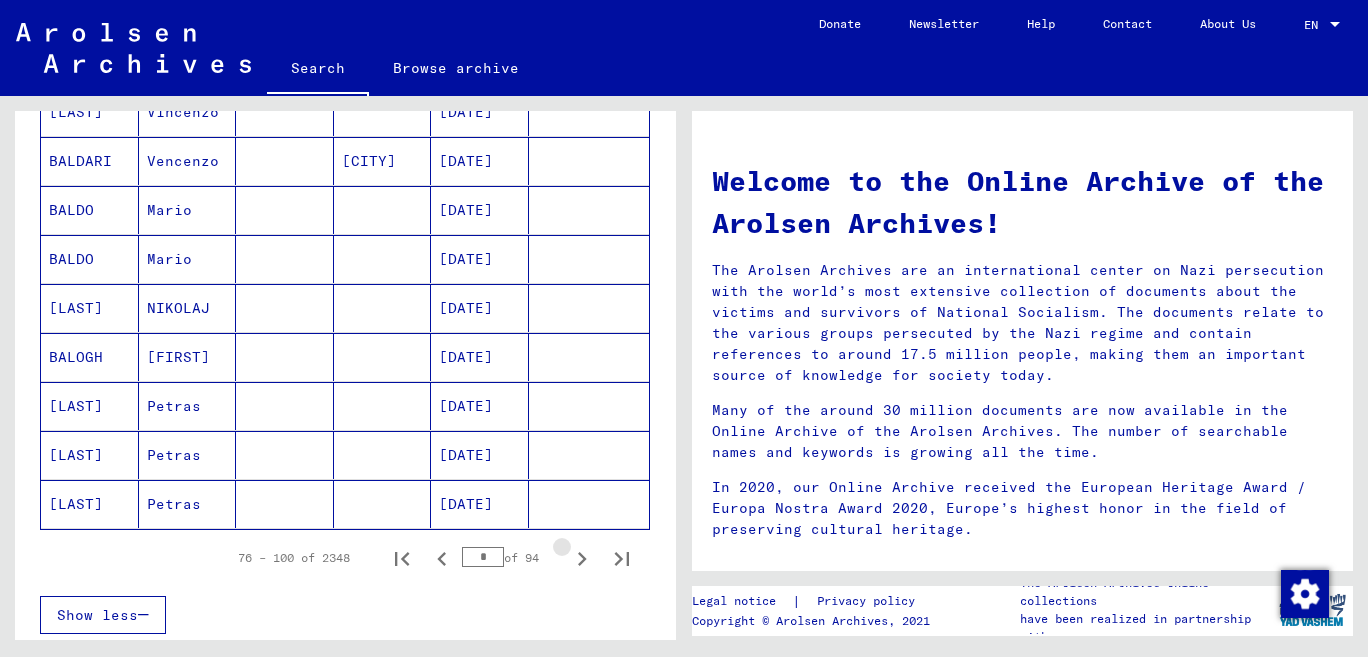 click 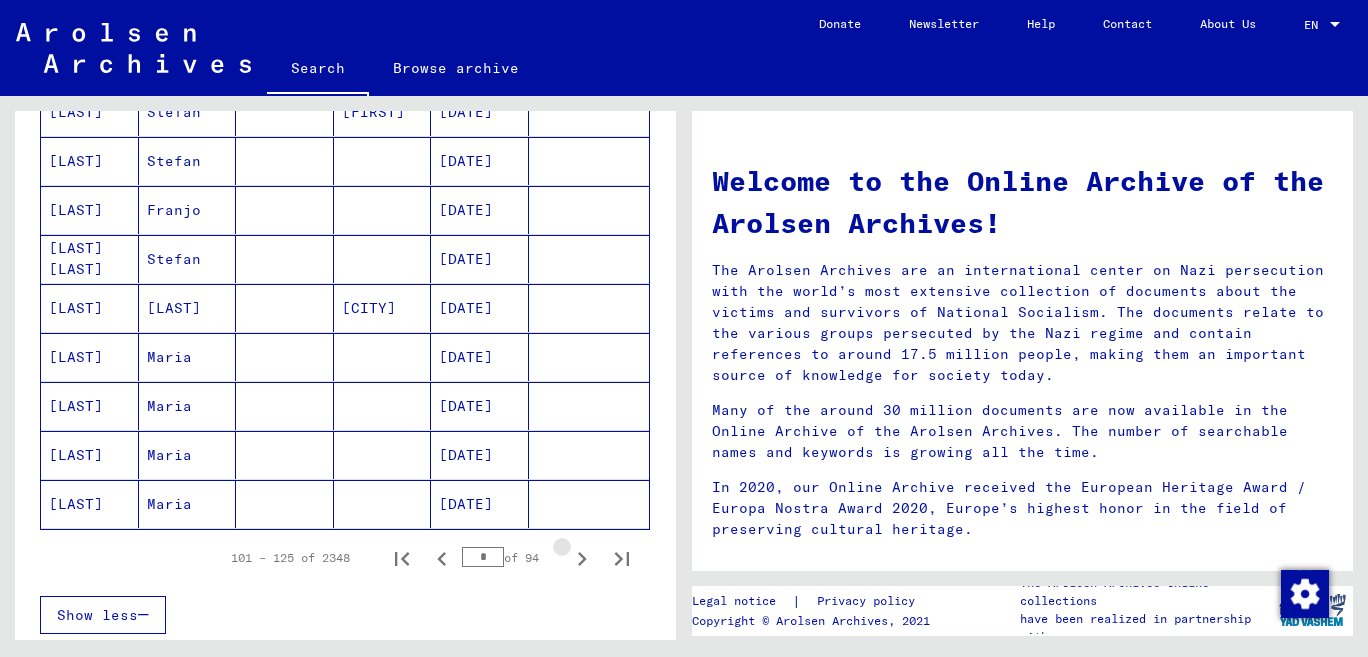 click 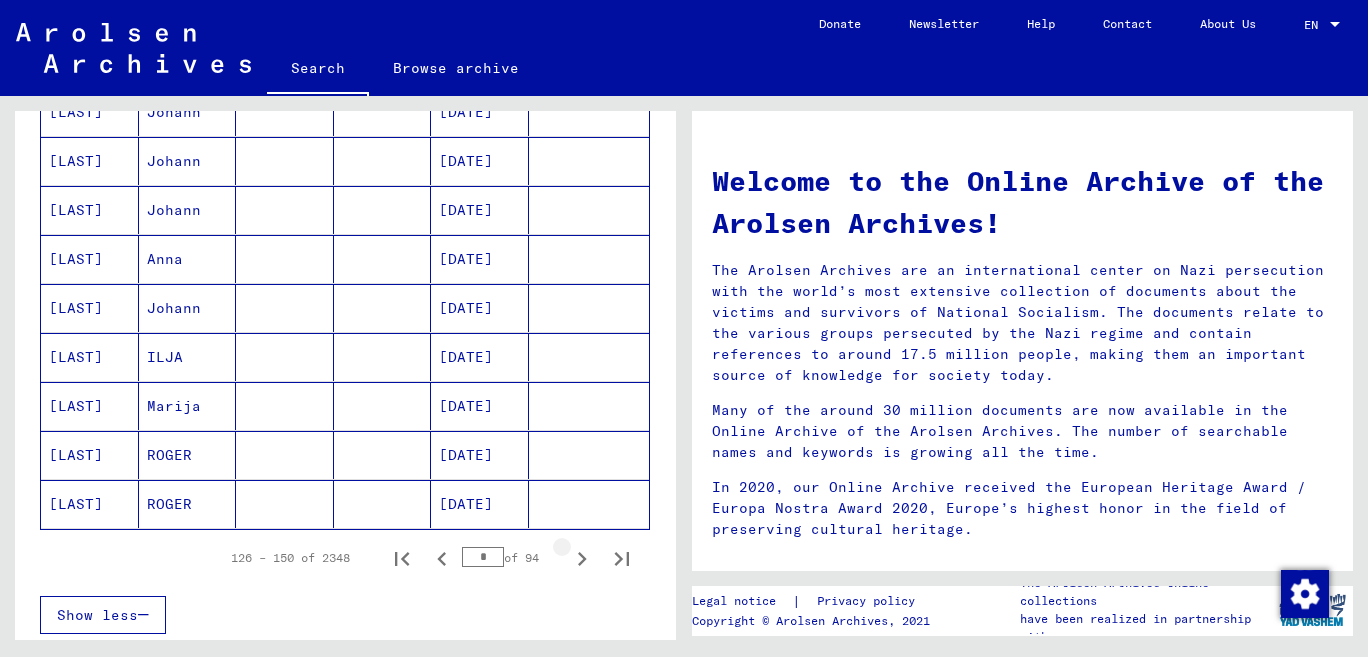 click 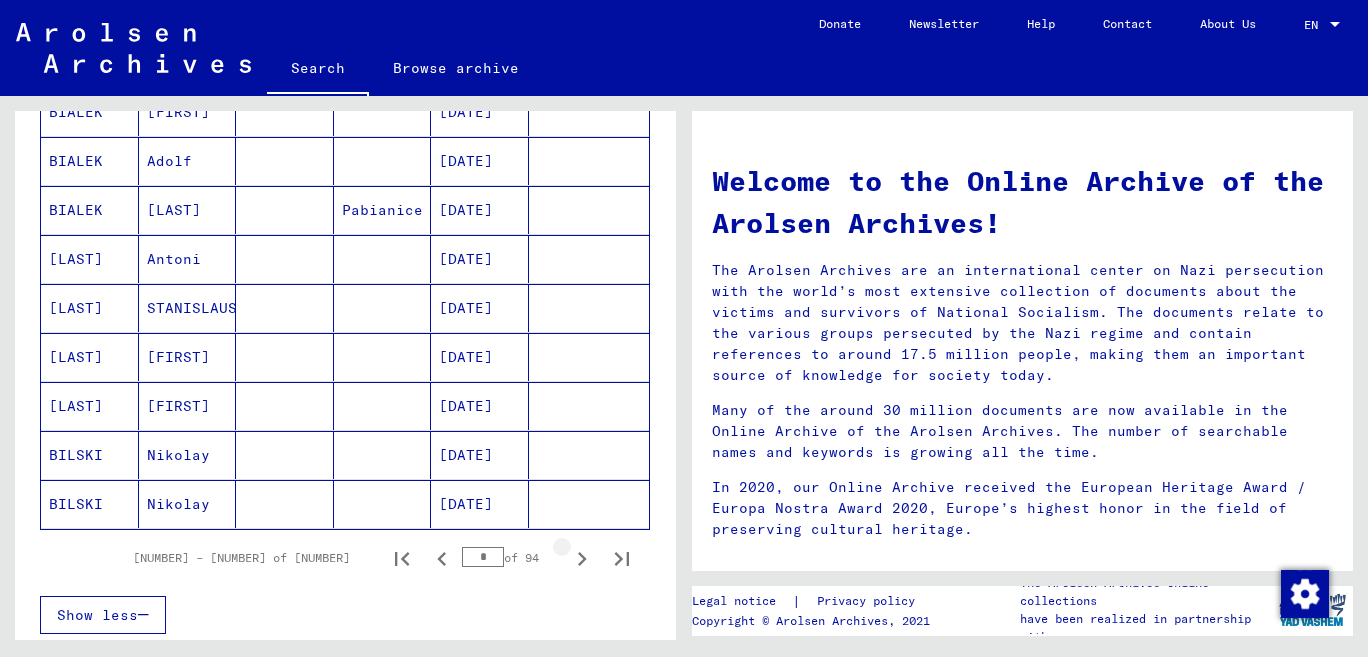 click 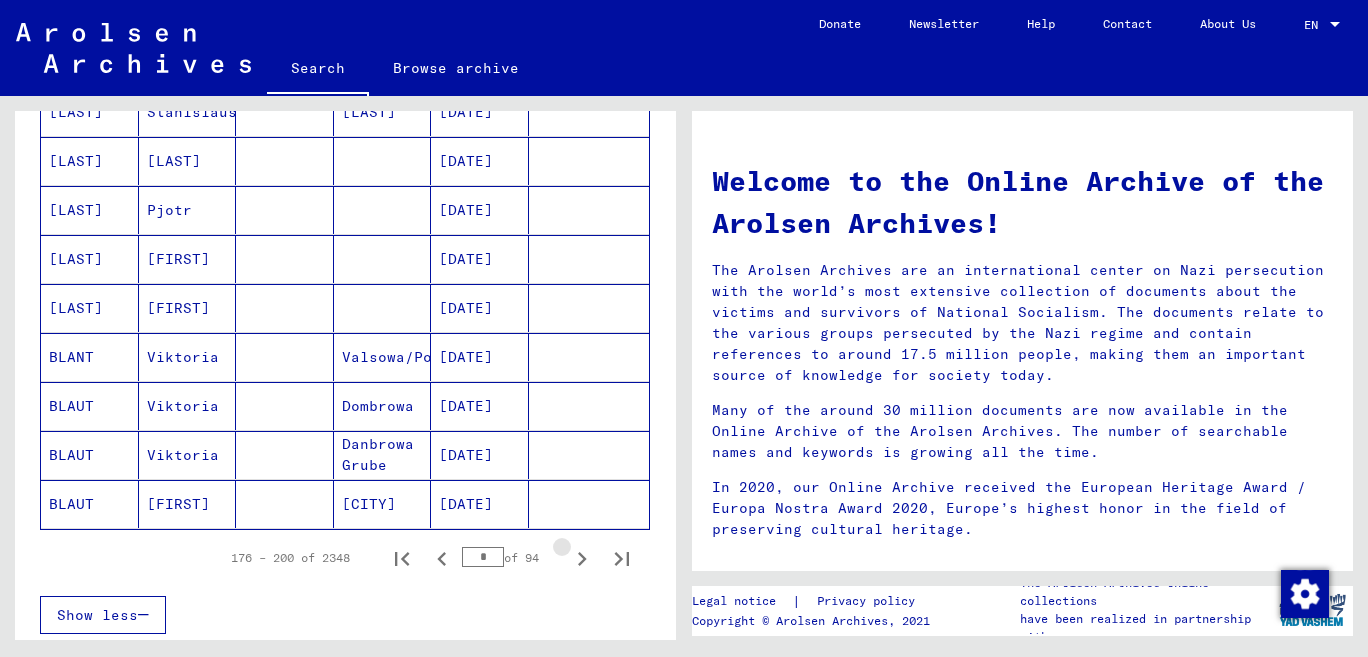 click 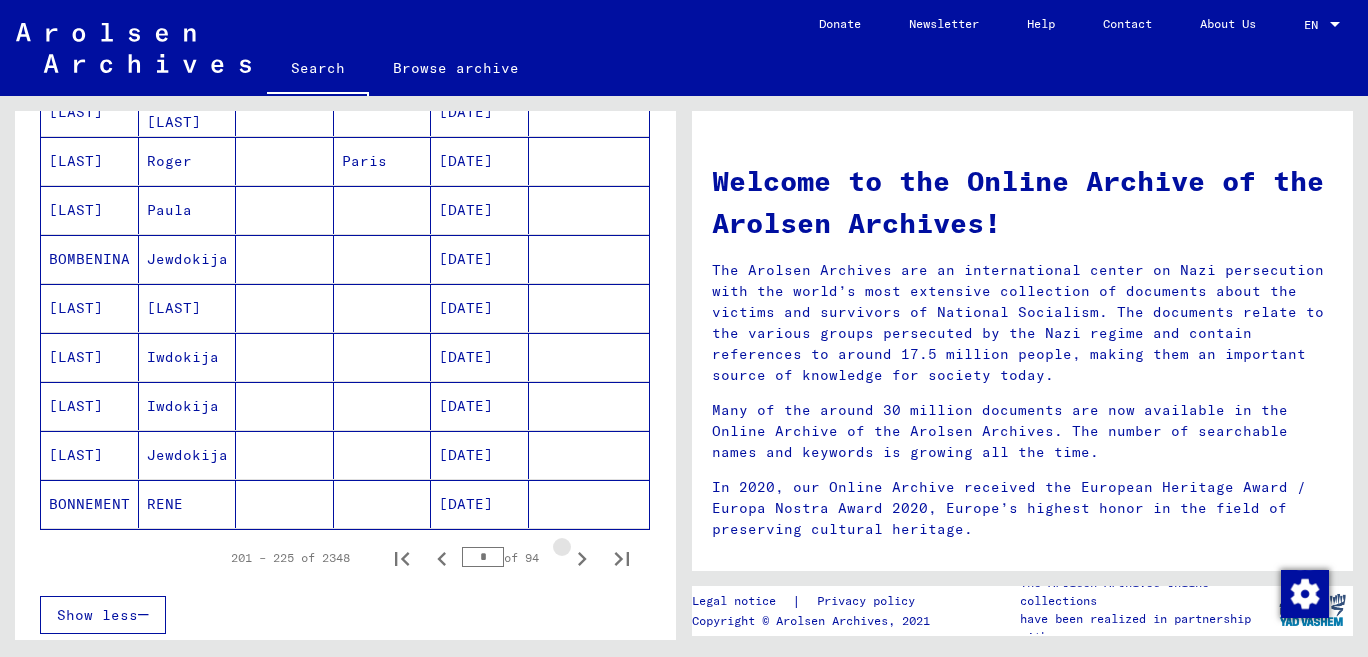 click 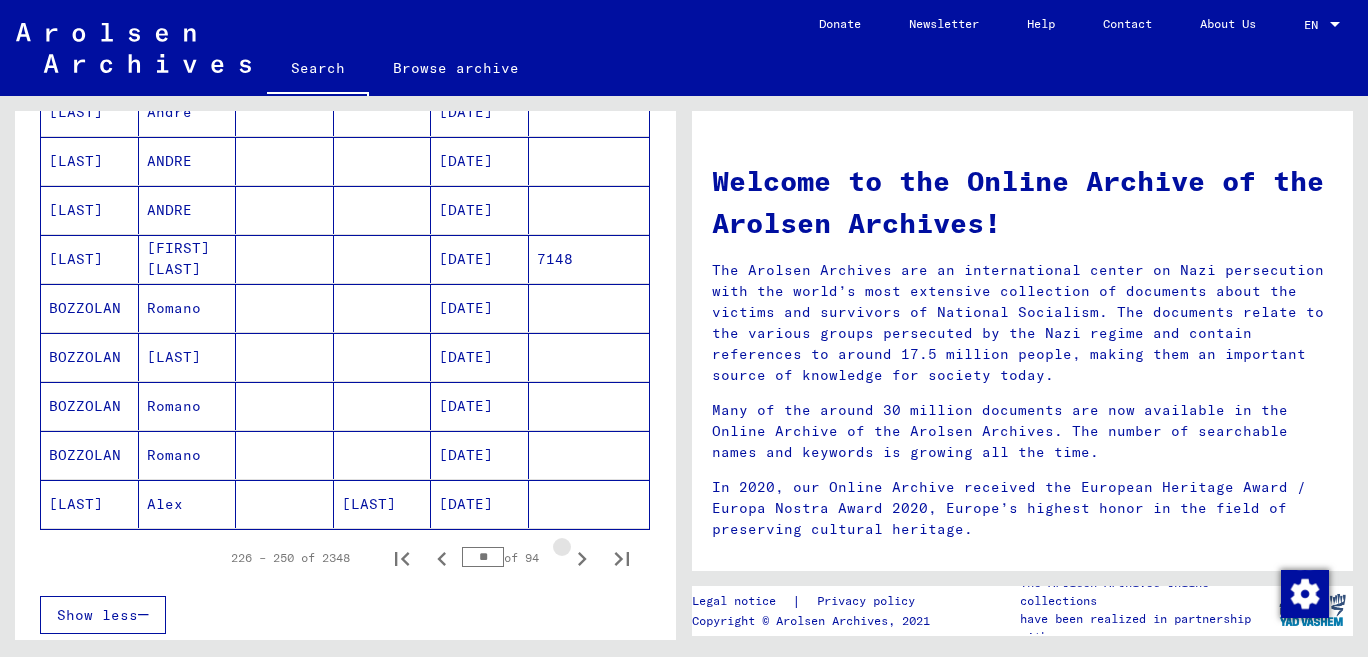 click 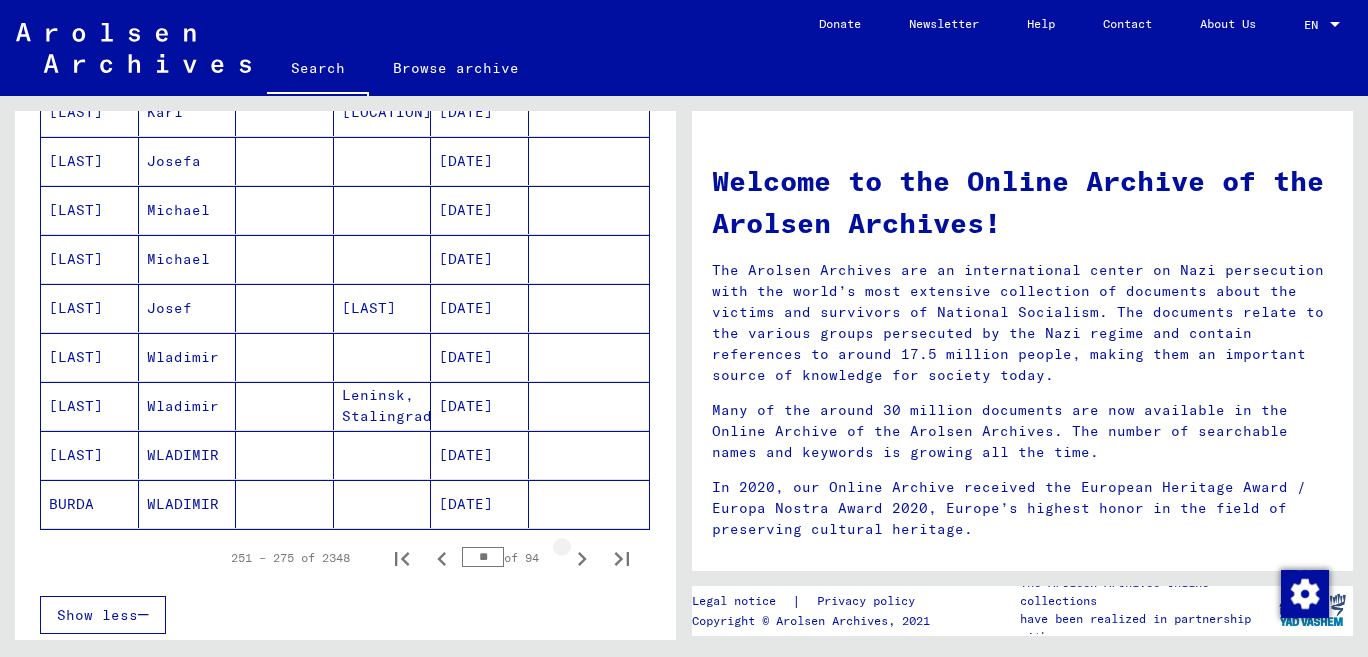 click 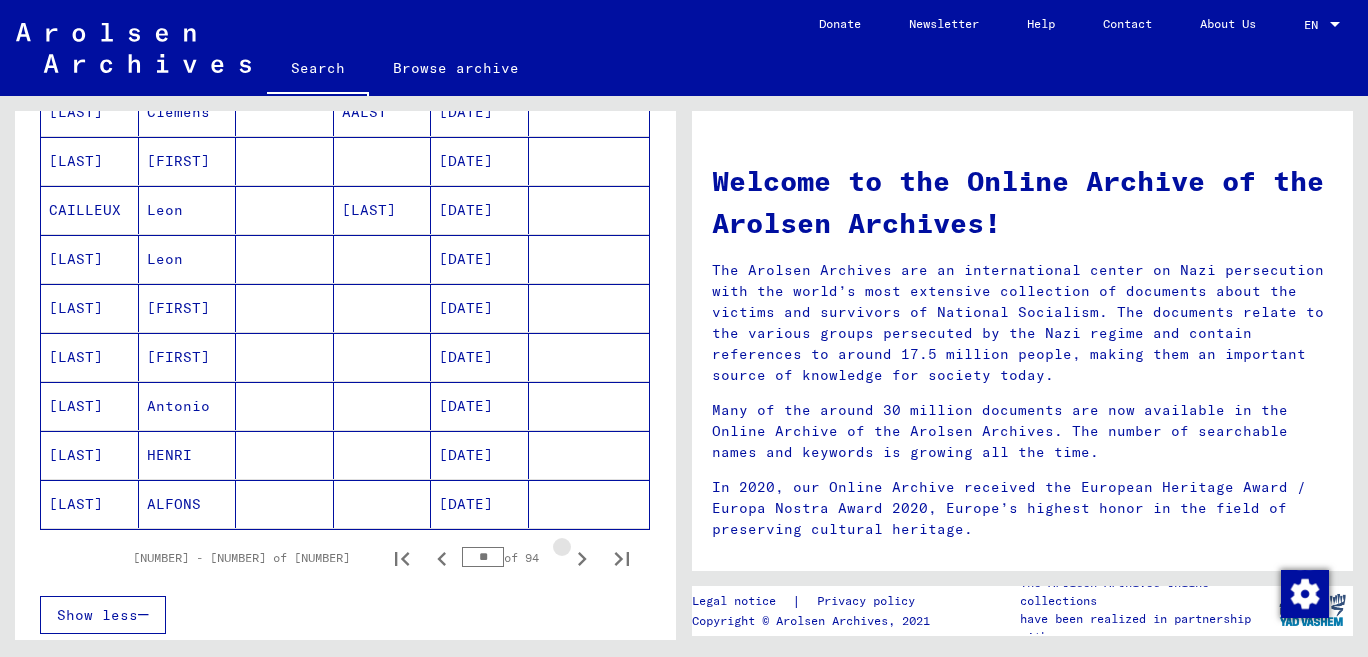 click 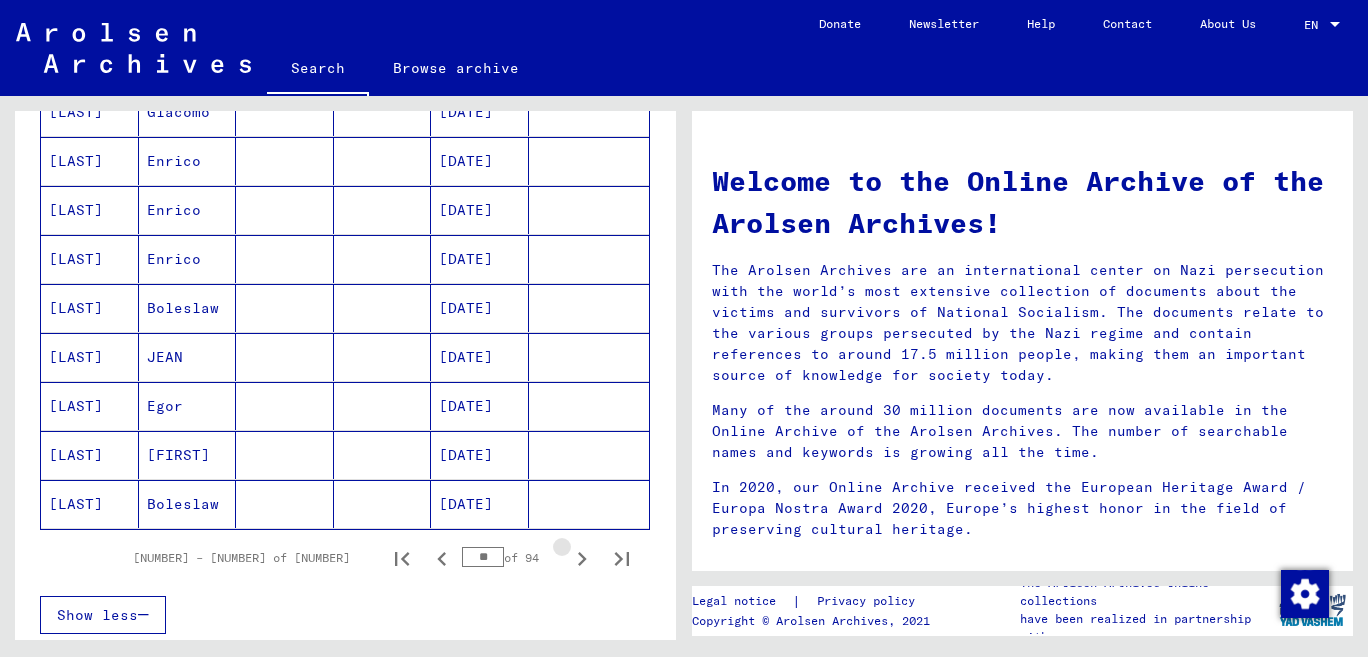 click 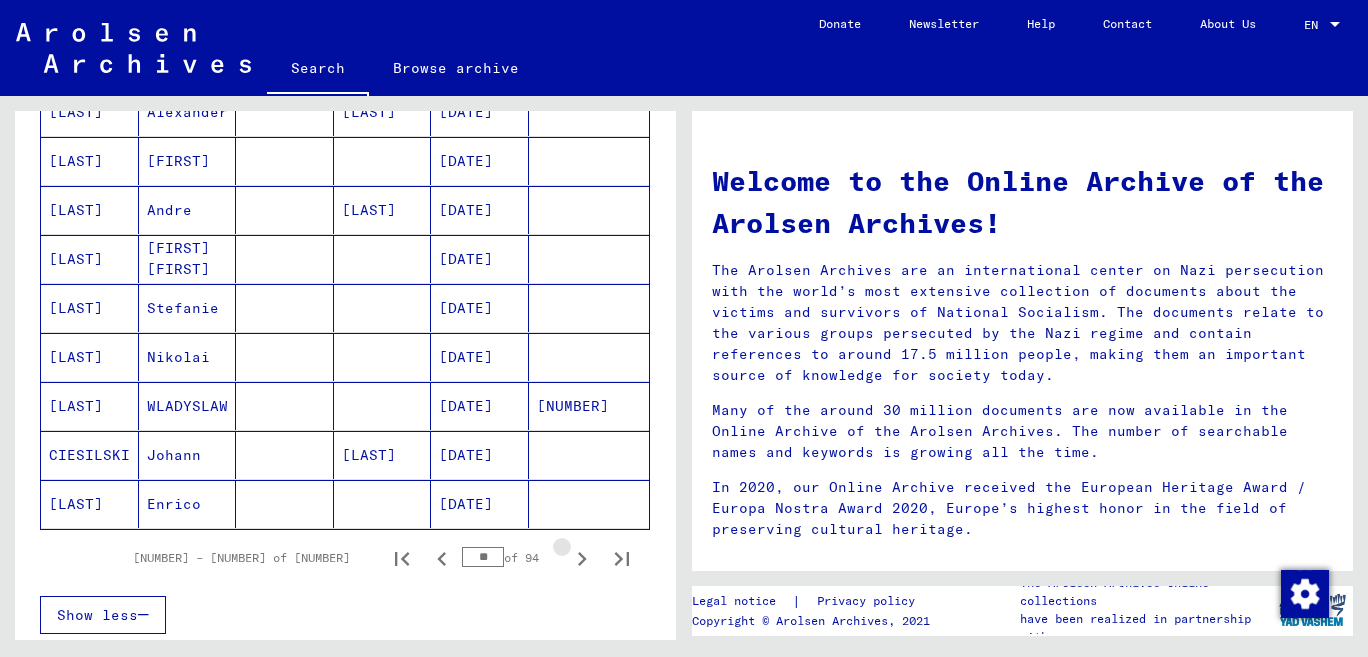 click 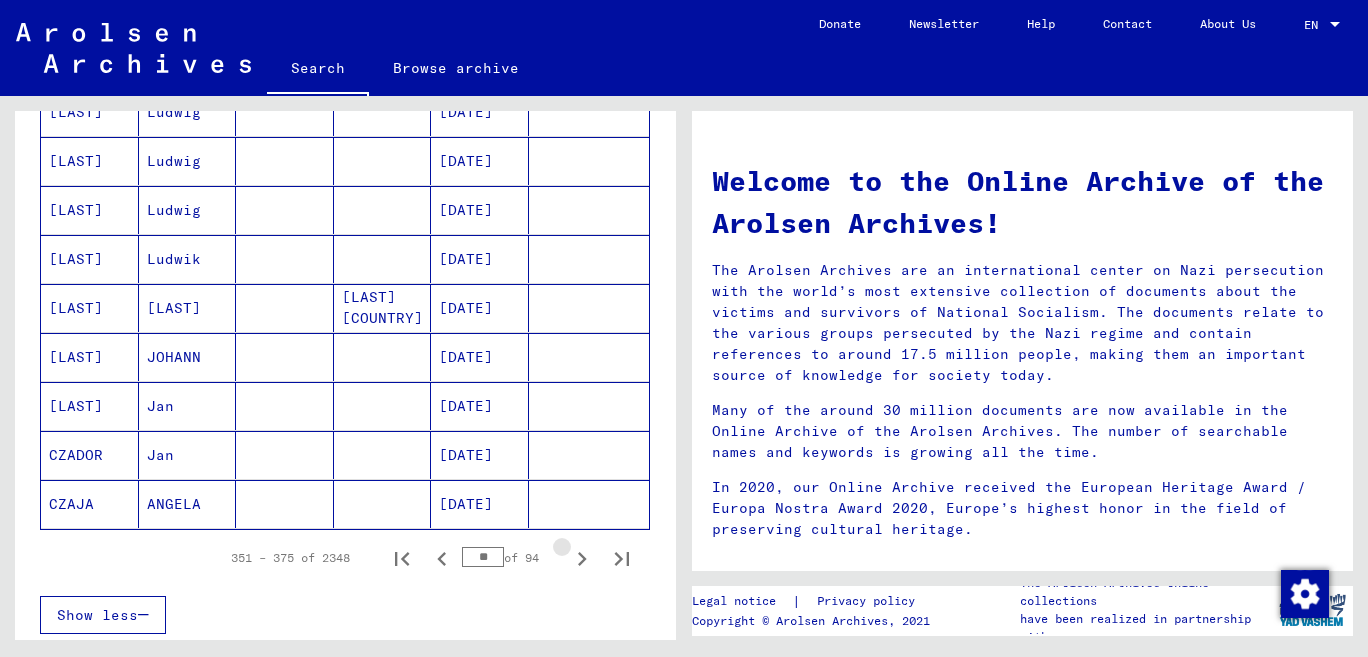 click 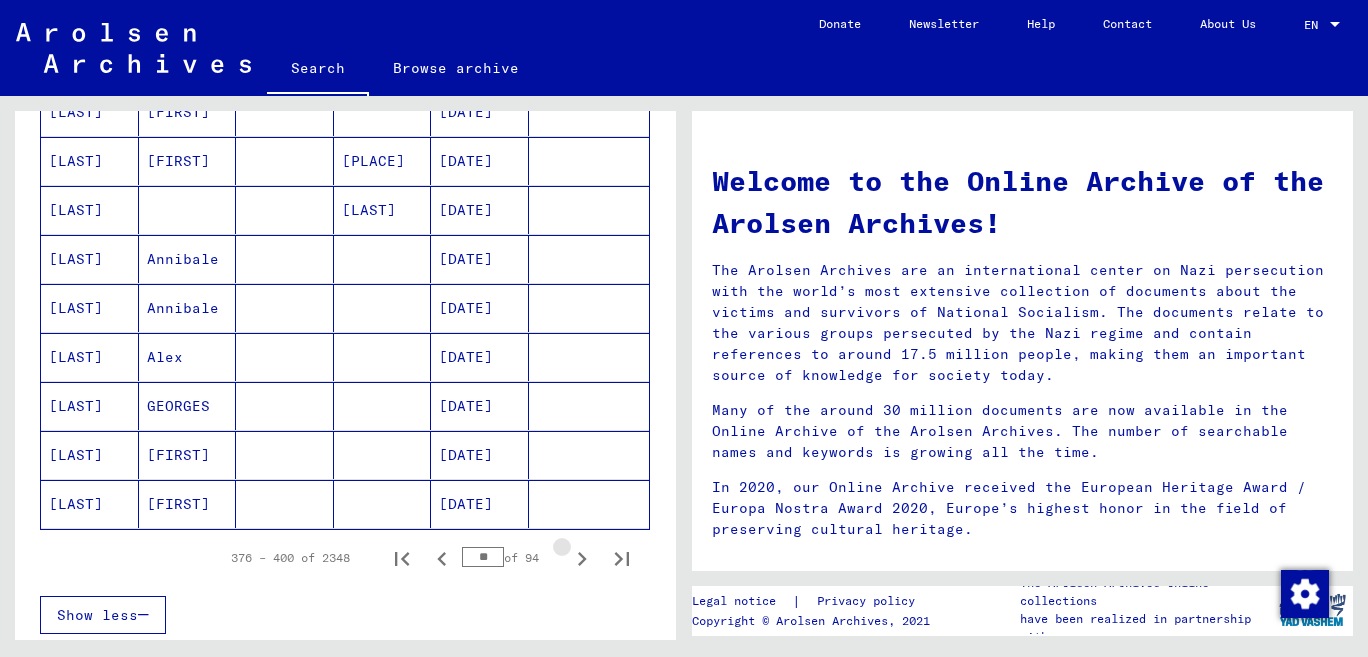 click 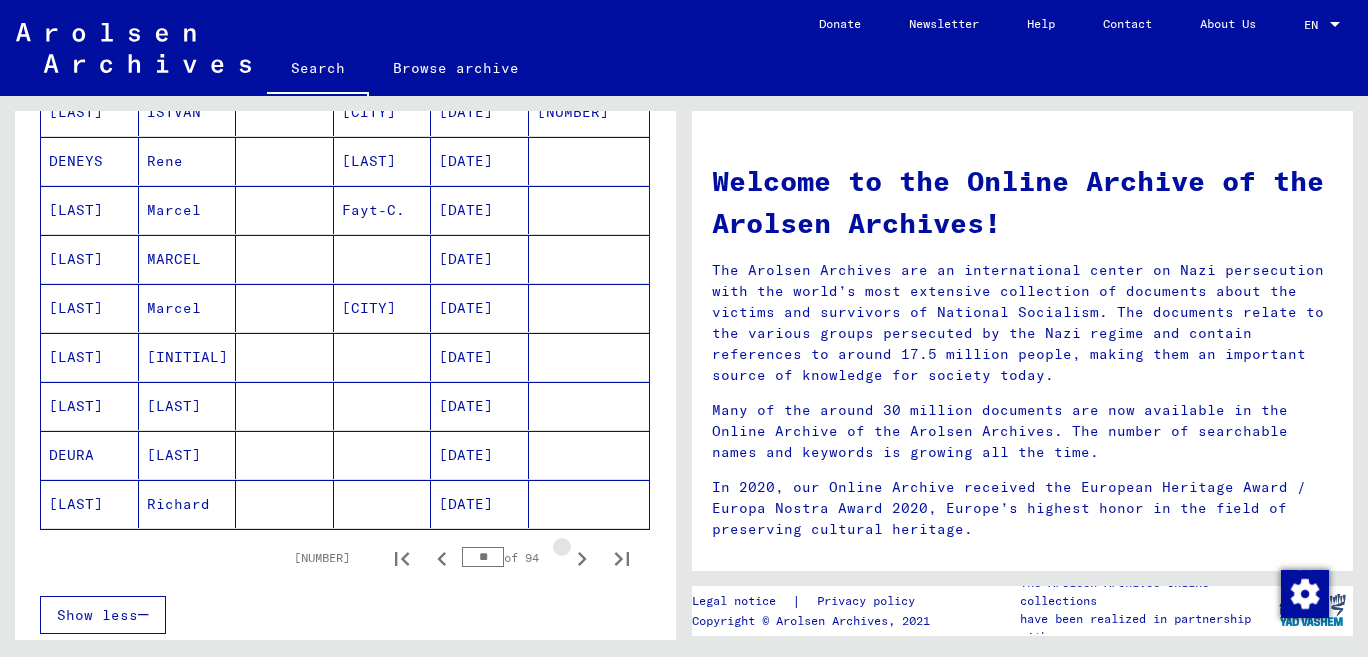 click 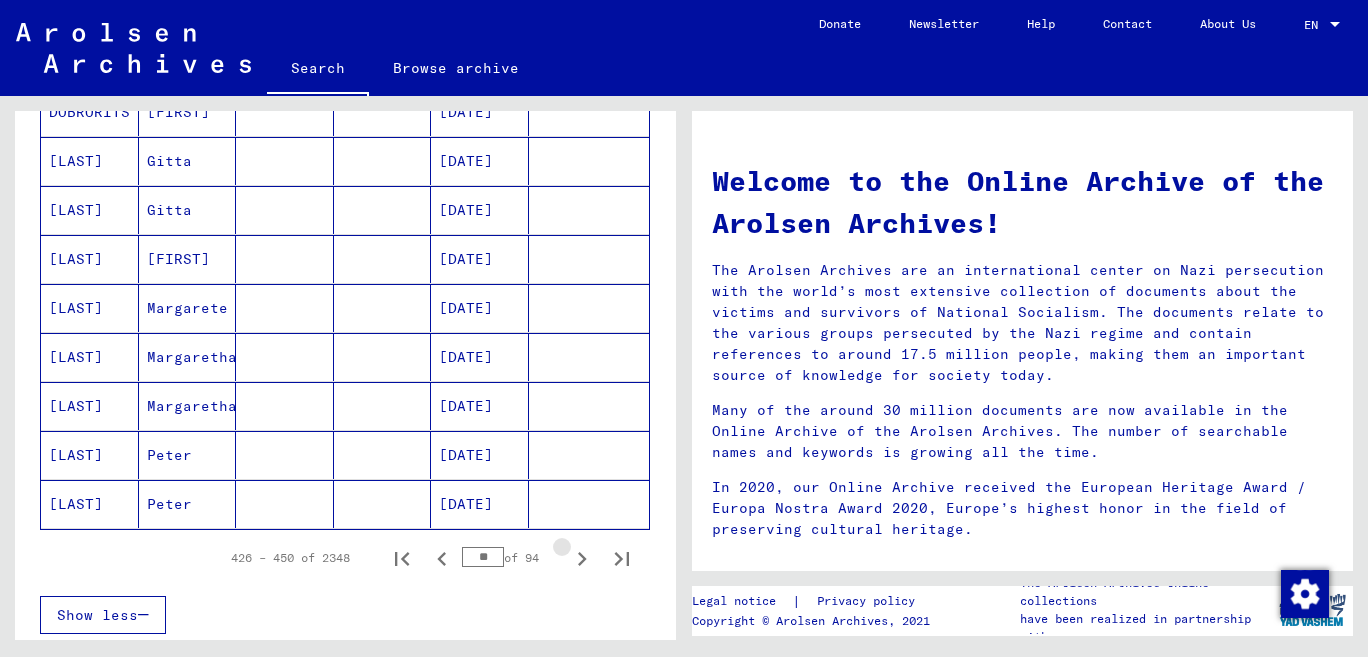 click 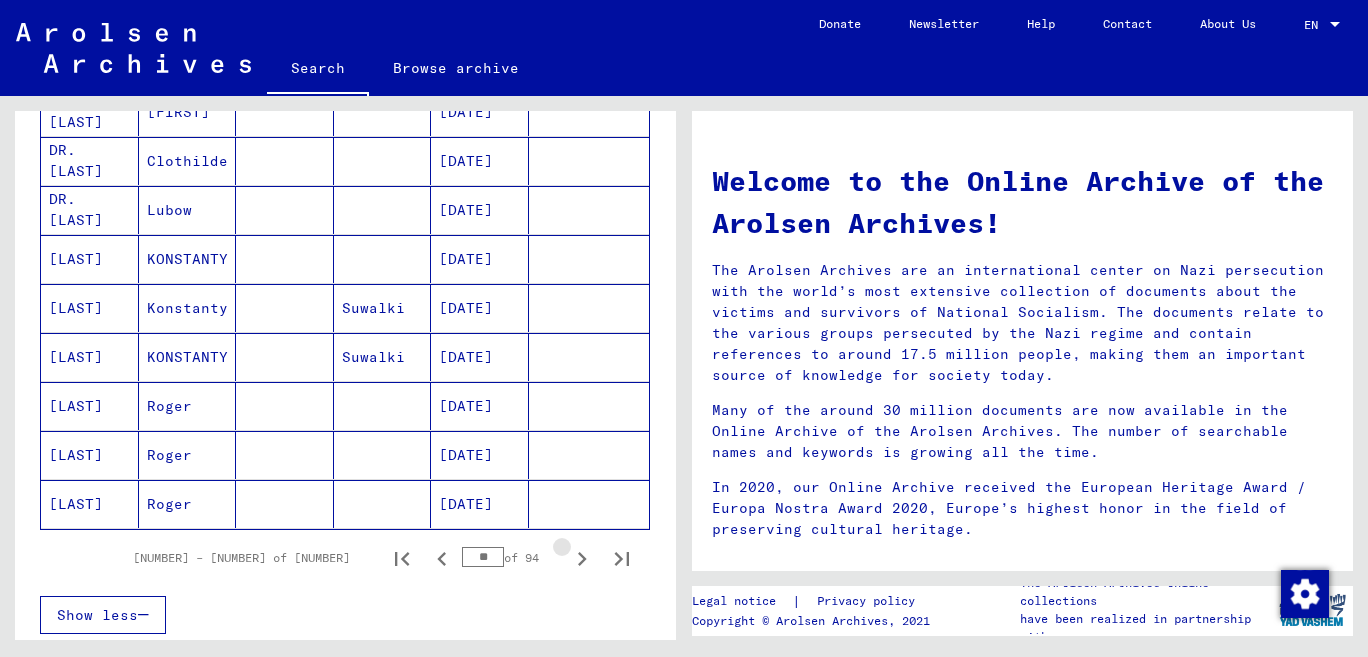 click 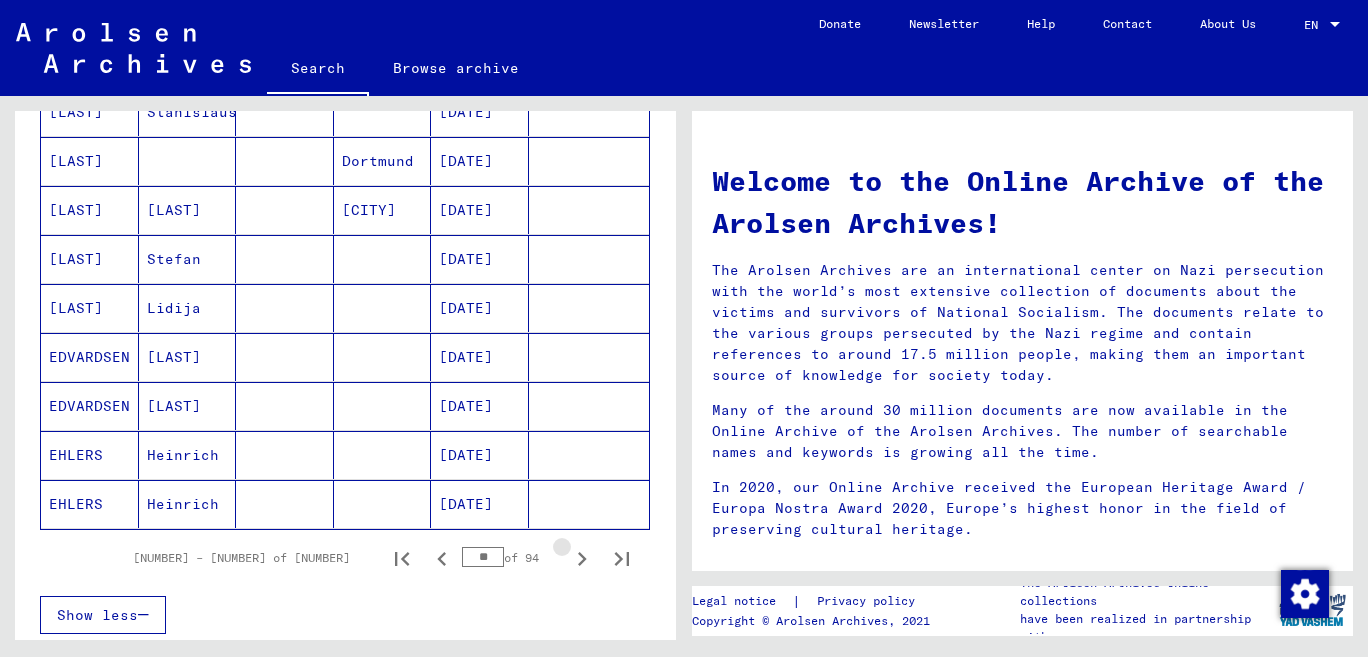 click 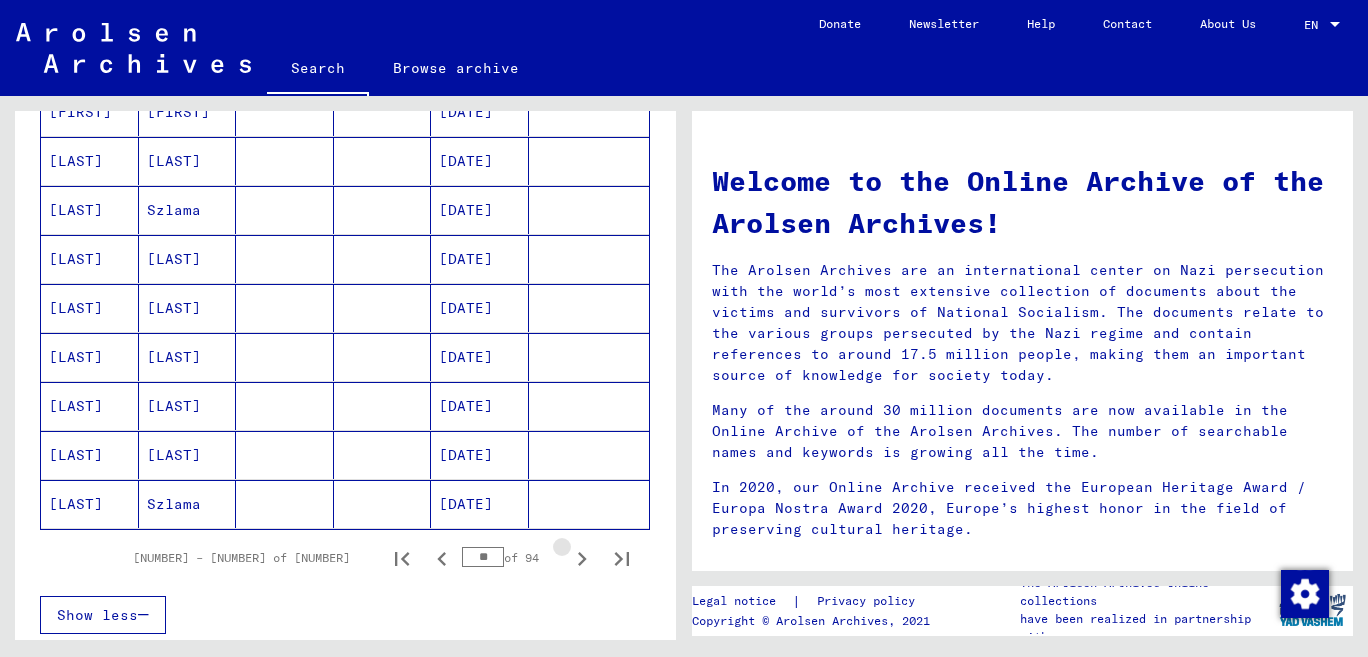 click 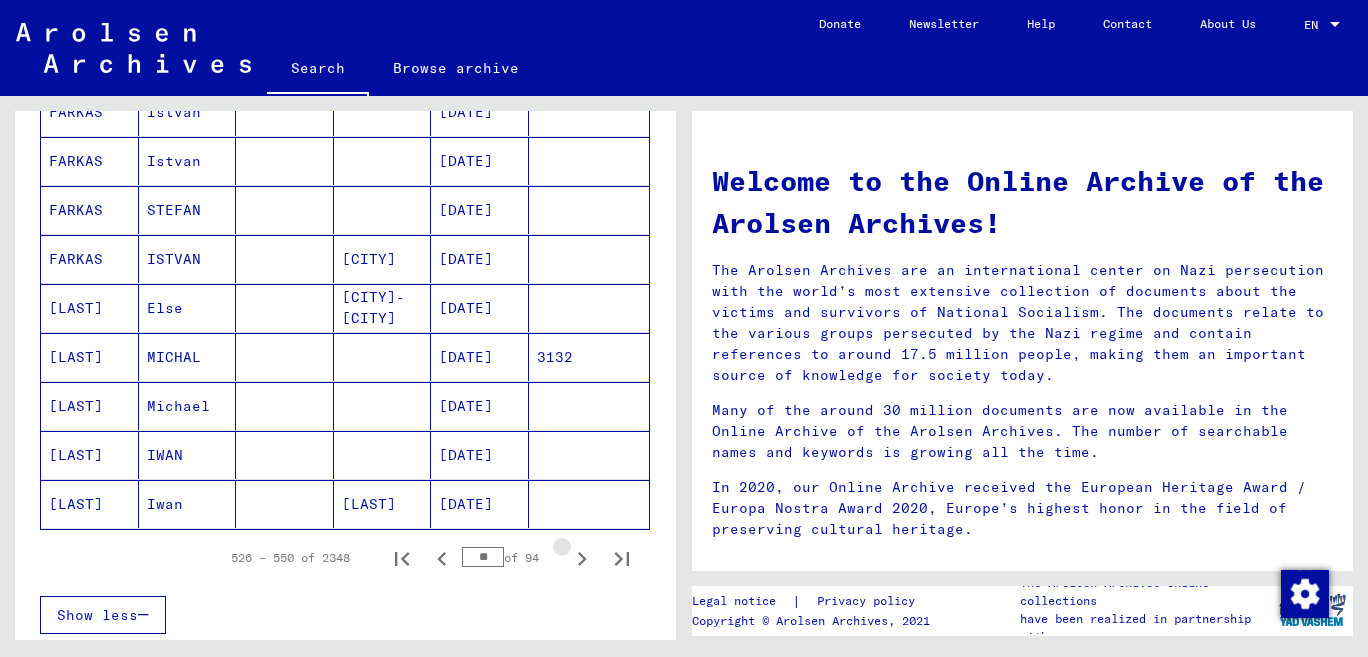 click 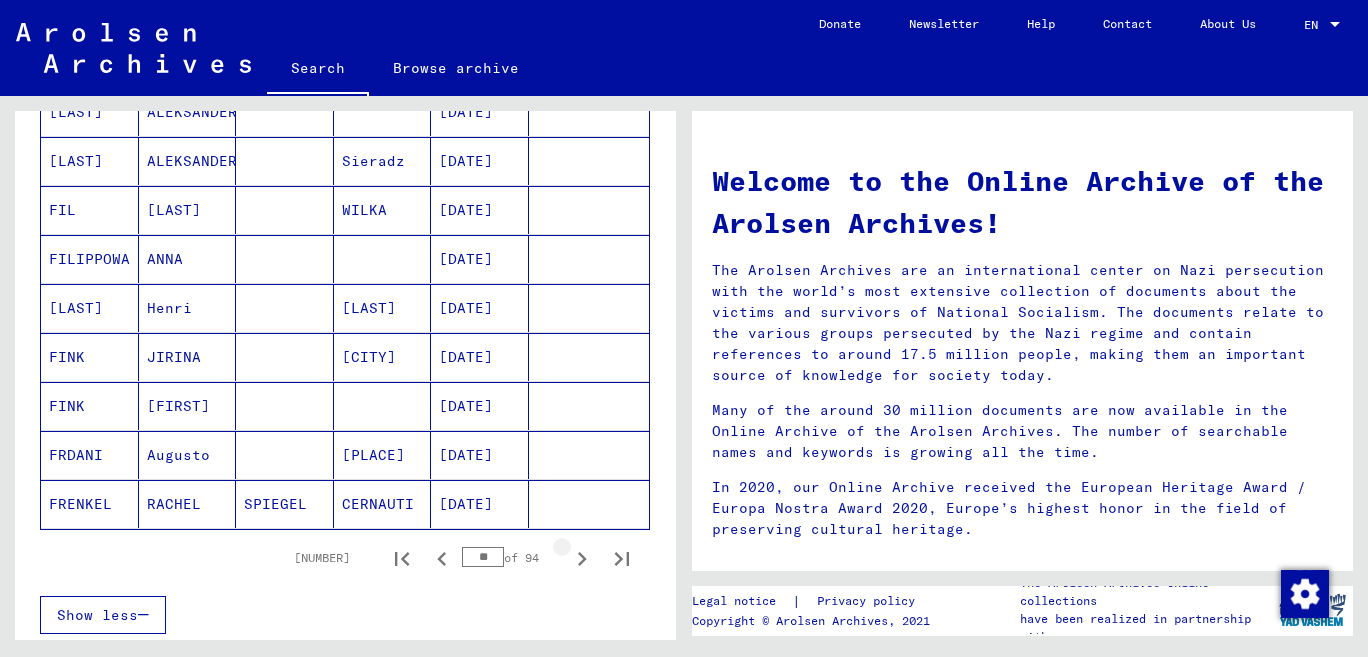click 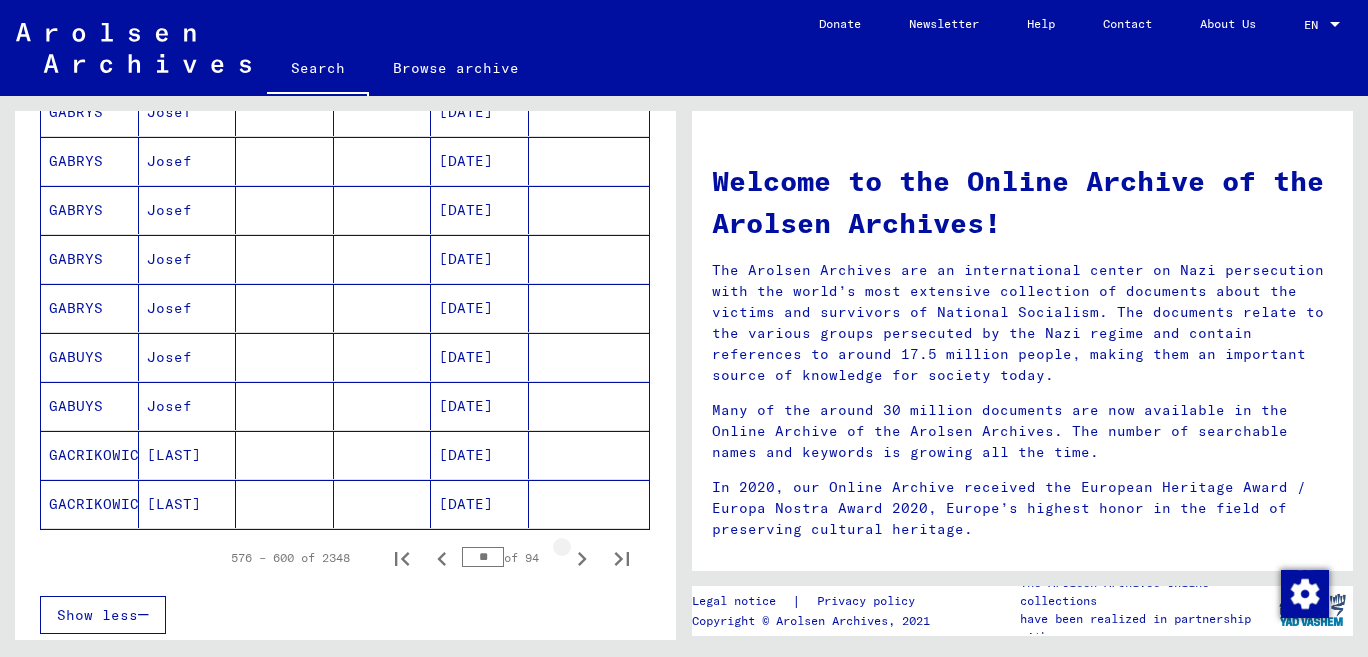 click 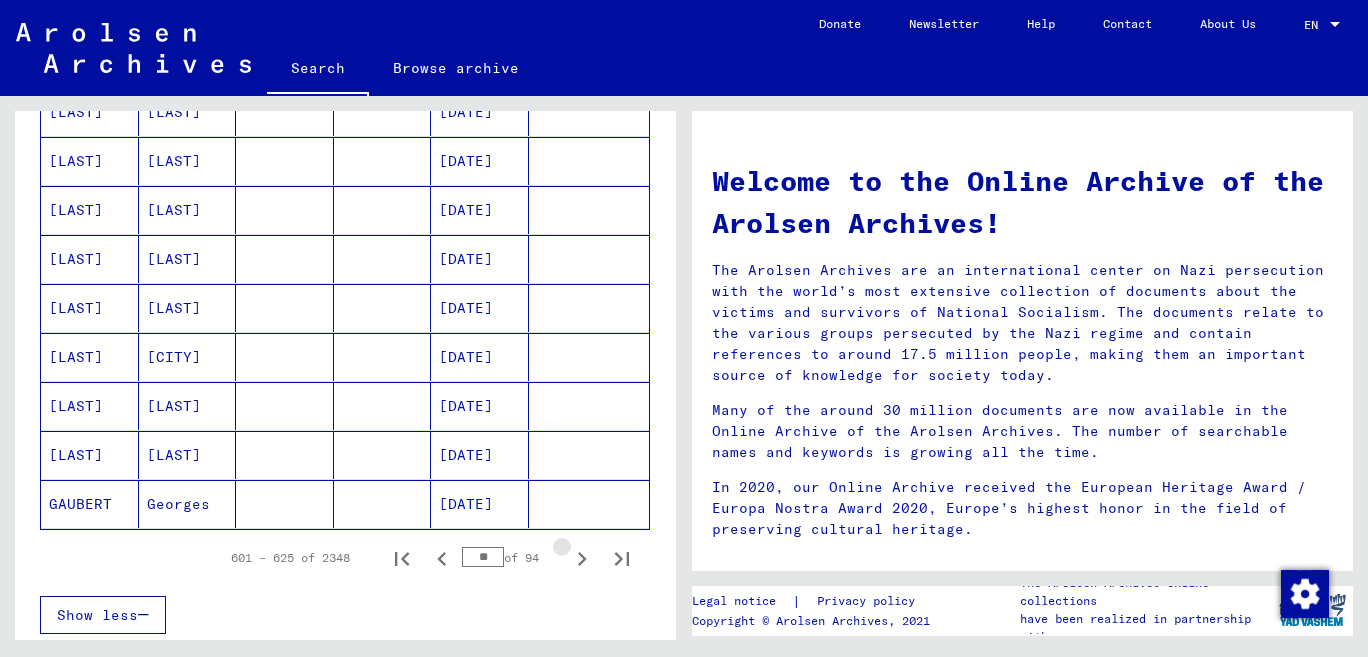 click 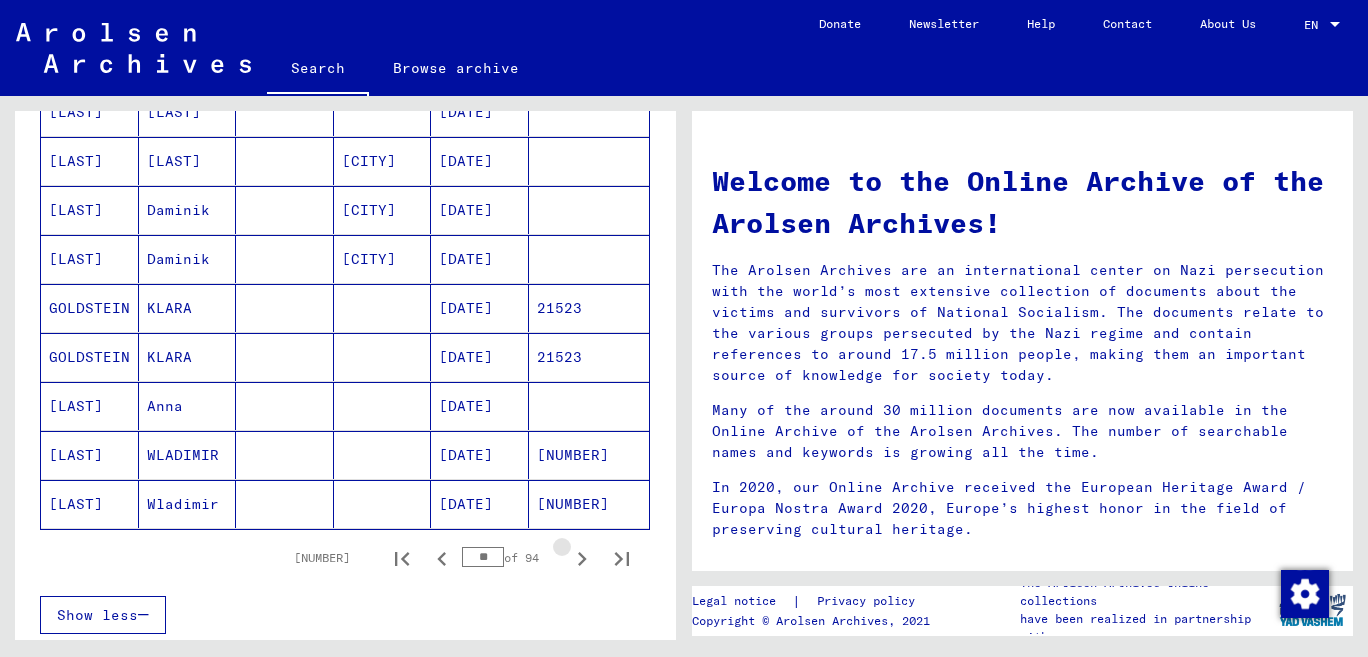 click 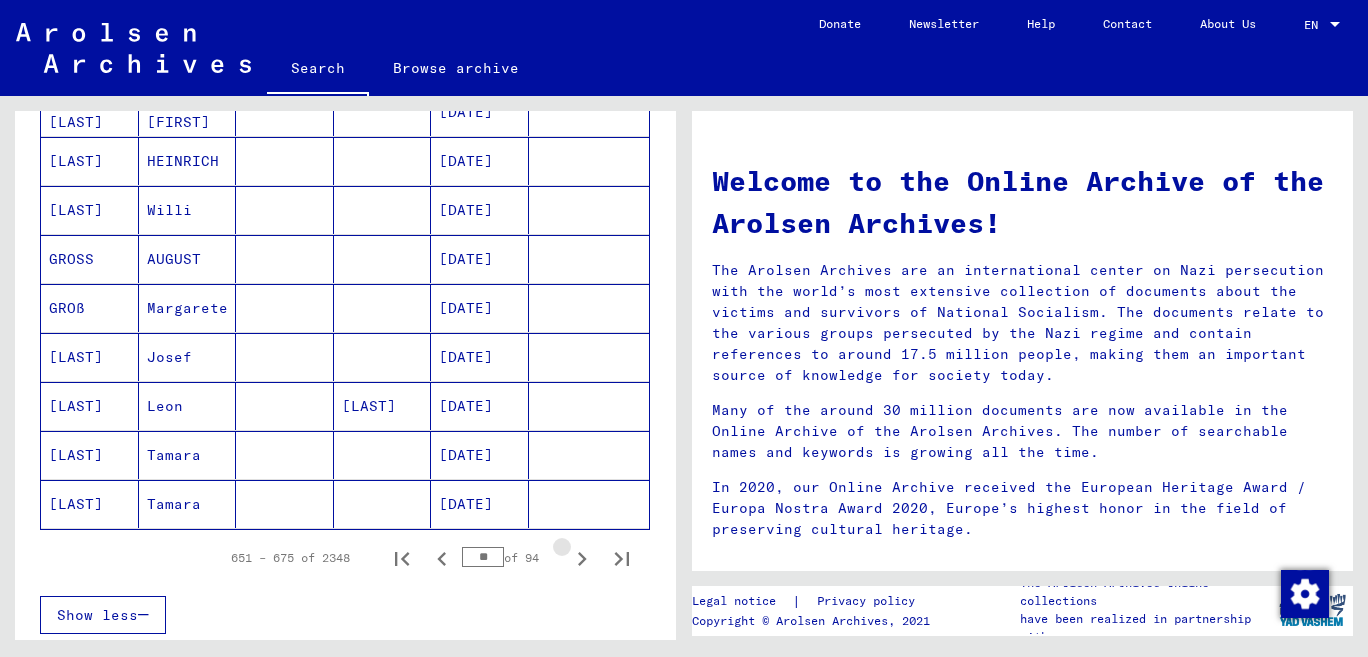 click 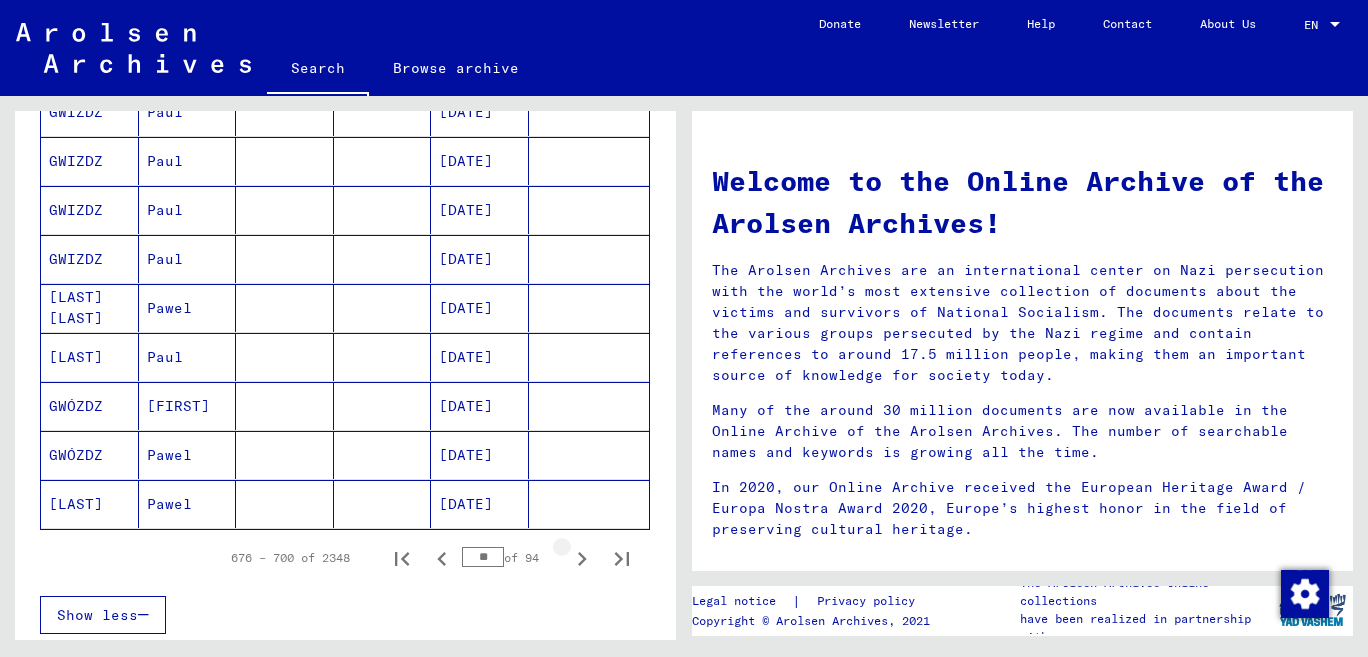 click 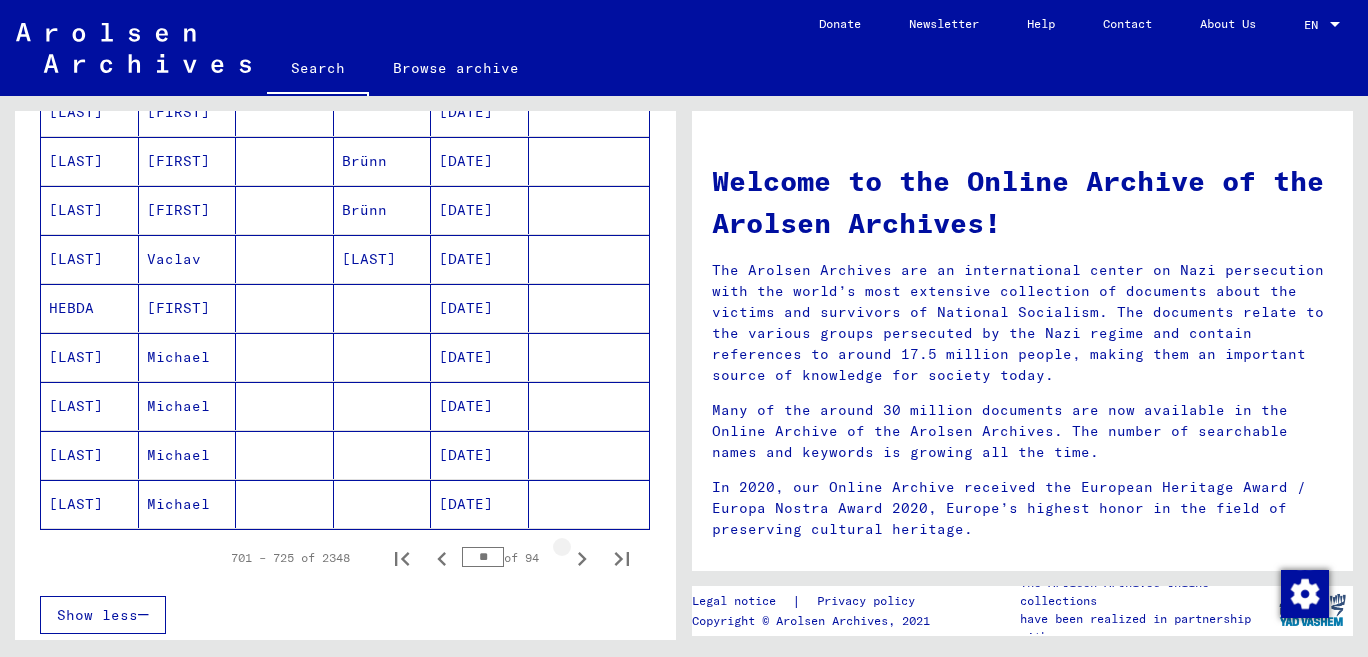 click 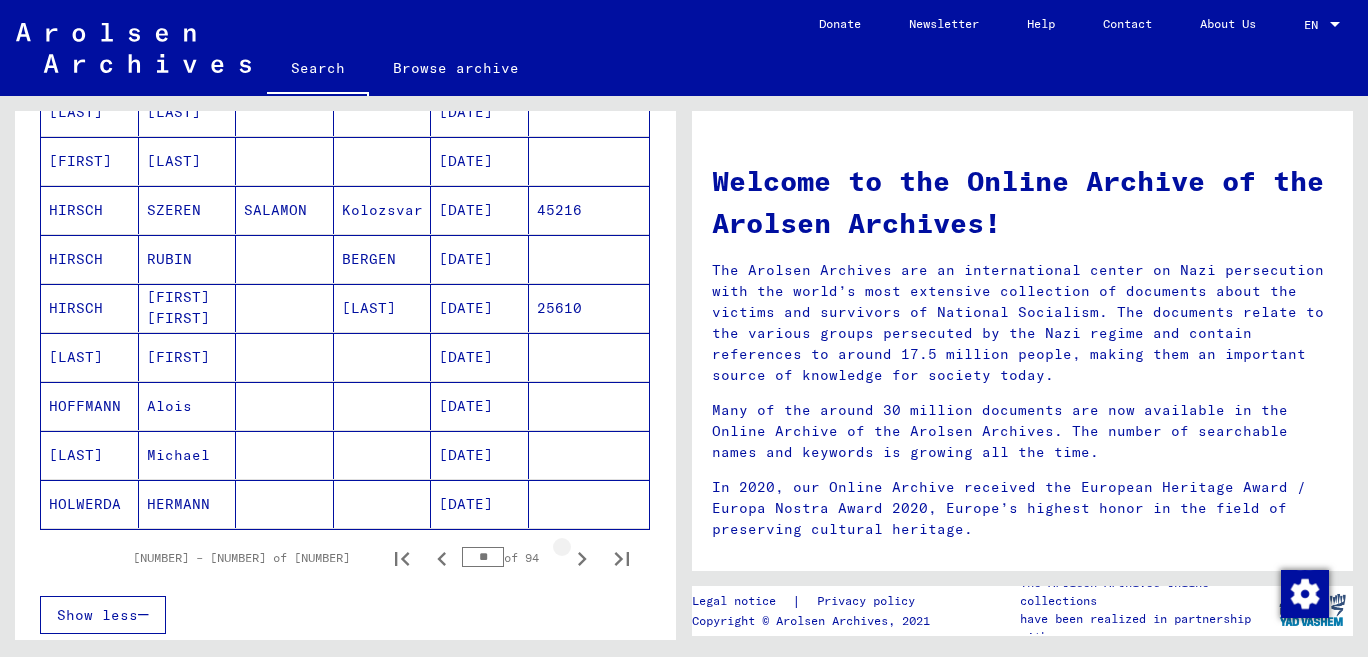 click 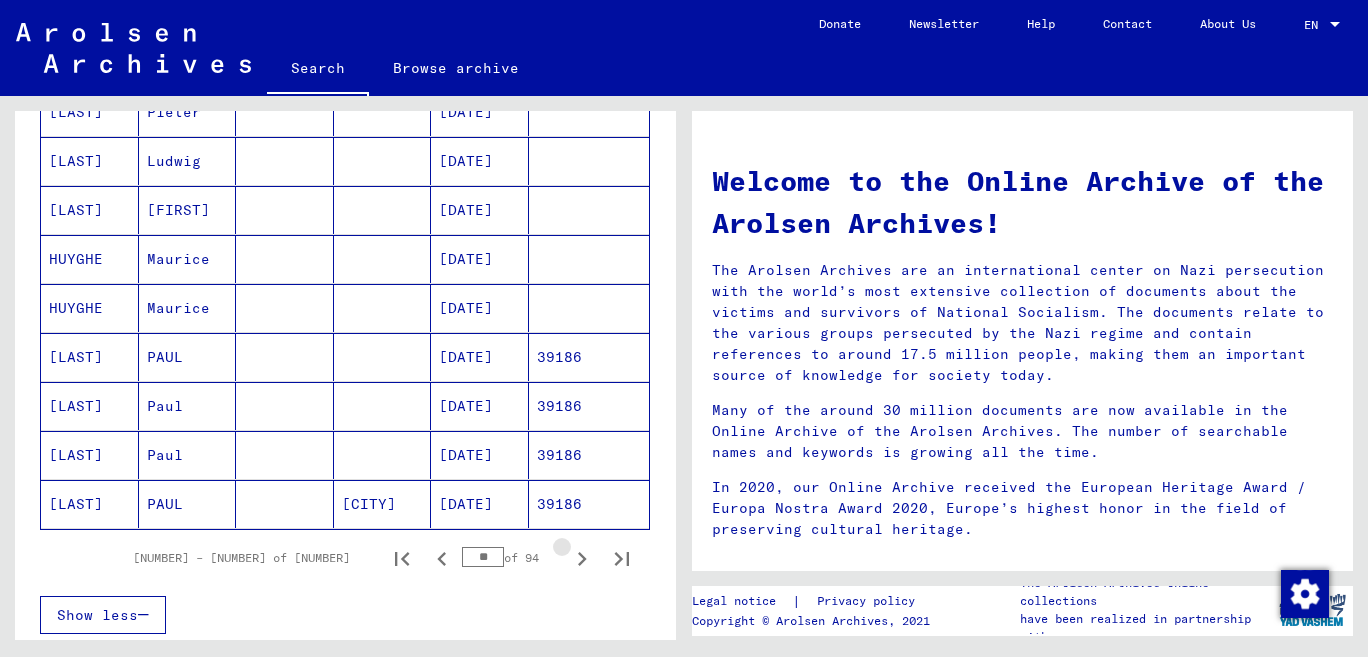 click 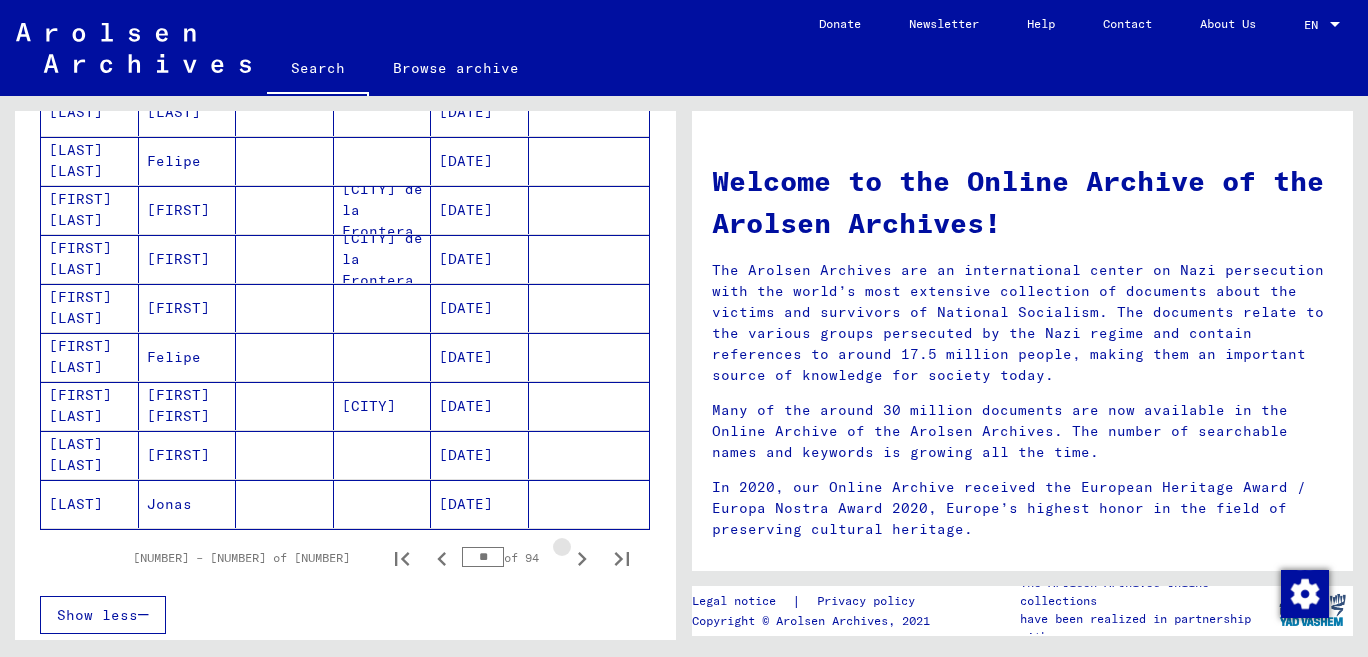 click 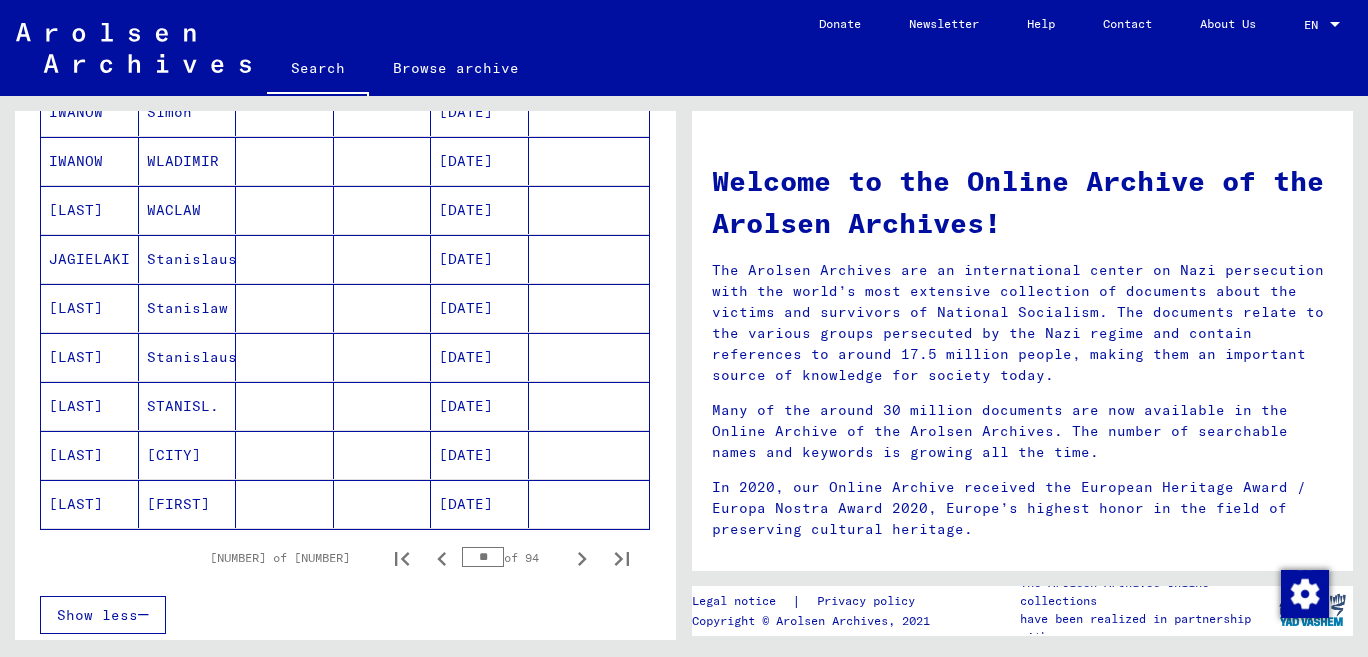 click 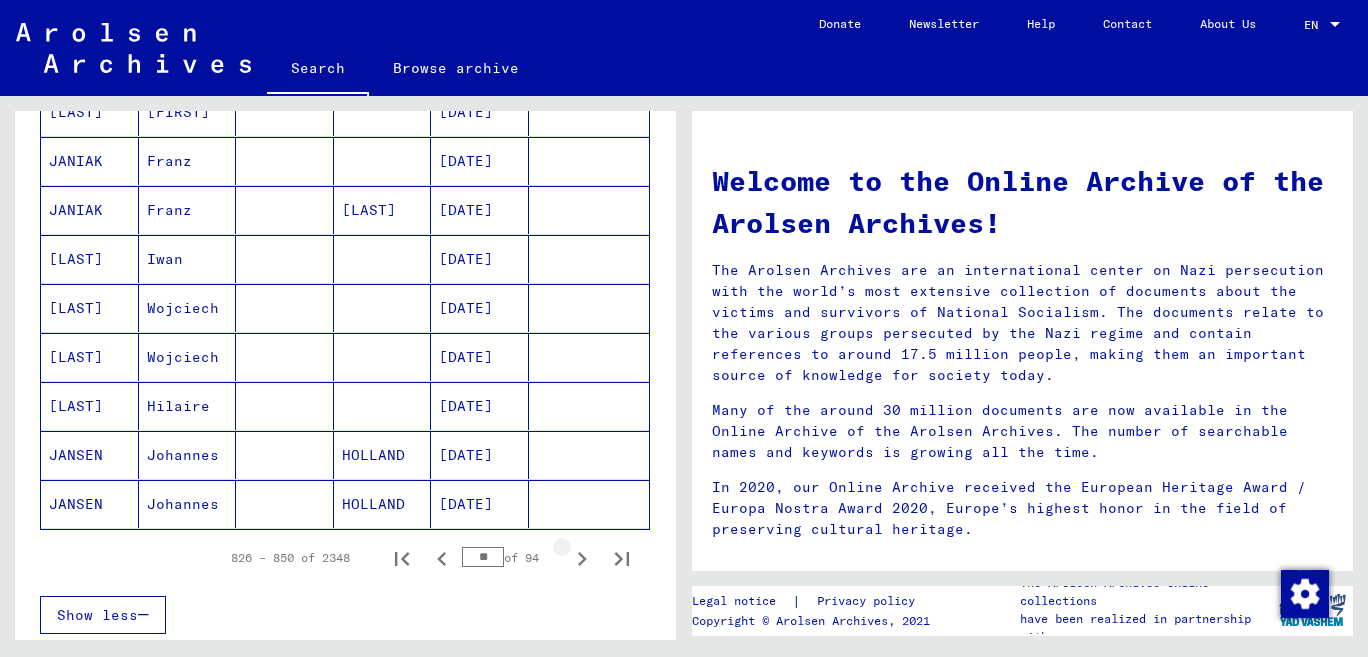 click 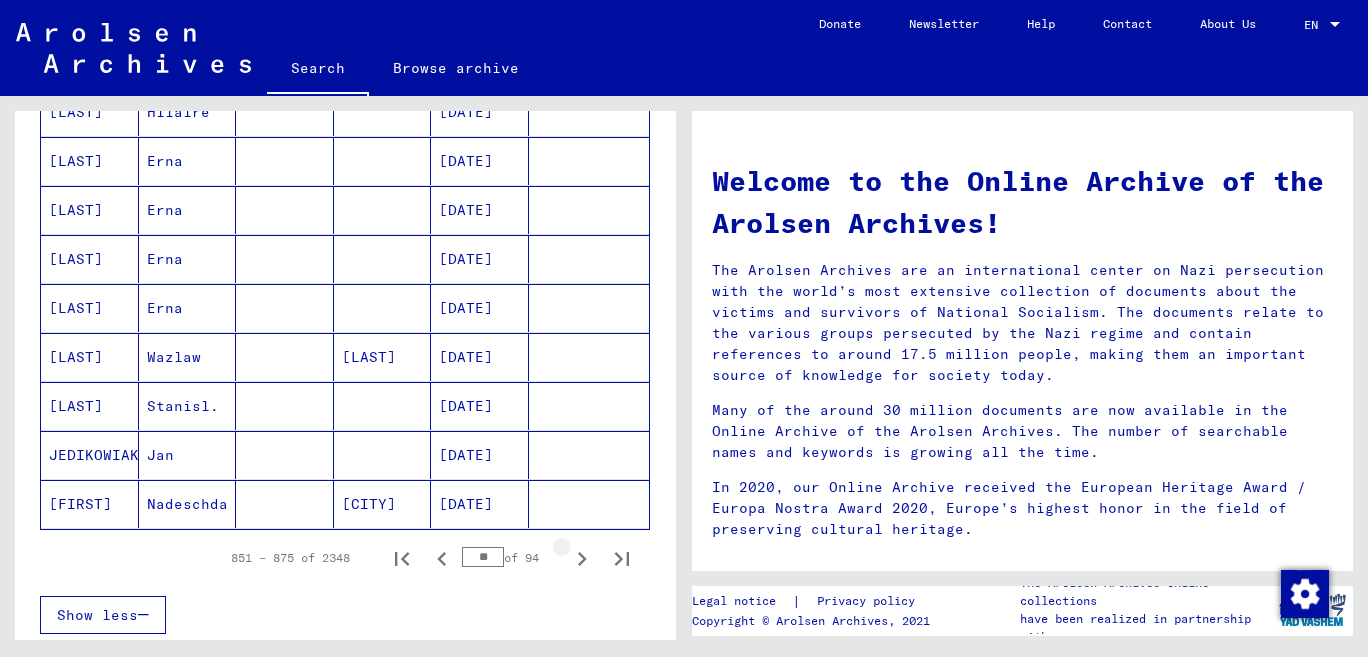 click 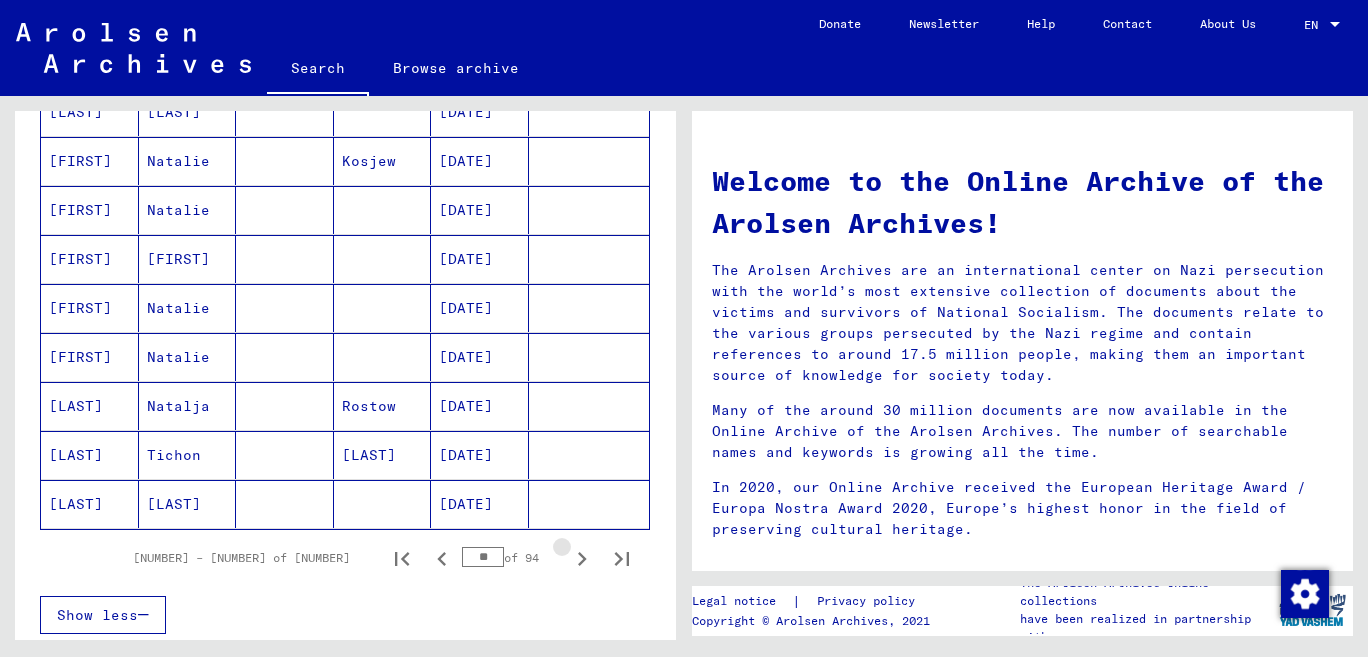 click 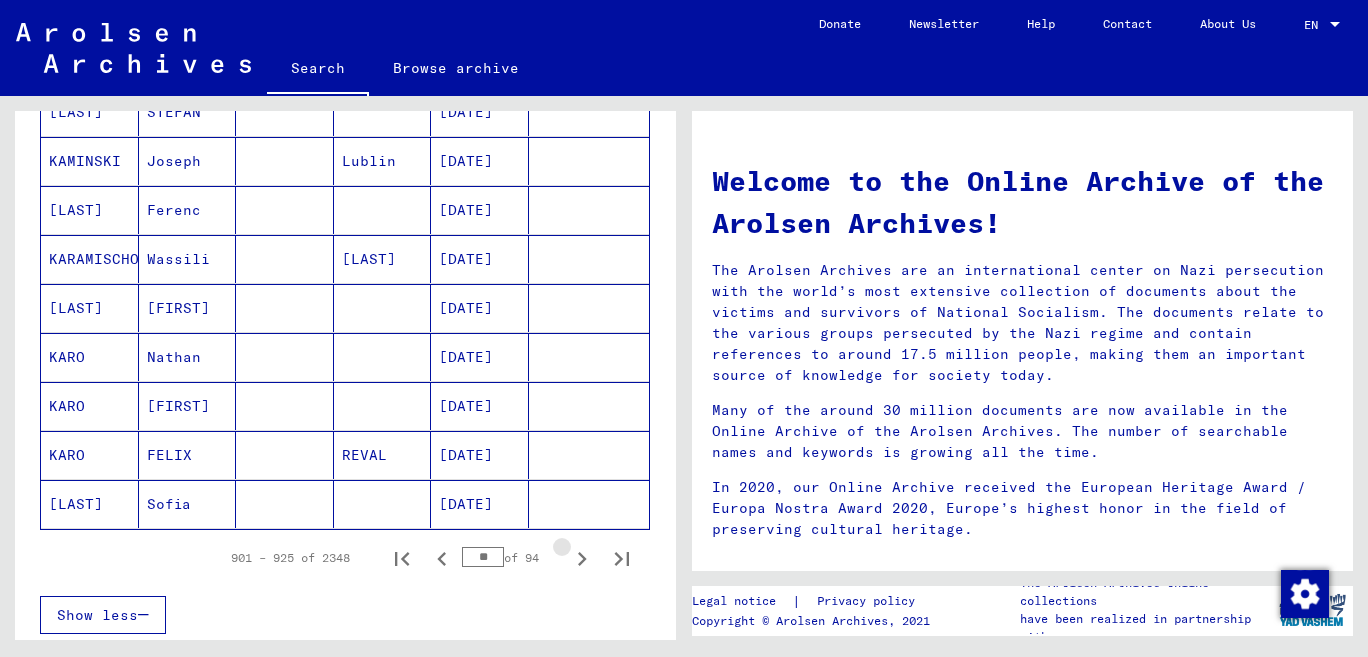 click 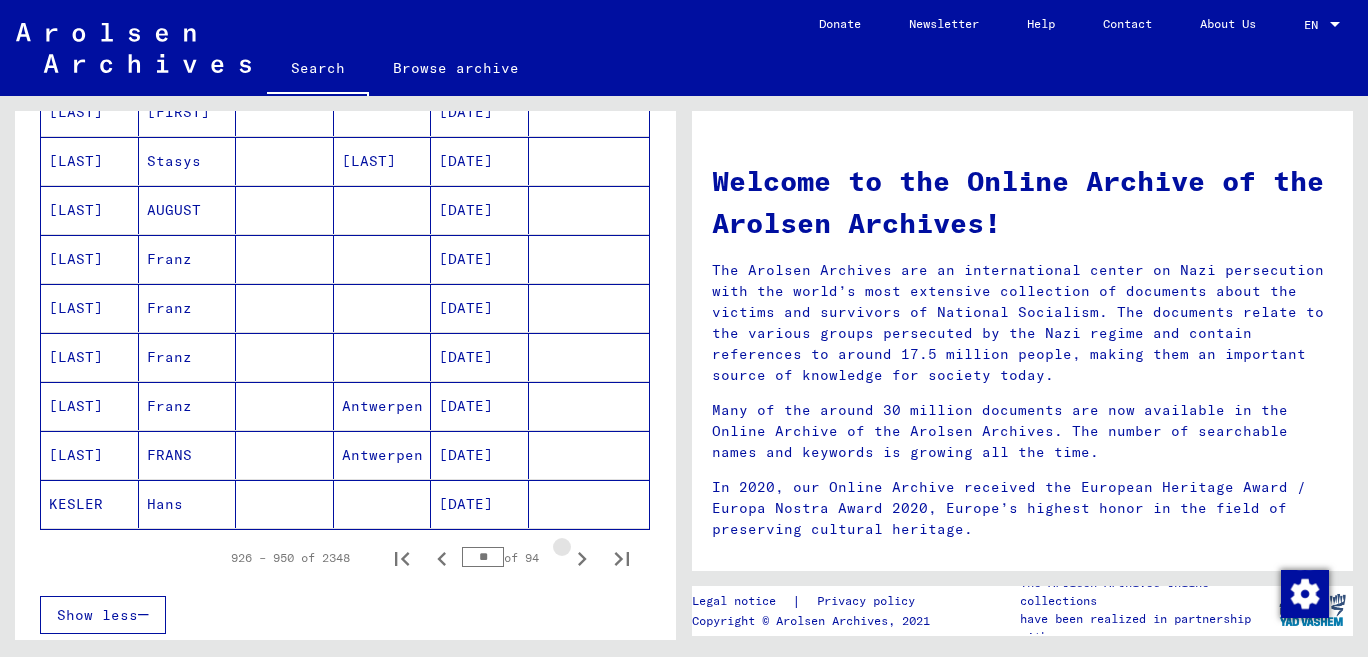 click 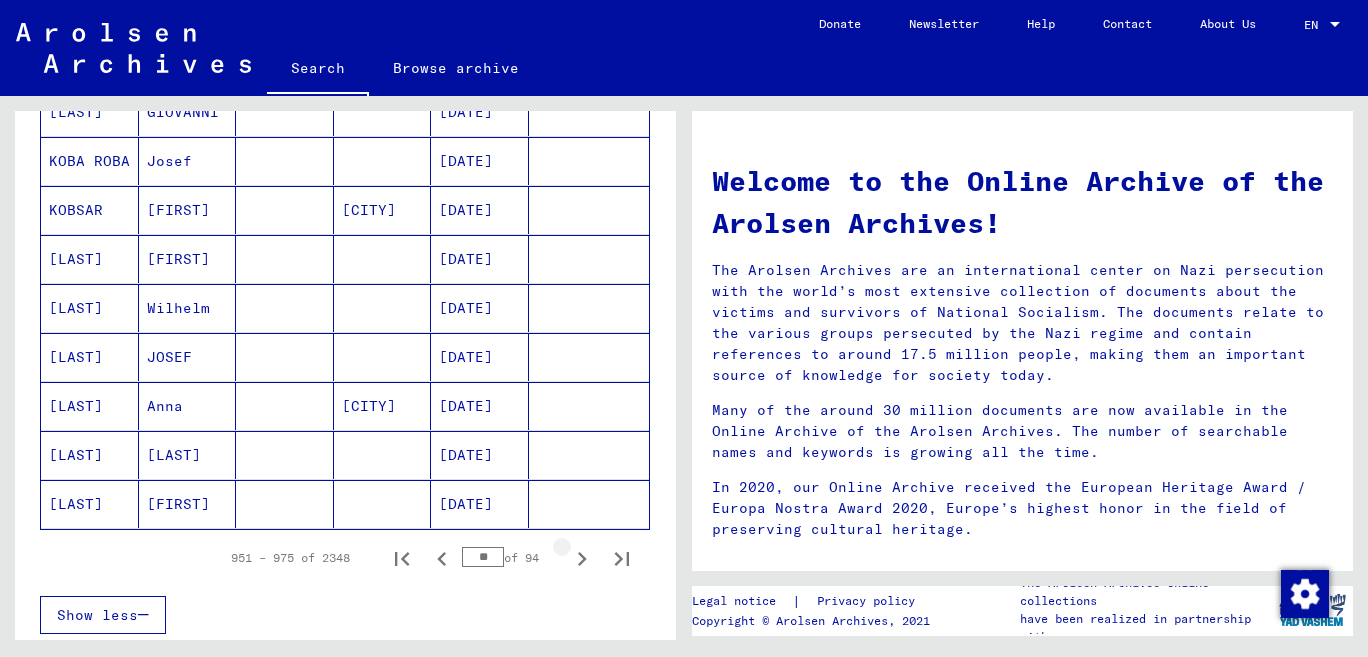 click 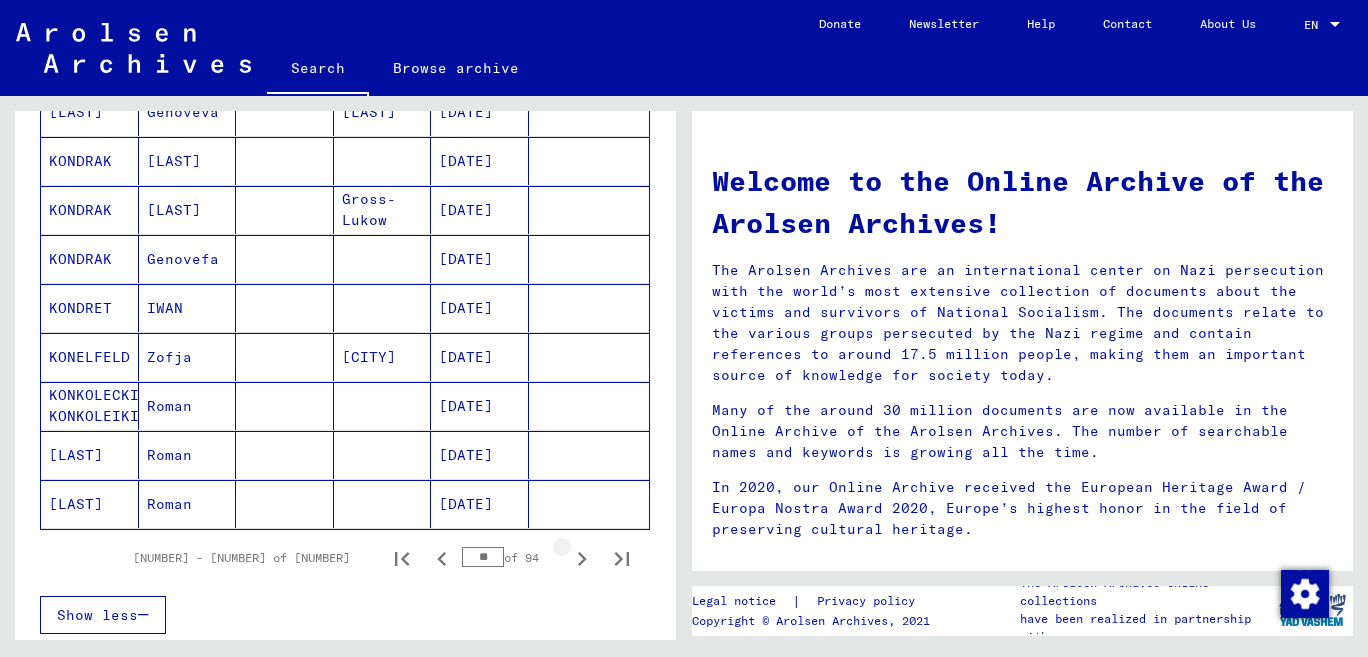 click 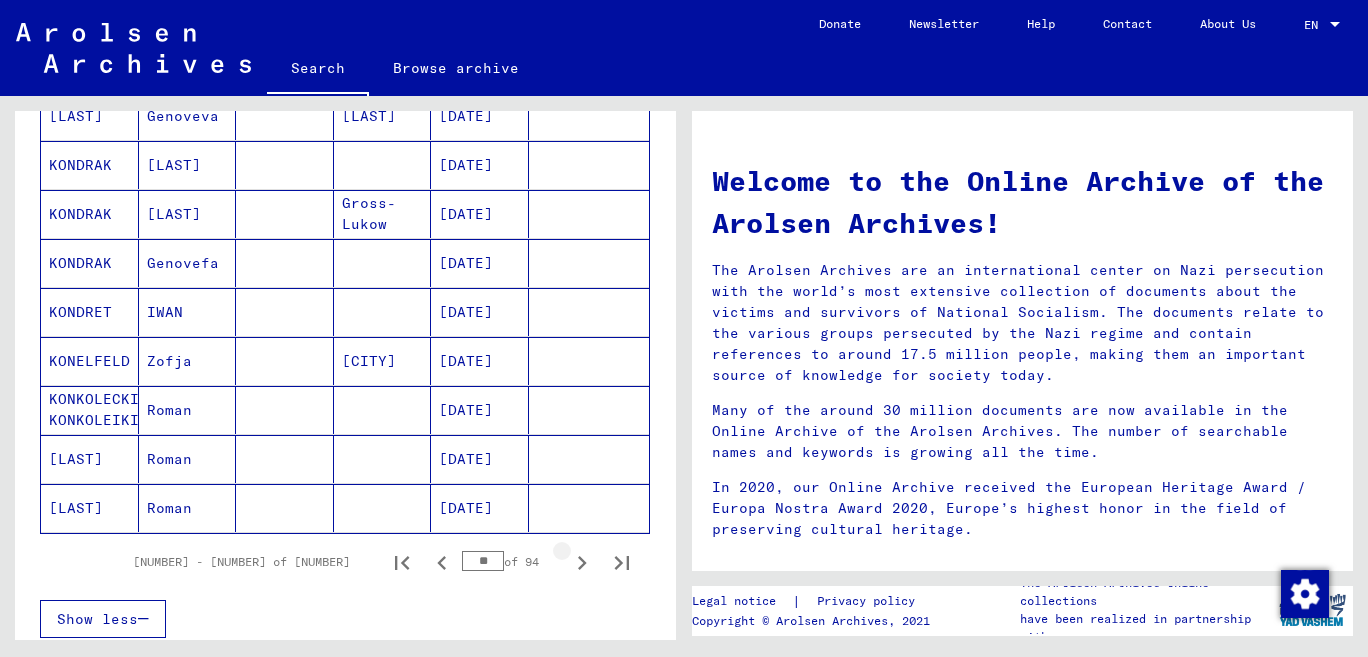 scroll, scrollTop: 1105, scrollLeft: 0, axis: vertical 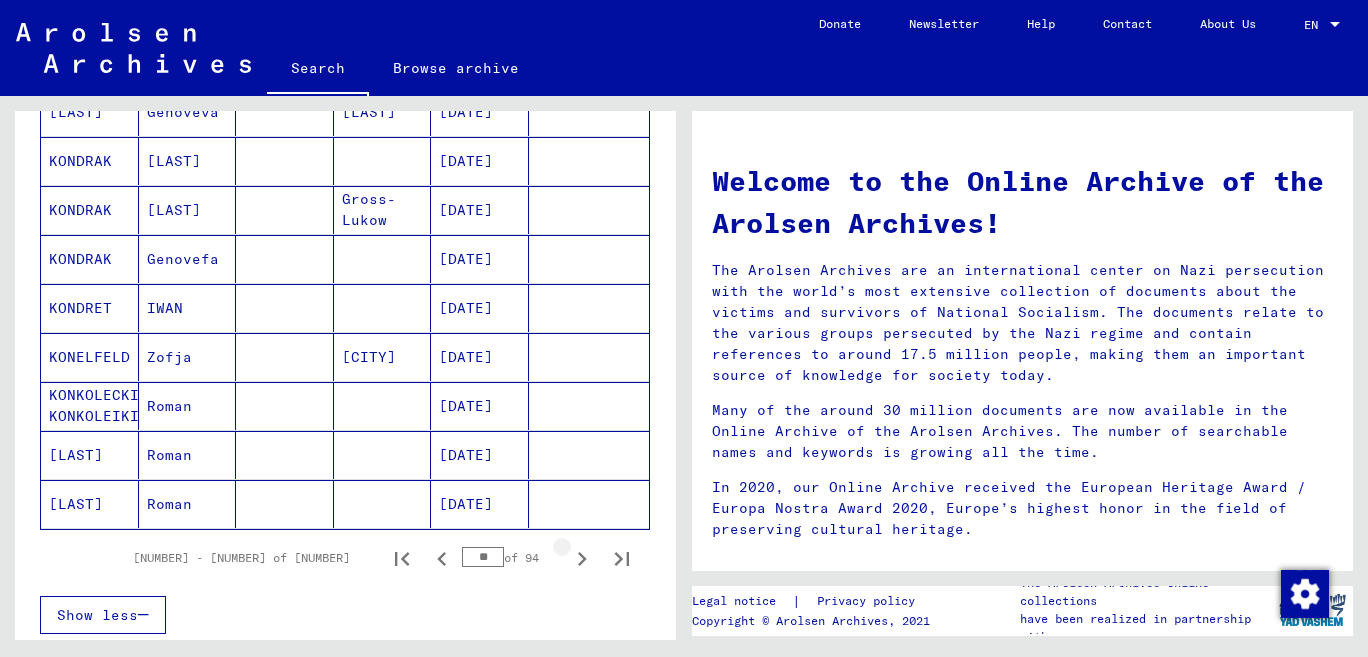 click 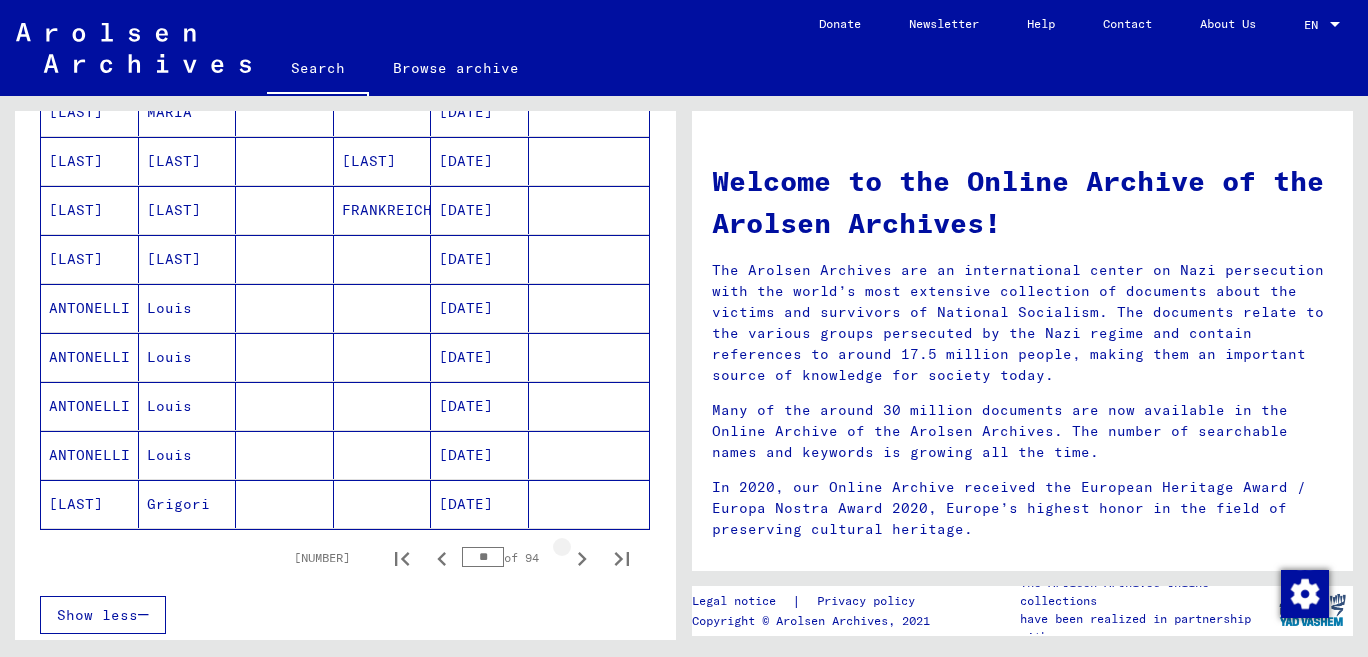 click 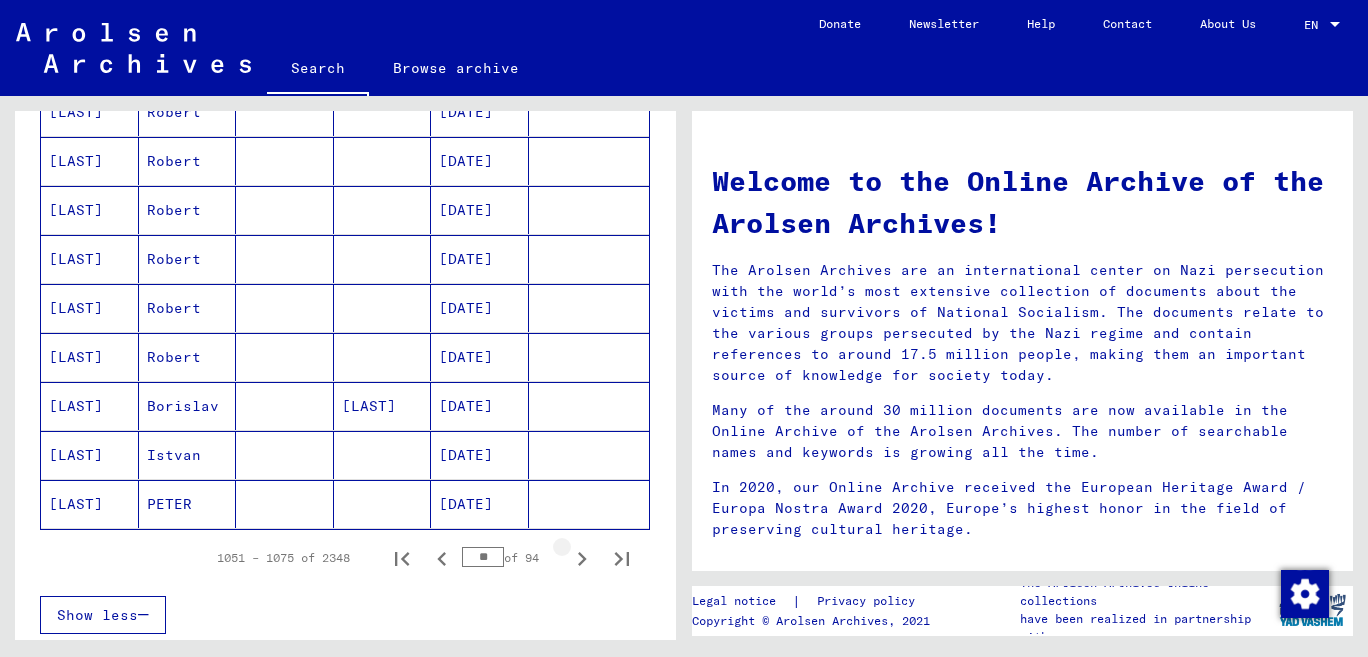 click 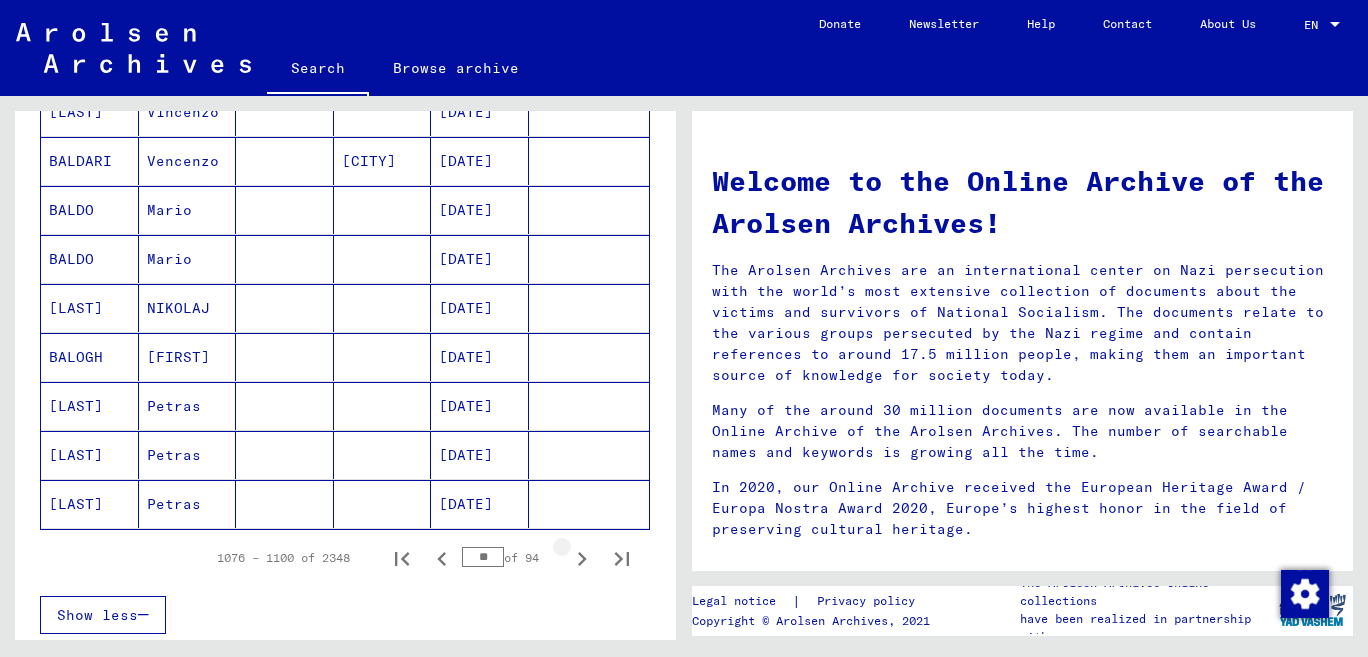 click 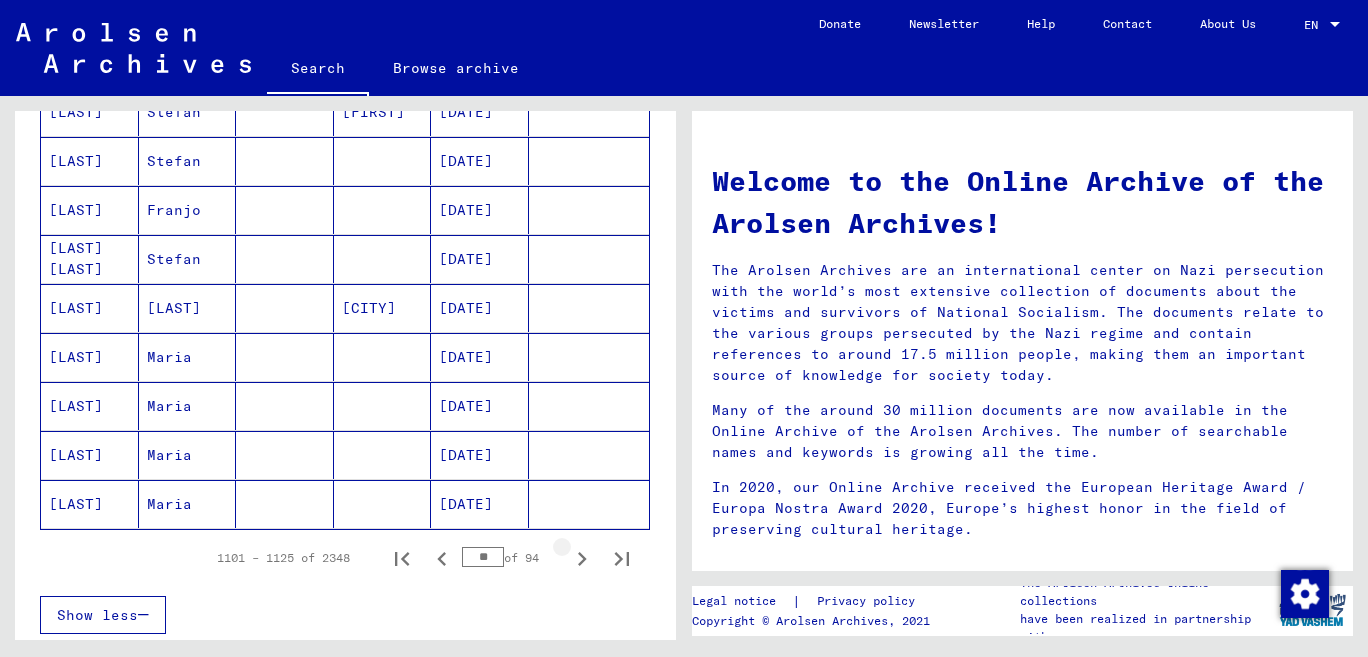 click 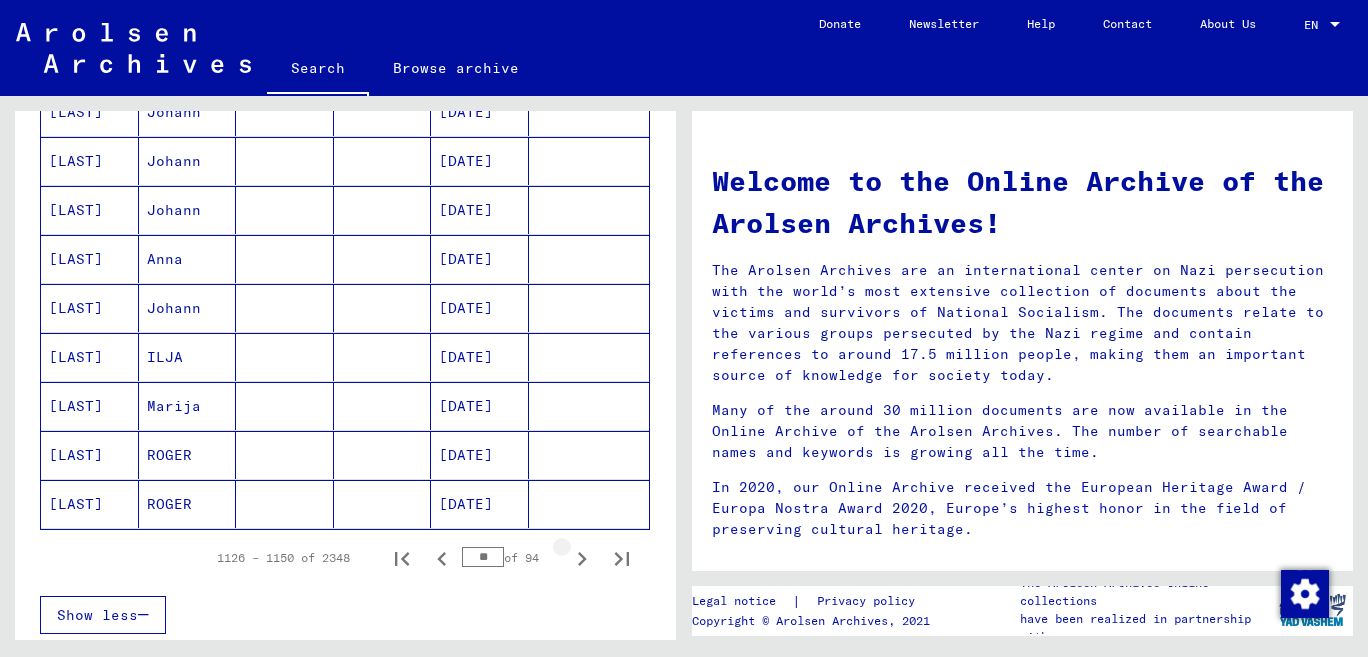 click 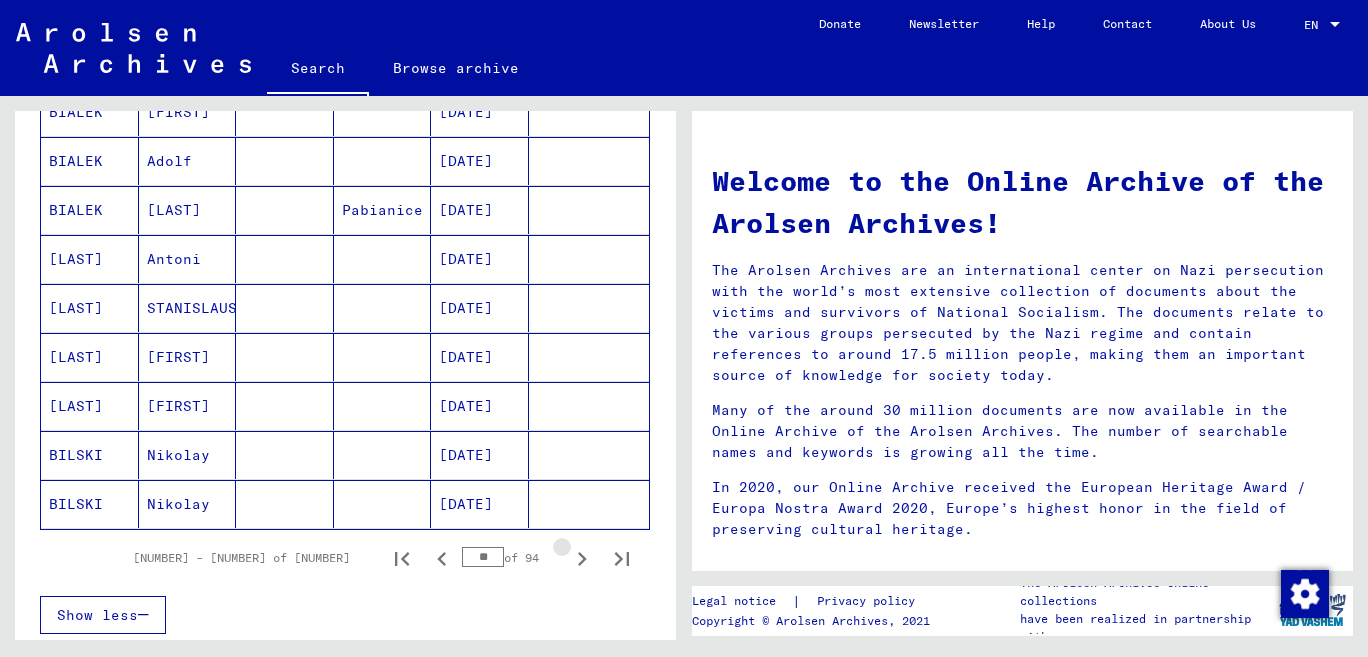 click 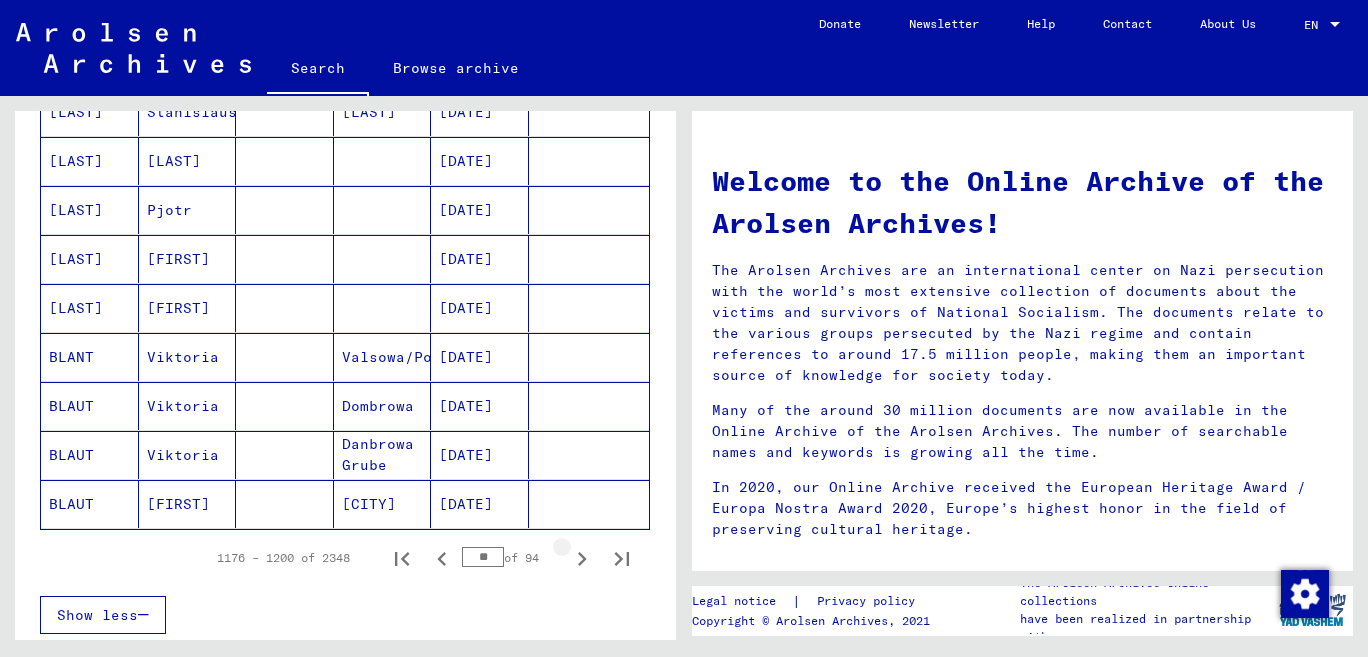 click 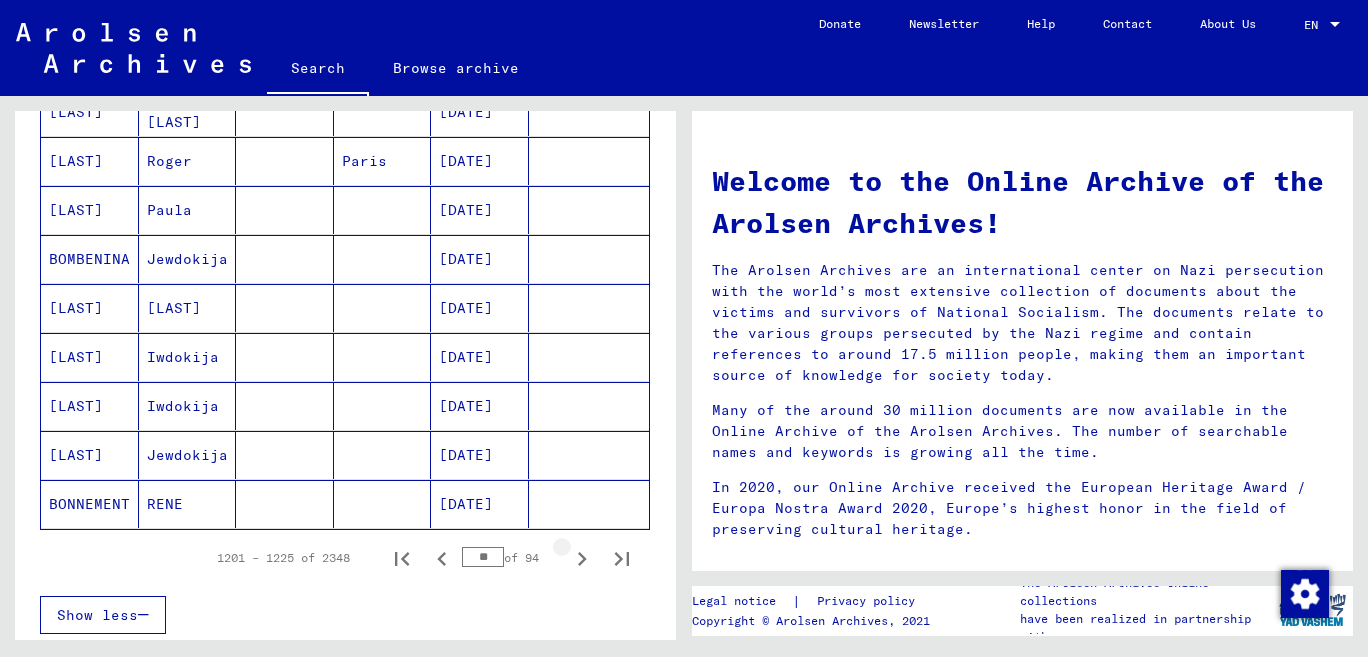 click 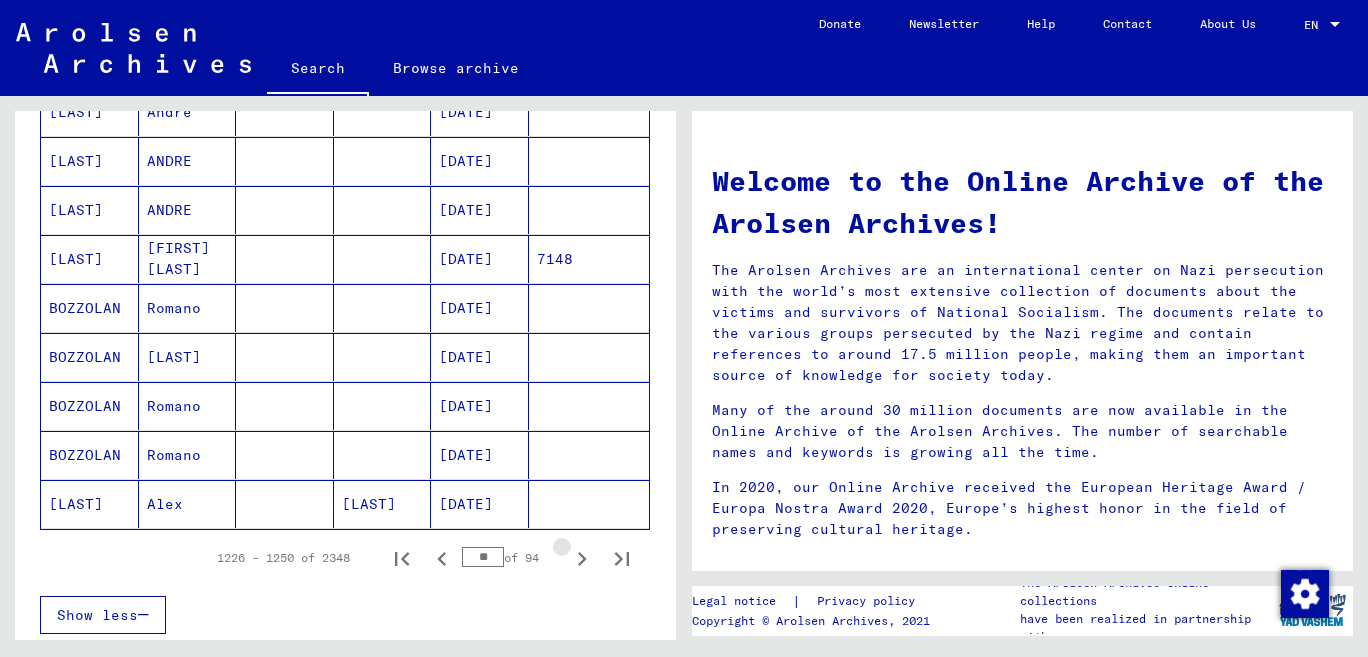 click 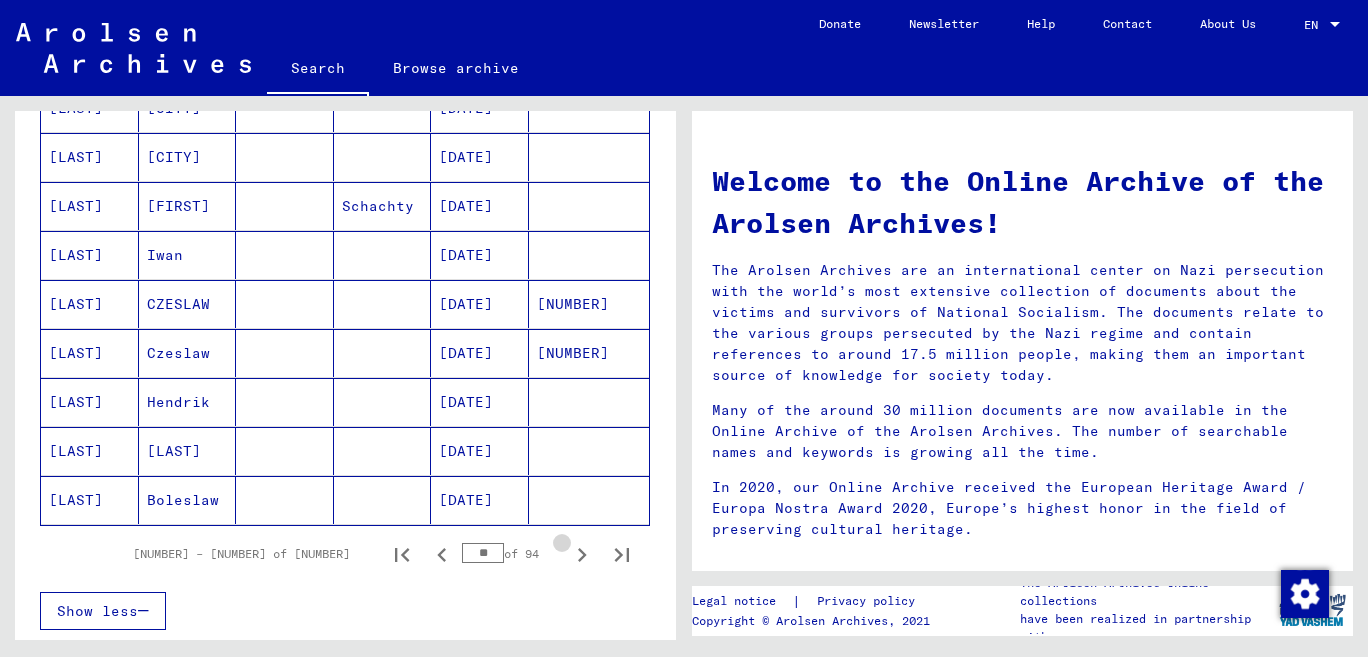 click 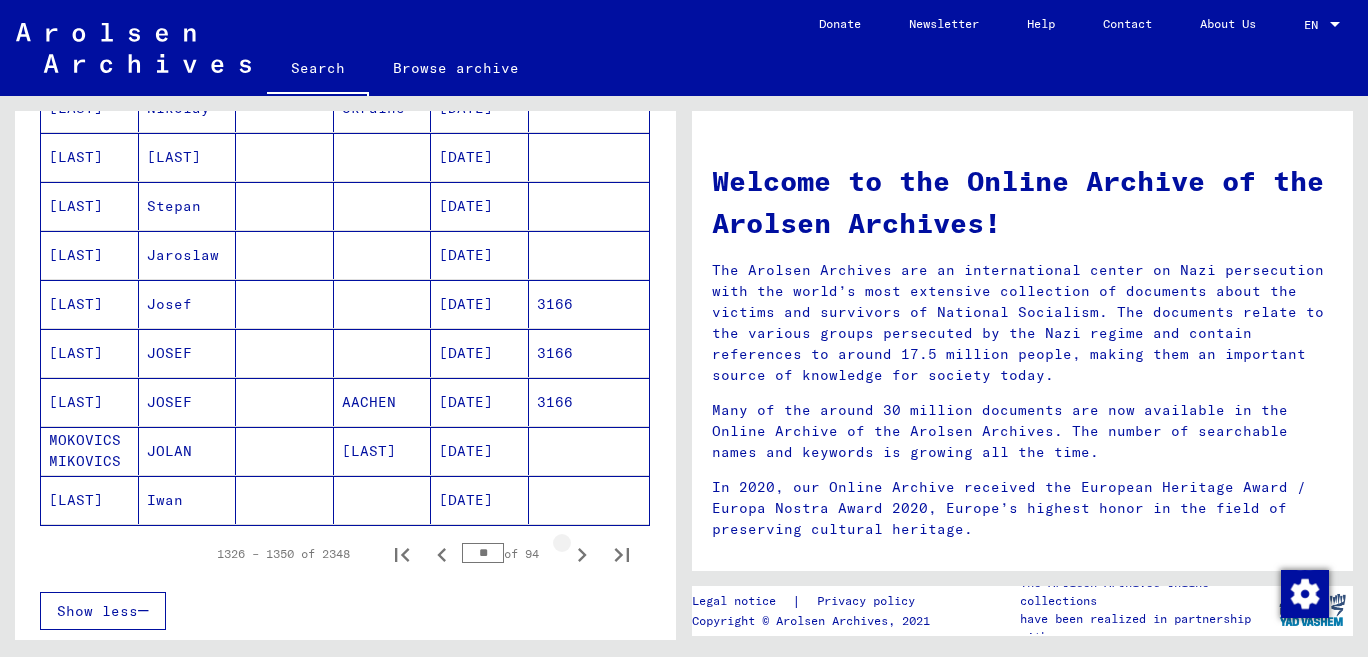 scroll, scrollTop: 1101, scrollLeft: 0, axis: vertical 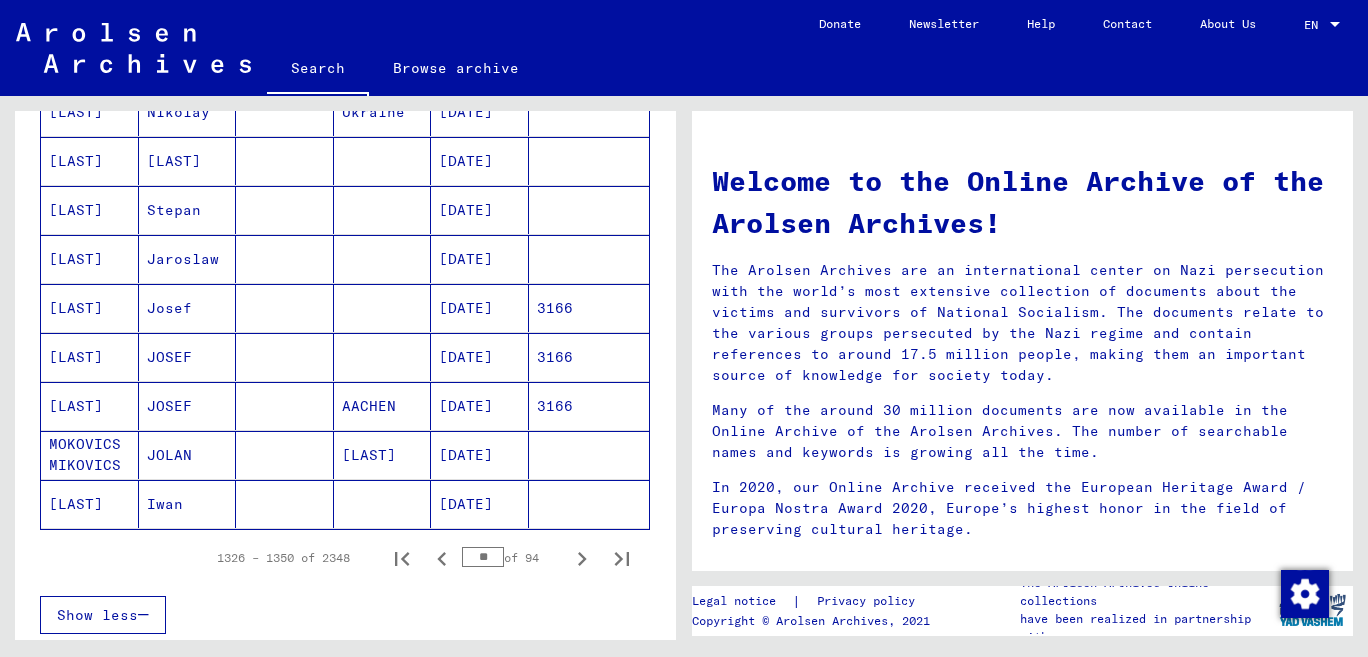 click 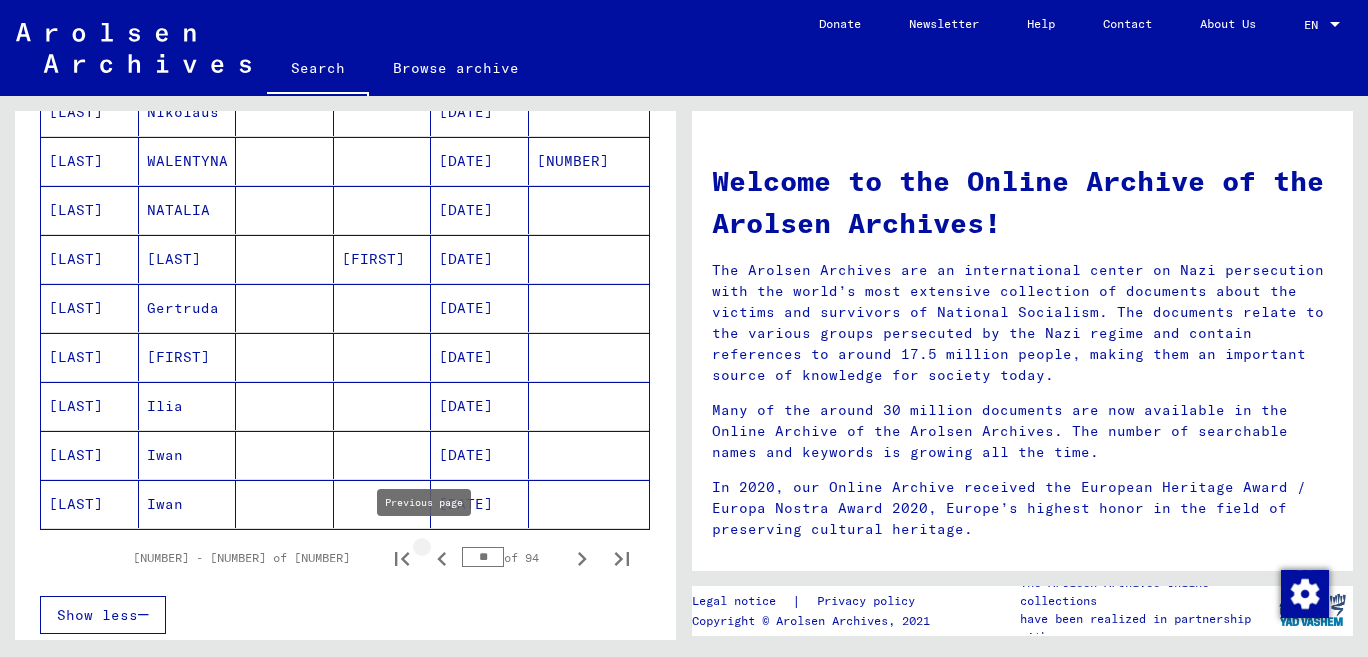 click 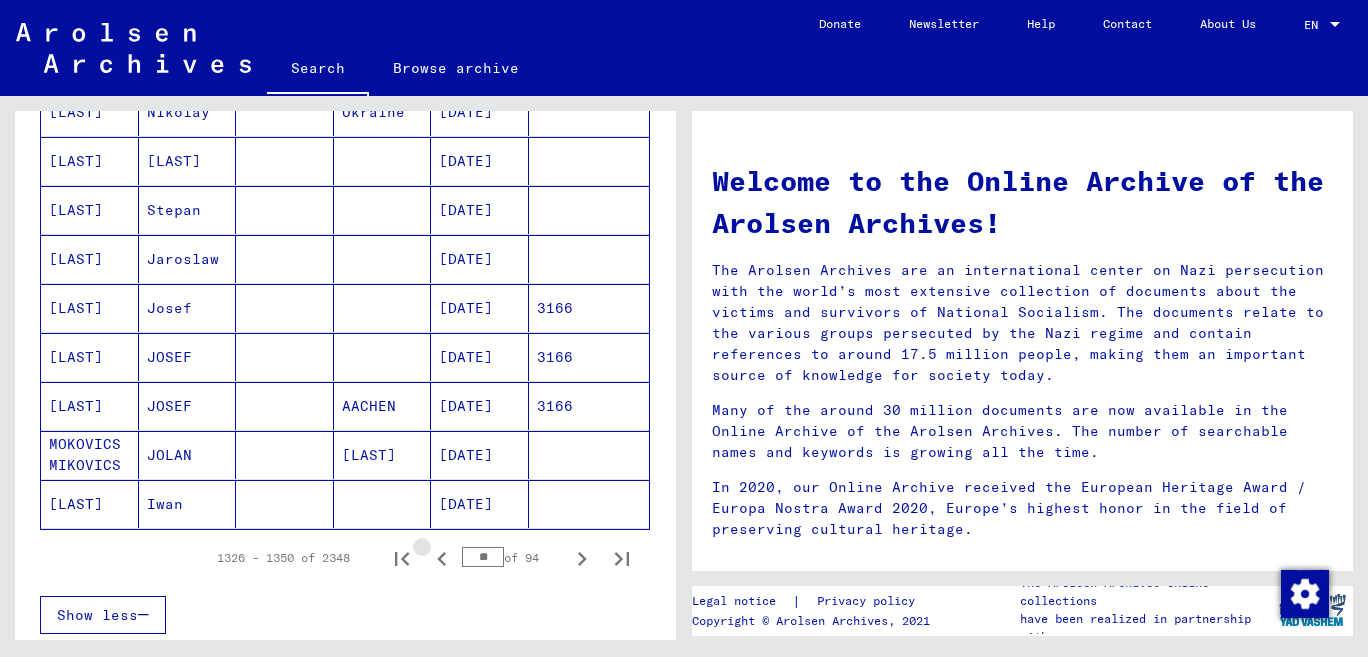 click 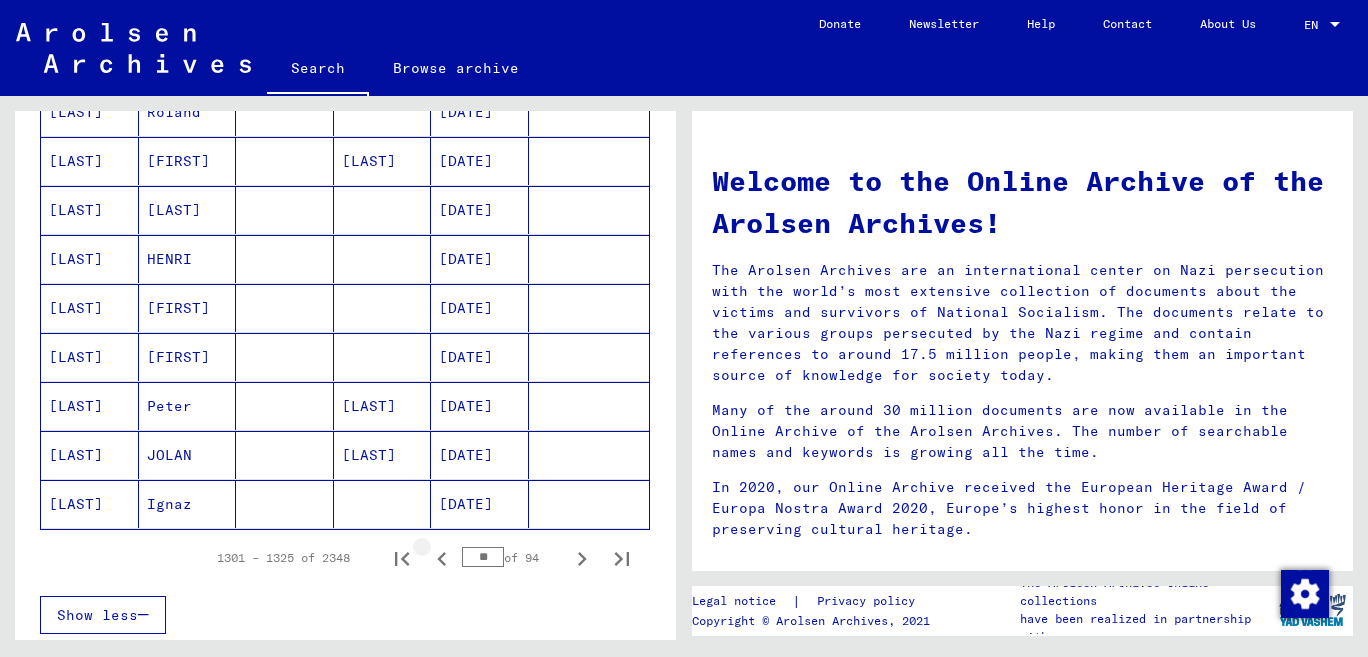 click 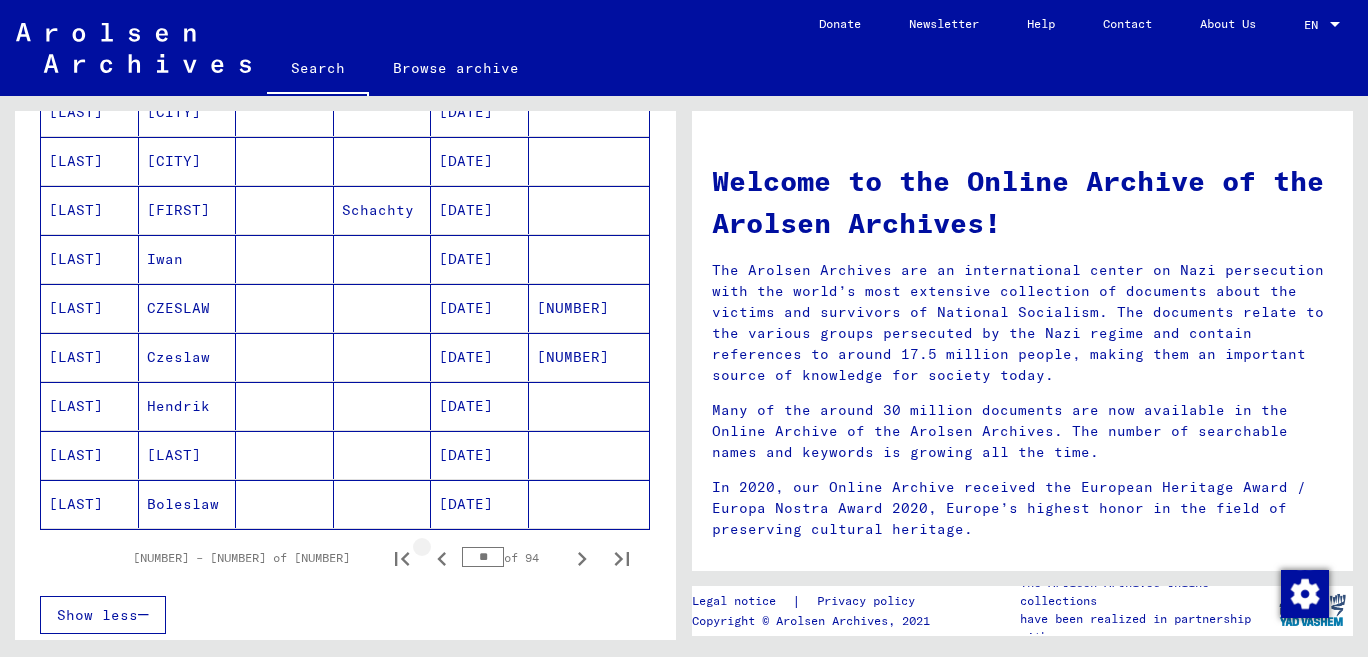 click 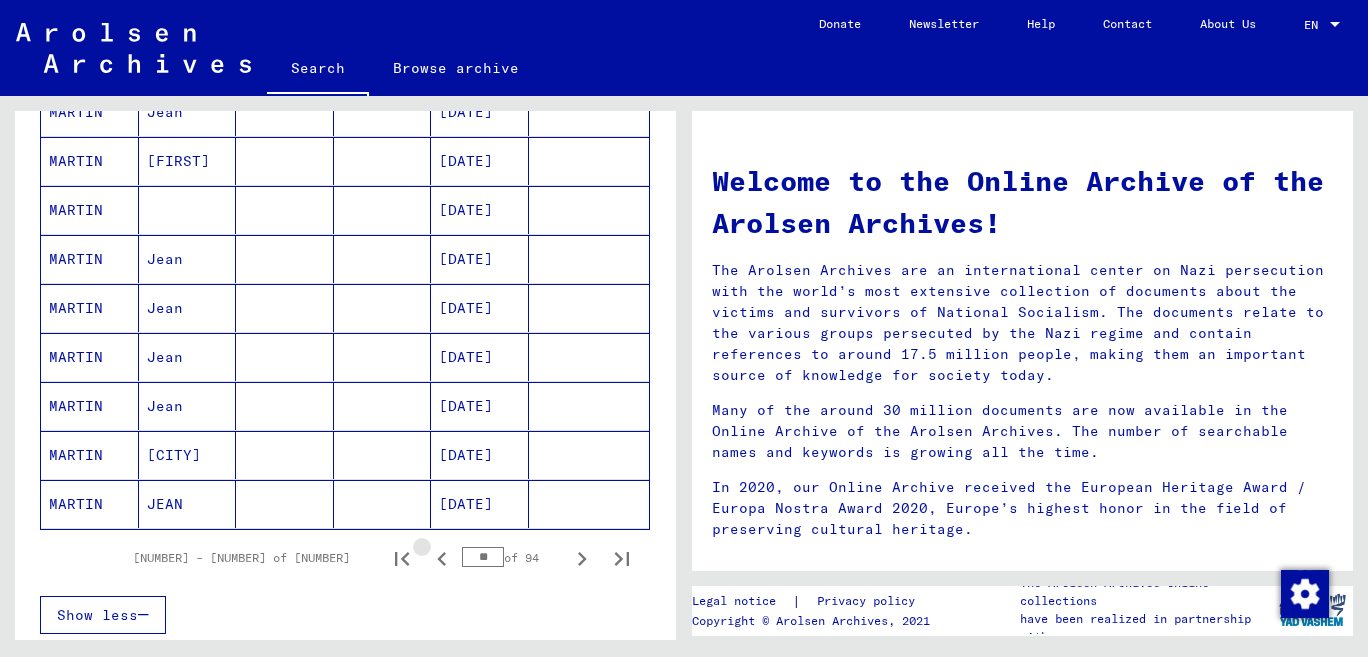 click 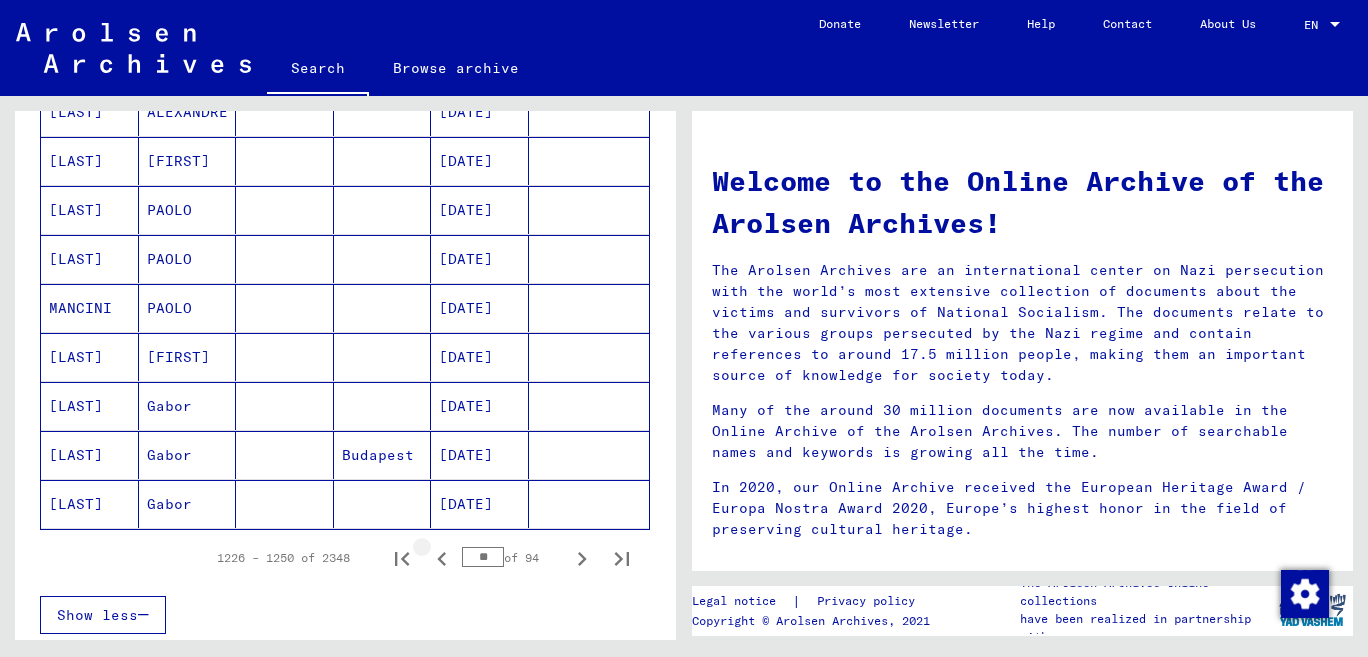 click 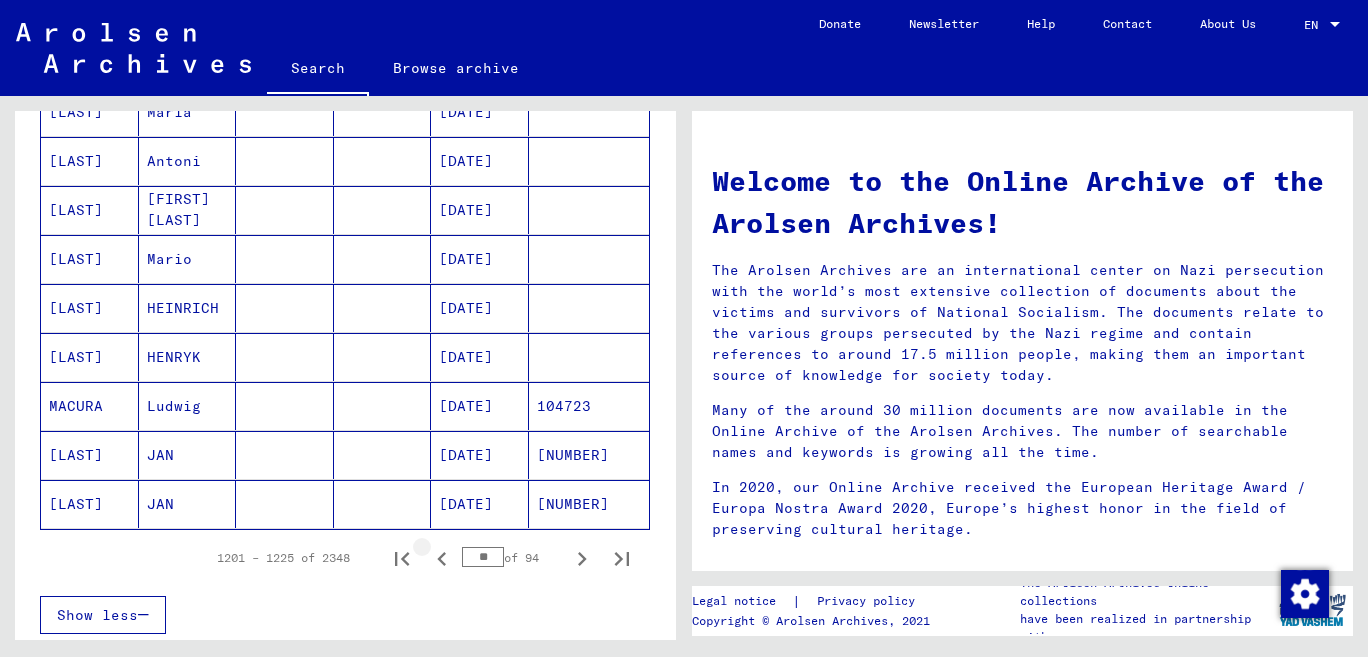click 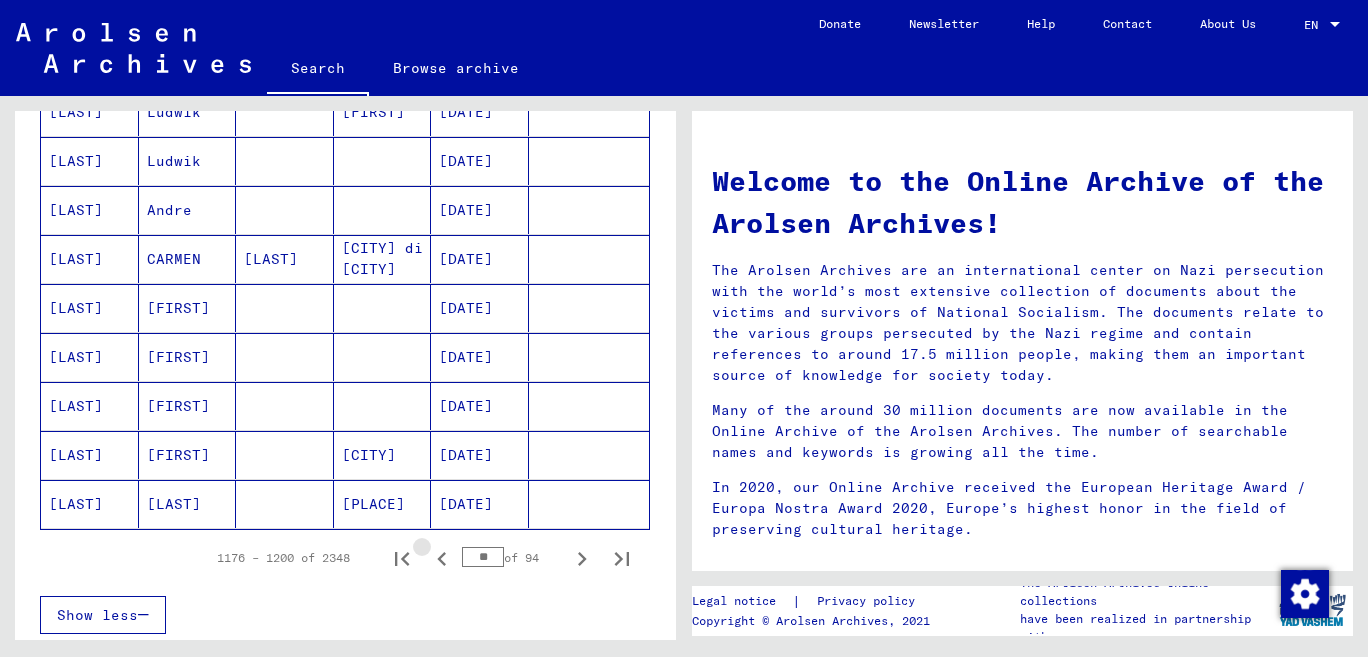 click 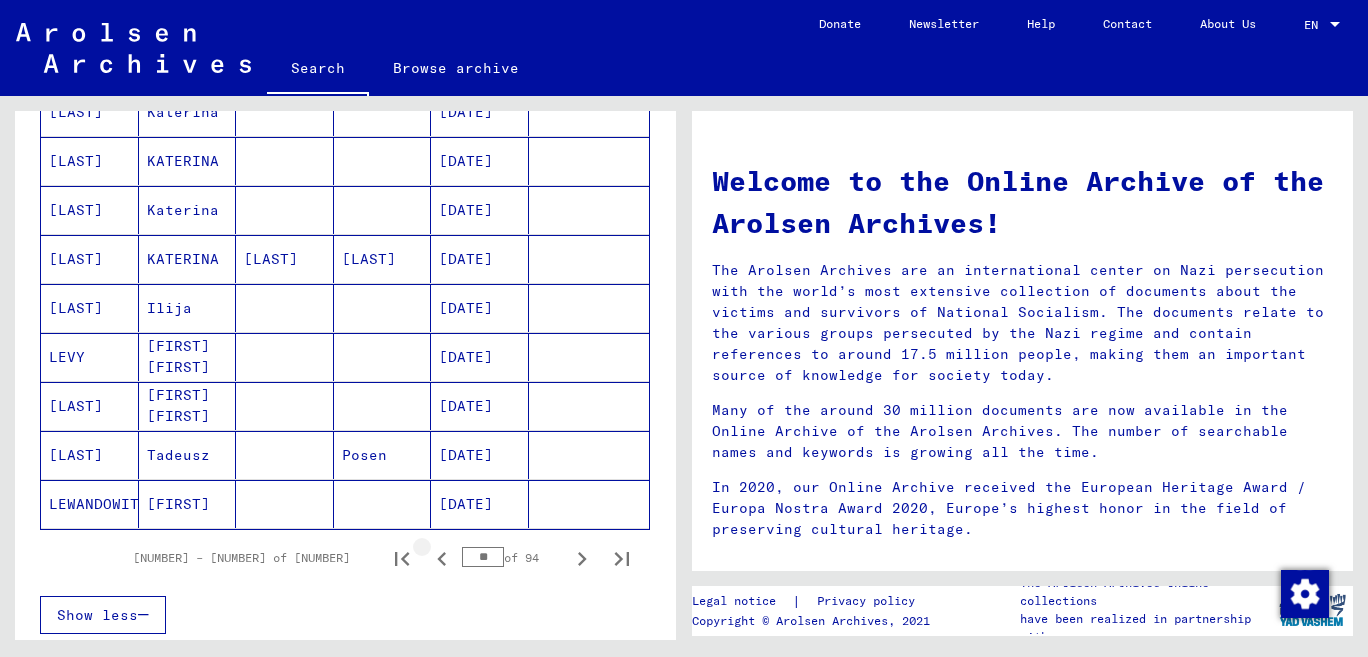 click 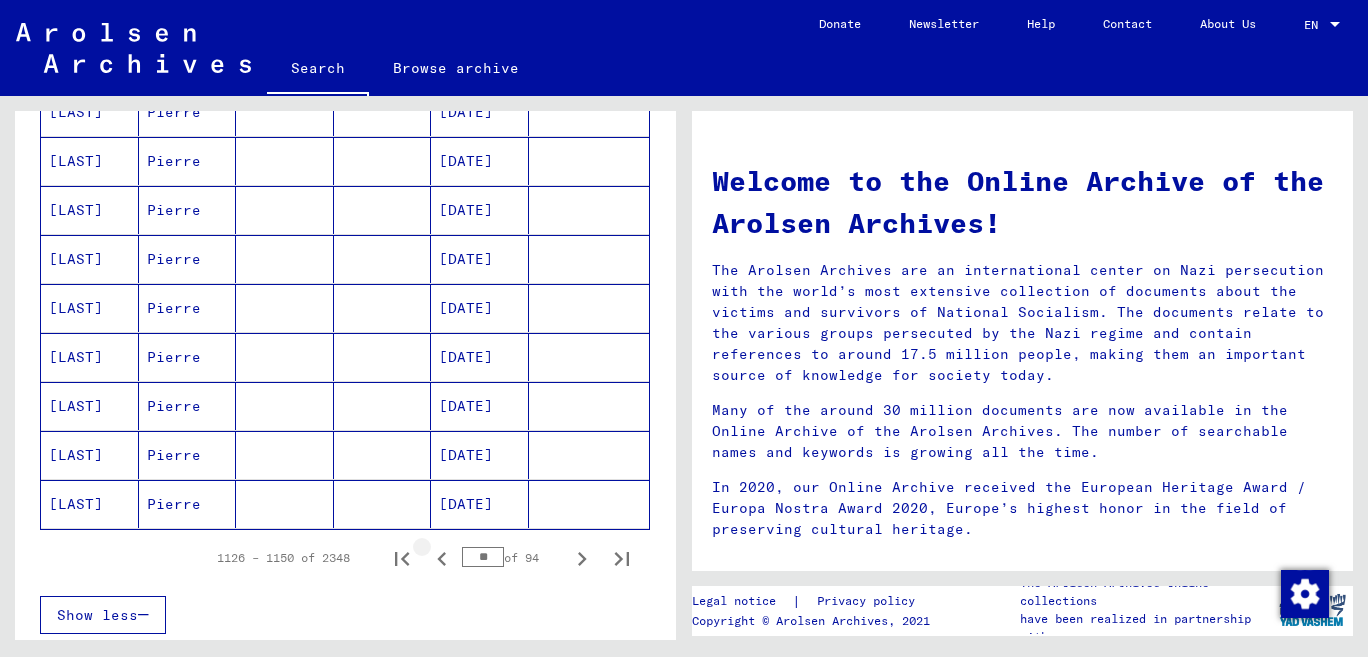 click 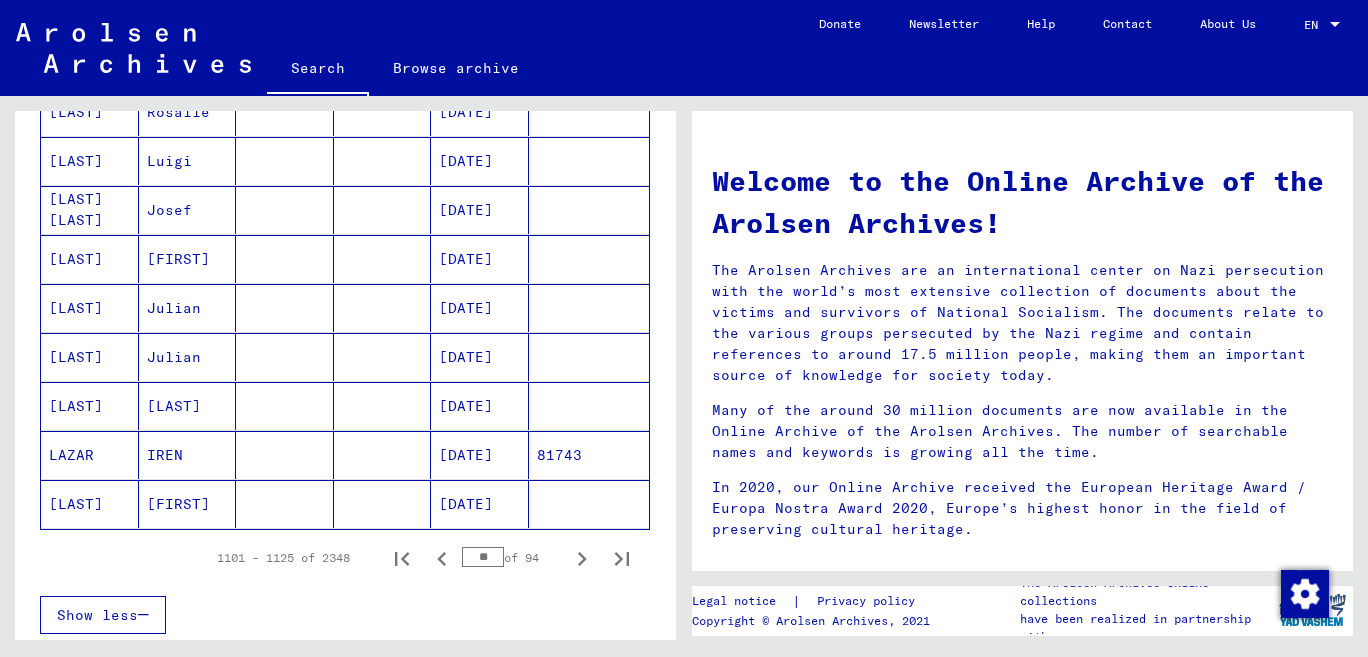 click on "[LAST]" 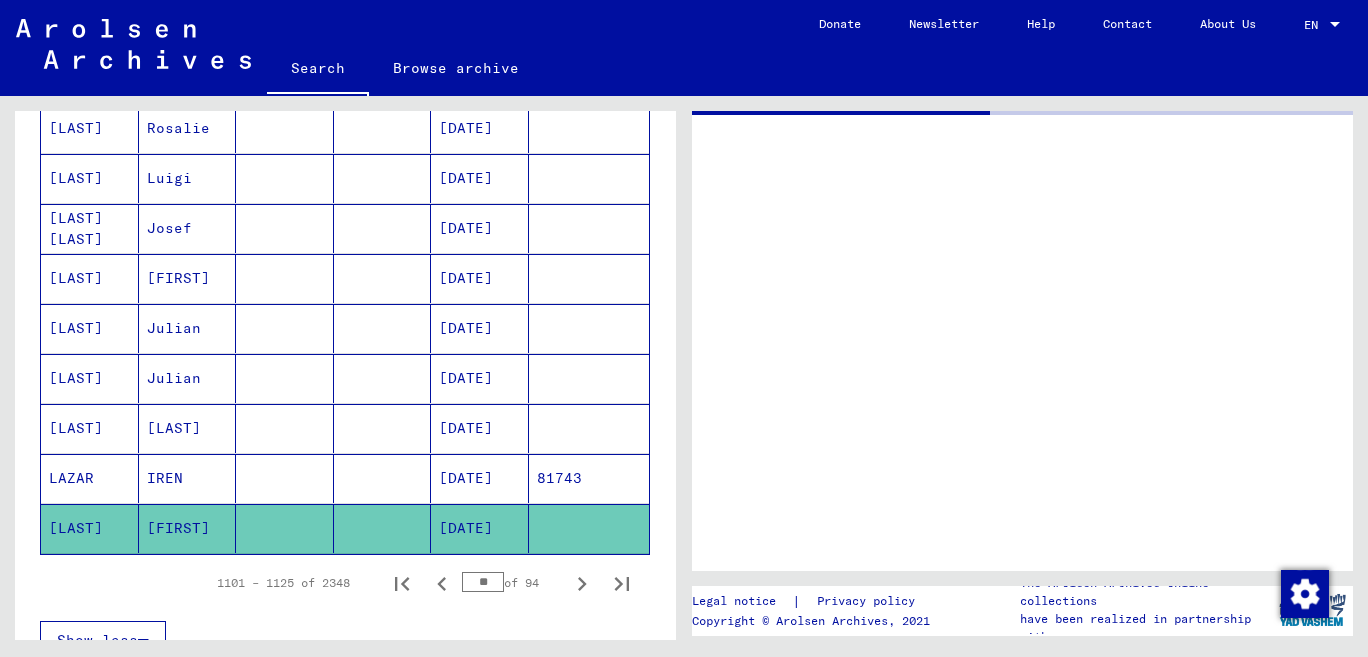 scroll, scrollTop: 1114, scrollLeft: 0, axis: vertical 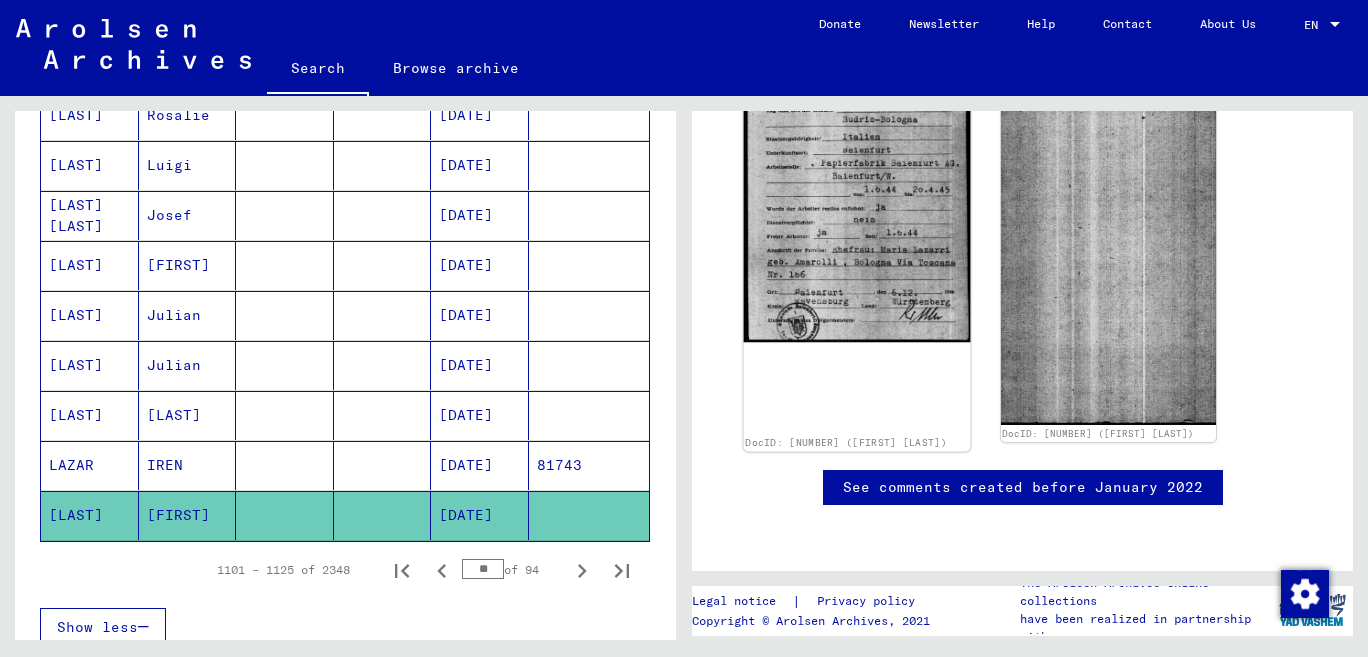 click 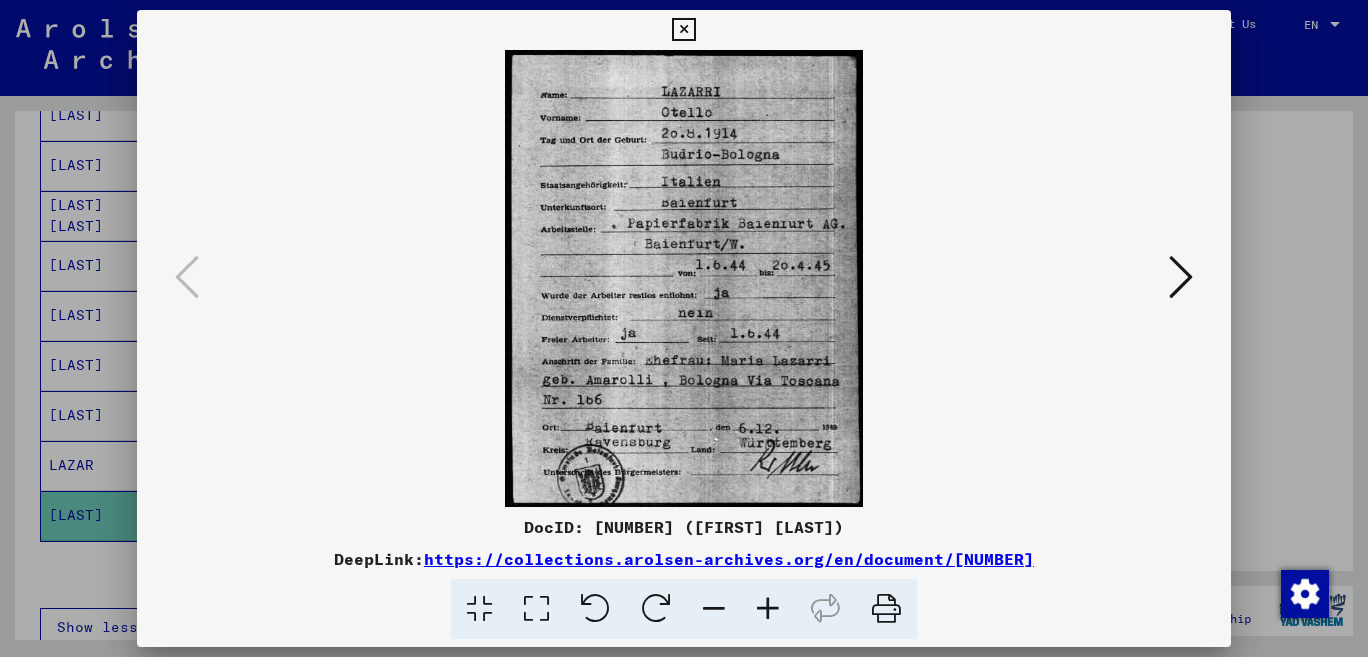 drag, startPoint x: 1218, startPoint y: 27, endPoint x: 1189, endPoint y: 35, distance: 30.083218 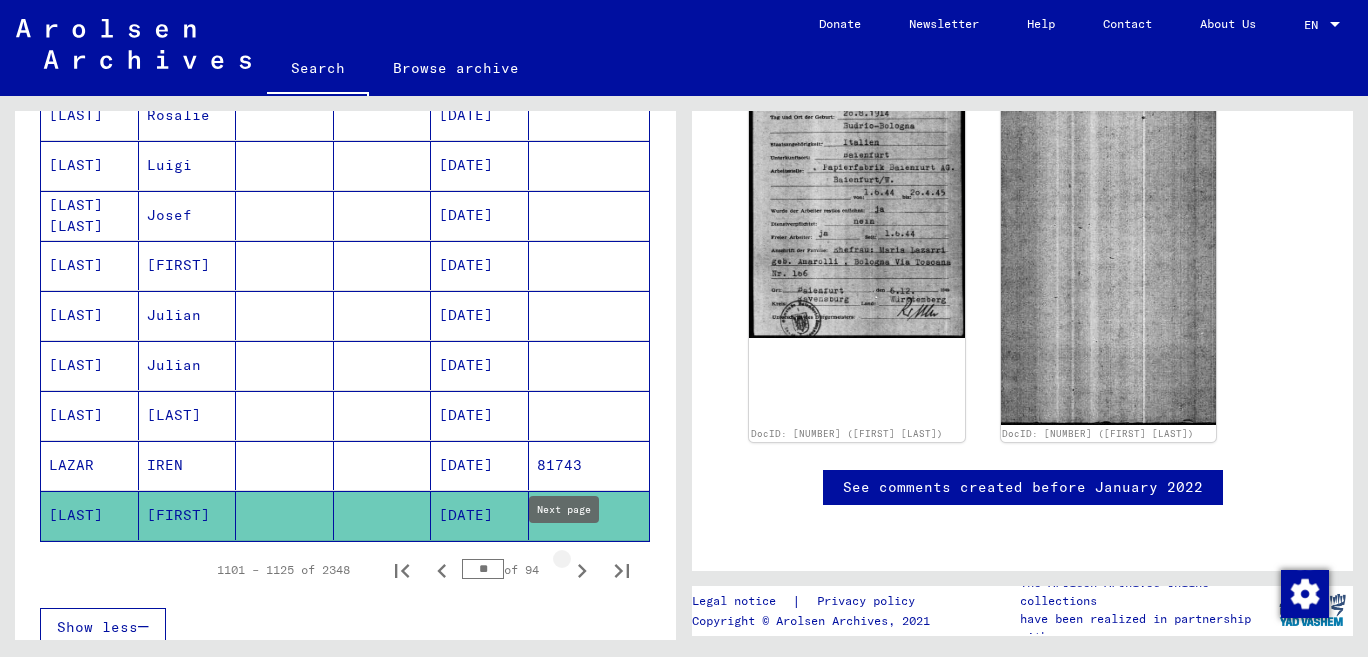 drag, startPoint x: 562, startPoint y: 554, endPoint x: 542, endPoint y: 535, distance: 27.58623 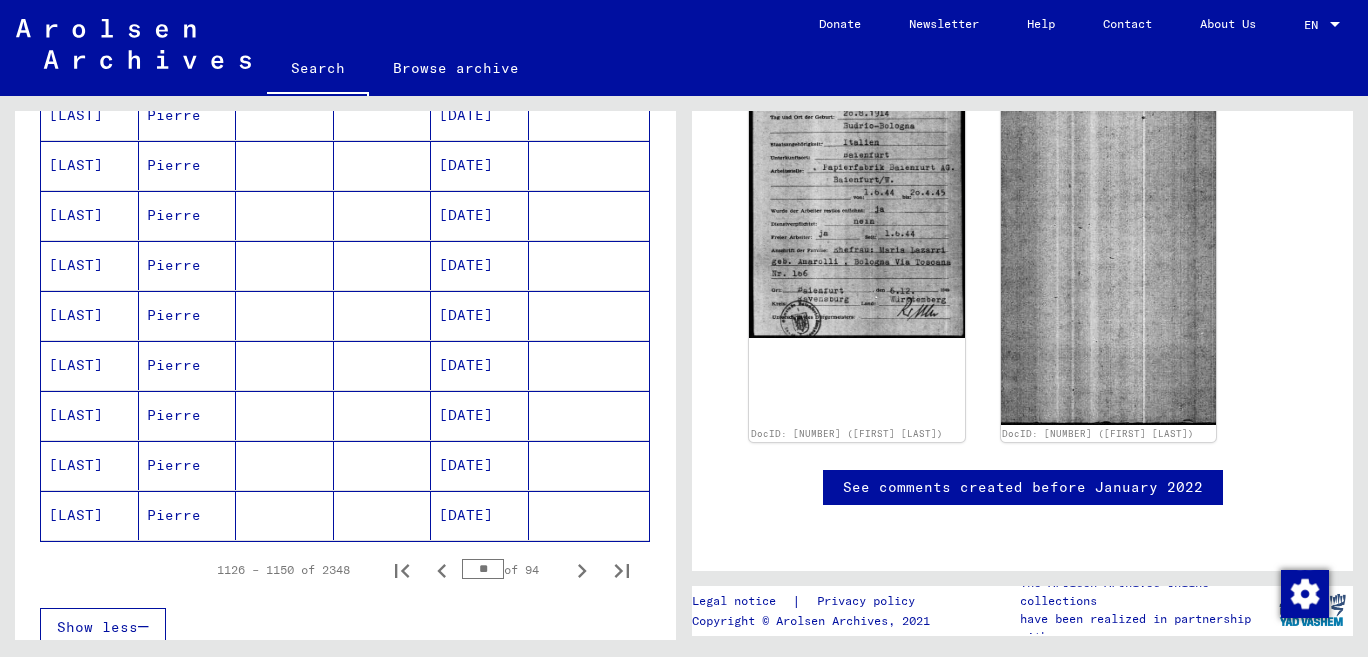 scroll, scrollTop: 231, scrollLeft: 0, axis: vertical 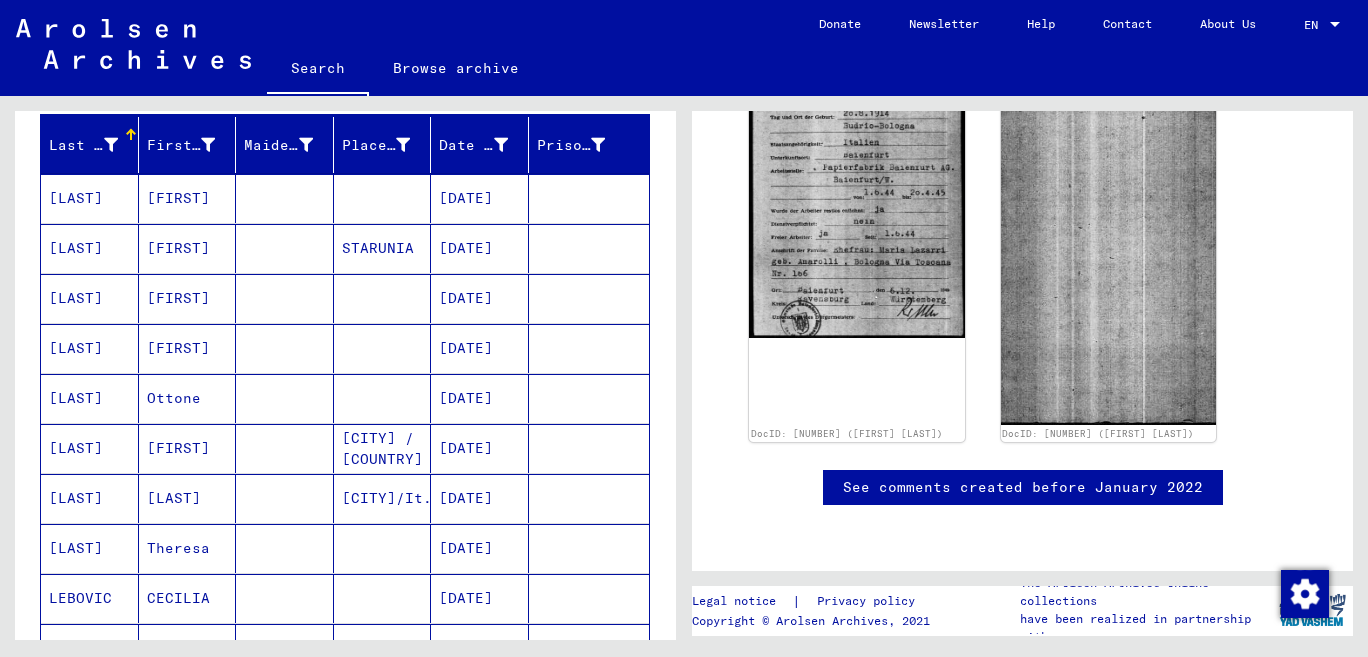 click on "[LAST]" at bounding box center [90, 498] 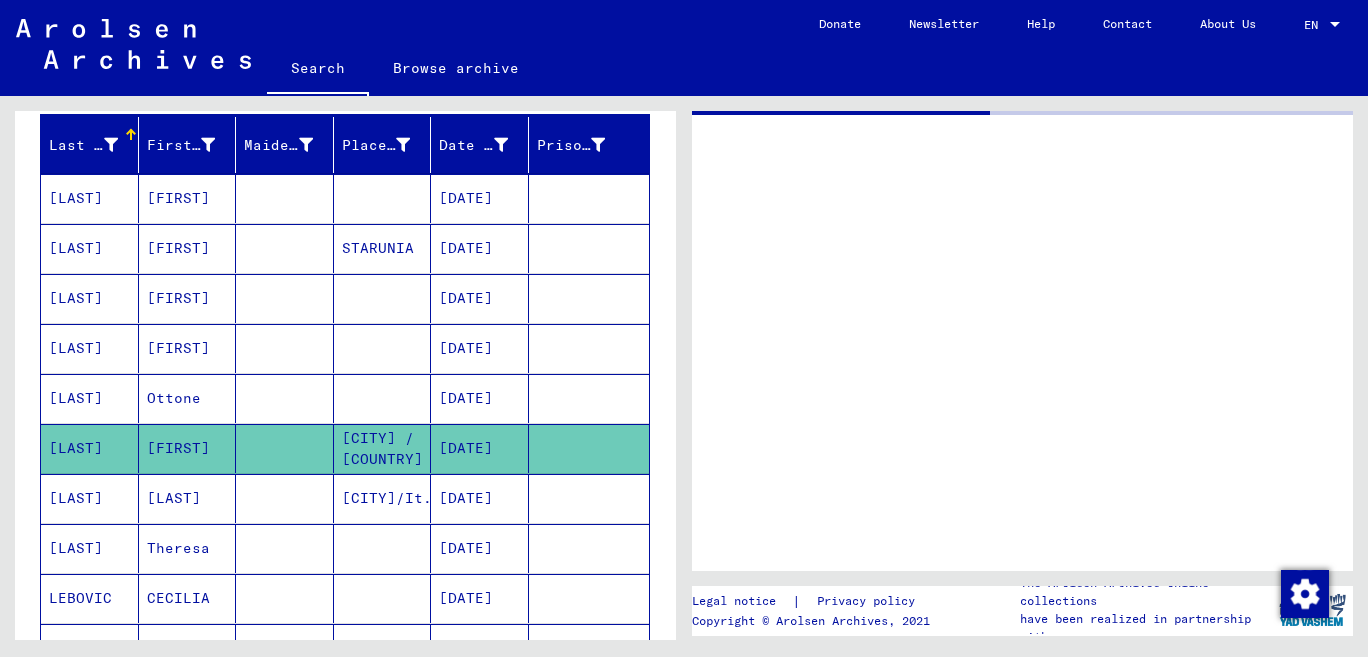 scroll, scrollTop: 0, scrollLeft: 0, axis: both 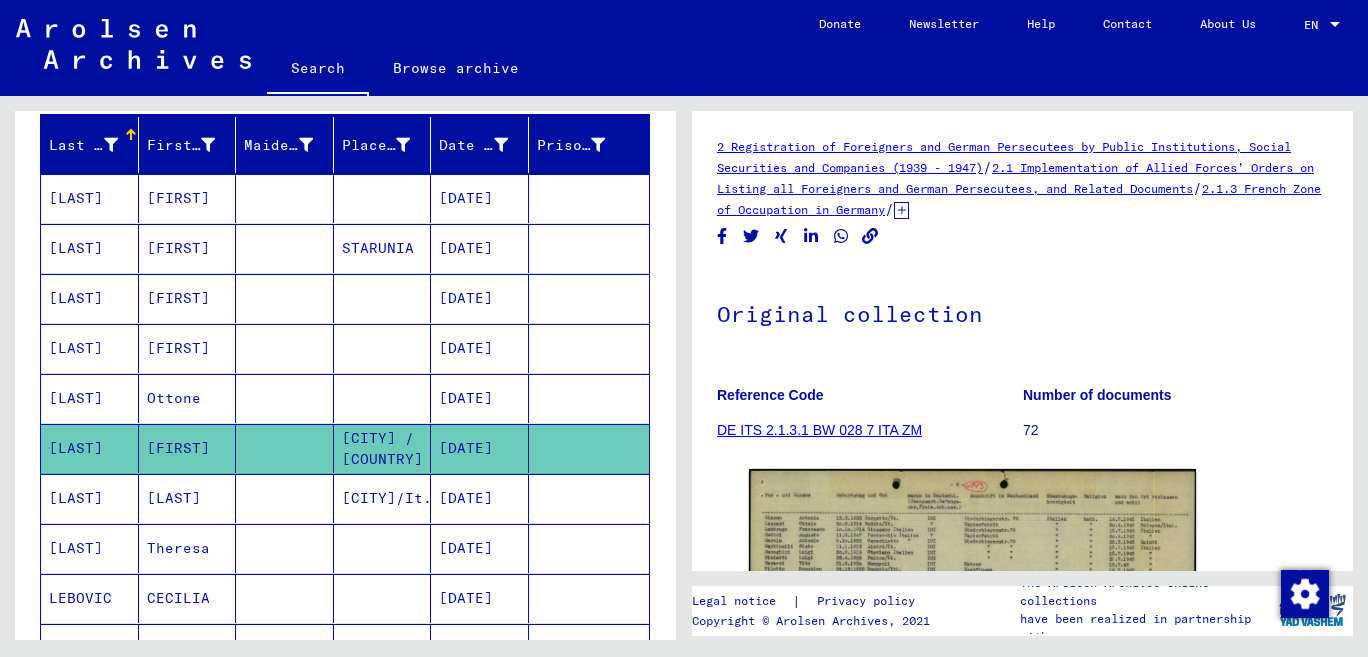 click on "[LAST]" at bounding box center [90, 548] 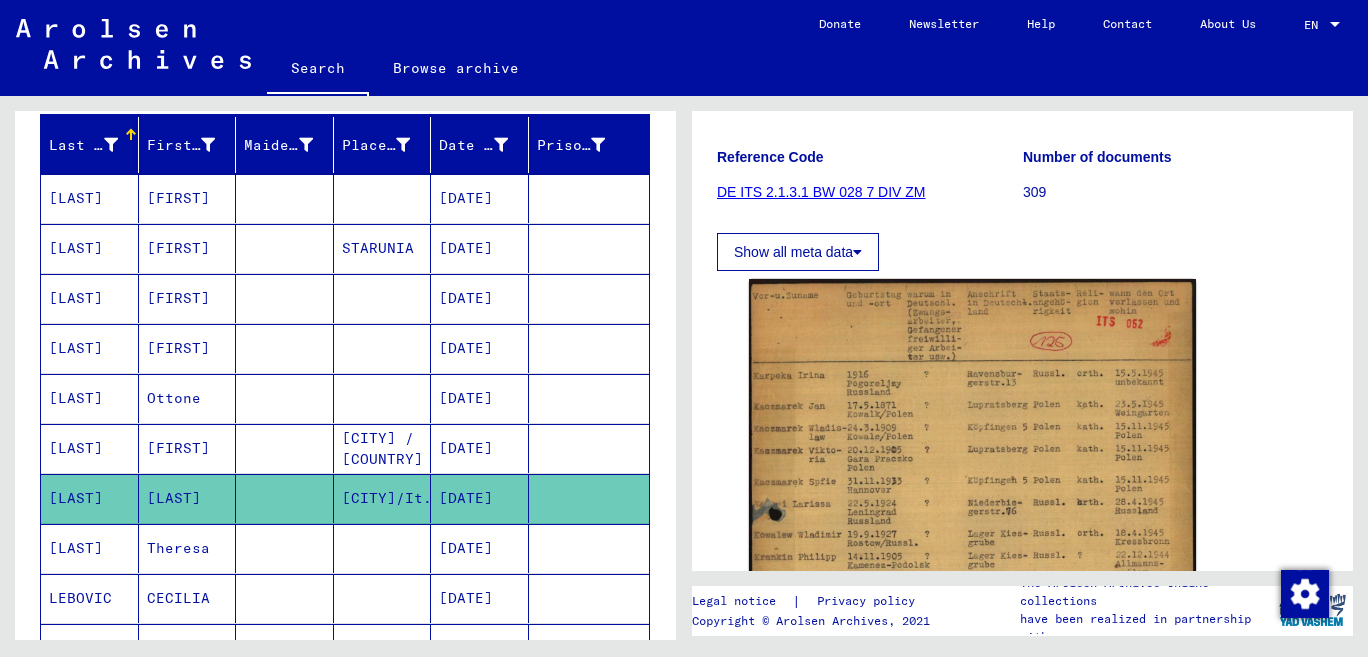 scroll, scrollTop: 423, scrollLeft: 0, axis: vertical 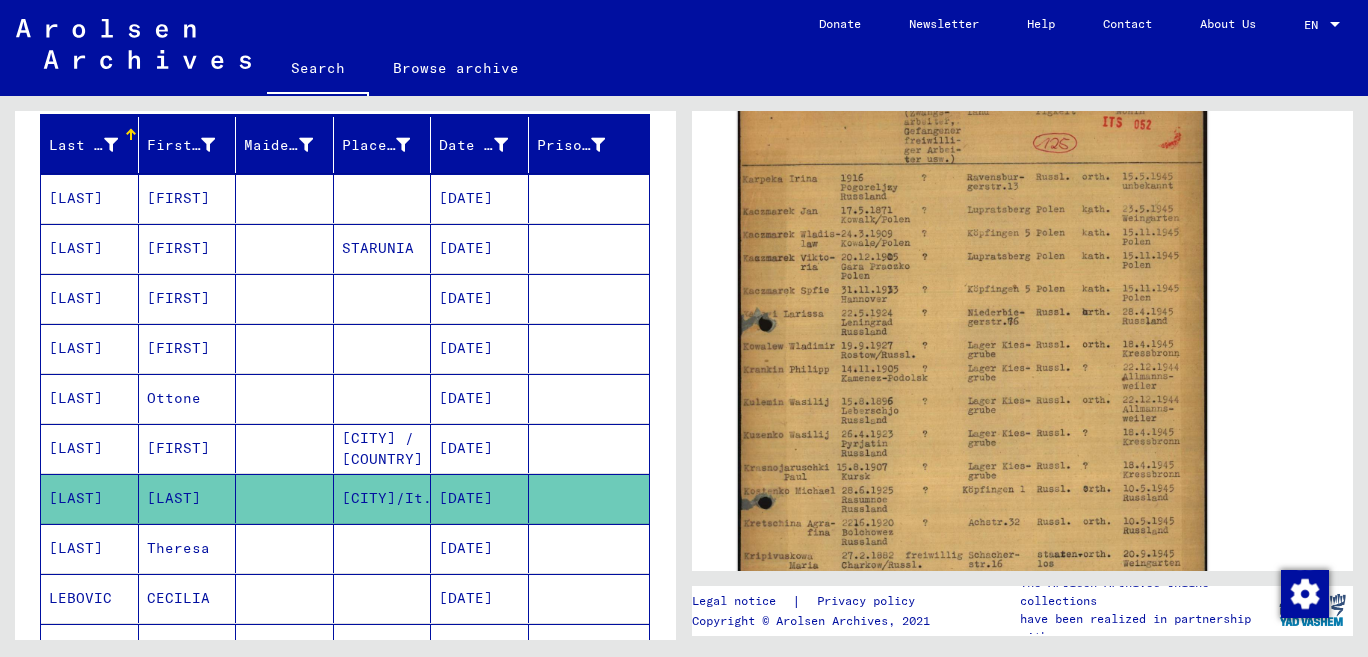 click 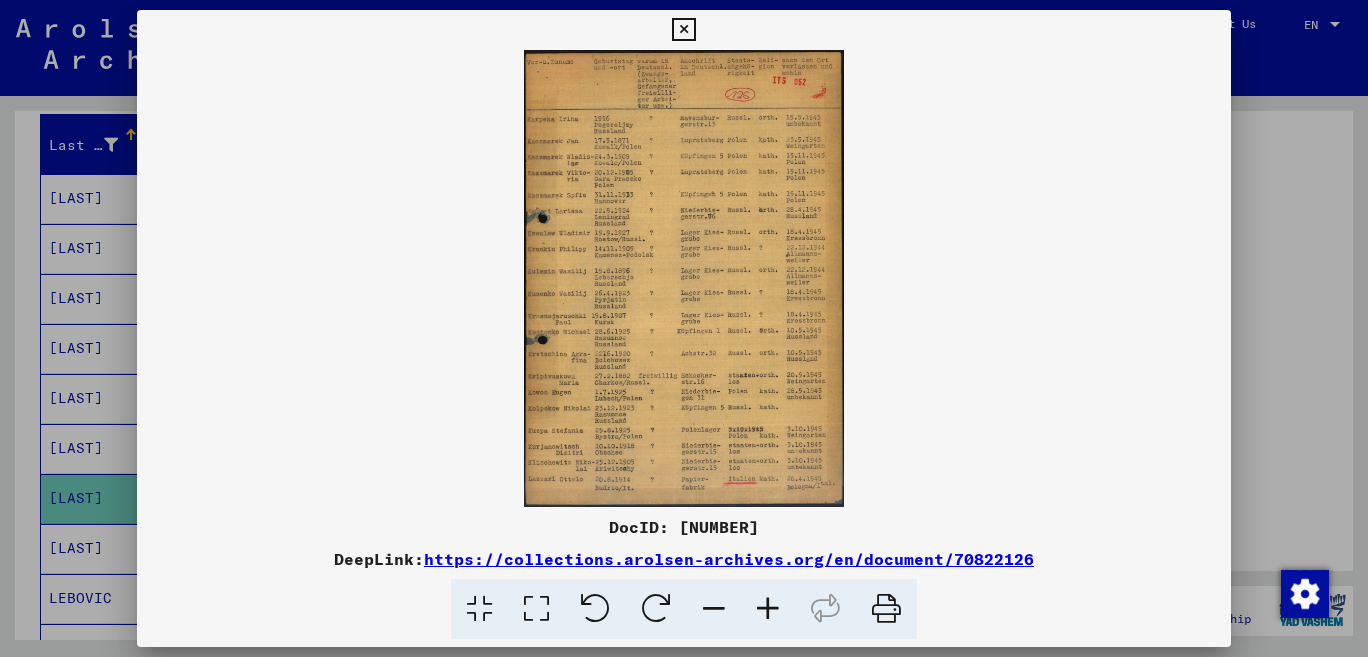 scroll, scrollTop: 423, scrollLeft: 0, axis: vertical 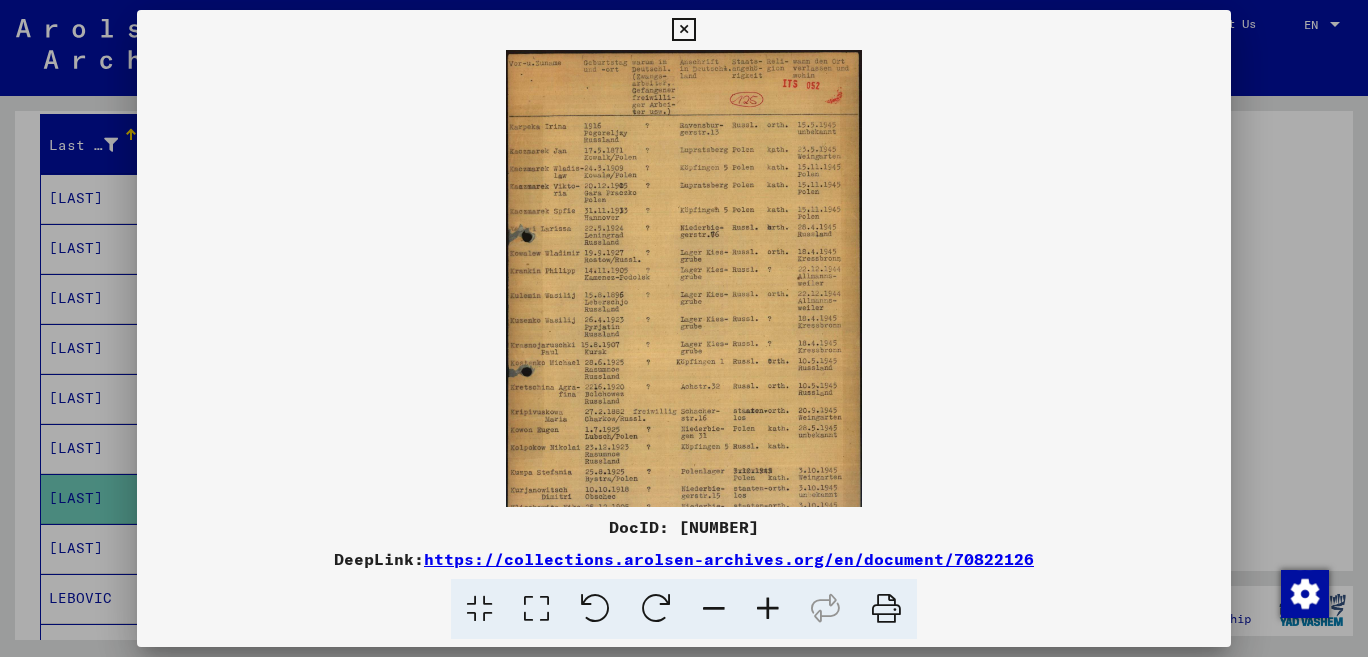 click at bounding box center (768, 609) 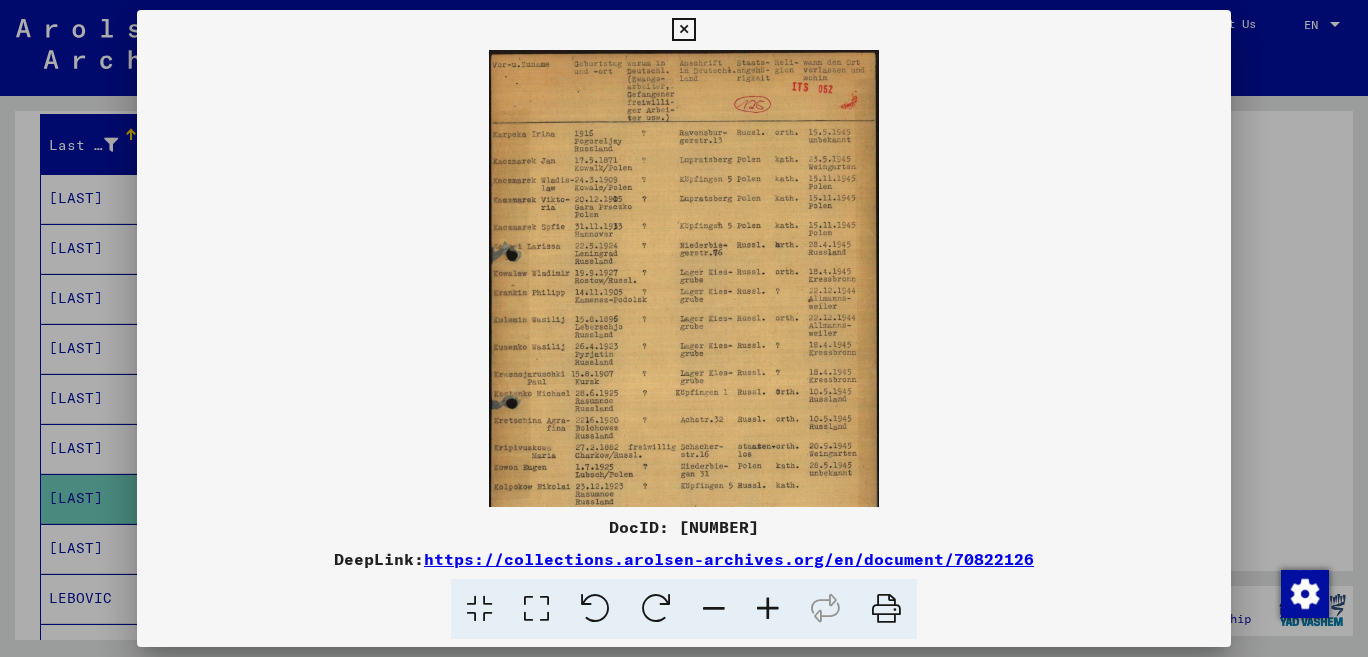 click at bounding box center (768, 609) 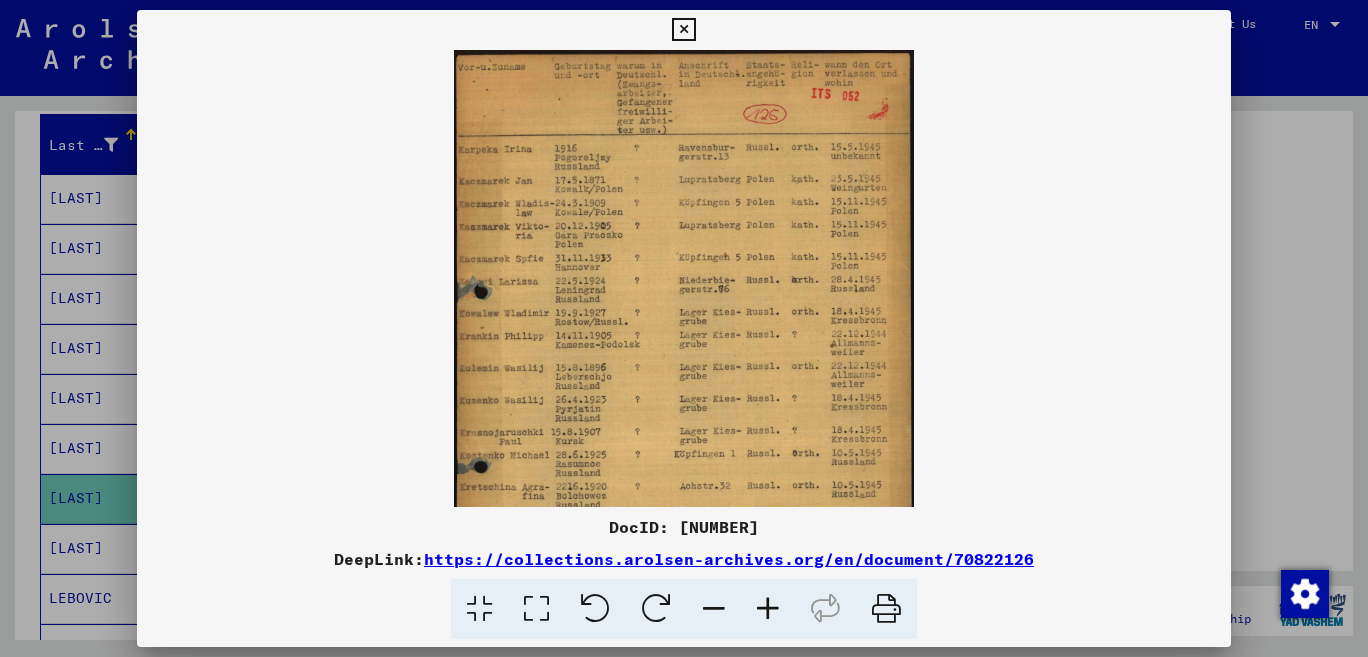 click at bounding box center (768, 609) 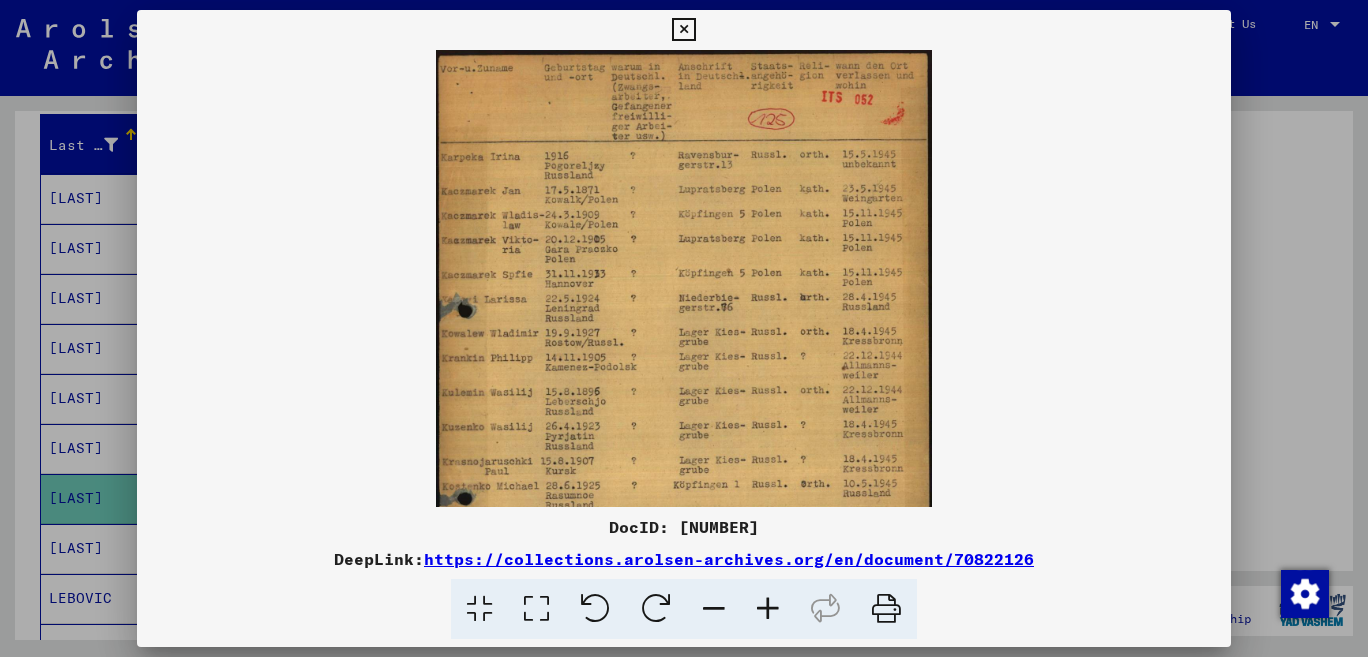 click at bounding box center (768, 609) 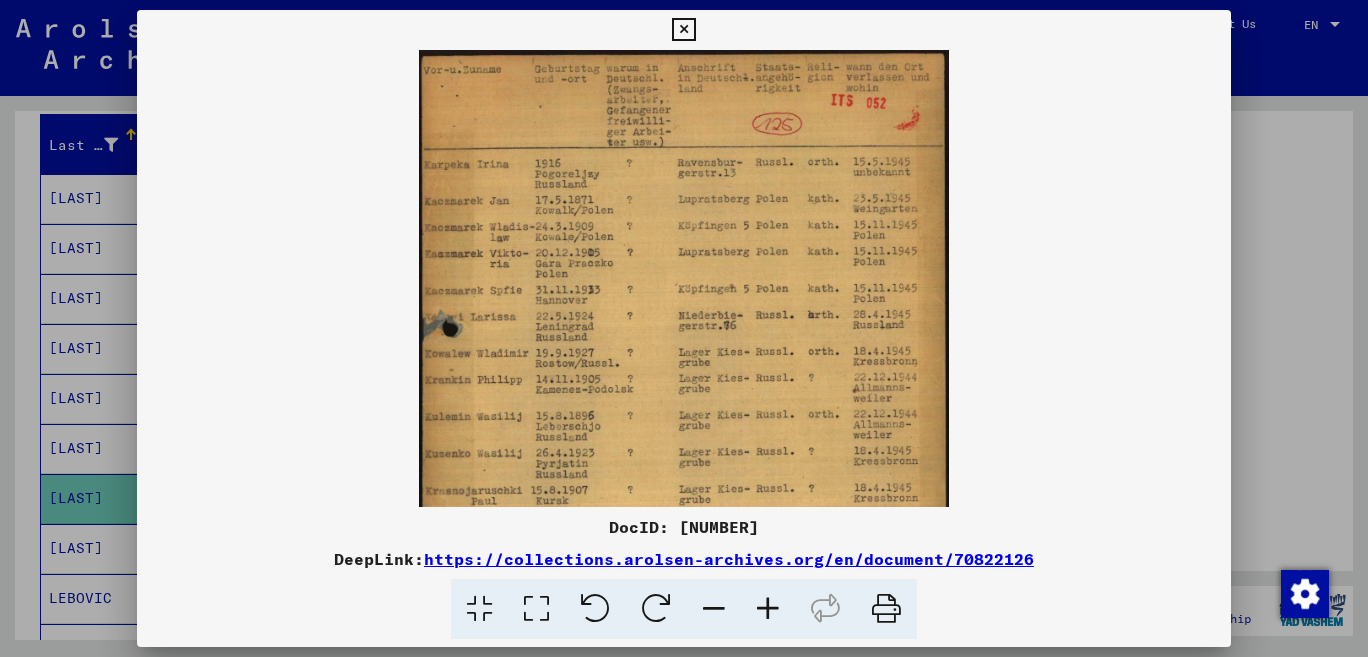 click at bounding box center [768, 609] 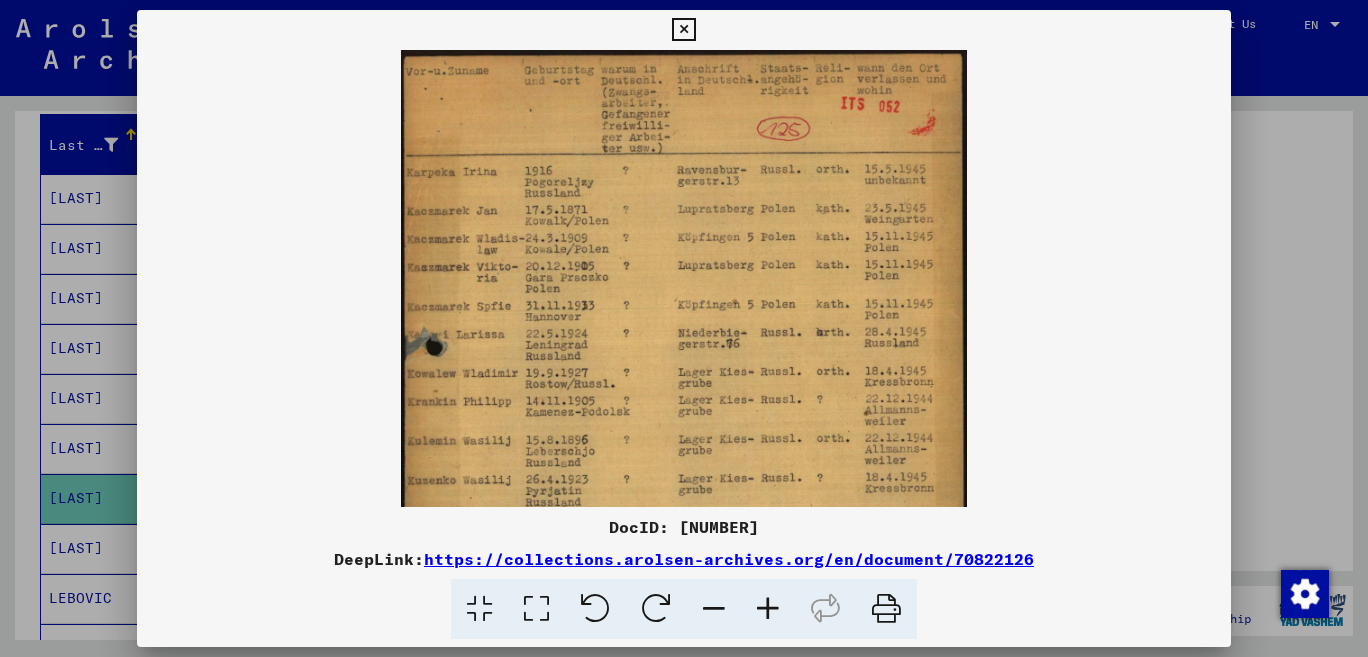 click at bounding box center (768, 609) 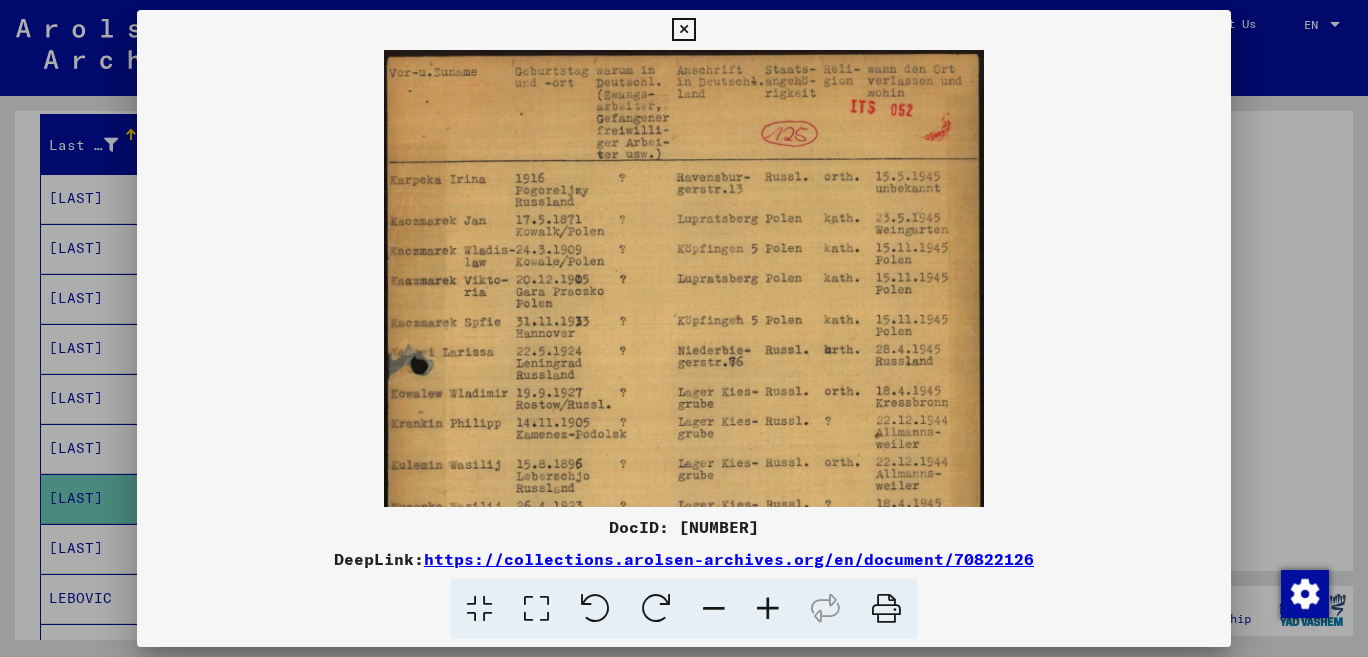 click at bounding box center [768, 609] 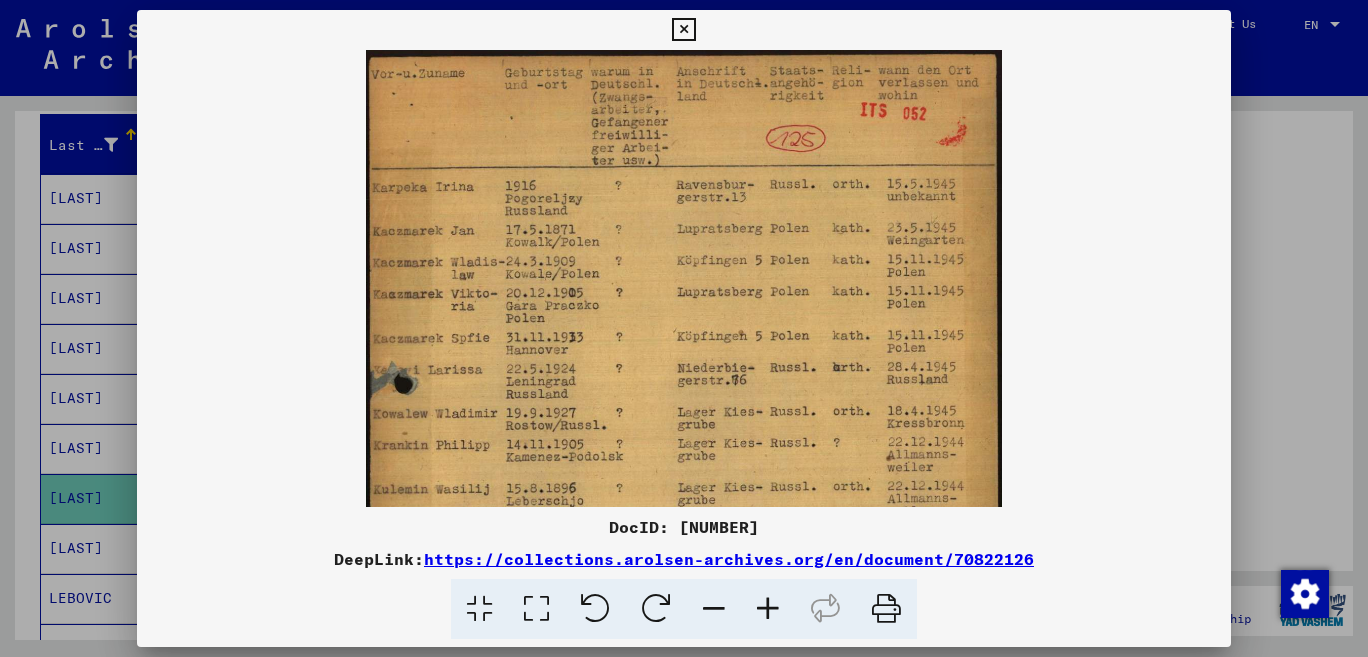 click at bounding box center [768, 609] 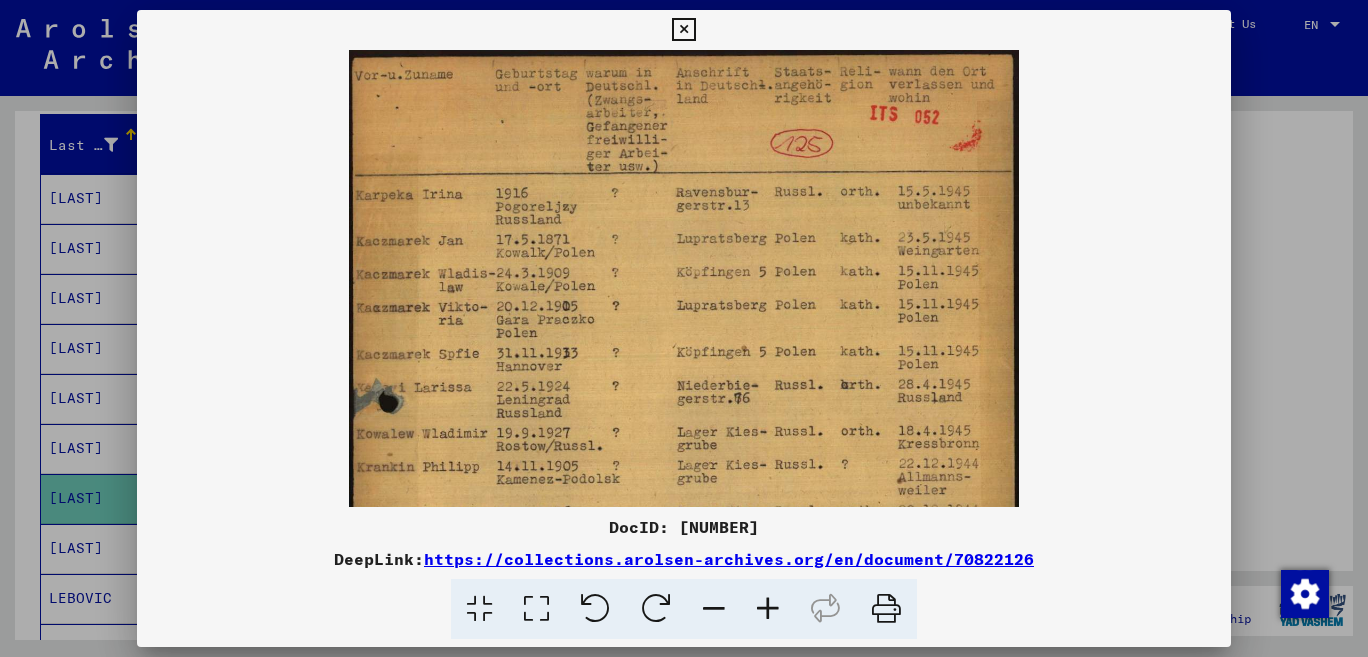 click at bounding box center (768, 609) 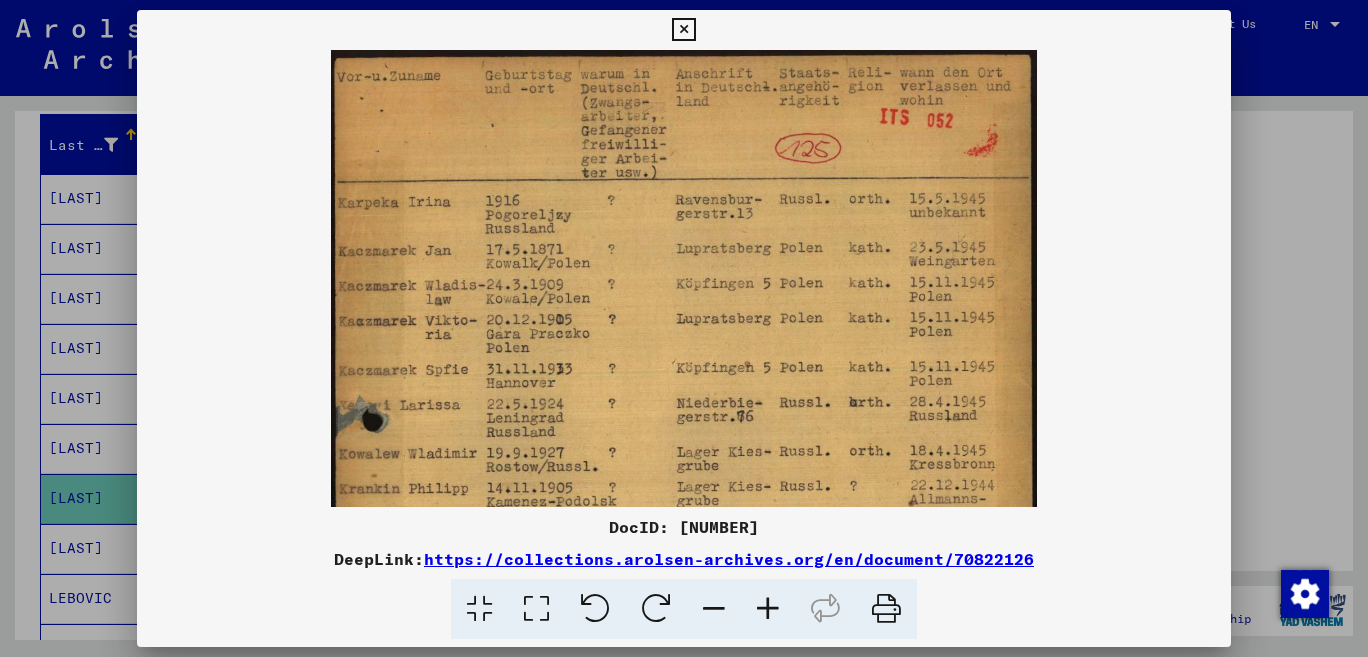 drag, startPoint x: 758, startPoint y: 602, endPoint x: 748, endPoint y: 596, distance: 11.661903 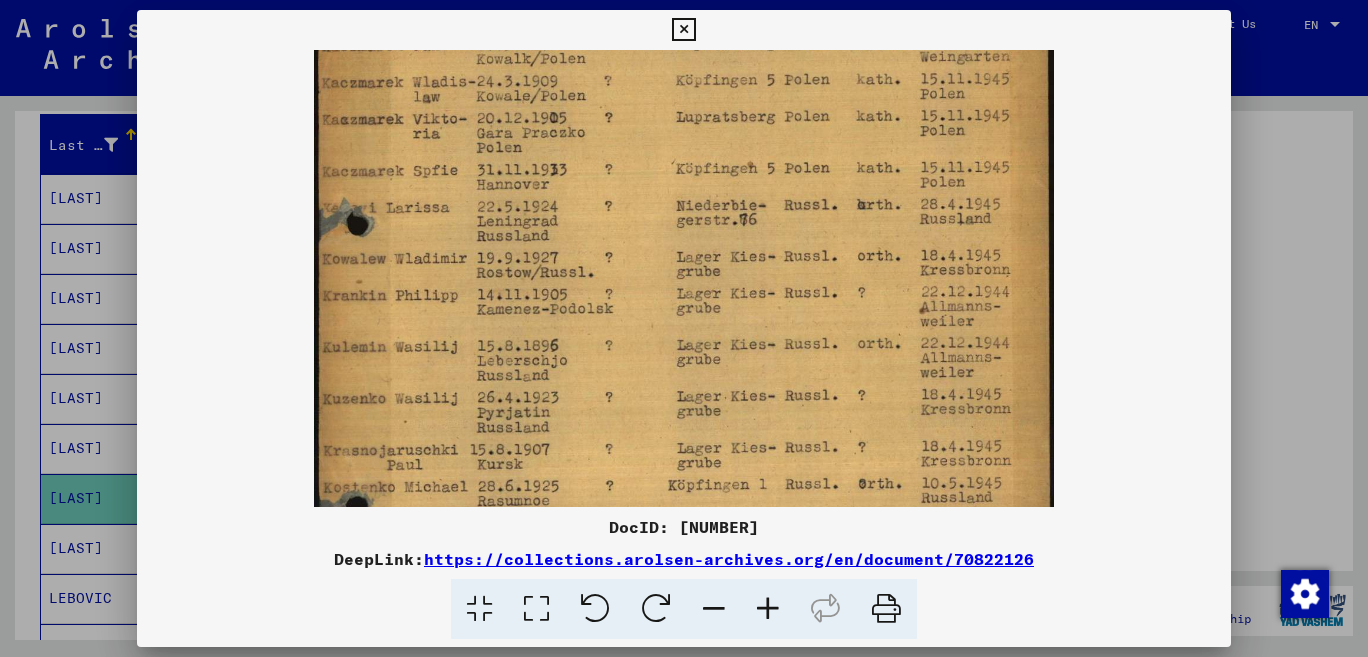 drag, startPoint x: 654, startPoint y: 478, endPoint x: 851, endPoint y: 257, distance: 296.05743 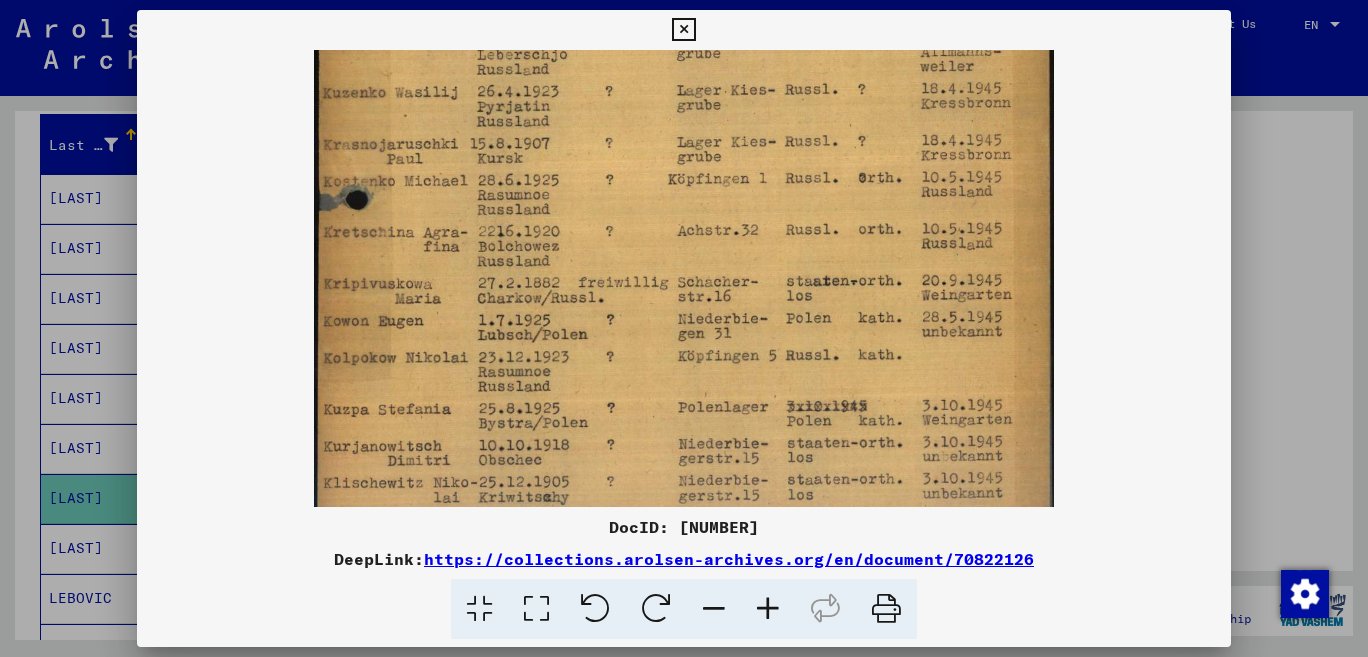 drag, startPoint x: 721, startPoint y: 505, endPoint x: 887, endPoint y: 209, distance: 339.37 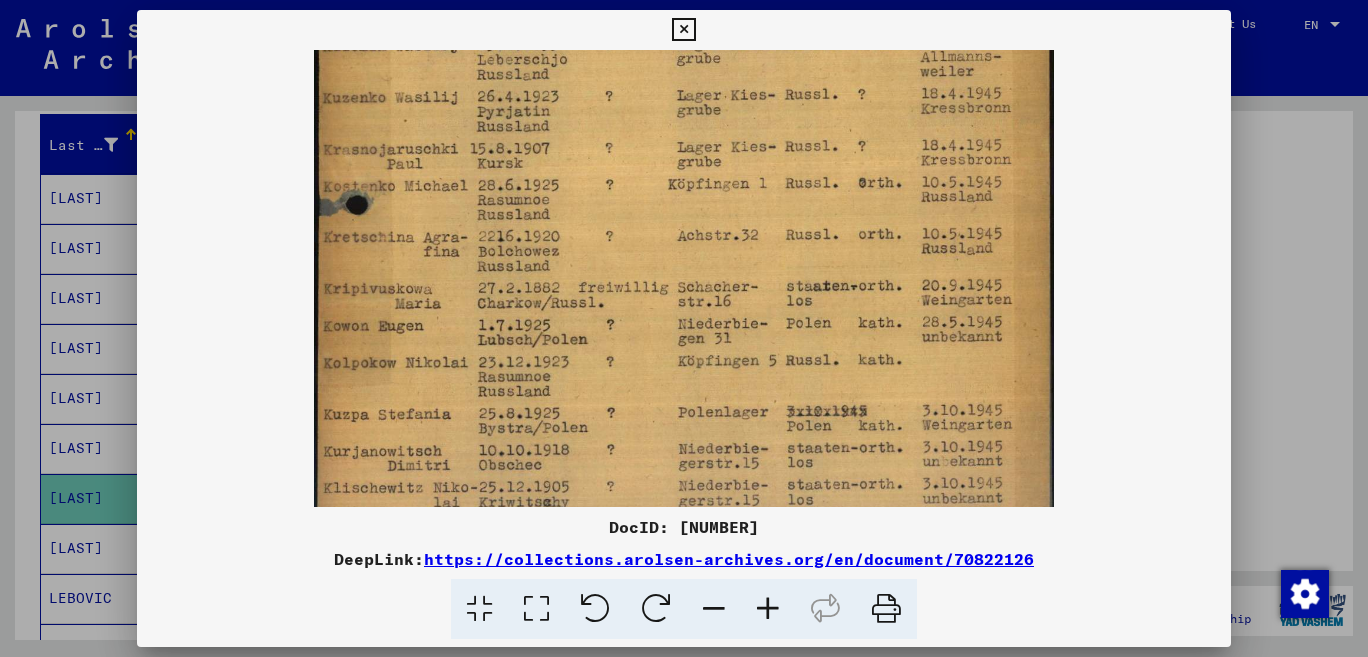 drag, startPoint x: 794, startPoint y: 410, endPoint x: 833, endPoint y: 411, distance: 39.012817 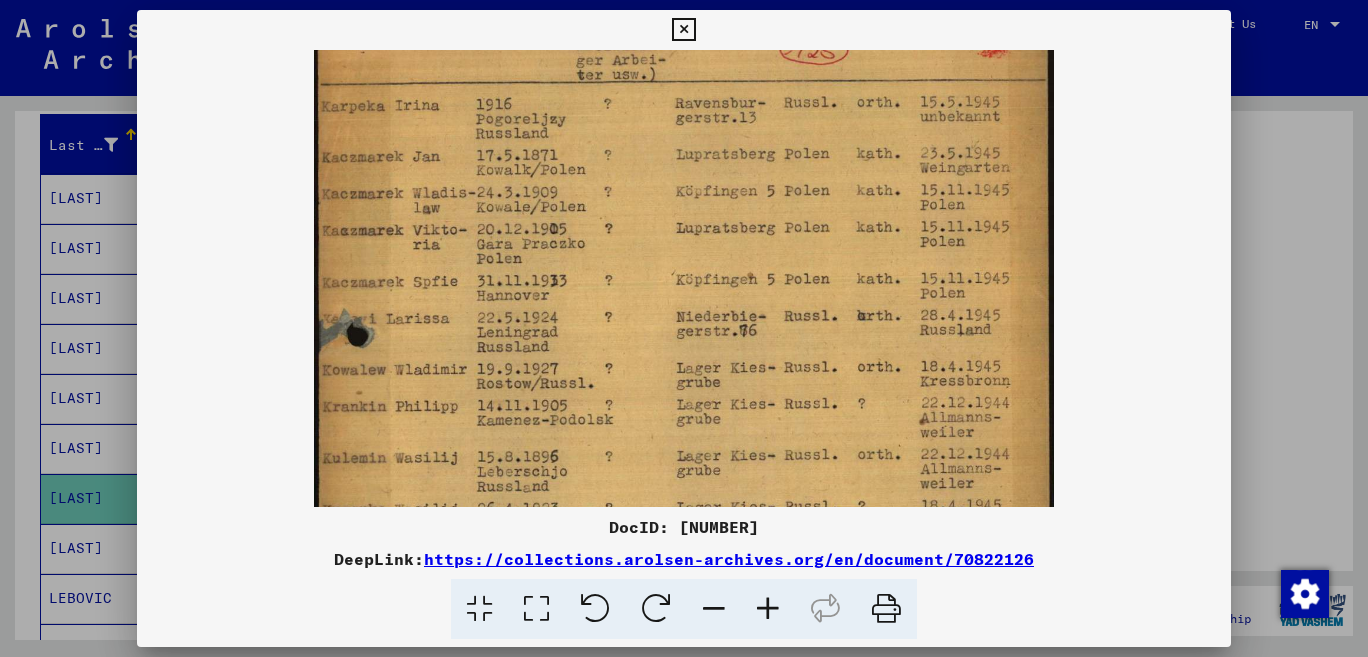 scroll, scrollTop: 66, scrollLeft: 0, axis: vertical 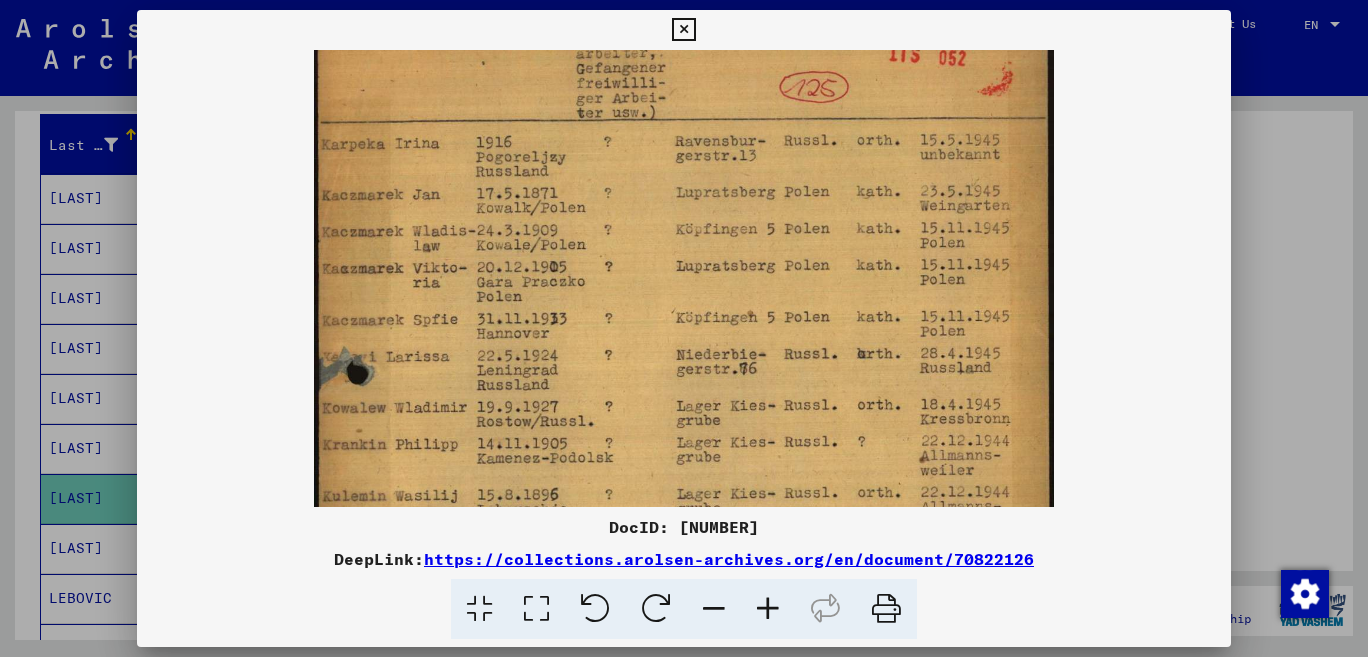 click on "DocID: [NUMBER]  DeepLink:  https://collections.arolsen-archives.org/en/document/[NUMBER]" at bounding box center (684, 325) 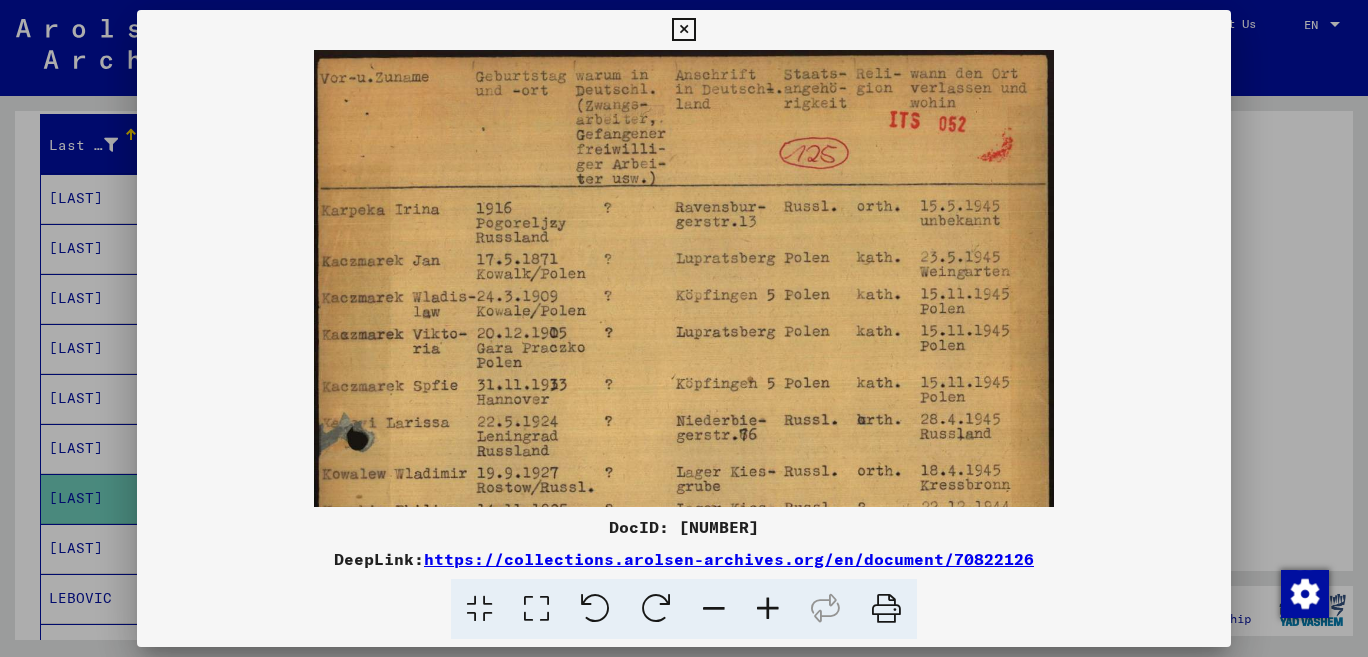 drag, startPoint x: 784, startPoint y: 283, endPoint x: 932, endPoint y: 238, distance: 154.69002 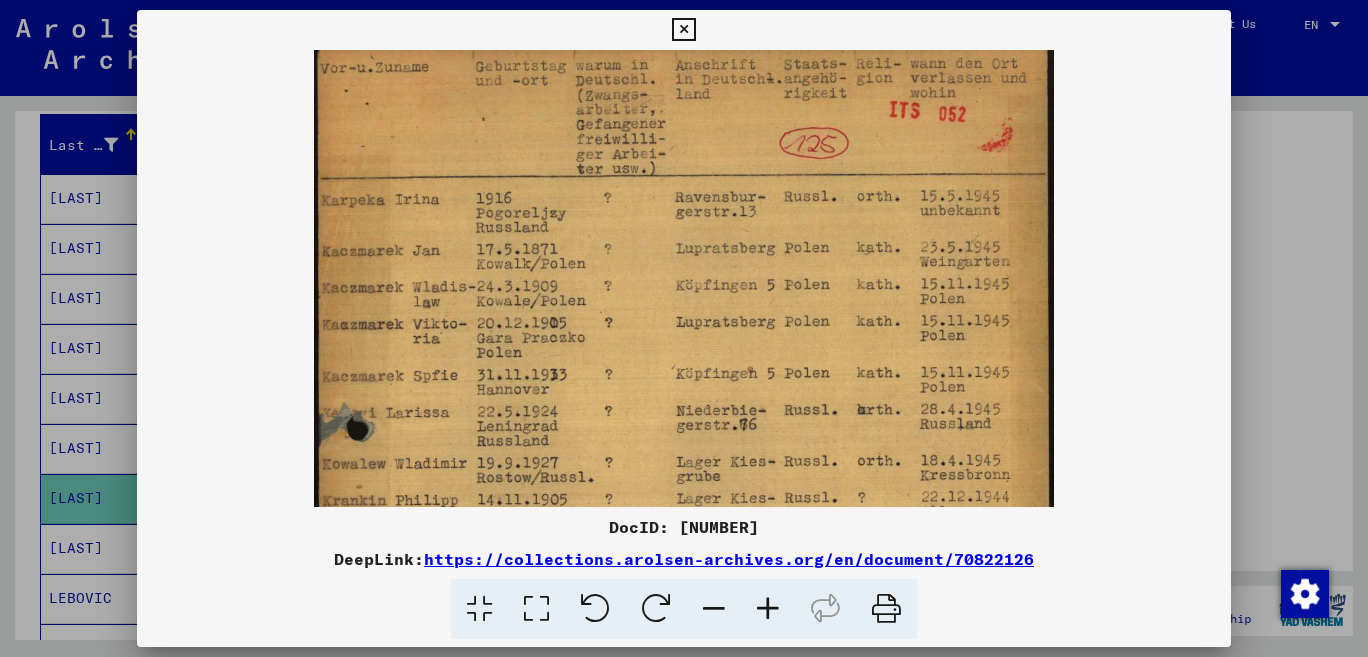 click at bounding box center [683, 30] 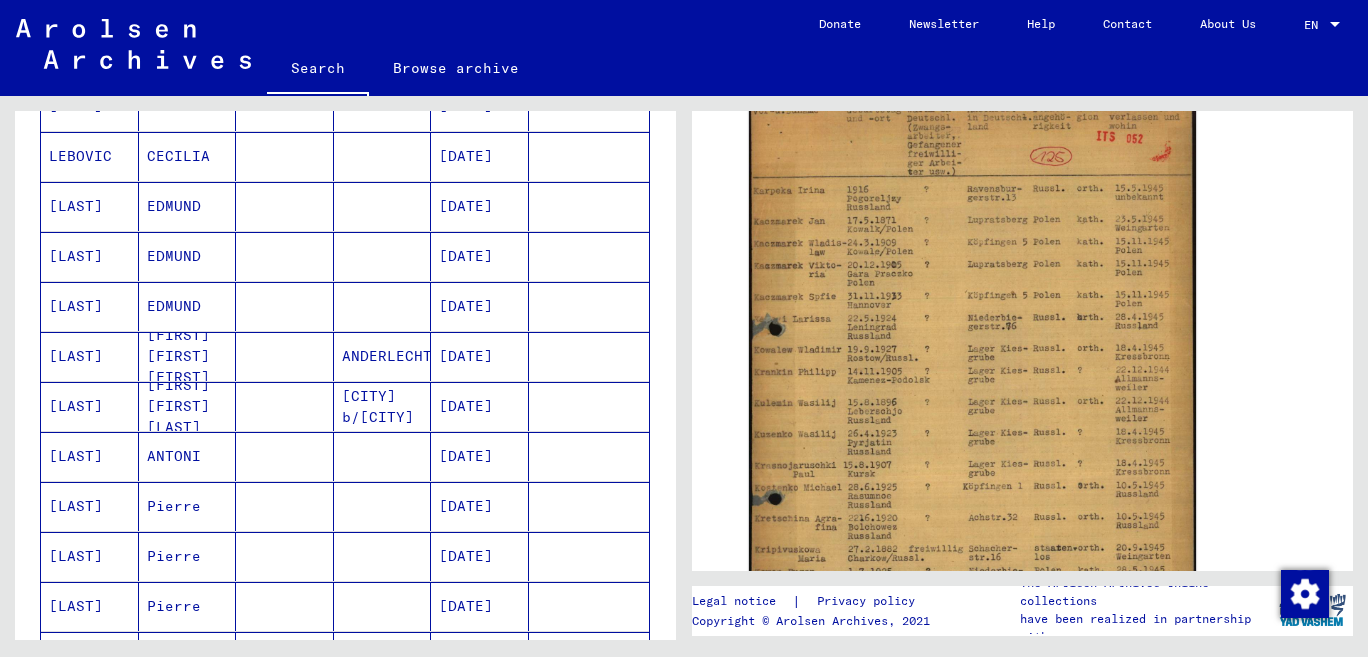 scroll, scrollTop: 231, scrollLeft: 0, axis: vertical 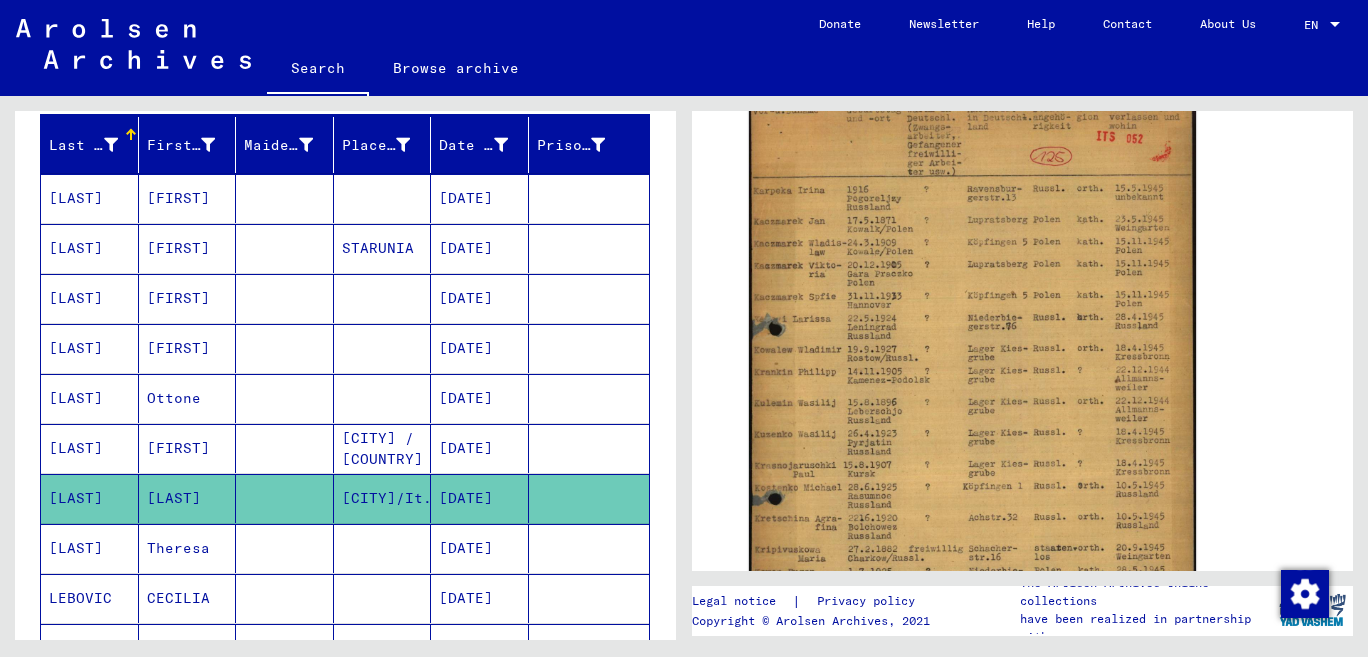 click on "[LAST]" at bounding box center [90, 498] 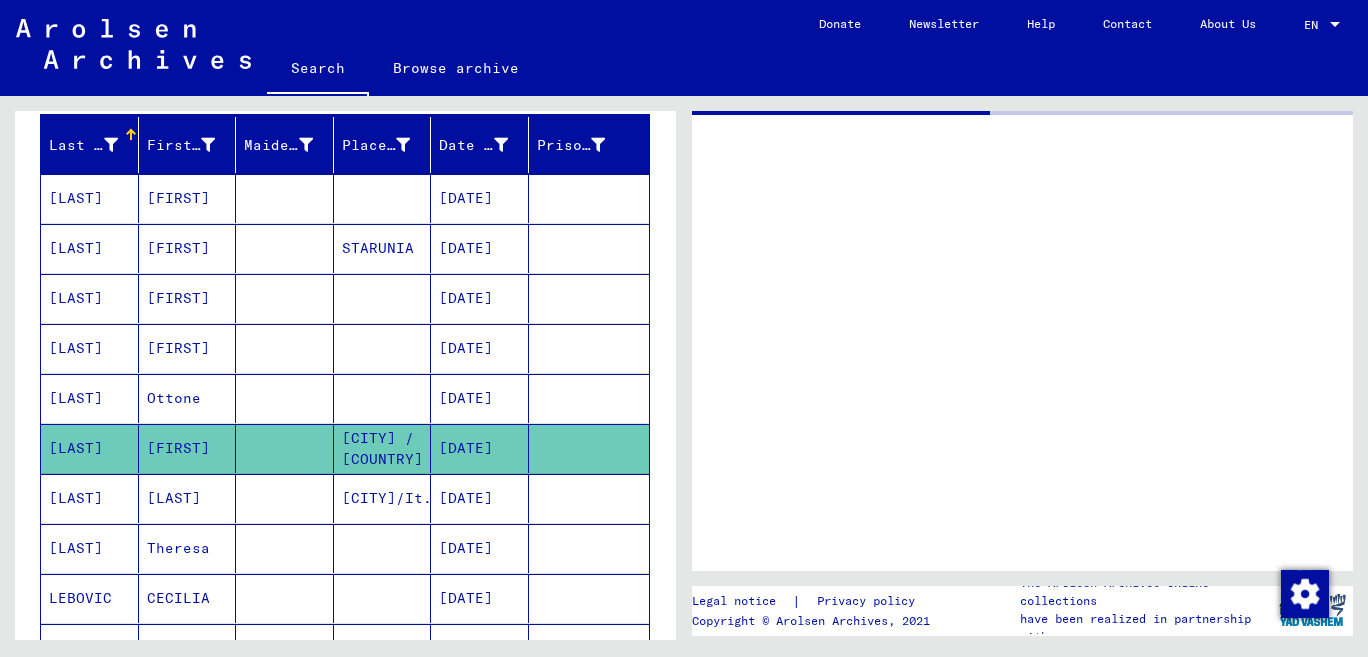 scroll, scrollTop: 0, scrollLeft: 0, axis: both 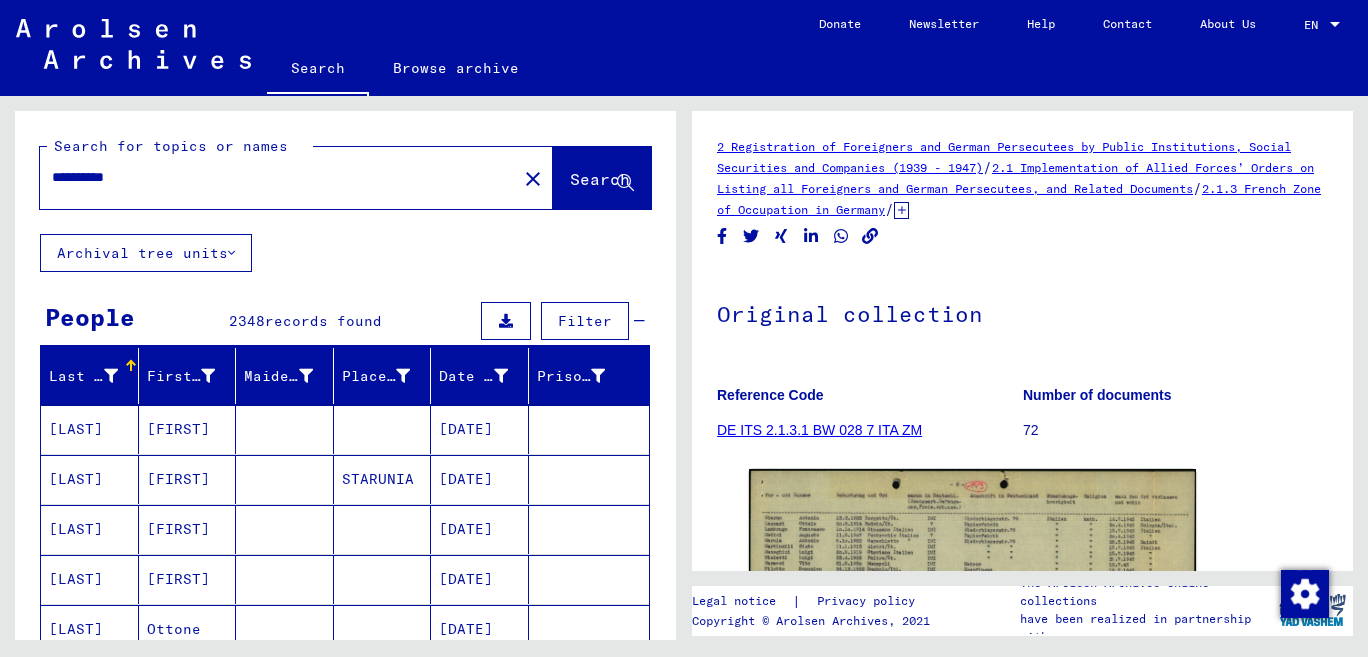 click on "**********" at bounding box center (278, 177) 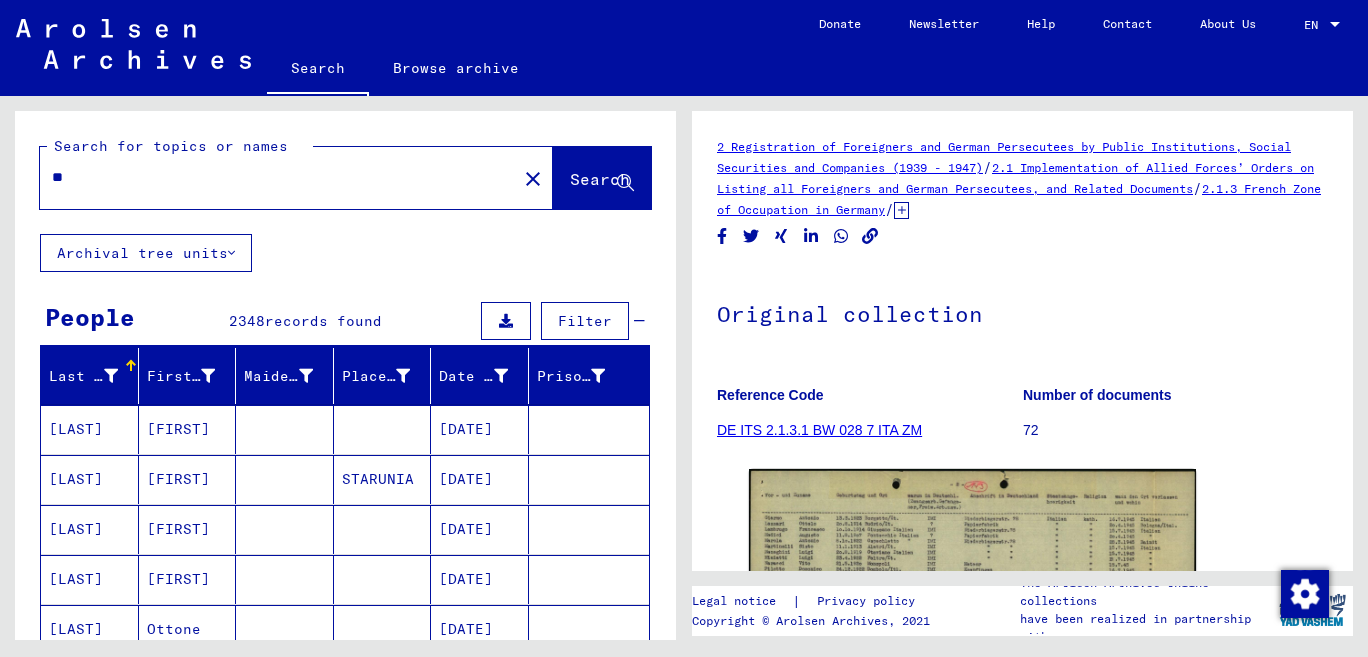 type on "*" 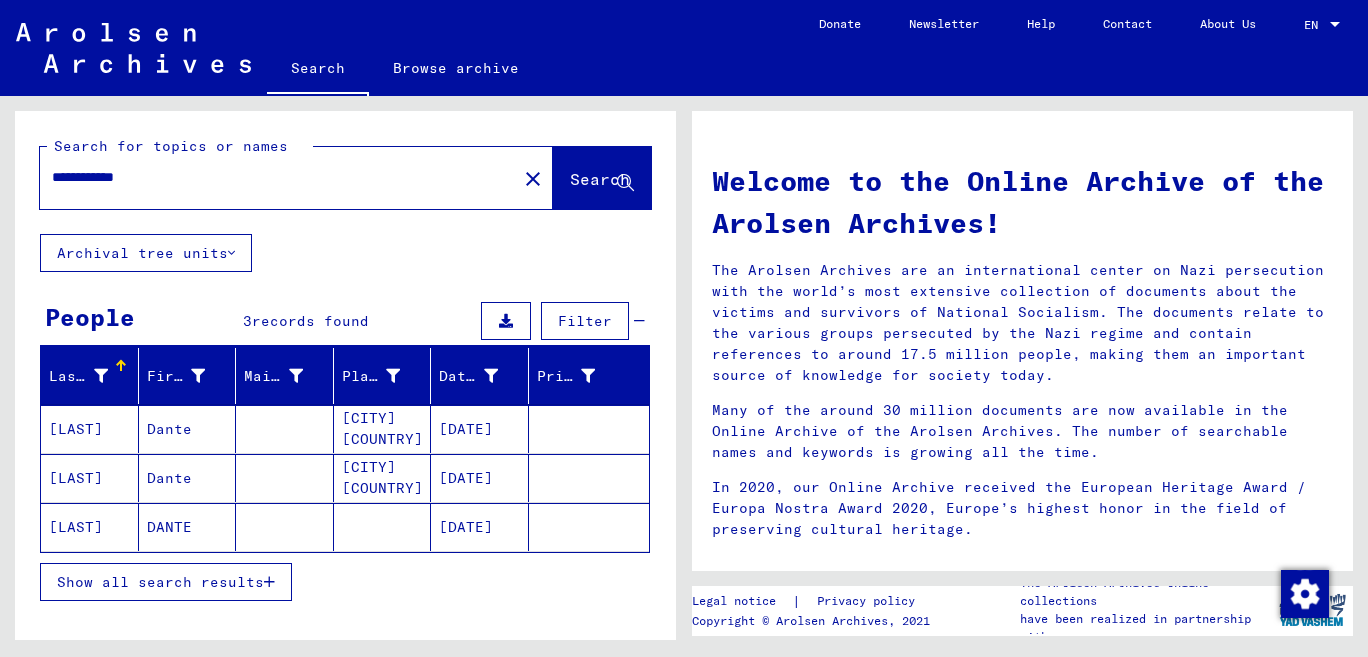 click on "[LAST]" at bounding box center (90, 478) 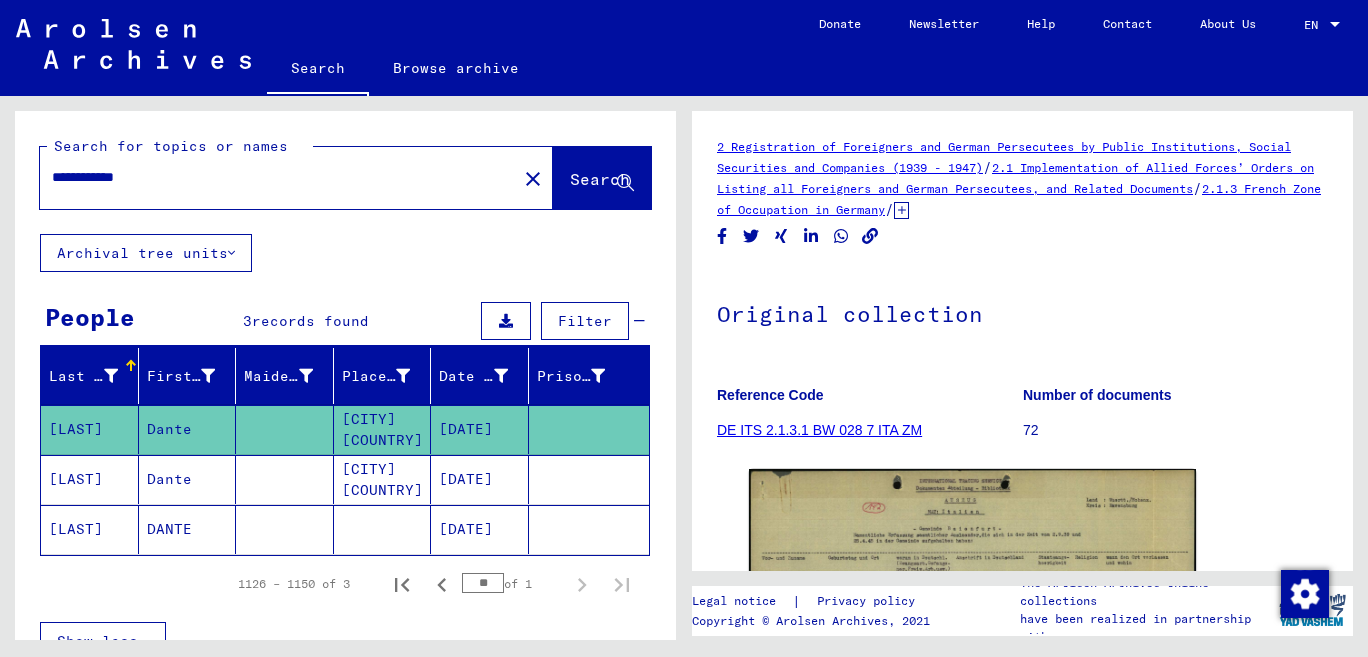 click on "Dante" at bounding box center [188, 529] 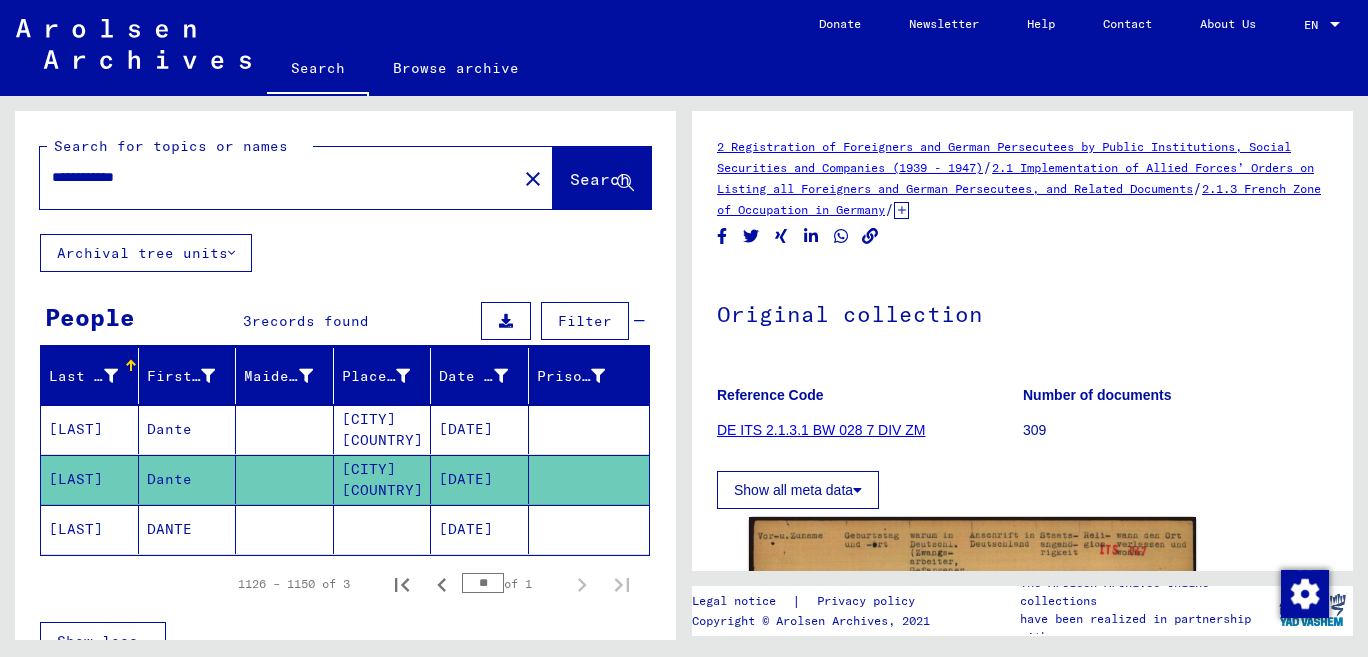 scroll, scrollTop: 423, scrollLeft: 0, axis: vertical 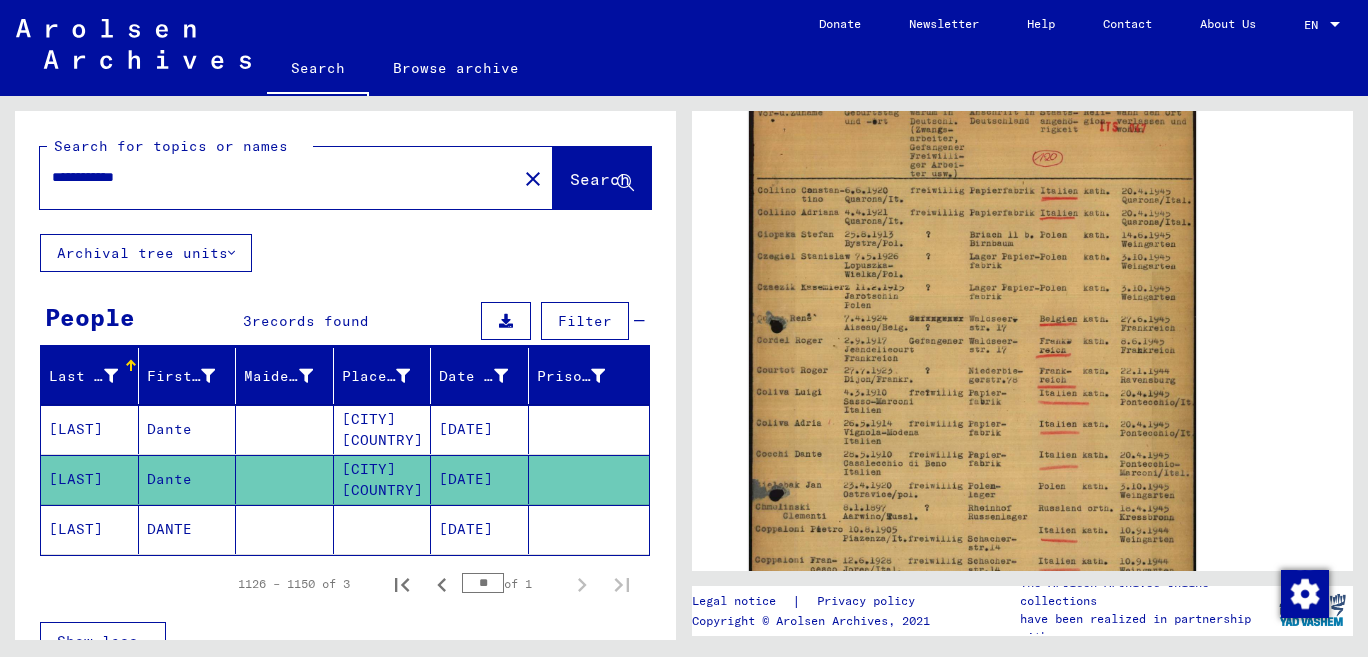 click 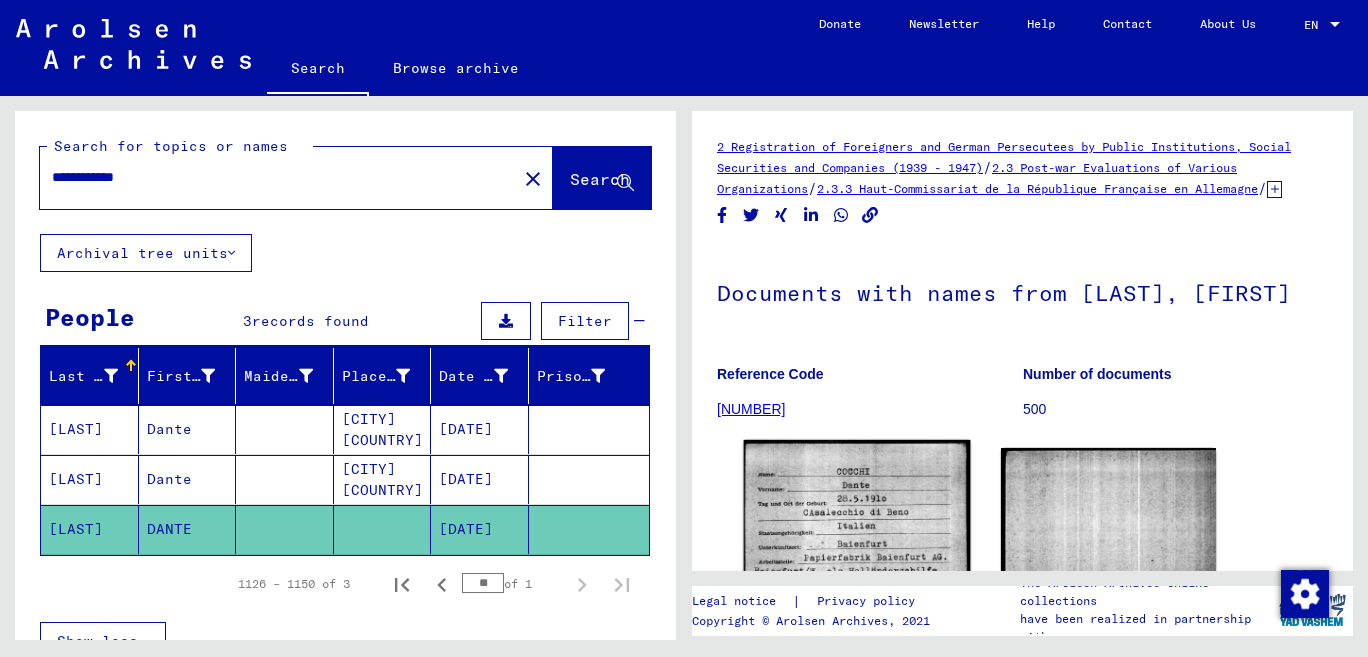 click 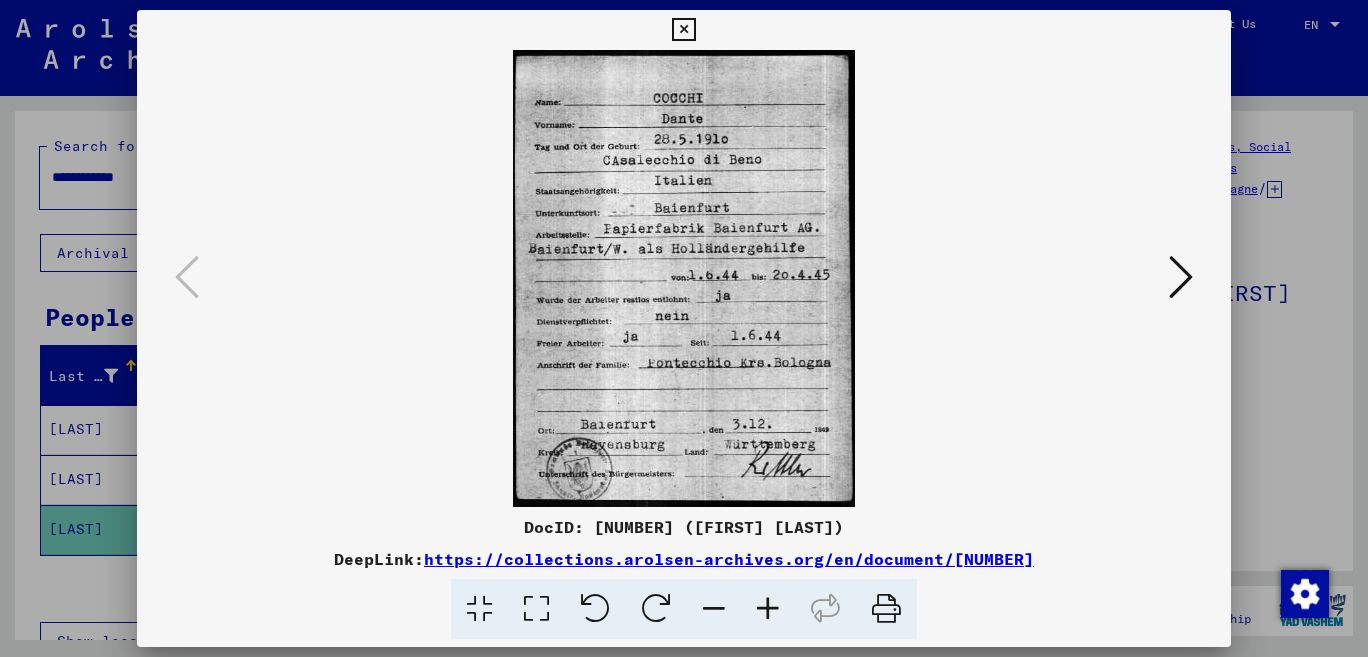 click at bounding box center (683, 30) 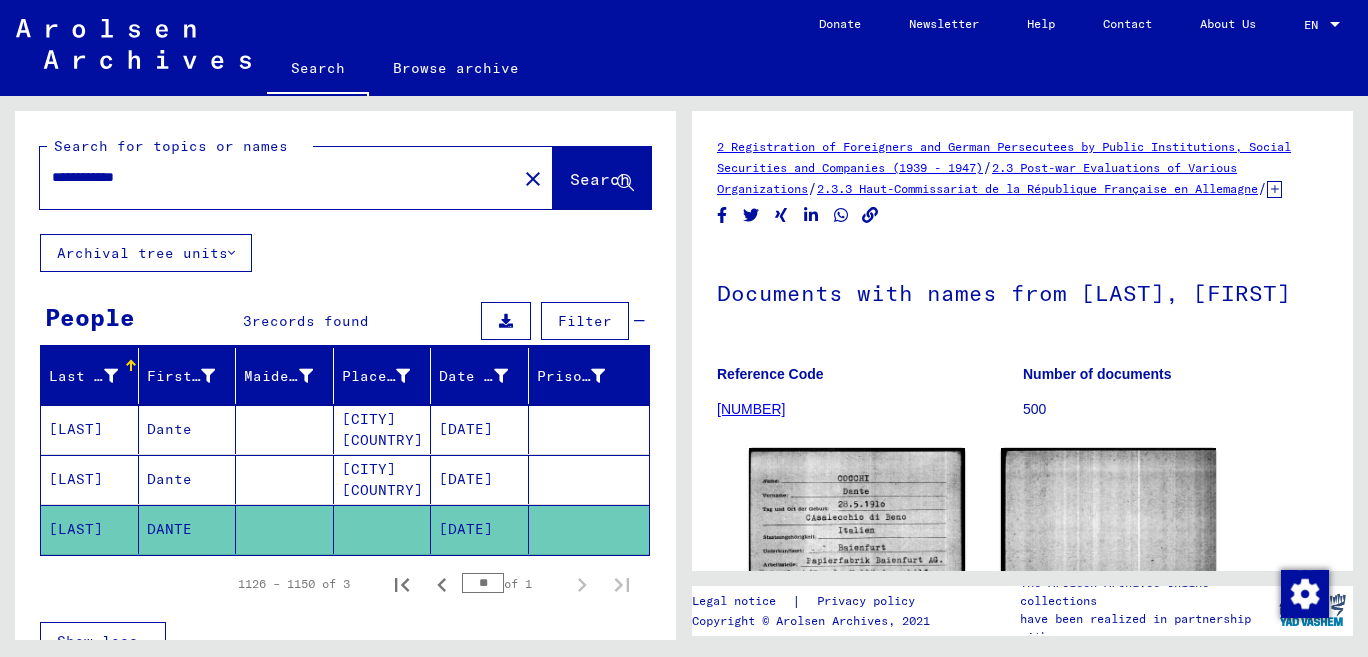 click on "**********" at bounding box center [278, 177] 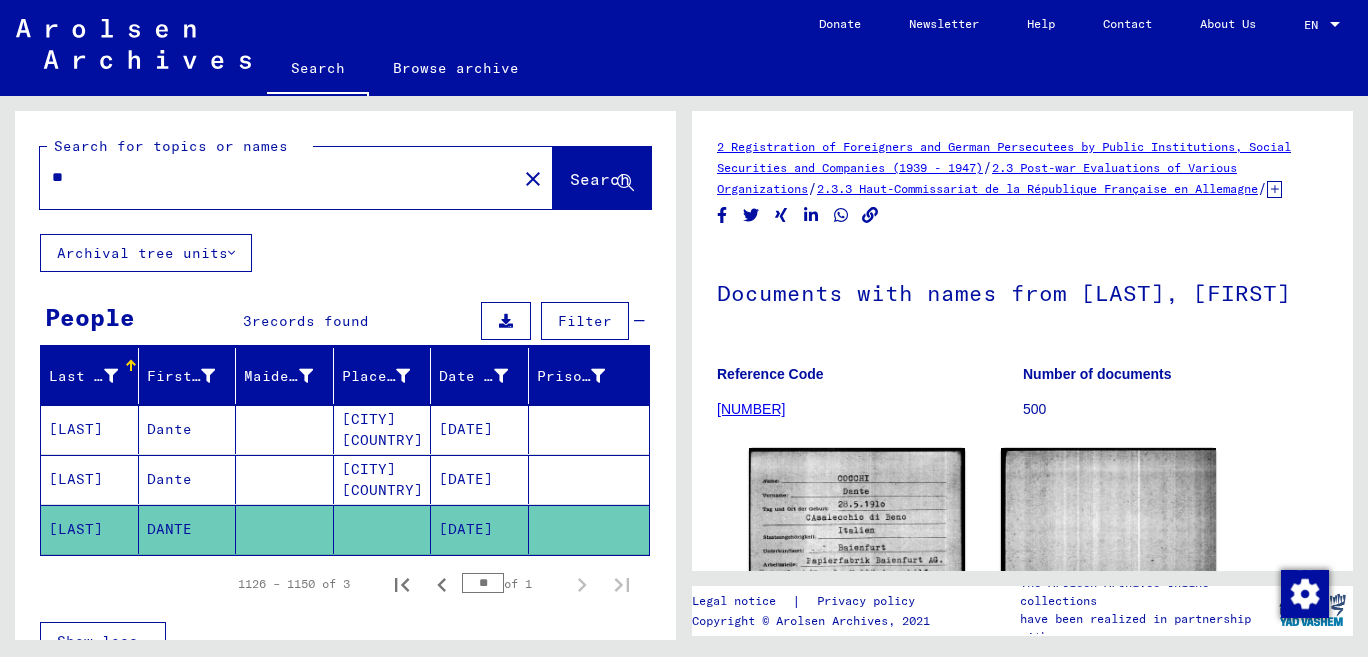 type on "*" 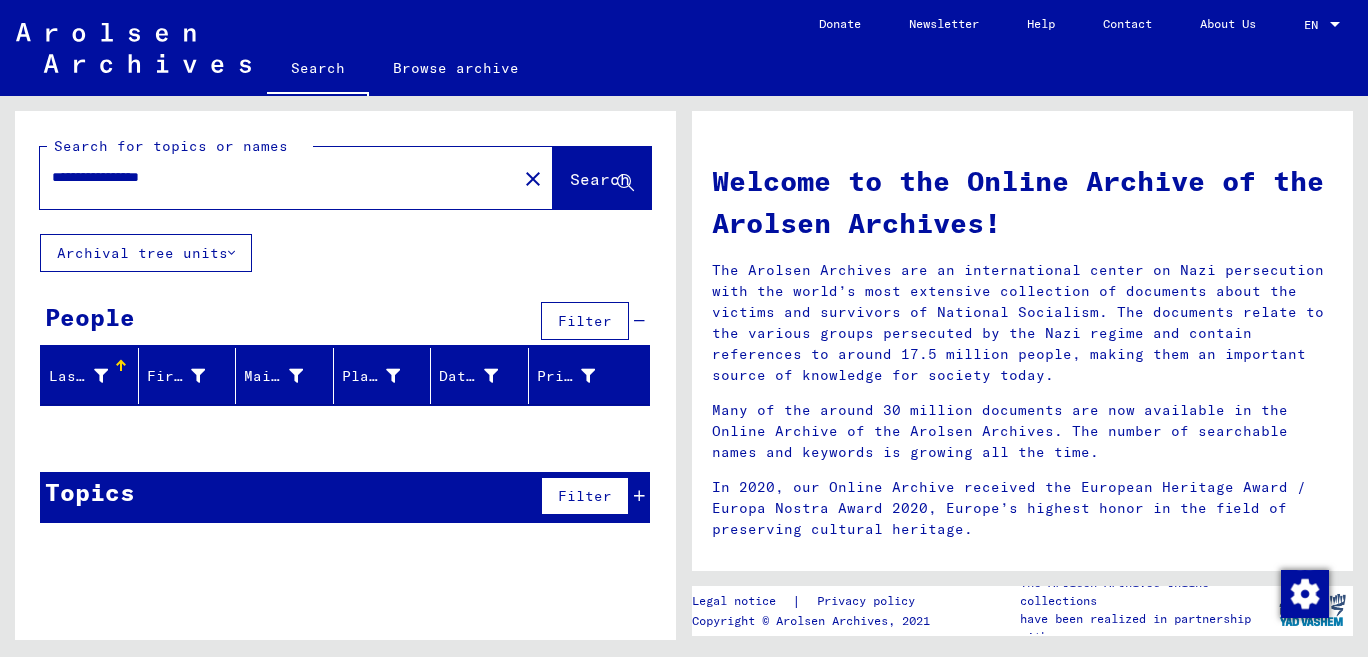 click on "**********" at bounding box center [272, 177] 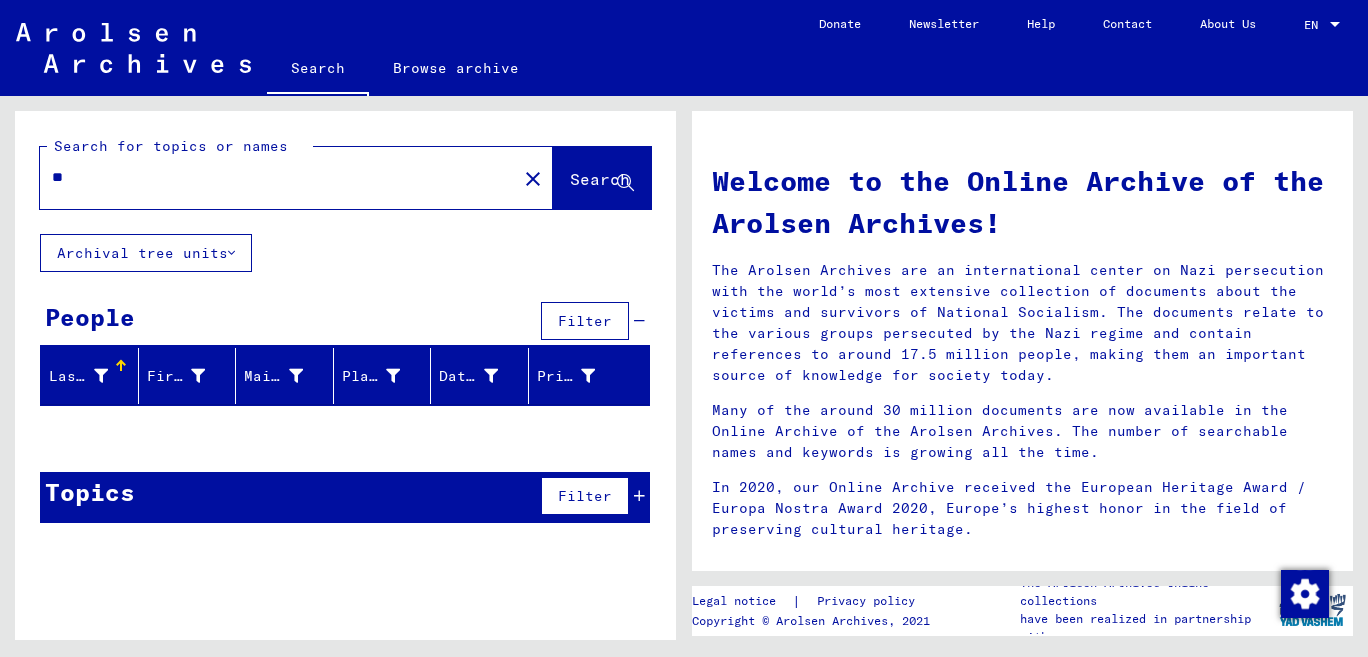 type on "*" 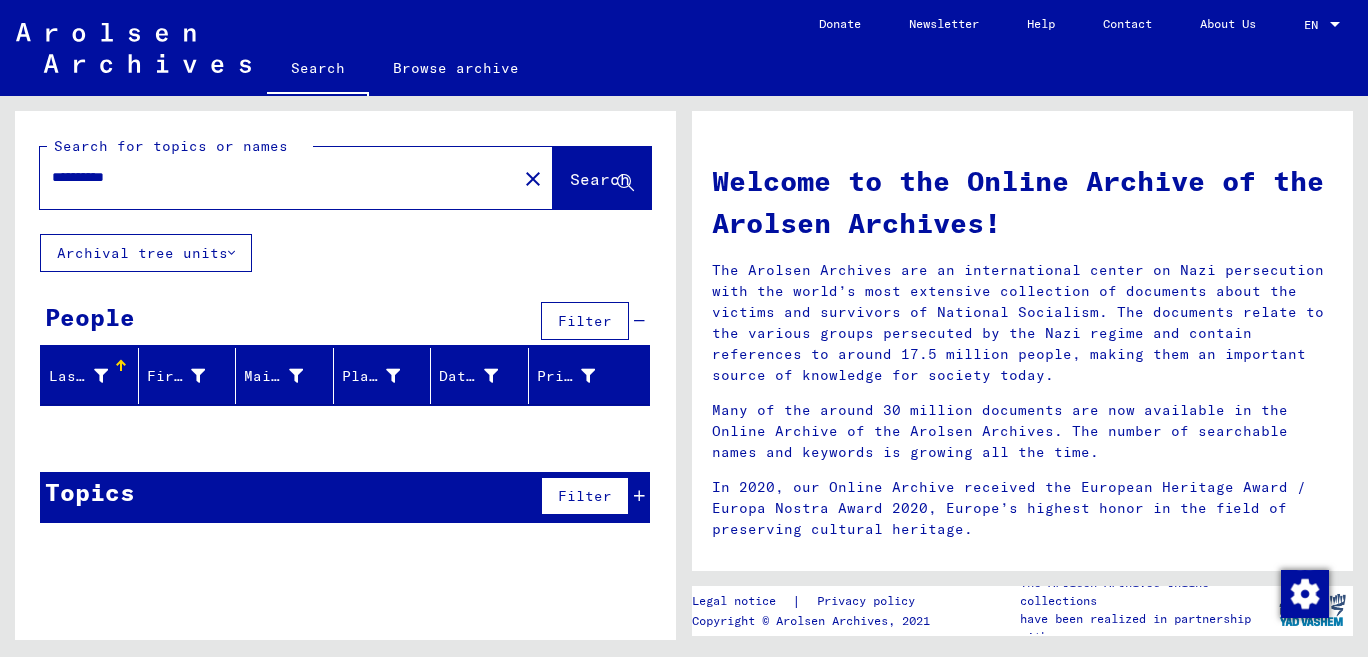 type on "**********" 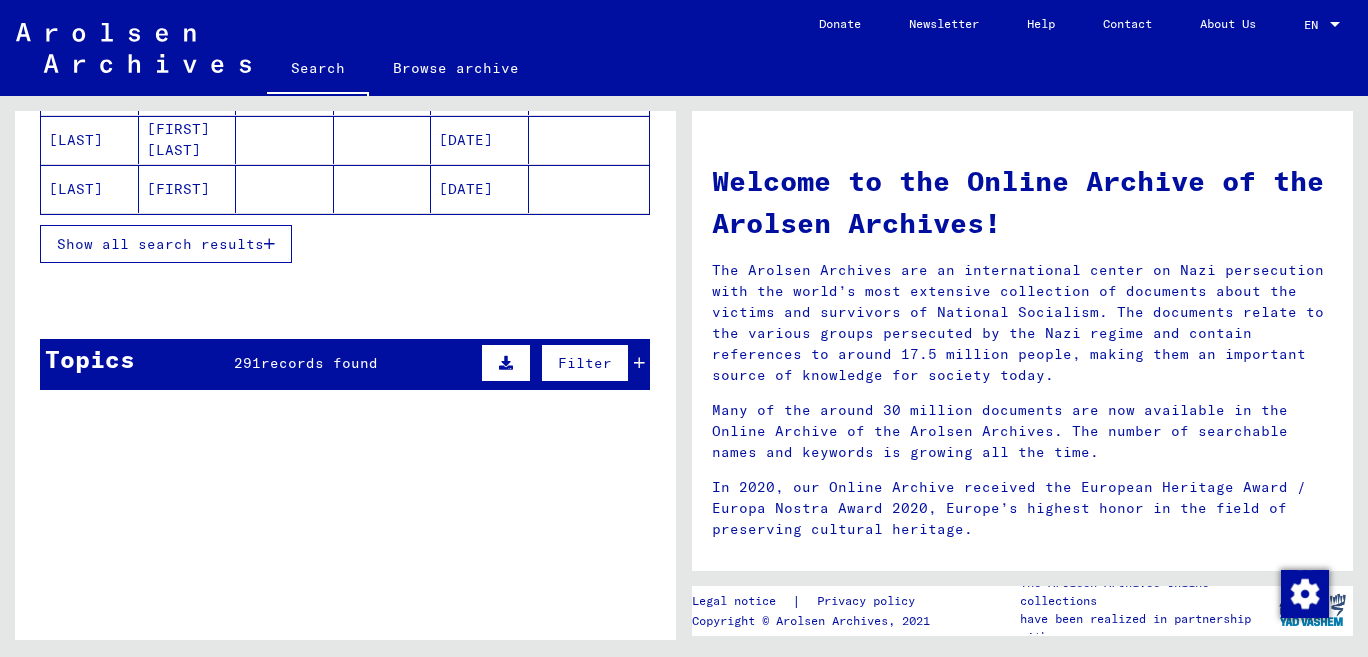 scroll, scrollTop: 441, scrollLeft: 0, axis: vertical 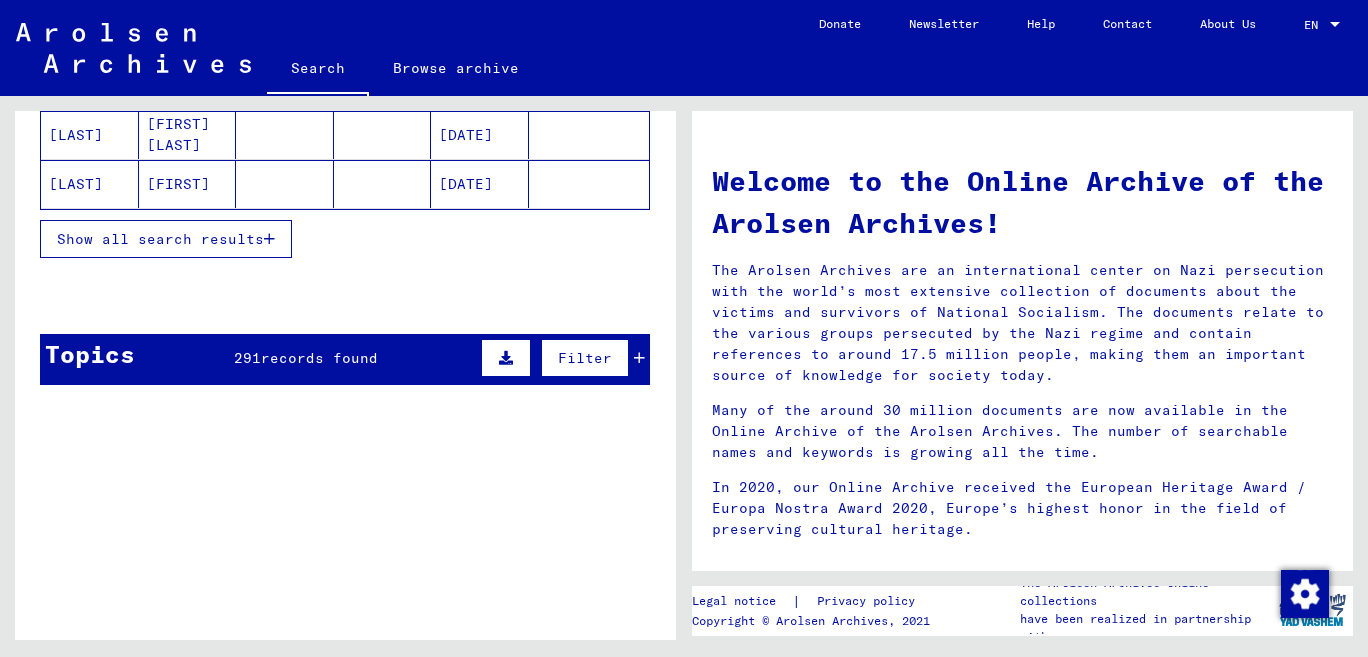 click on "Show all search results" at bounding box center [166, 239] 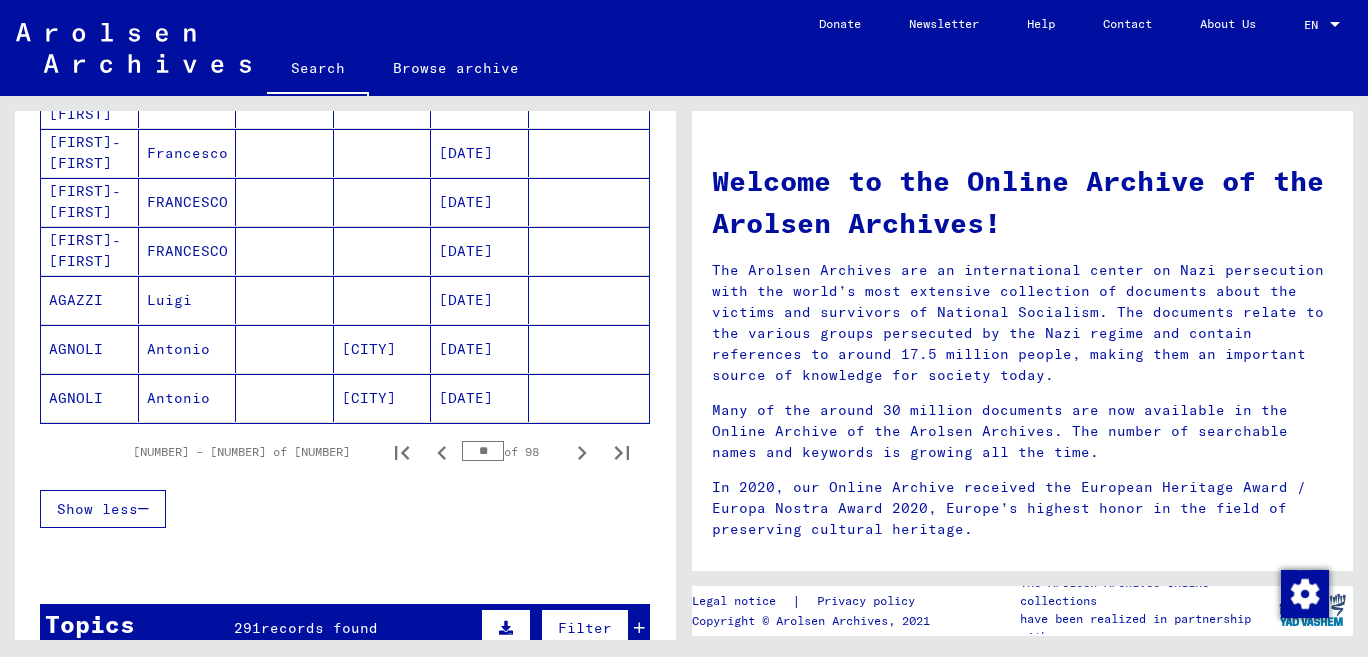 scroll, scrollTop: 1324, scrollLeft: 0, axis: vertical 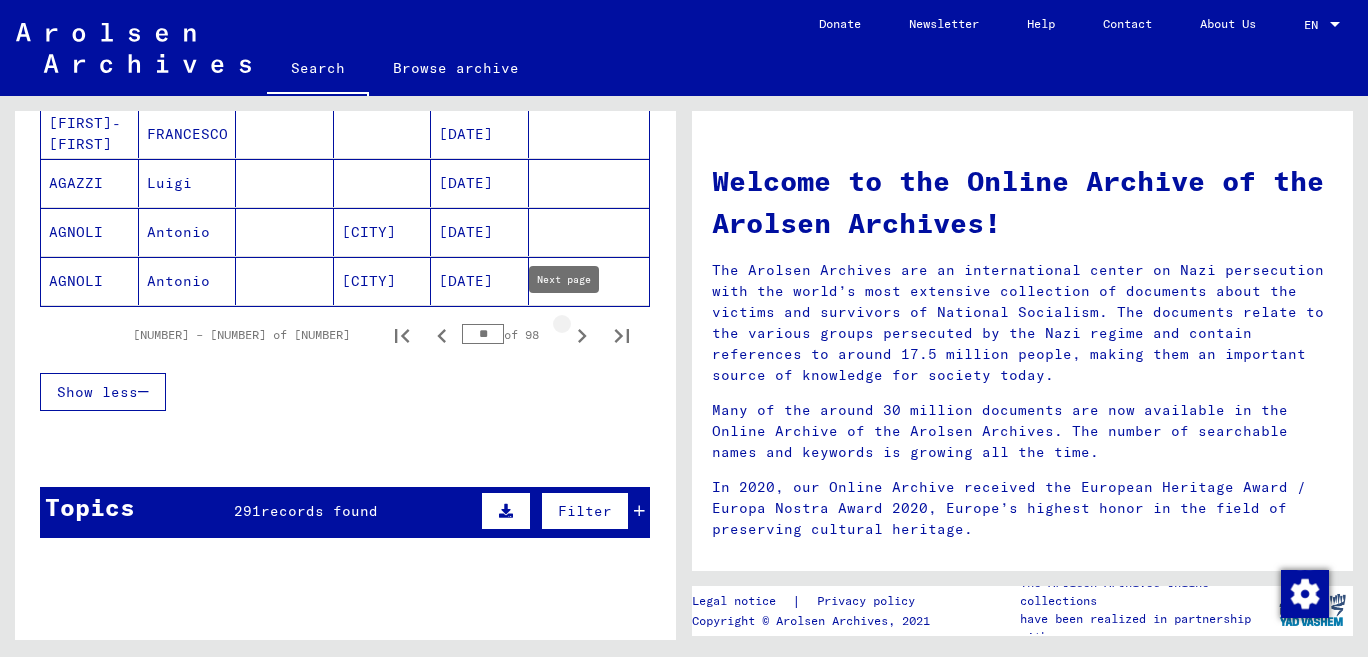 click 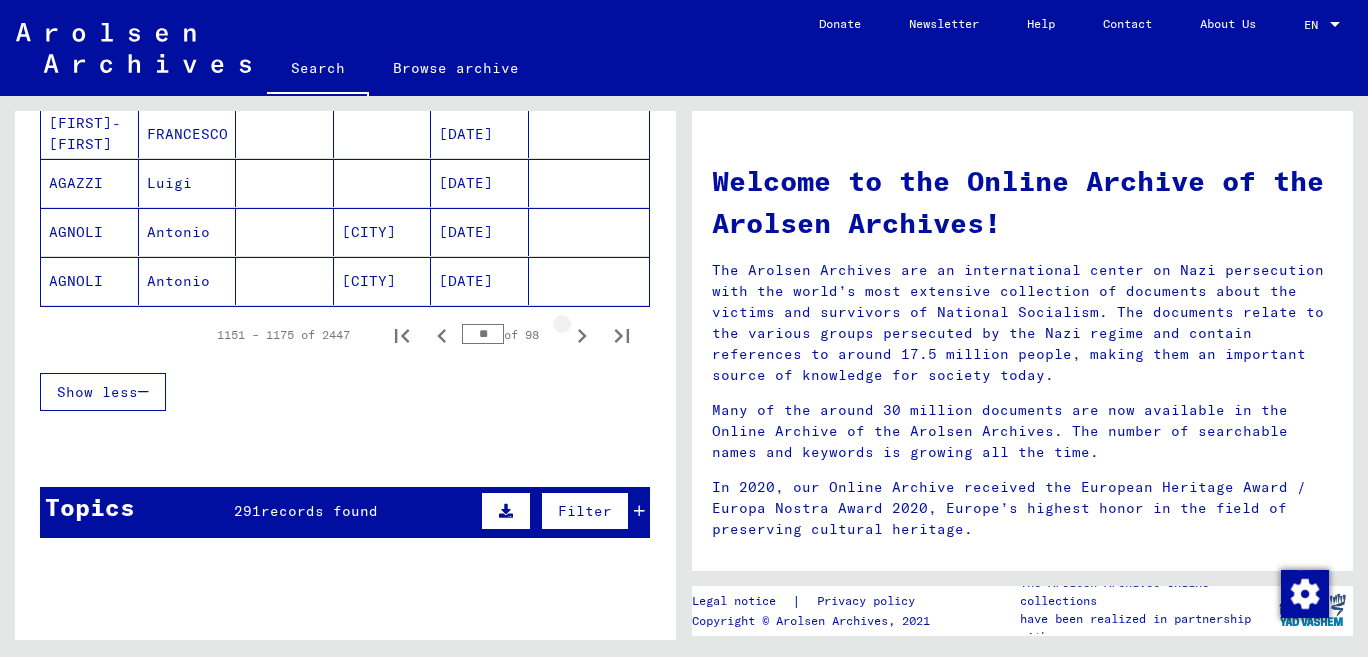 click 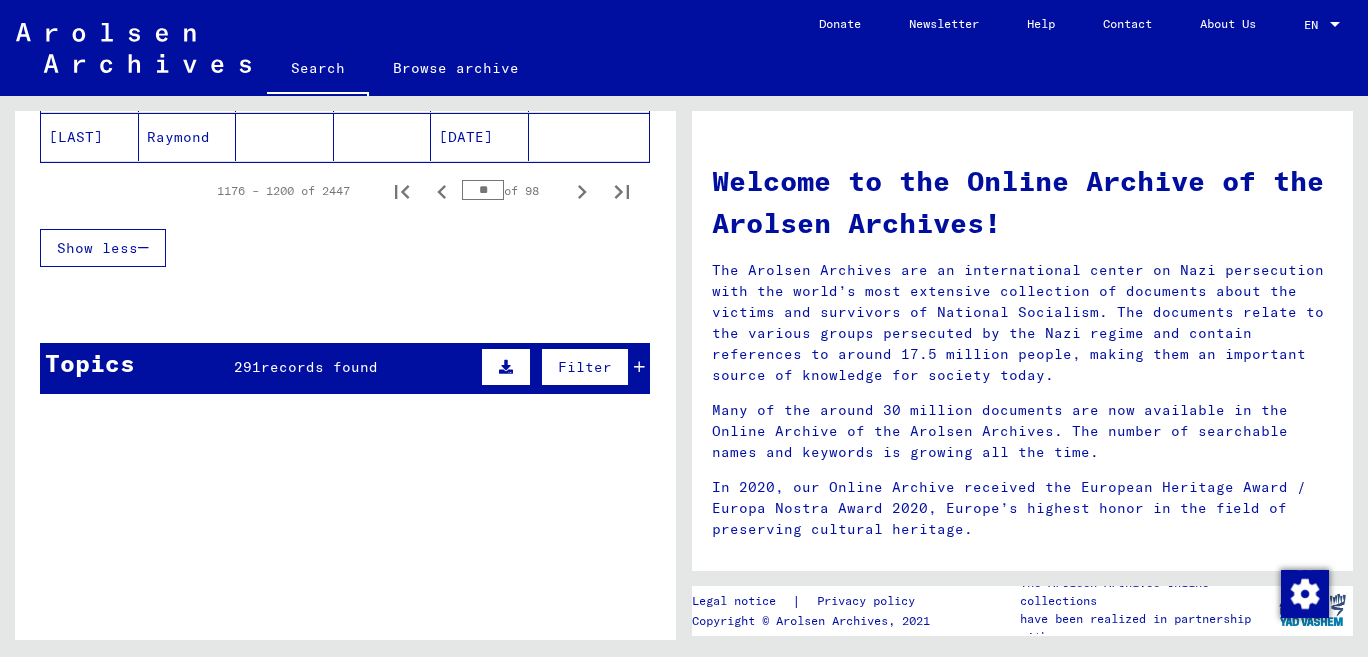 scroll, scrollTop: 1309, scrollLeft: 0, axis: vertical 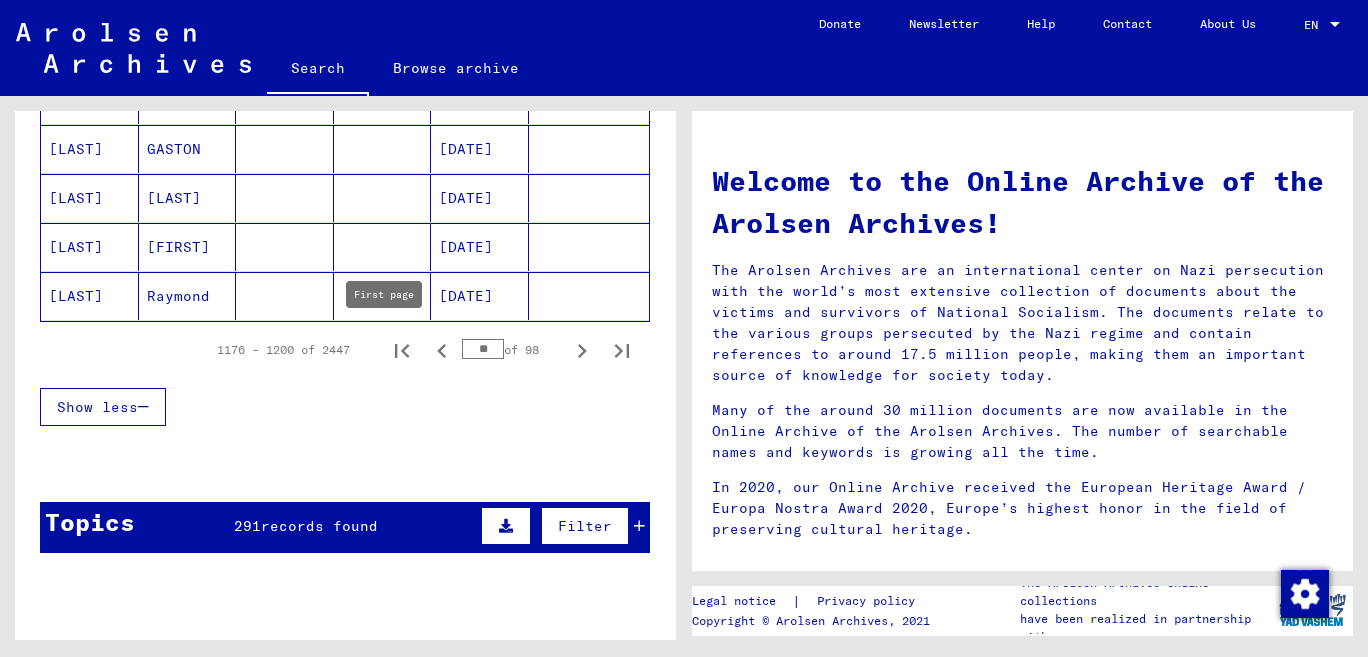 click 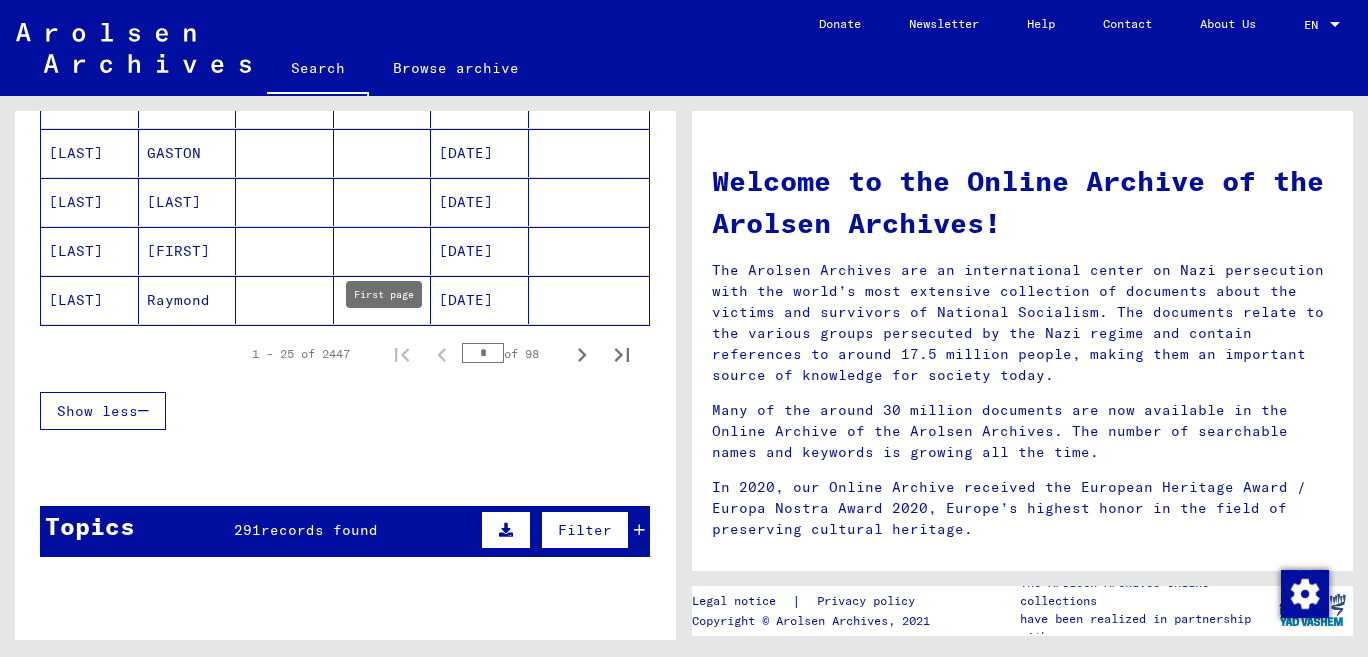 scroll, scrollTop: 1313, scrollLeft: 0, axis: vertical 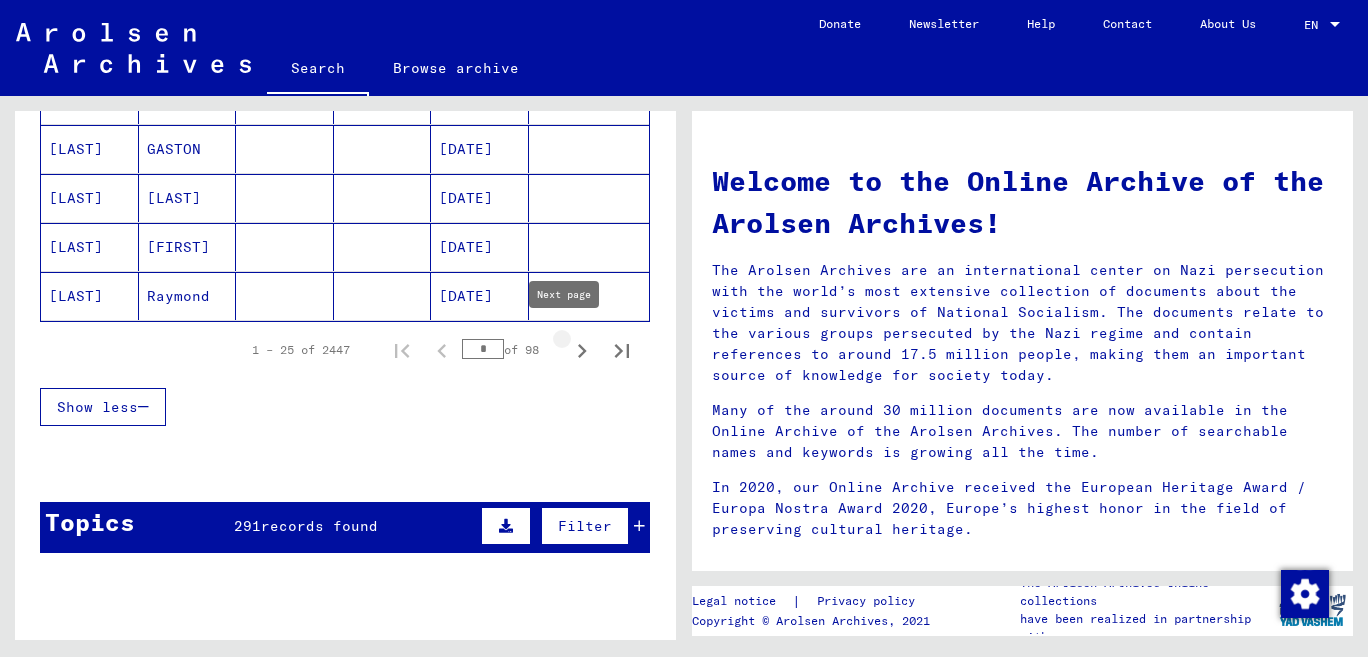 click 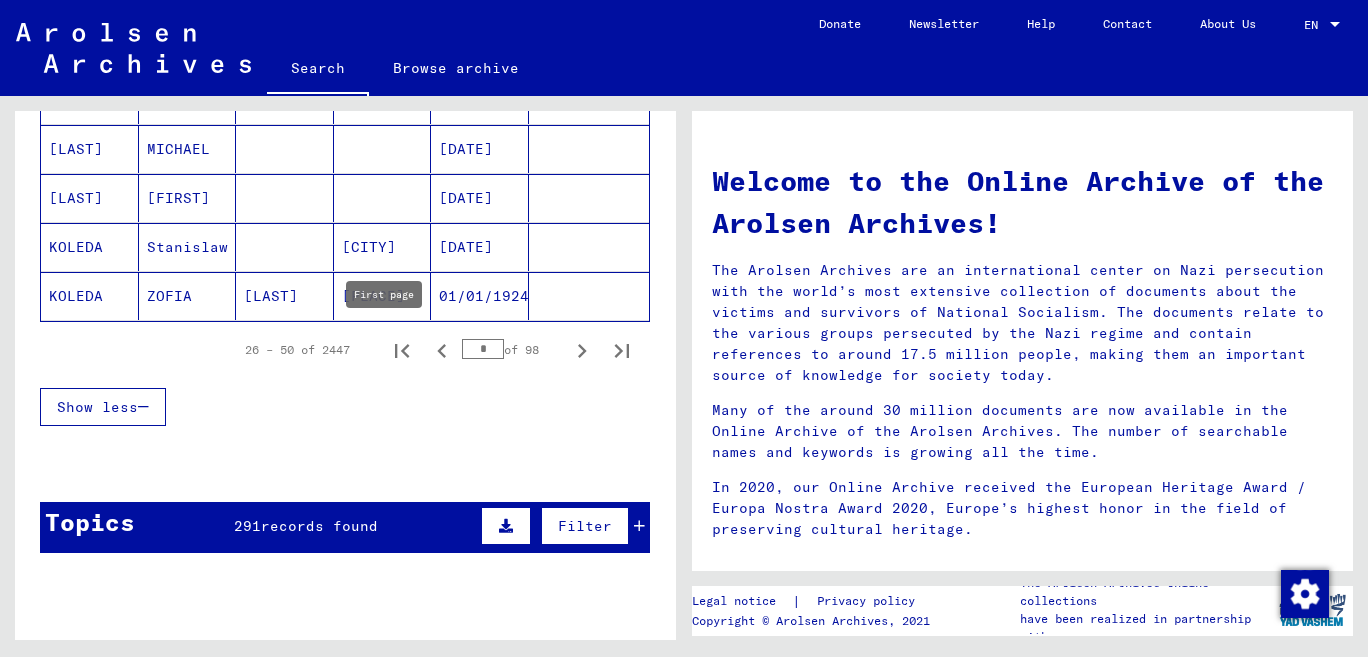 click 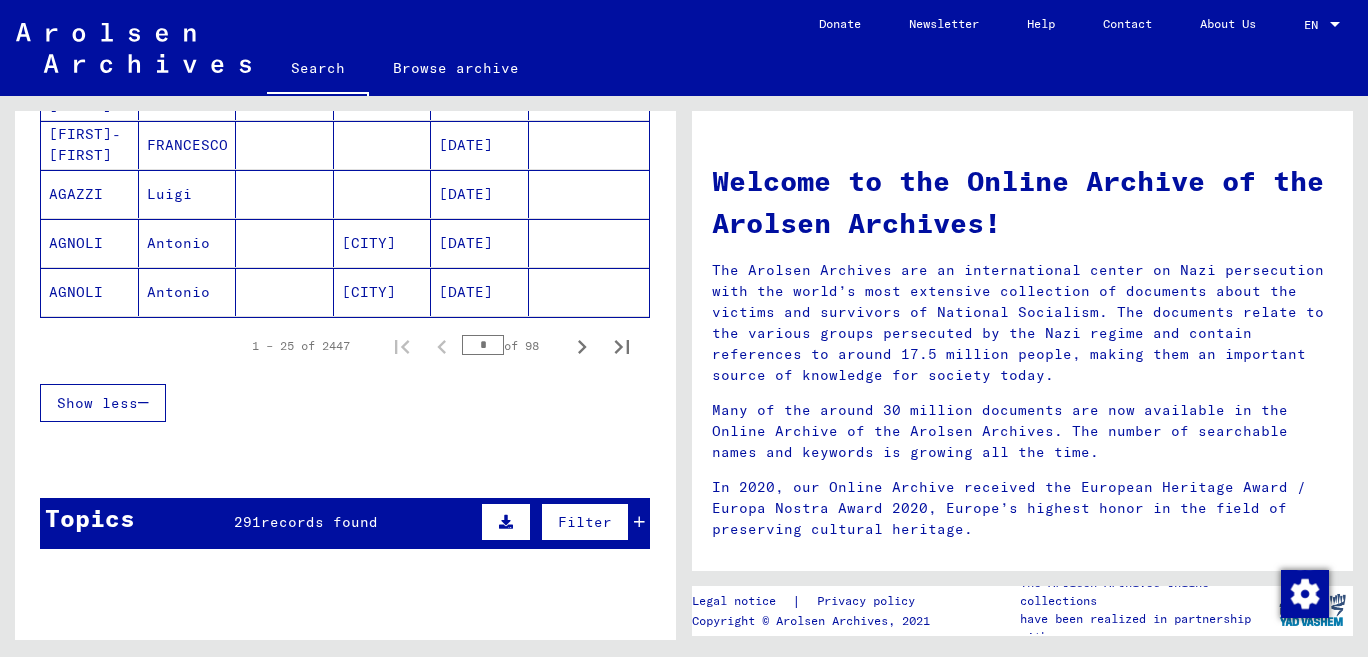 scroll, scrollTop: 1309, scrollLeft: 0, axis: vertical 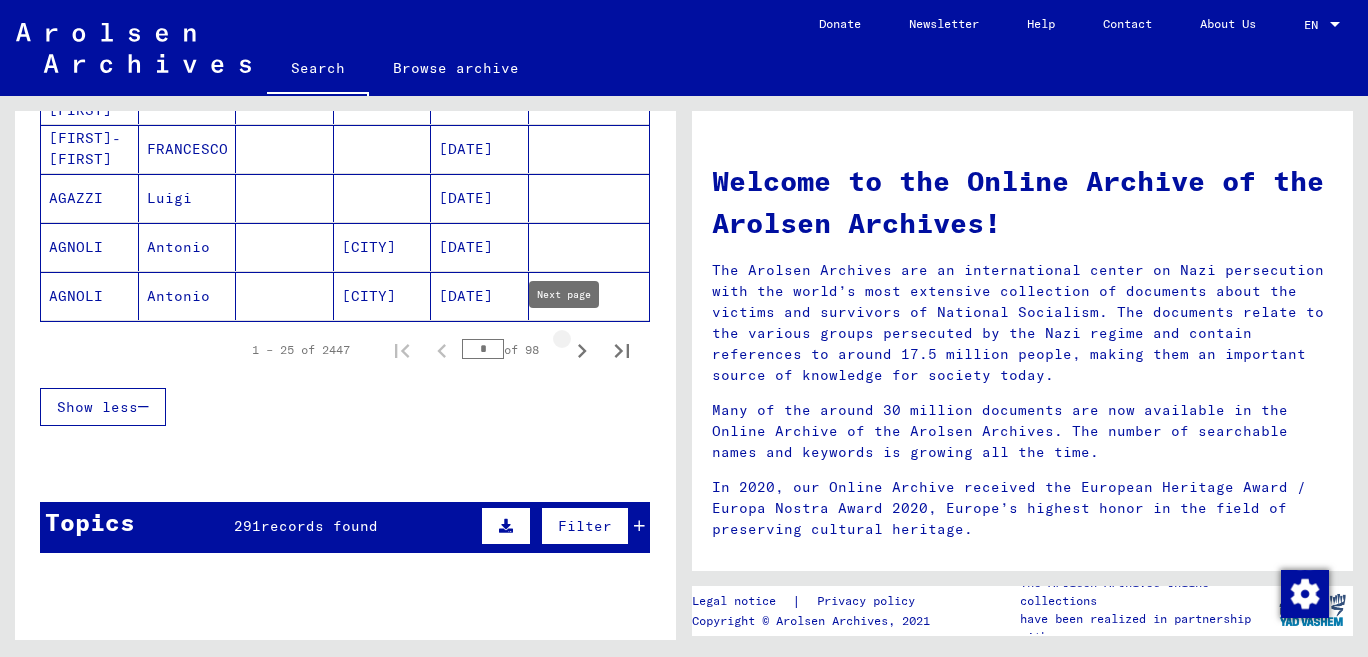 click 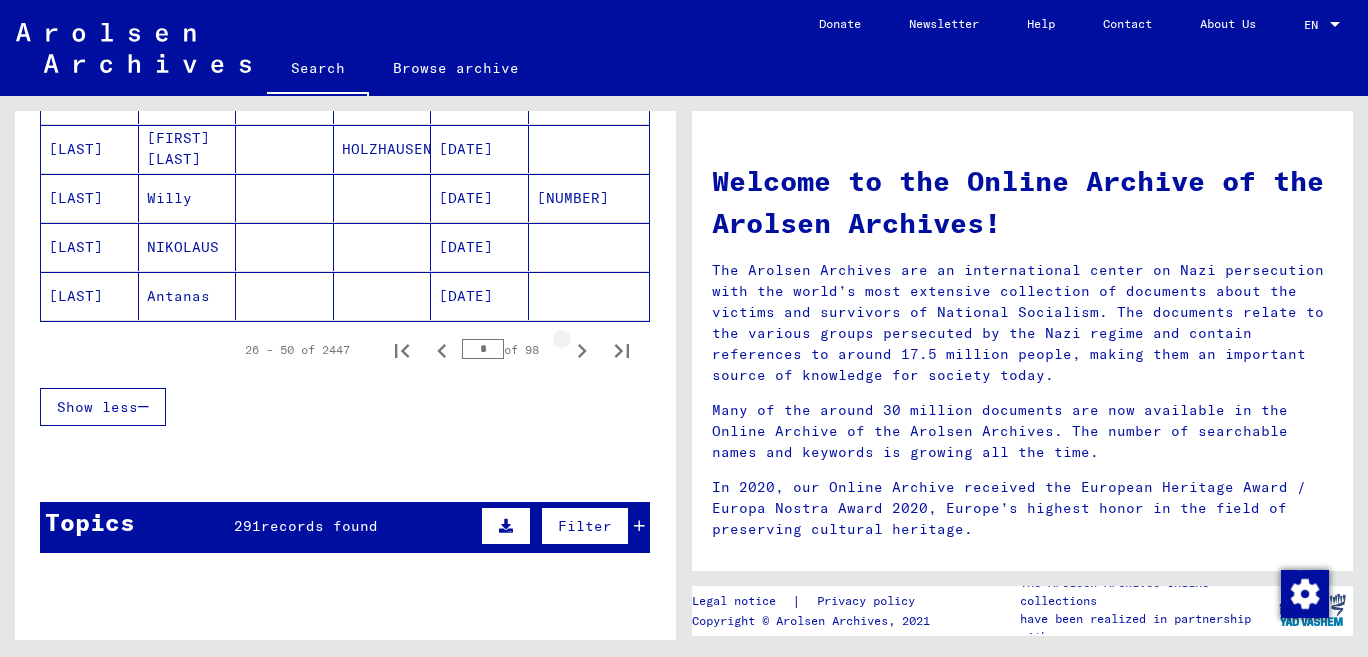 click 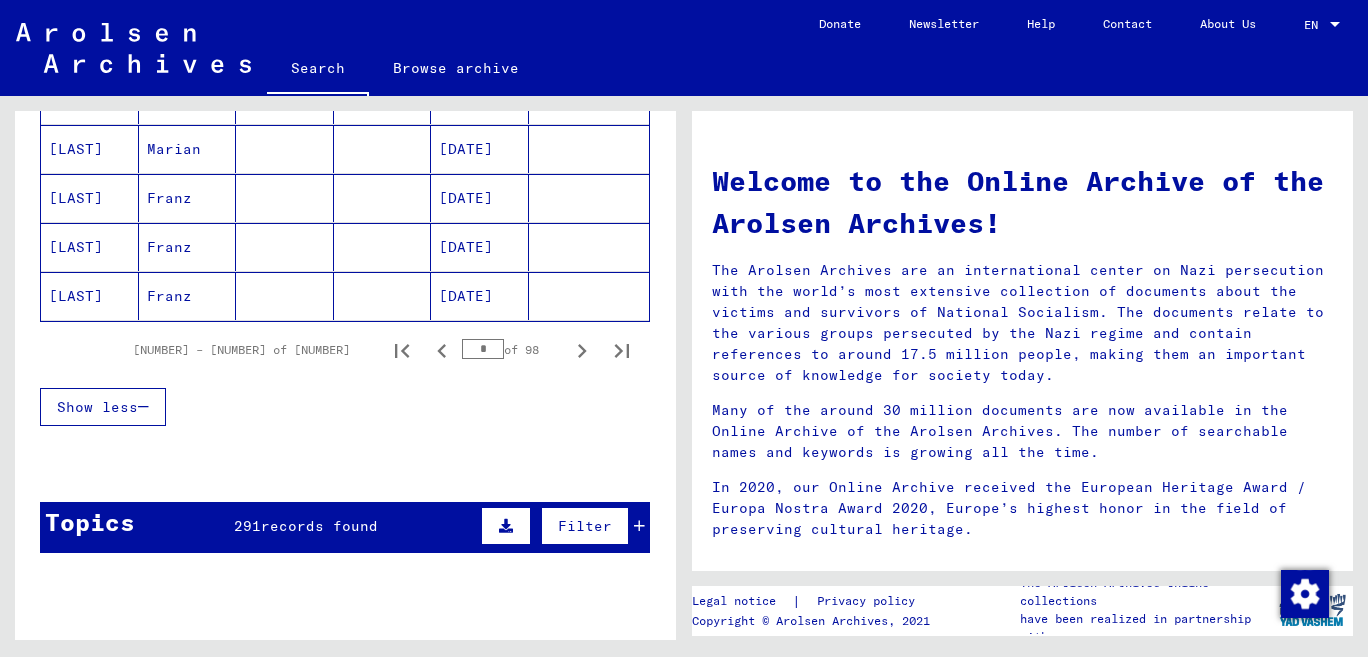 click 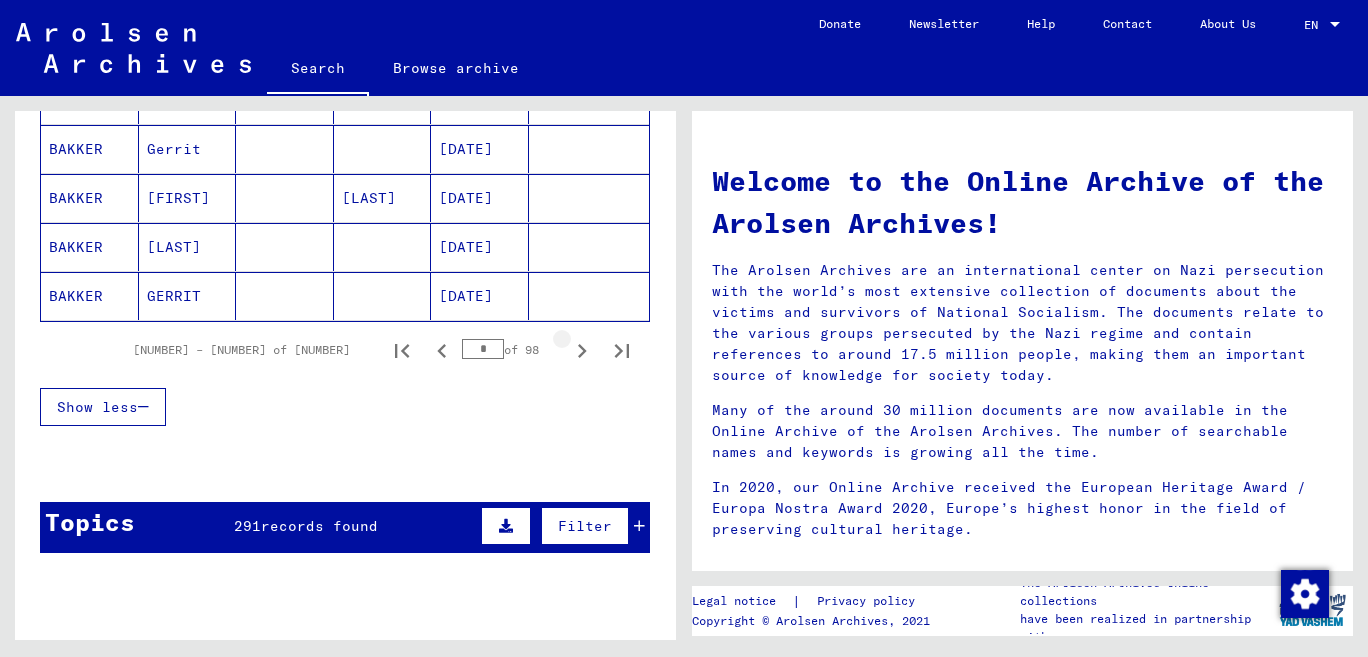 click 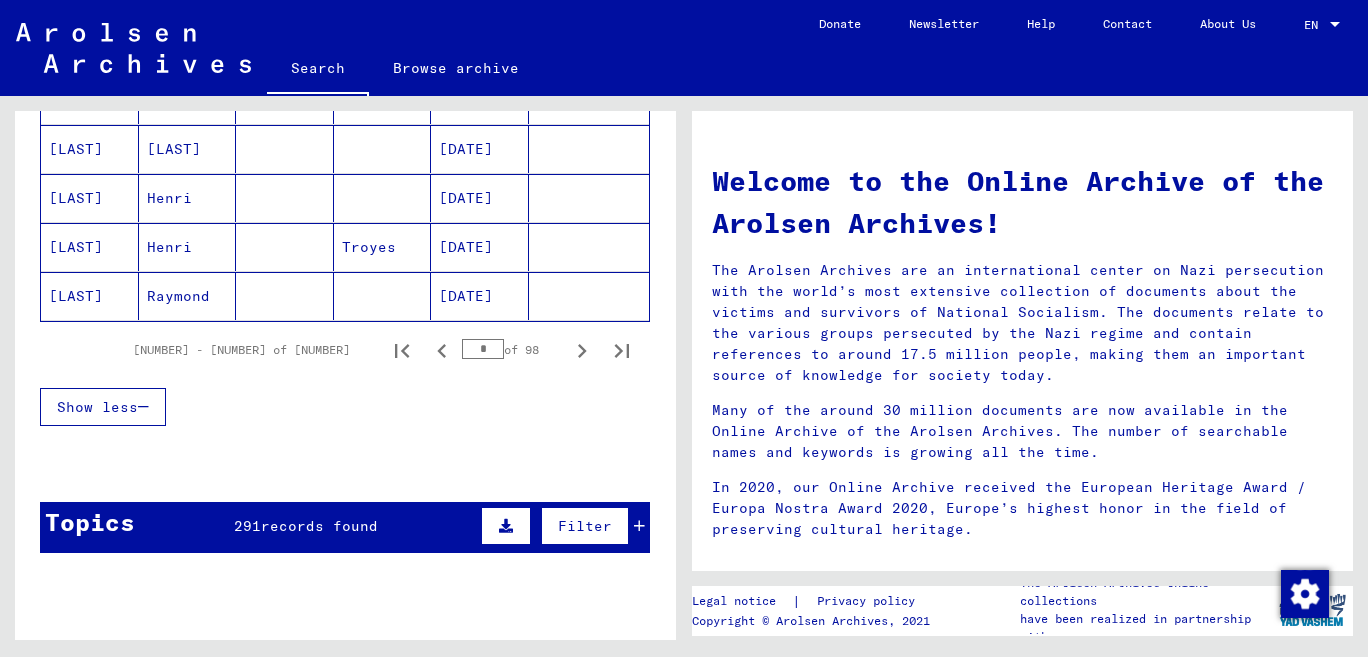 click 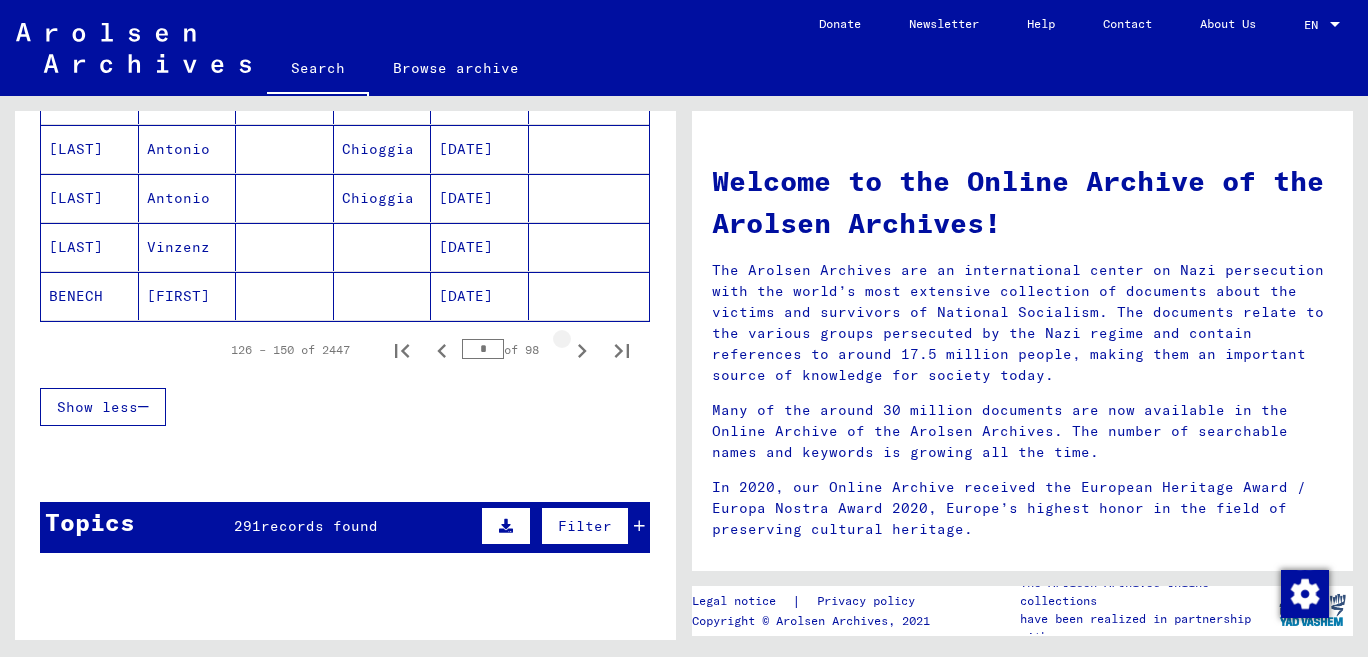 click 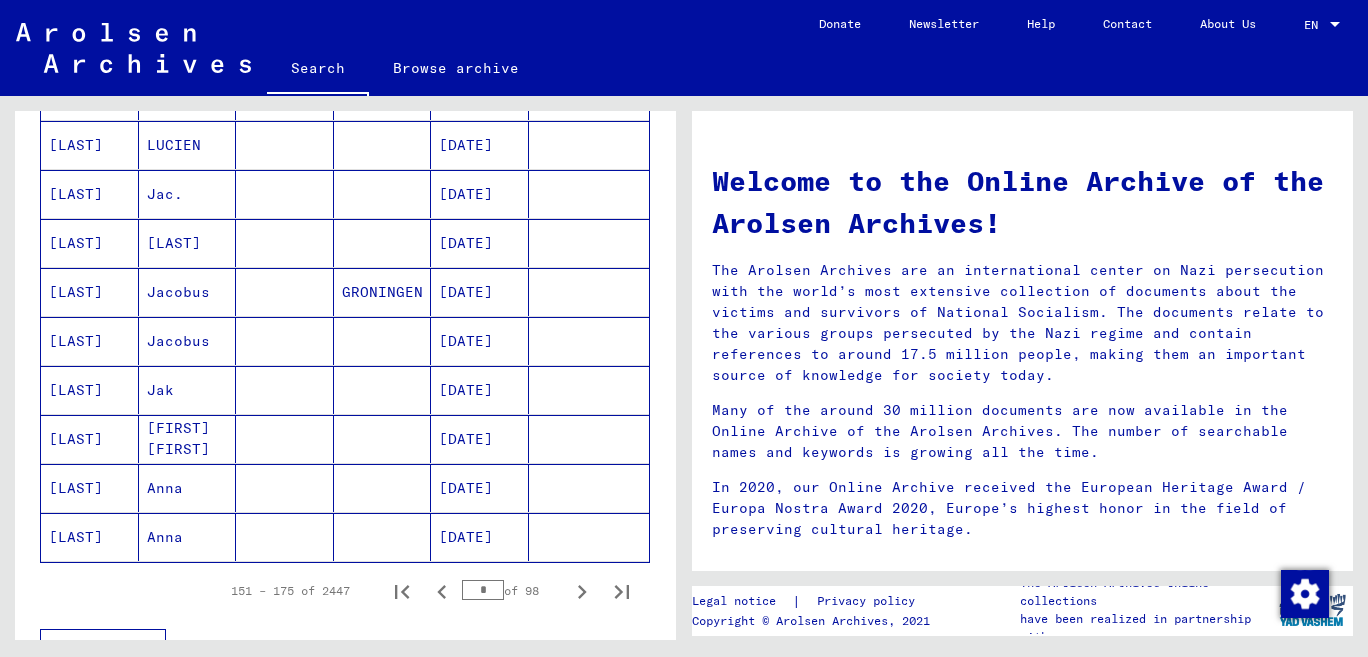 scroll, scrollTop: 868, scrollLeft: 0, axis: vertical 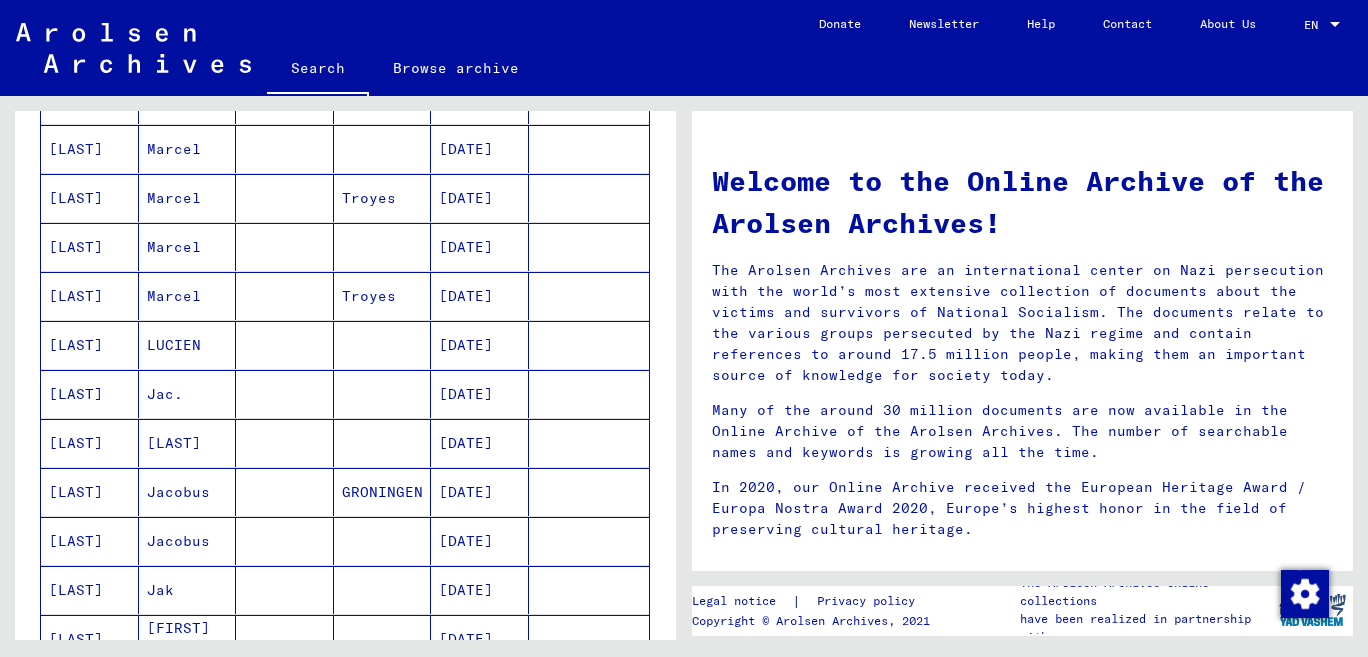 click on "Welcome to the Online Archive of the Arolsen Archives!" at bounding box center [1022, 202] 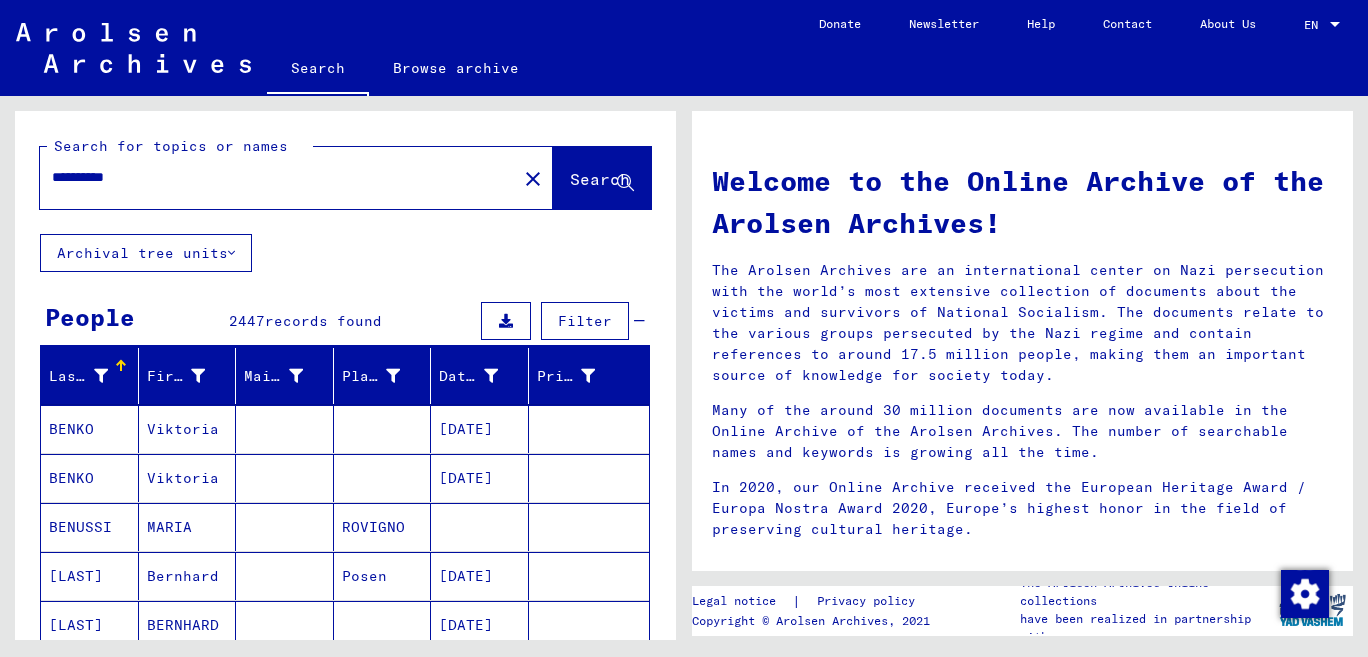 click on "**********" at bounding box center (272, 177) 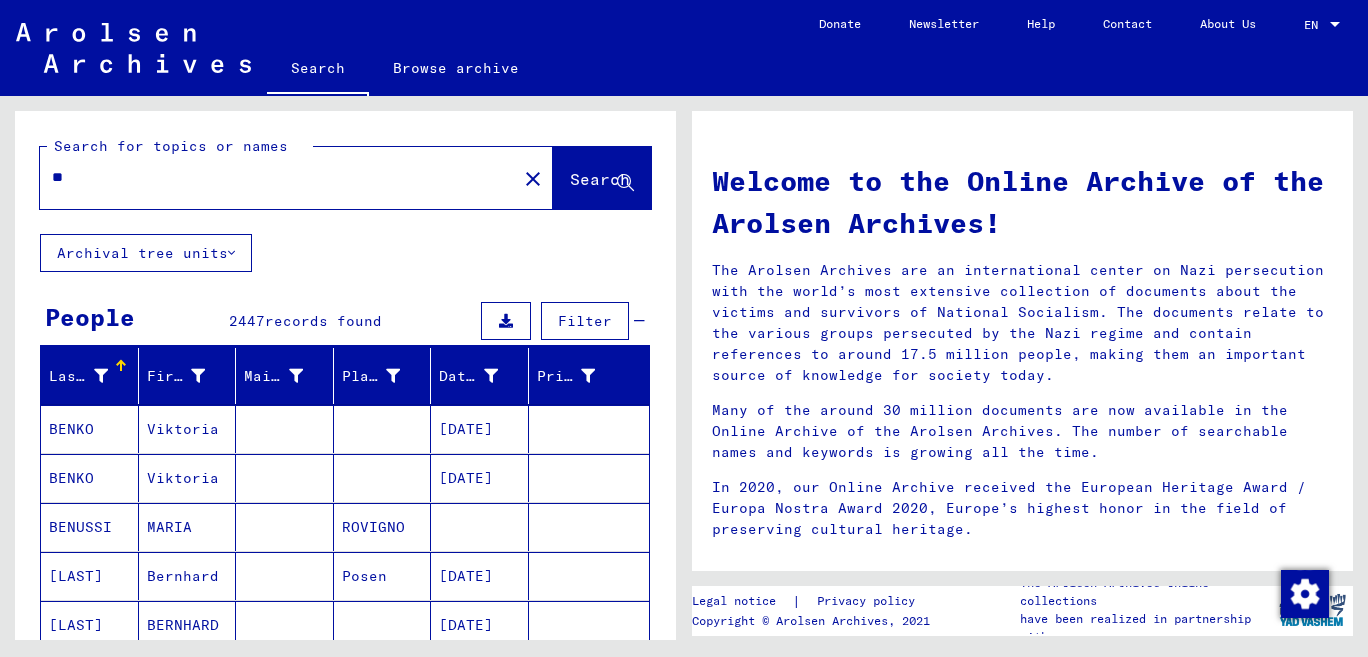 type on "*" 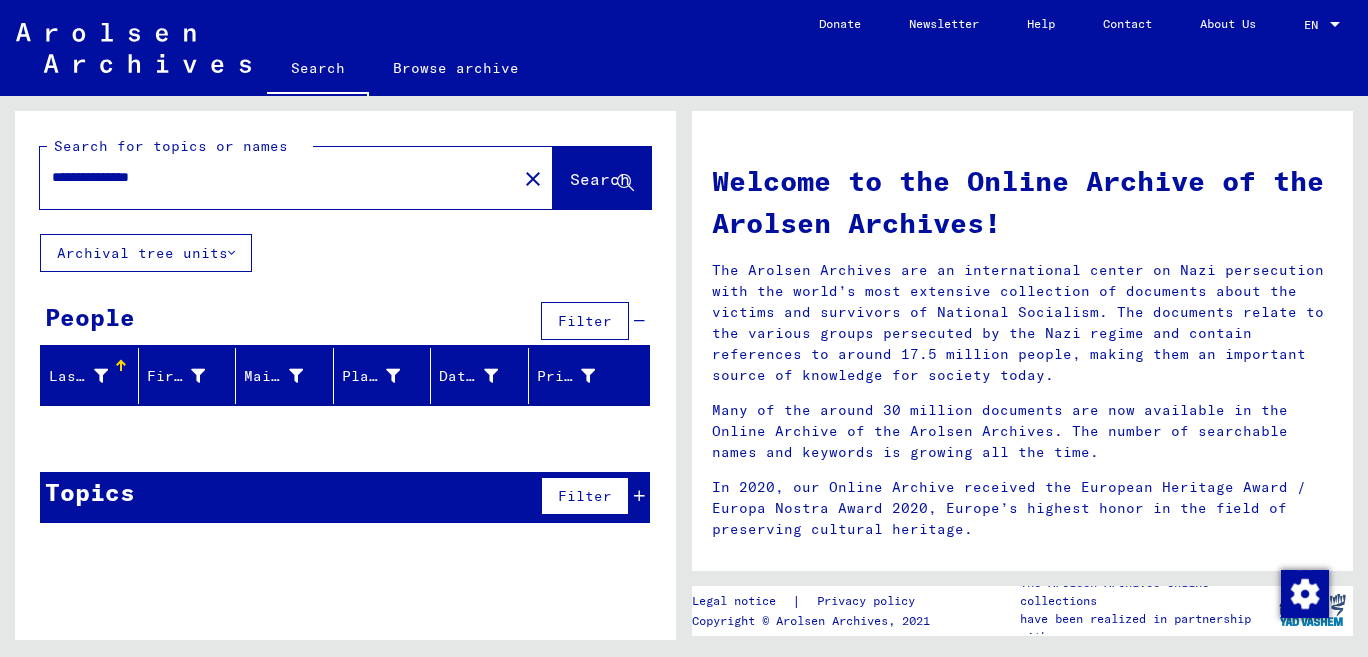 click on "Welcome to the Online Archive of the Arolsen Archives!" at bounding box center (1022, 202) 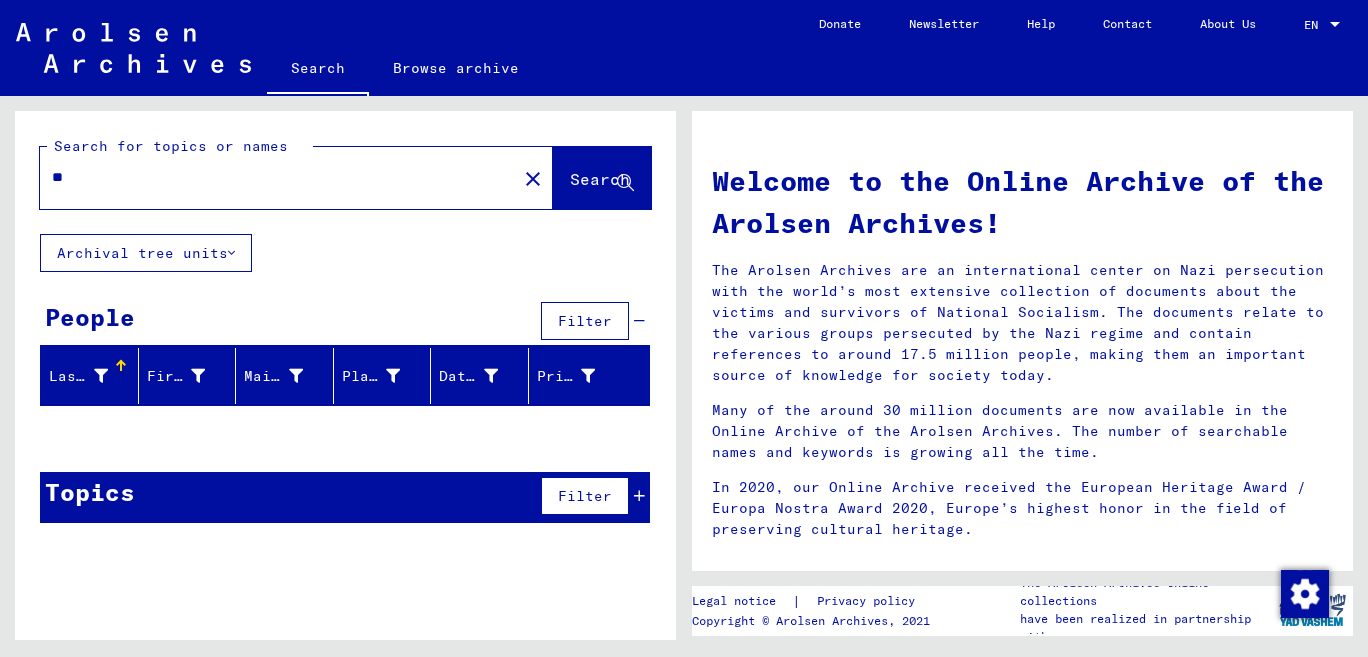 type on "*" 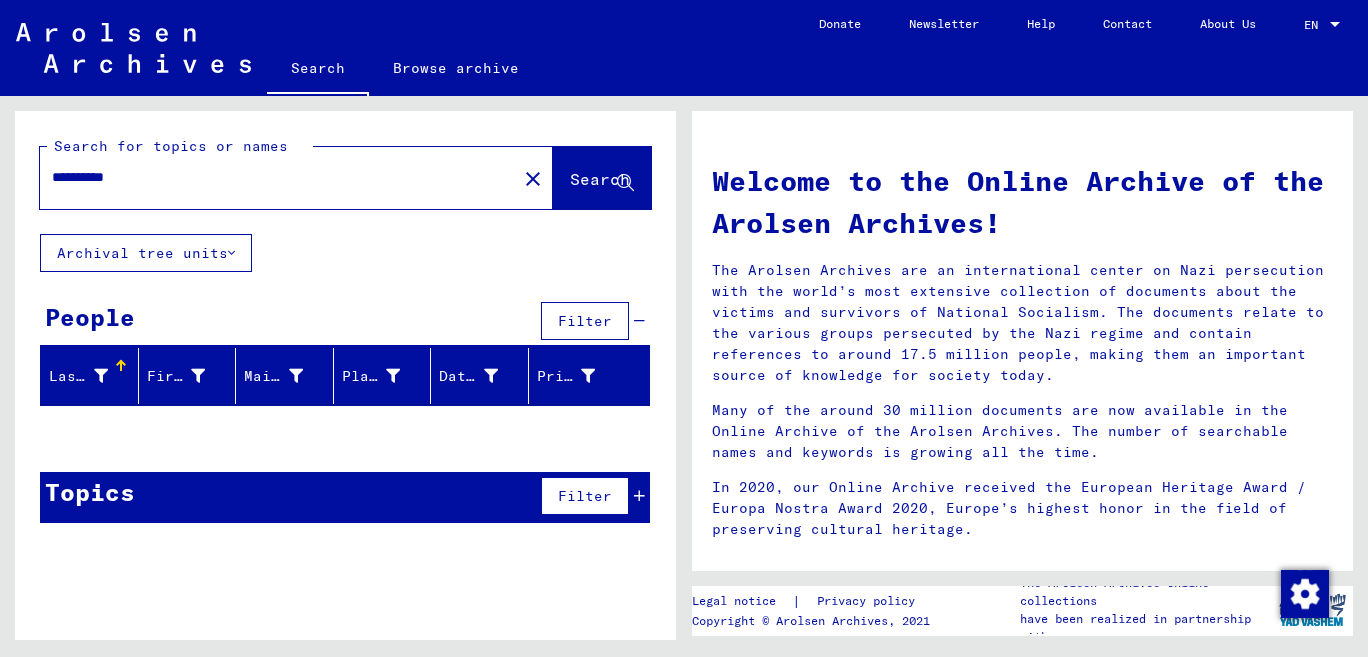 type on "**********" 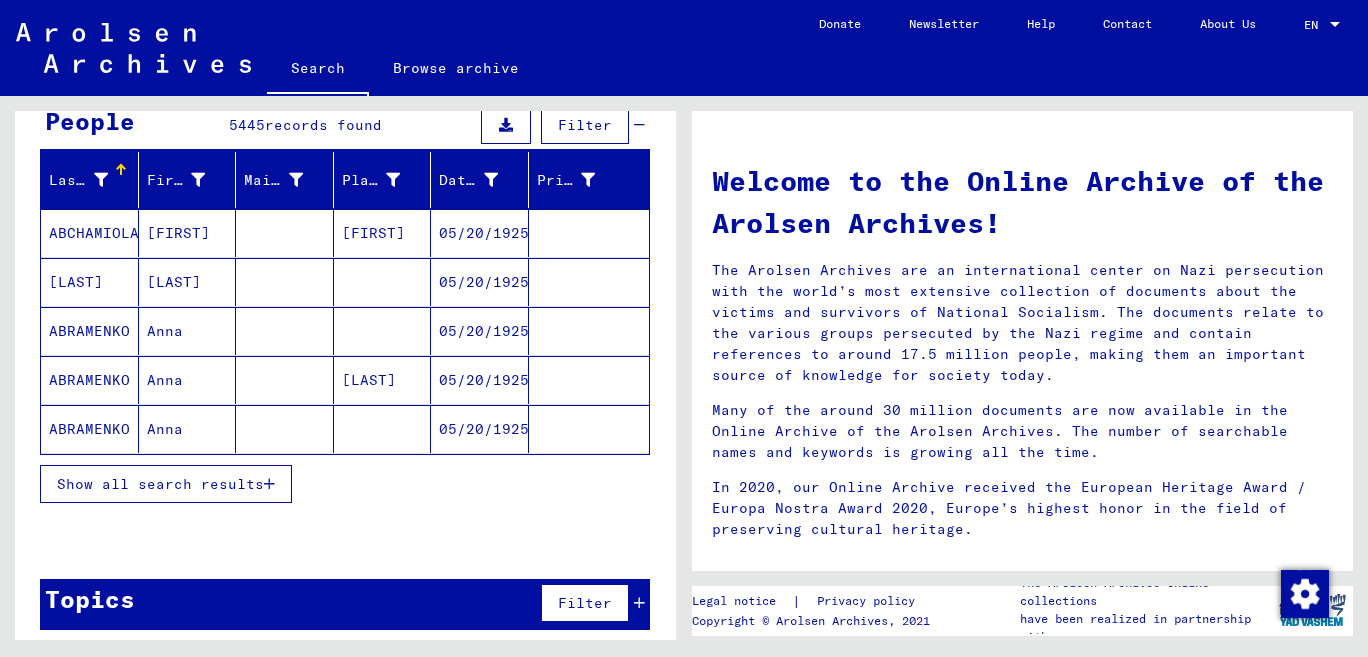 scroll, scrollTop: 202, scrollLeft: 0, axis: vertical 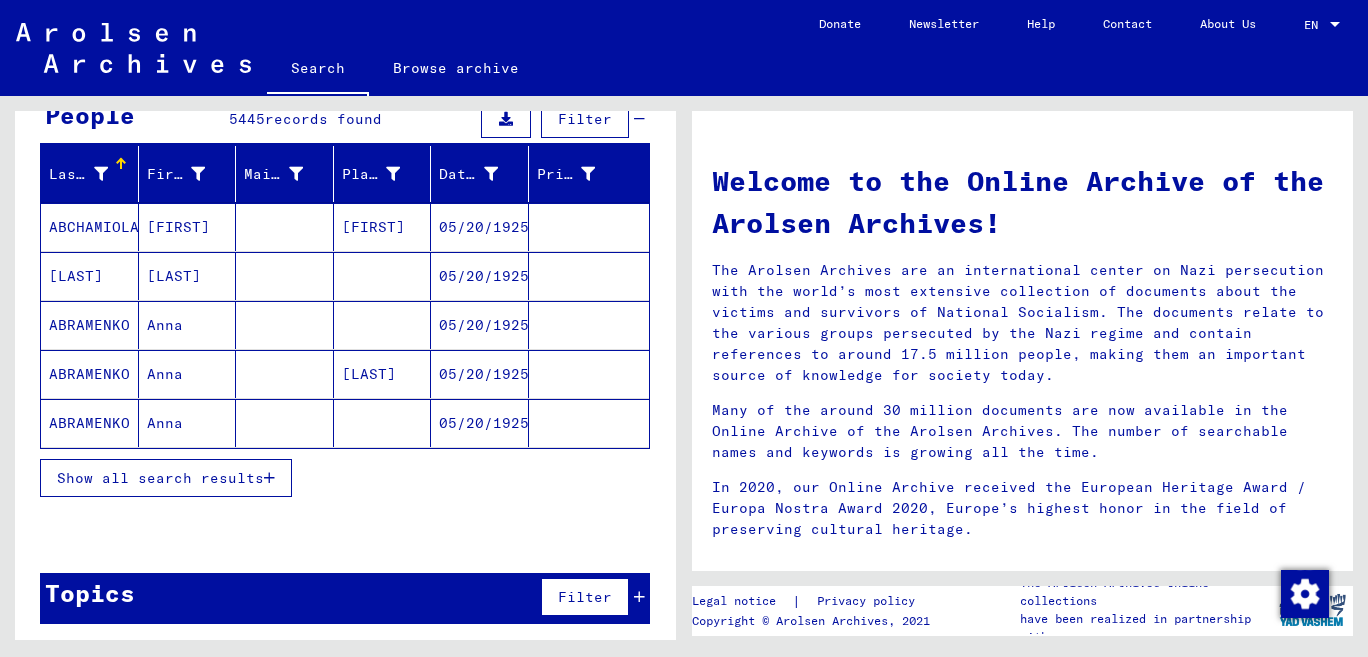 click on "Show all search results" at bounding box center (160, 478) 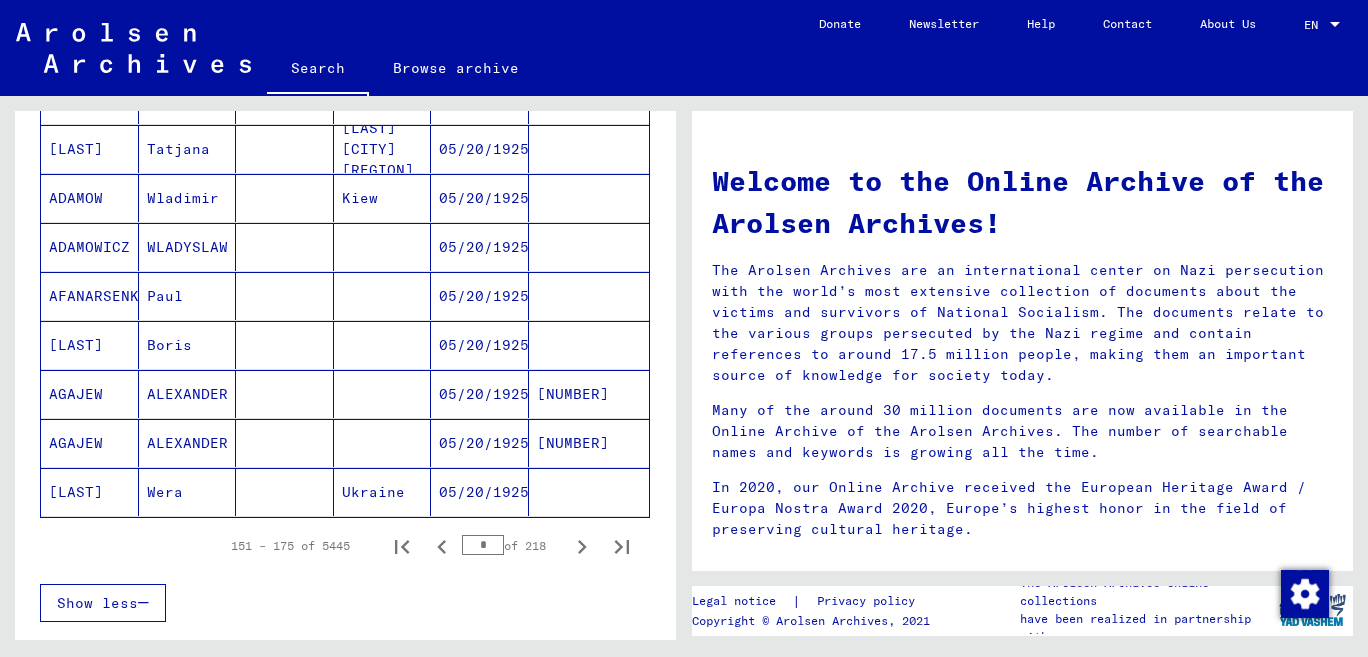 scroll, scrollTop: 1132, scrollLeft: 0, axis: vertical 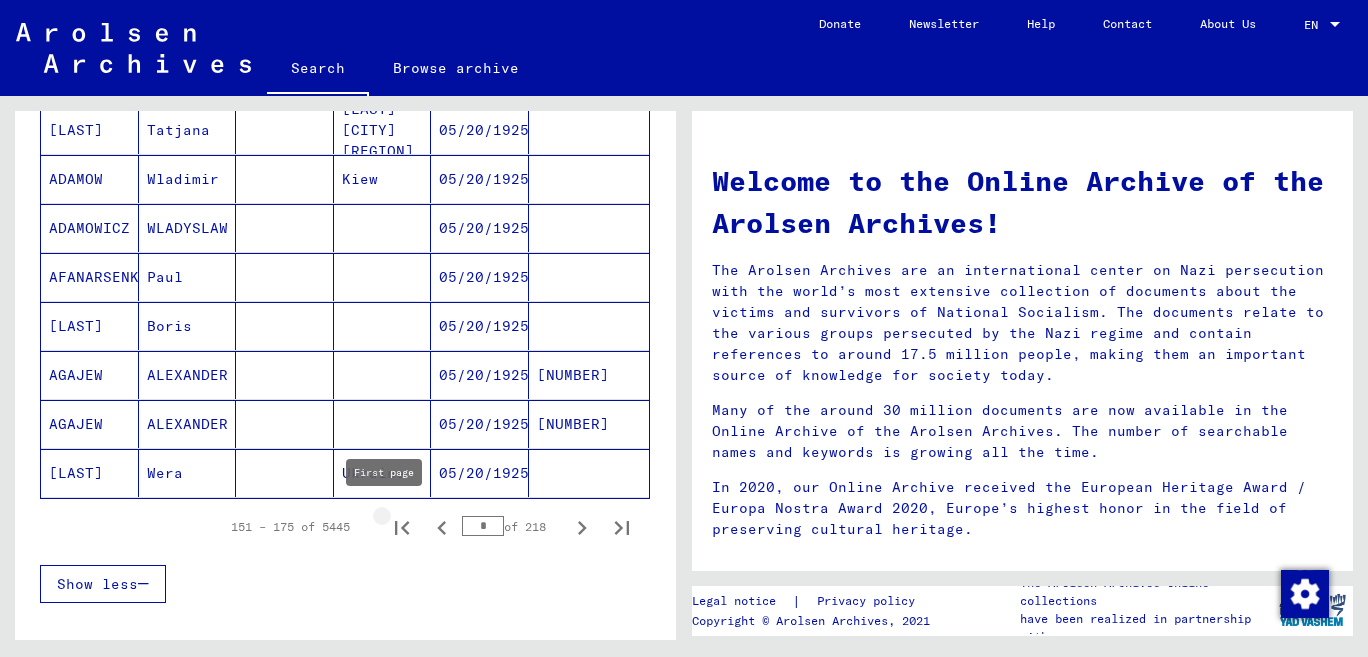 click 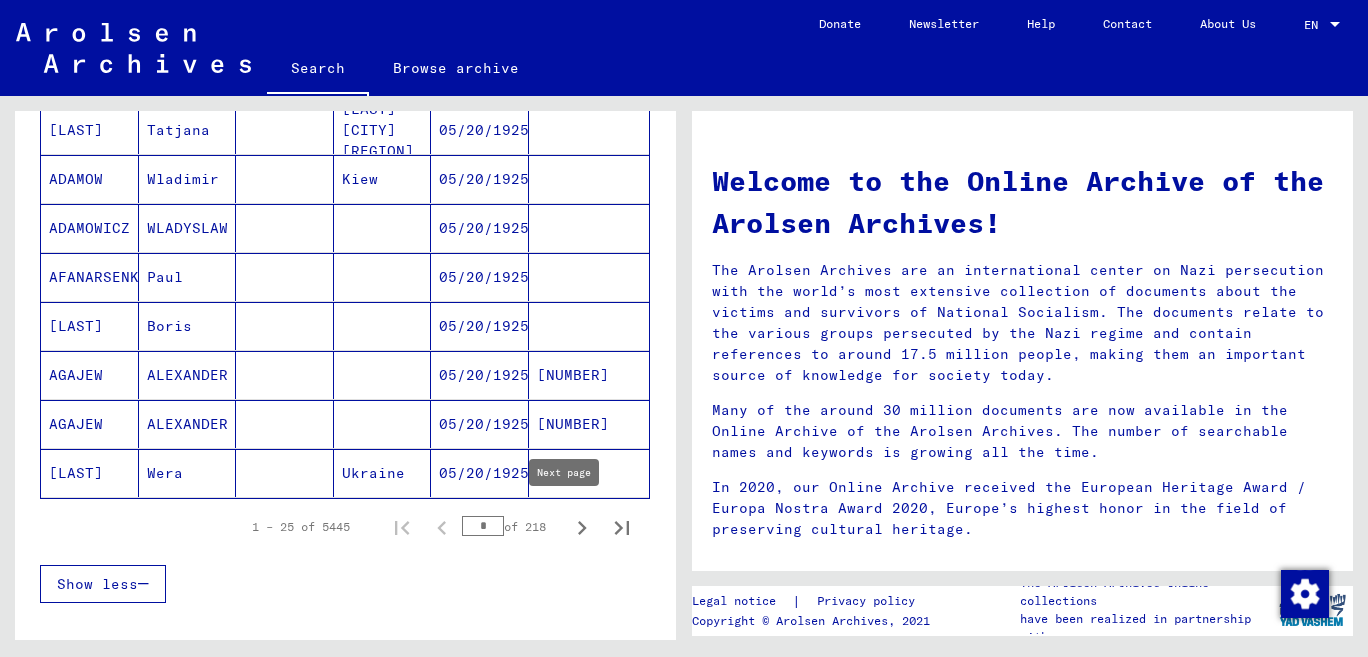 click 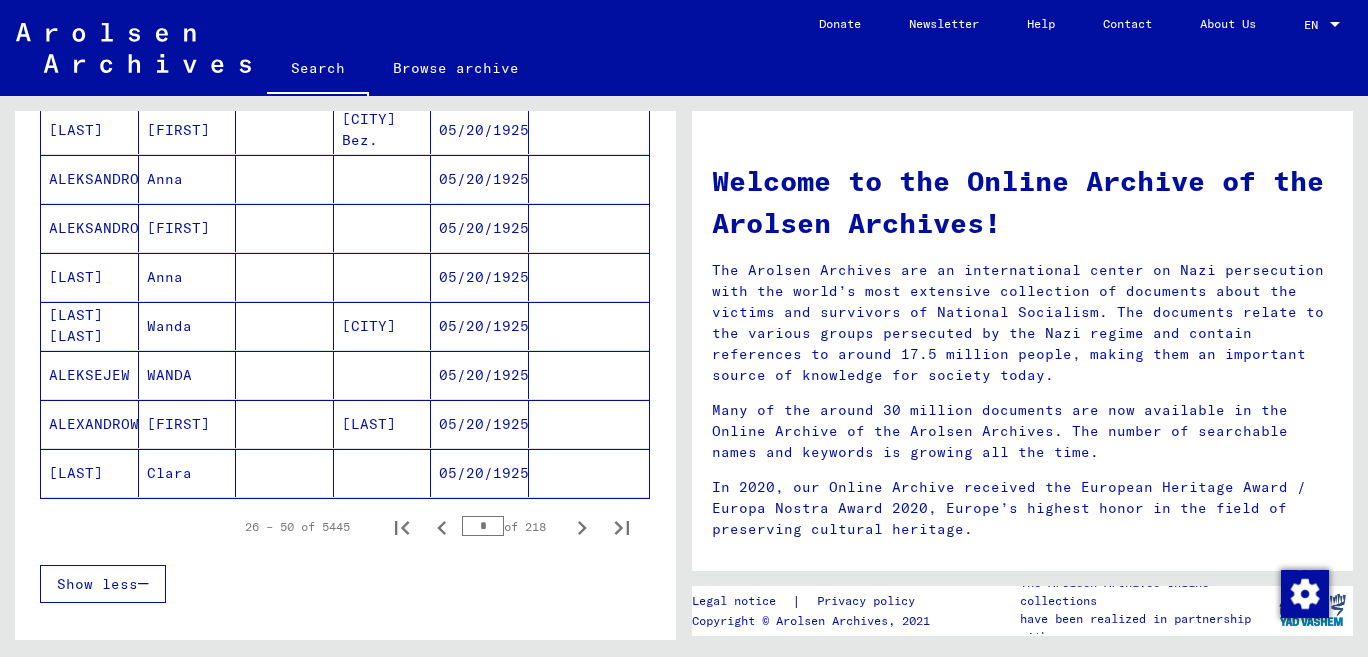 click 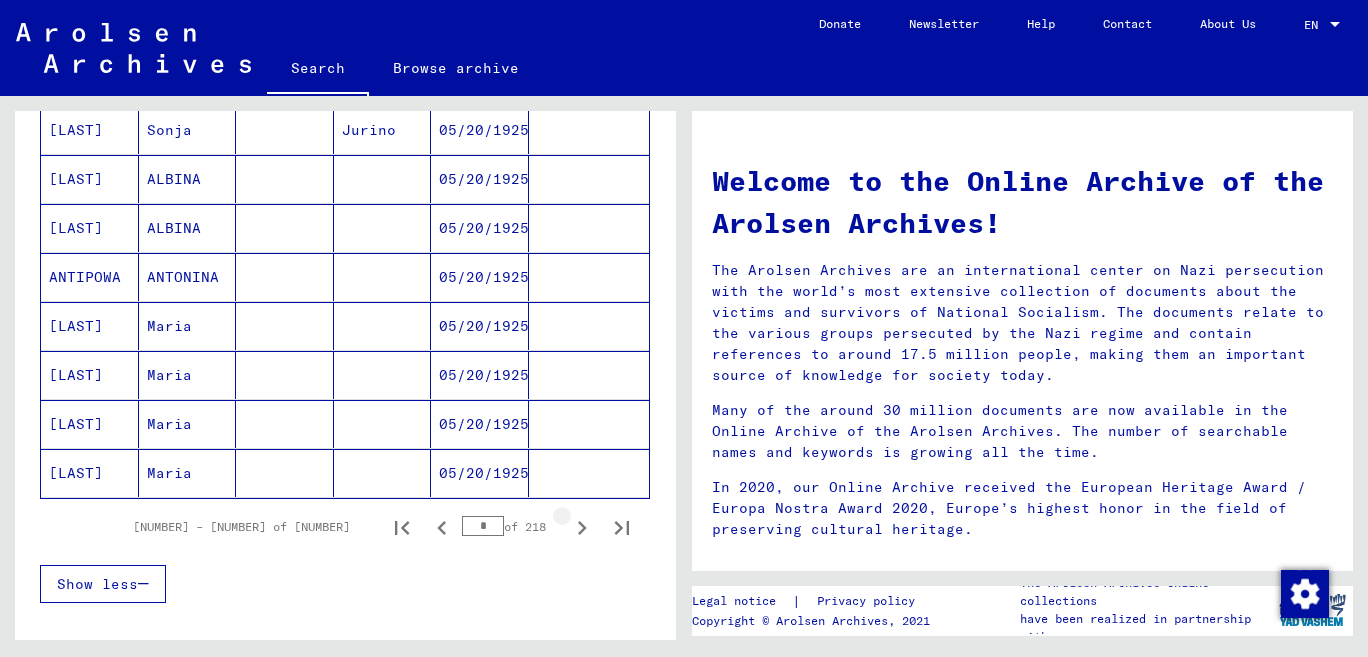 click 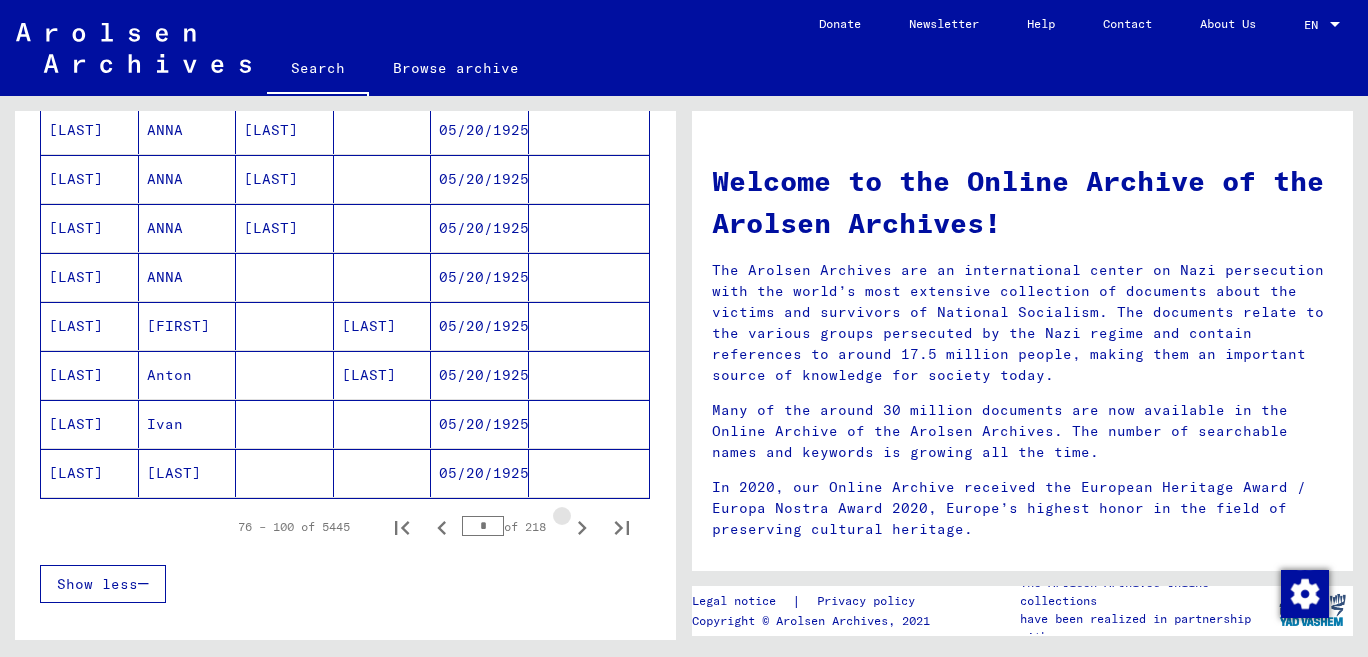 click 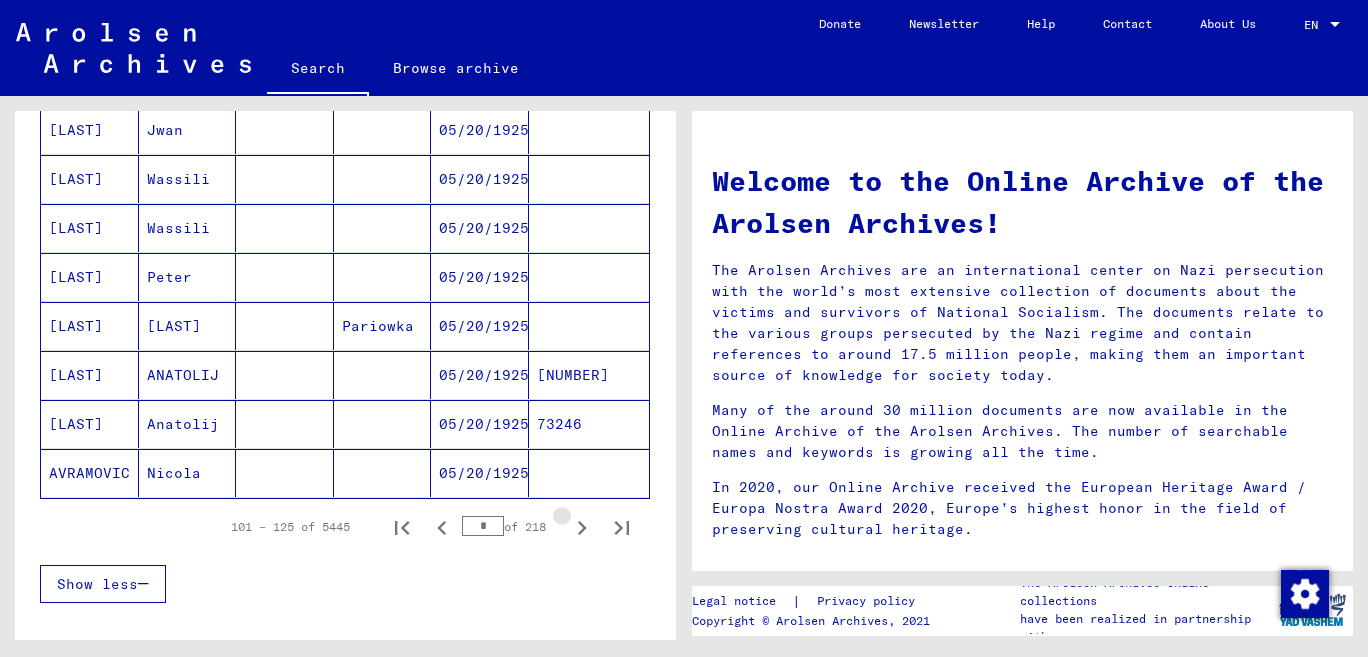 click 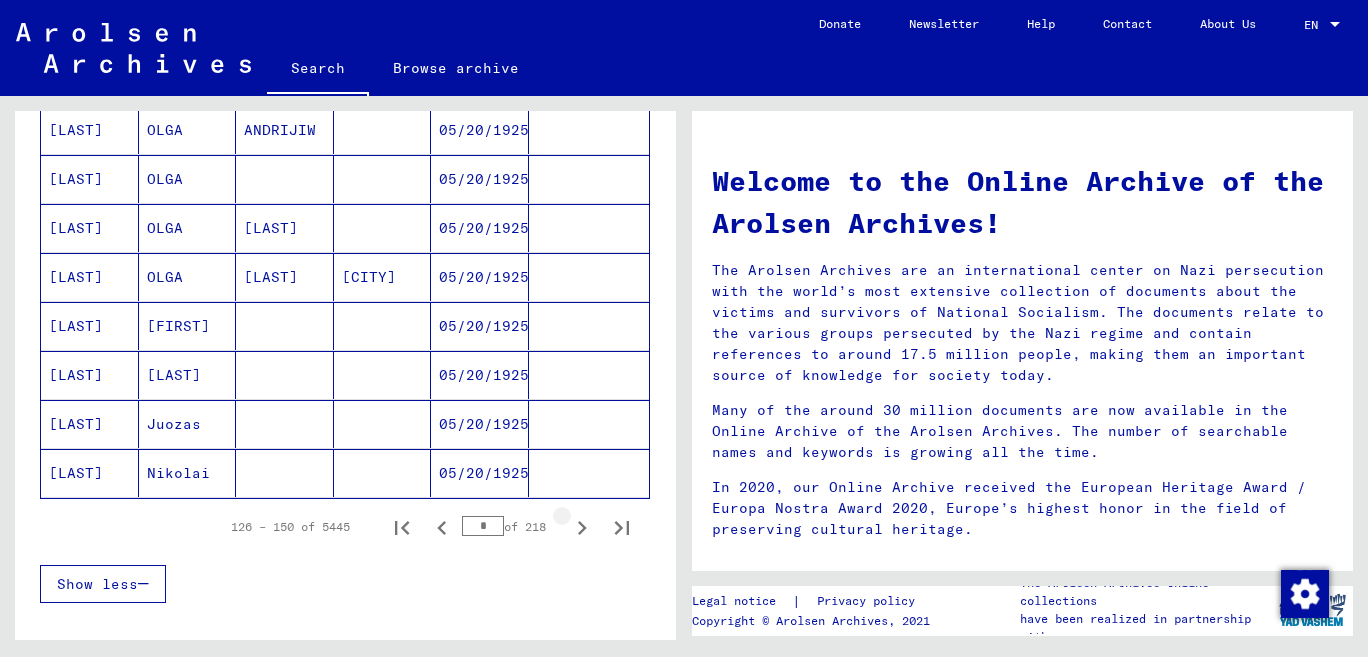 click 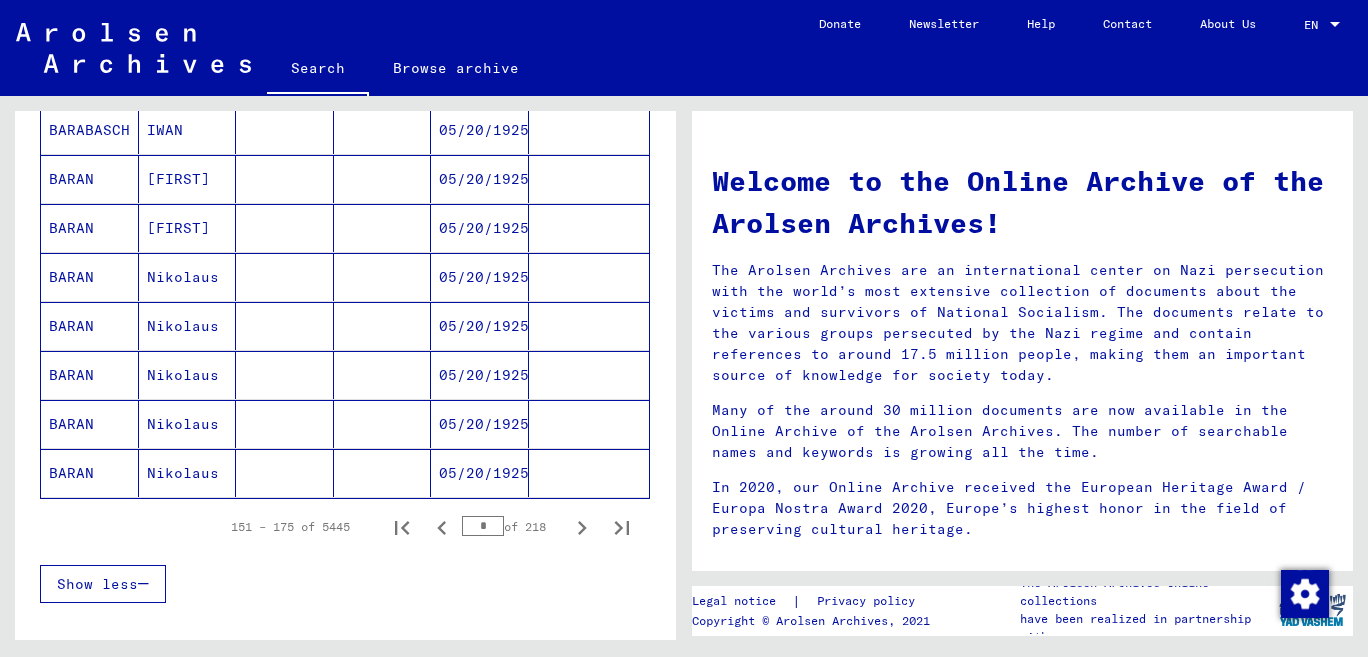 click 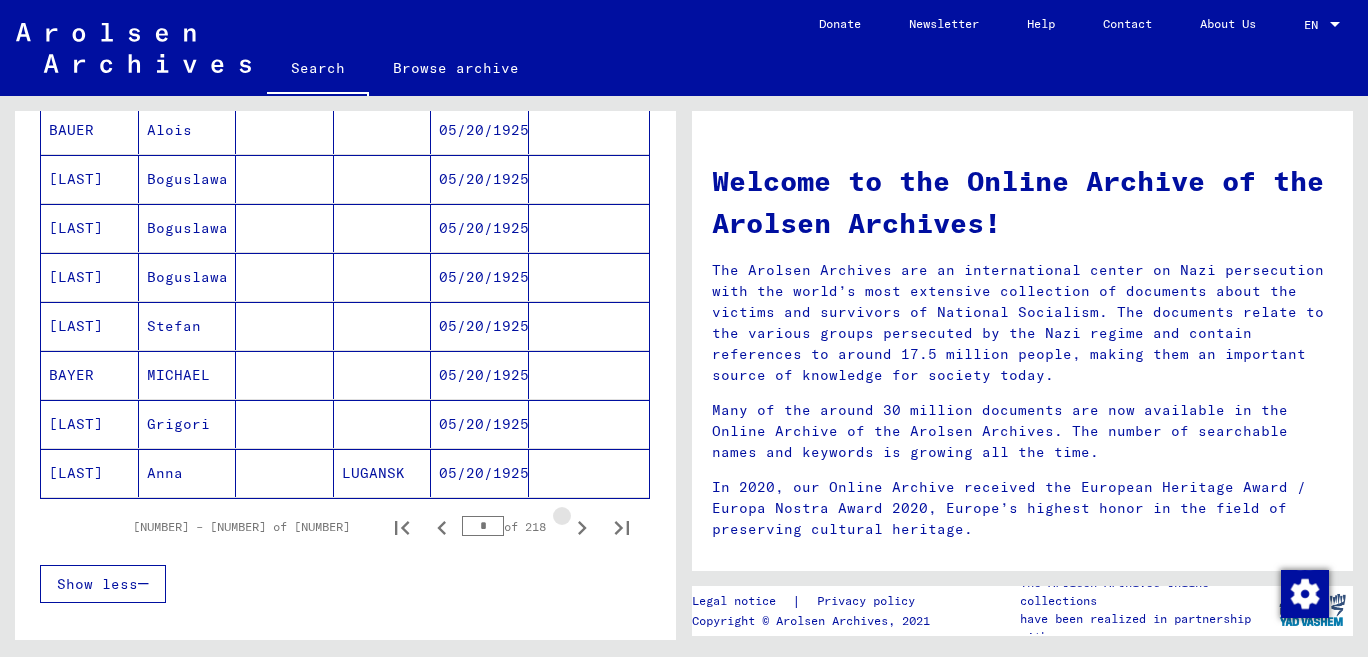 click 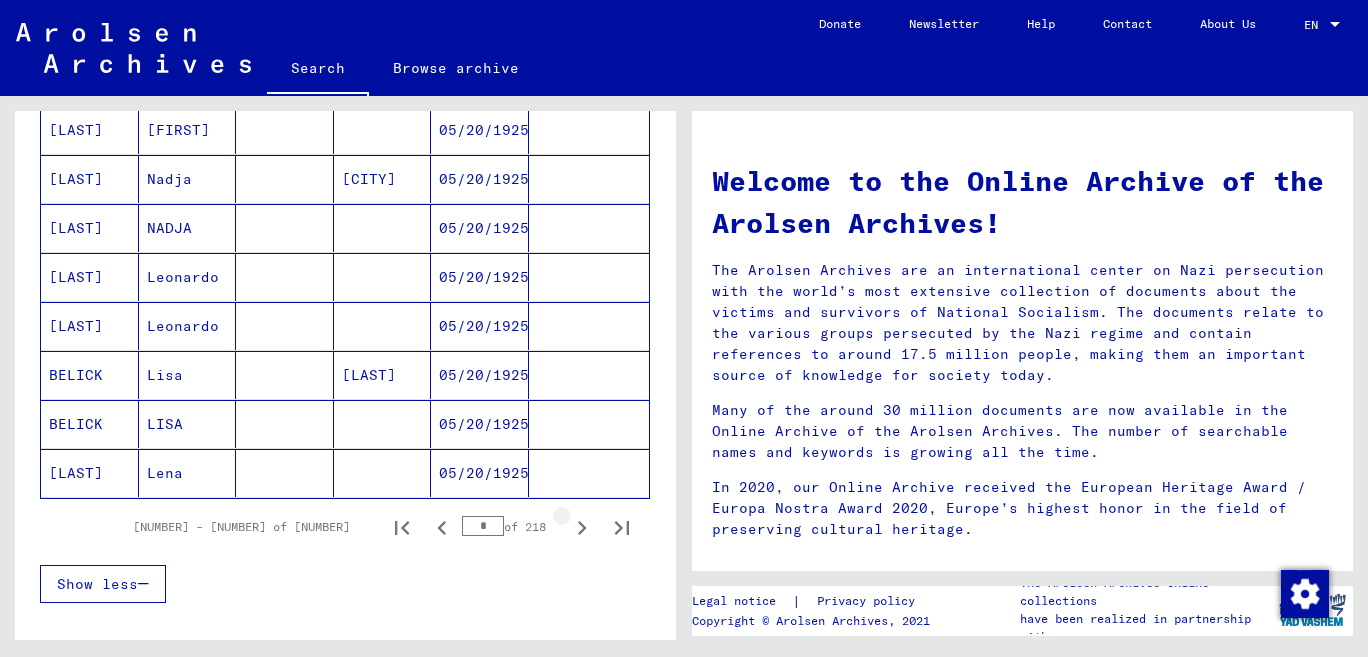 click 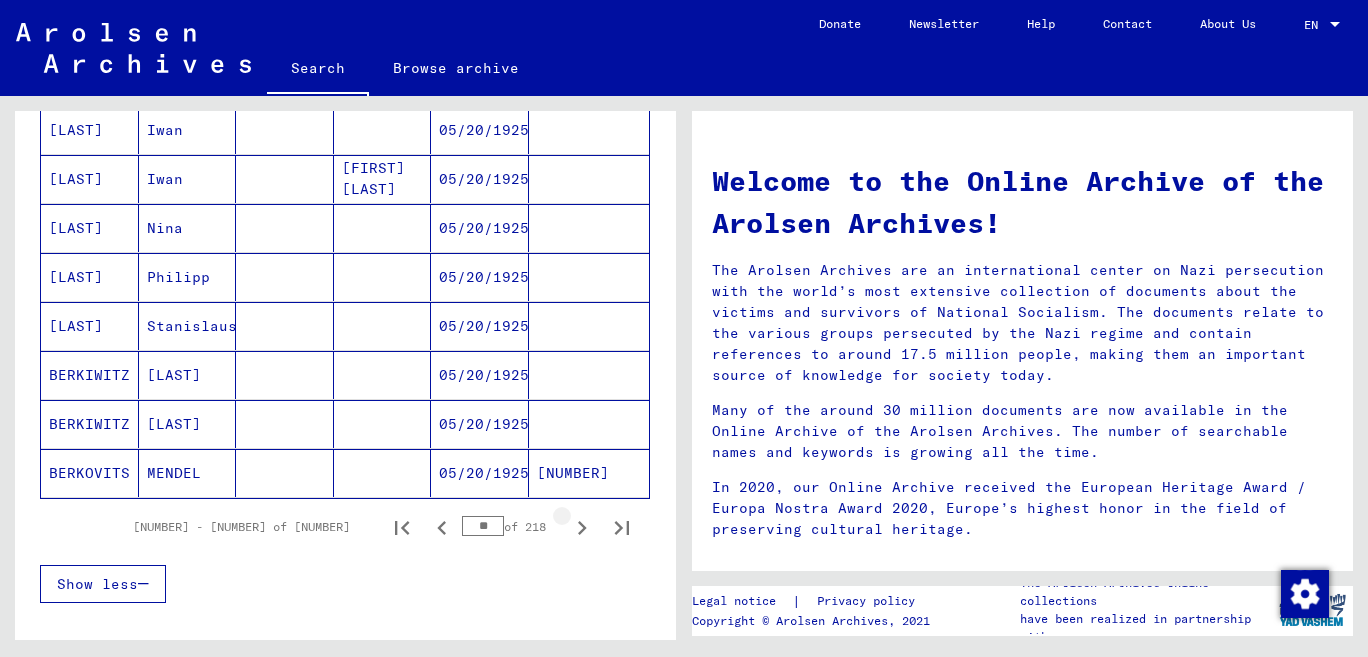click 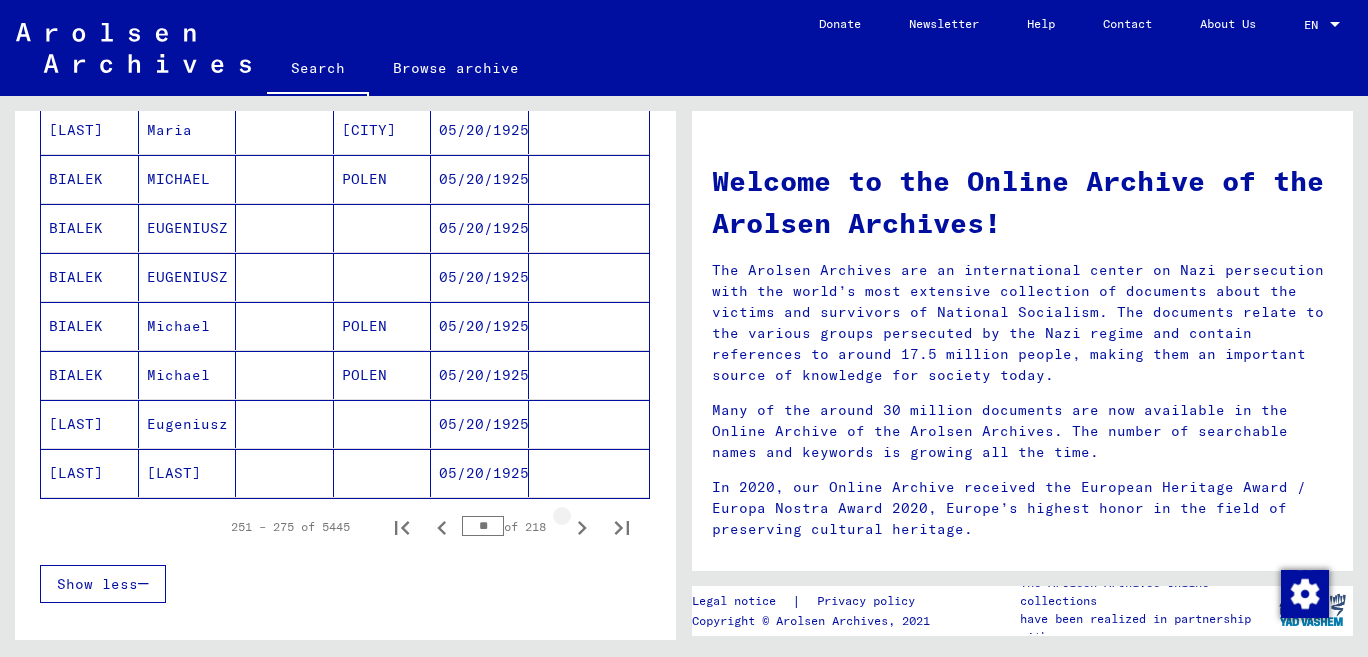 click 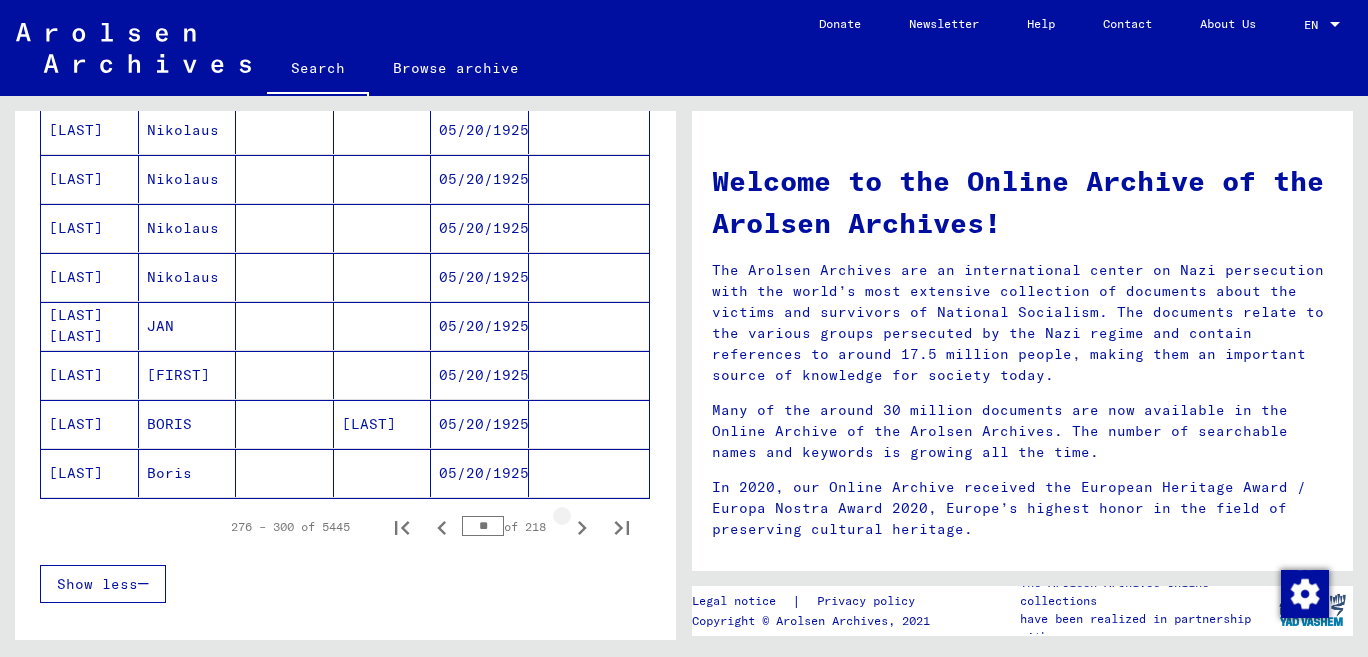 click 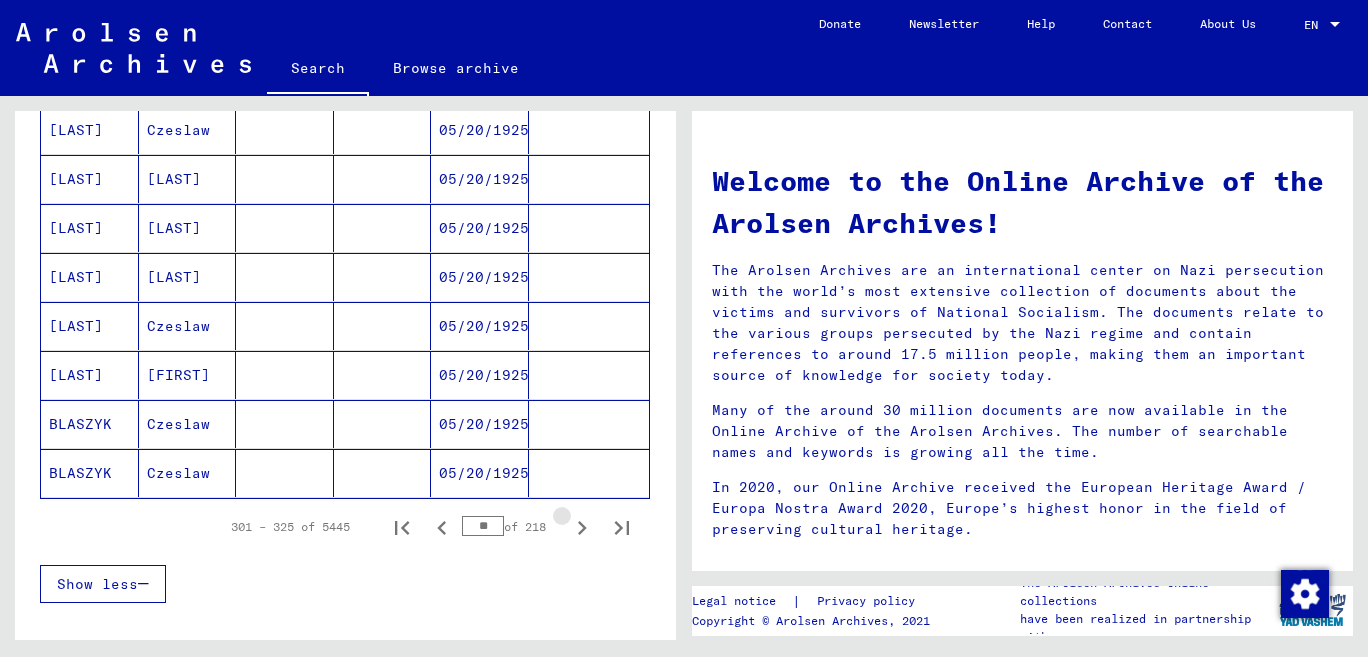 click 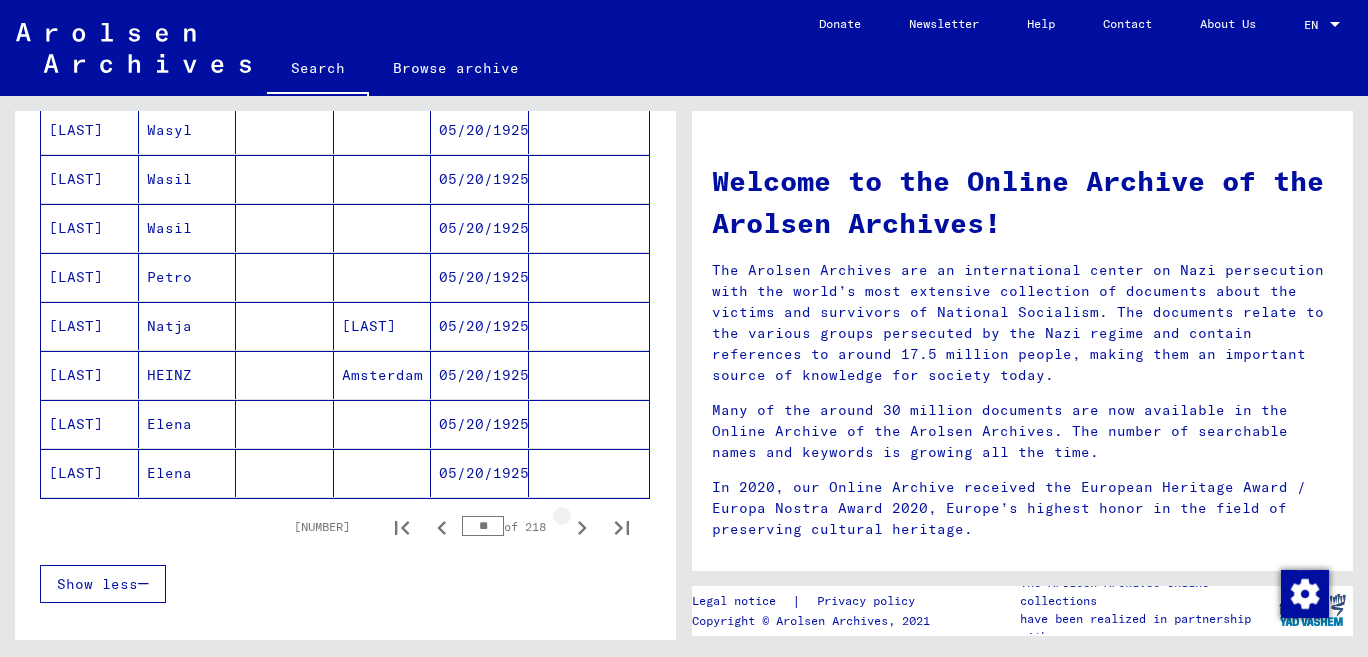 click 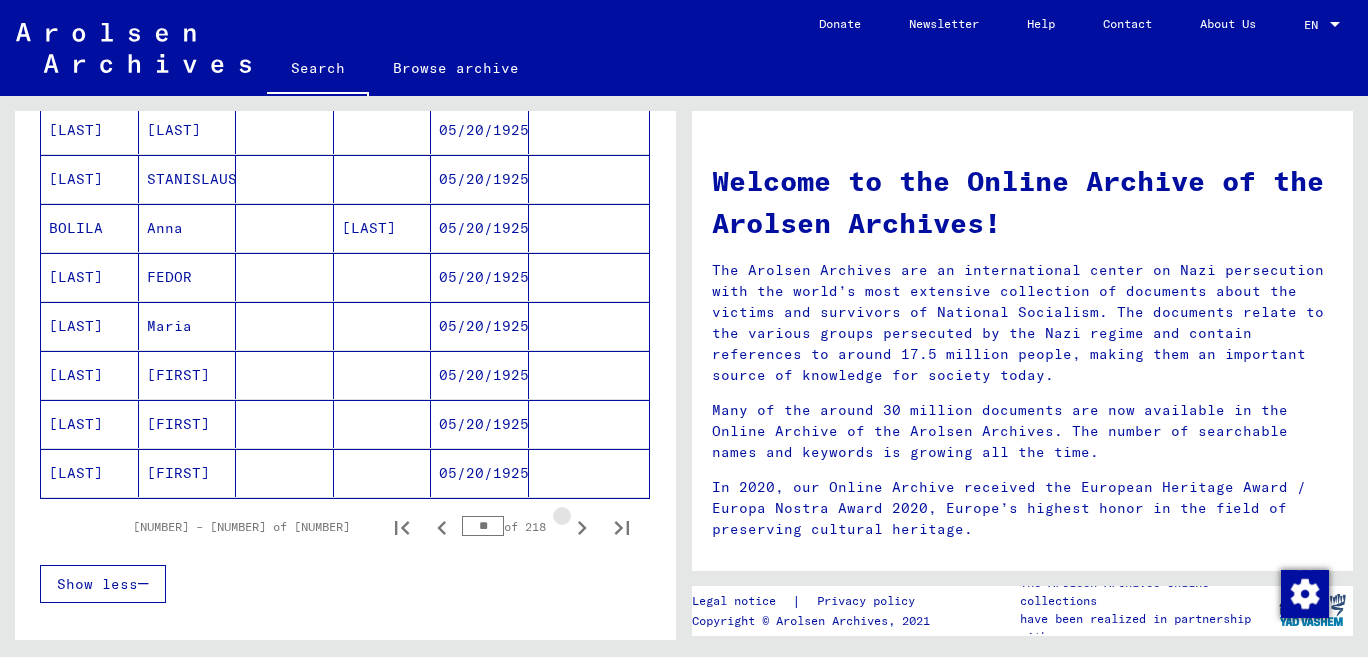 click 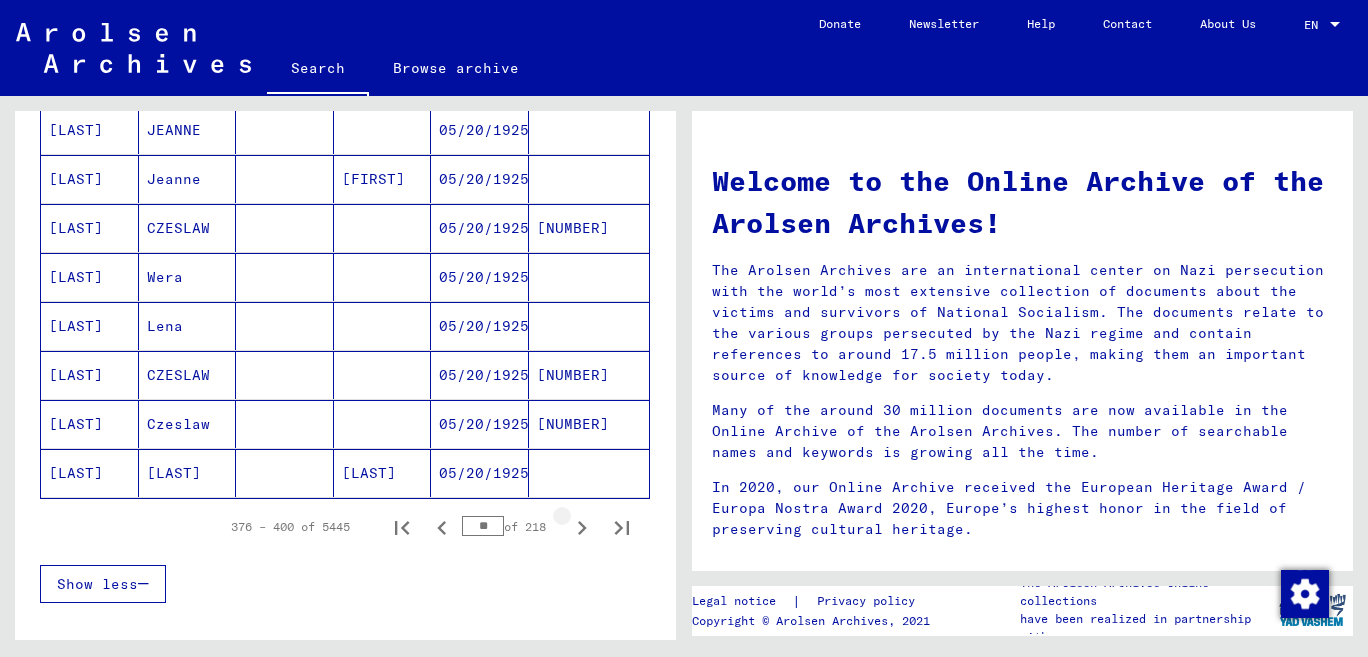 click 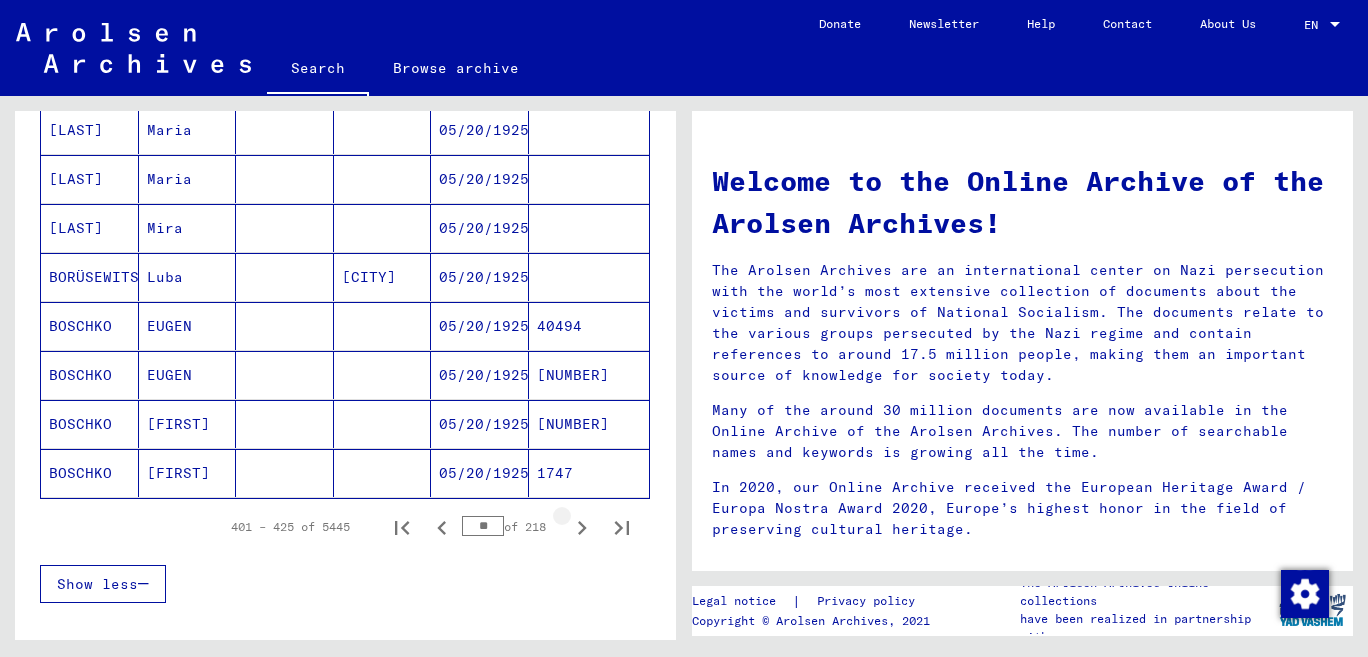 click 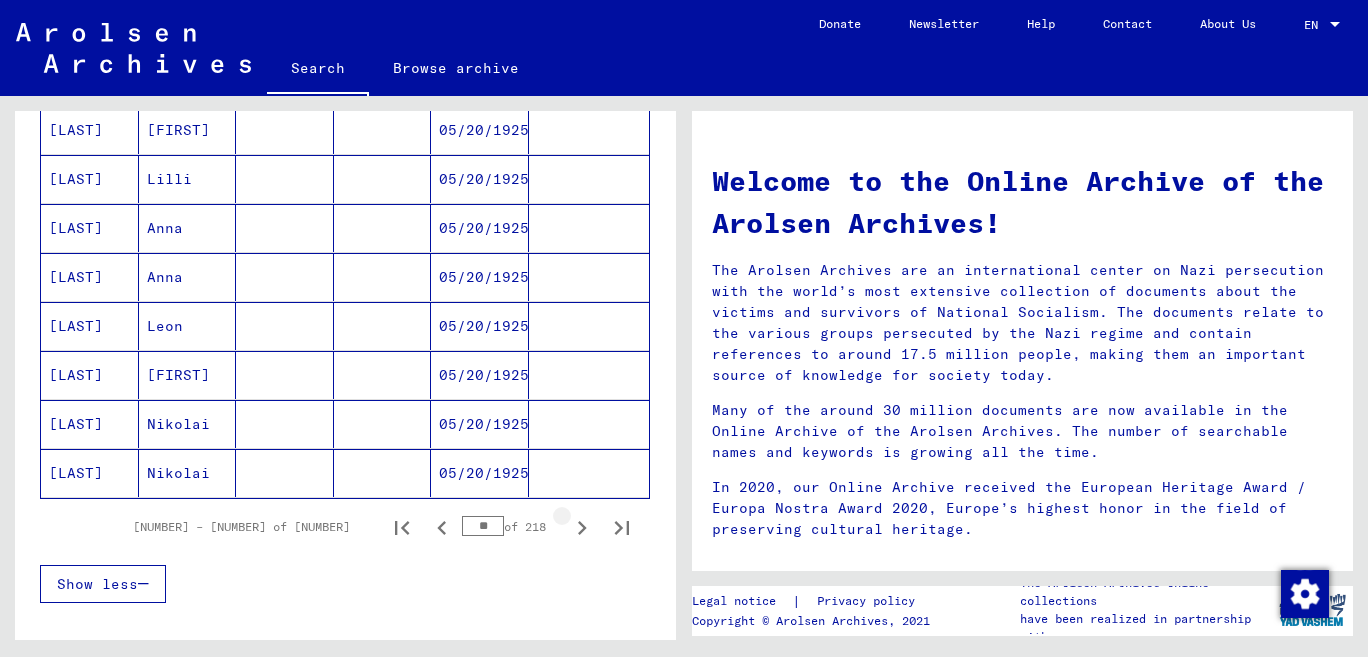 click 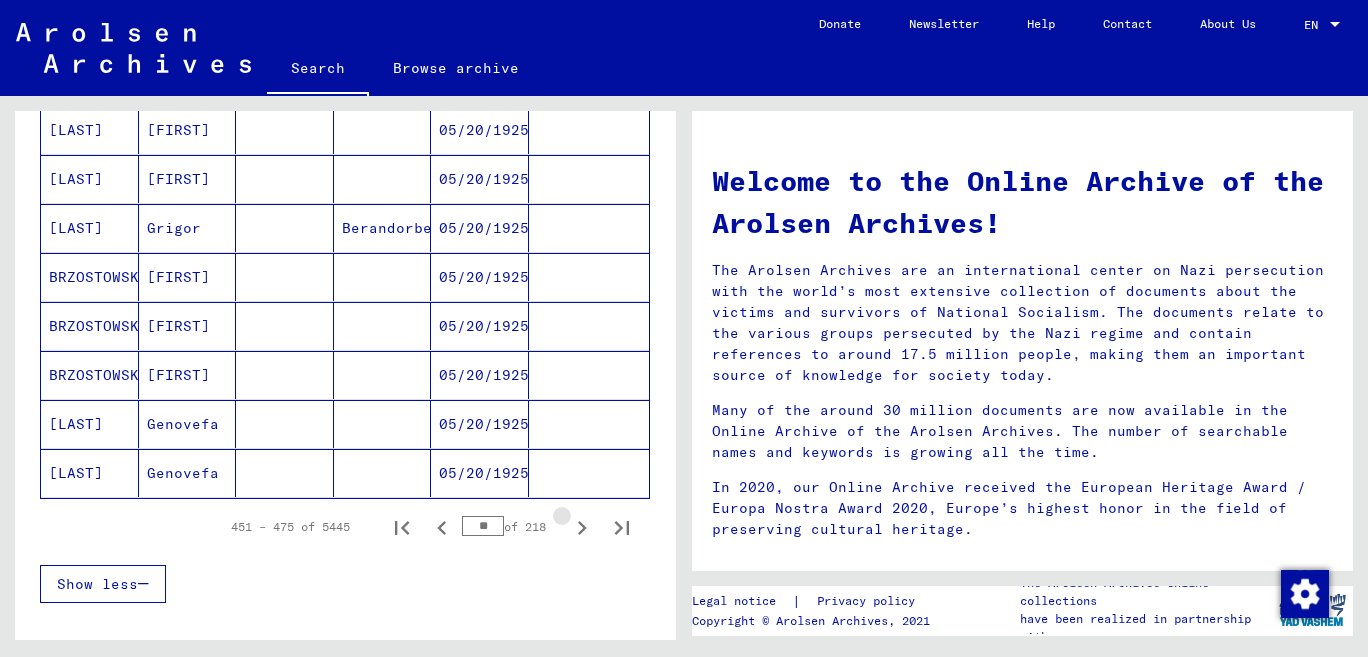 click 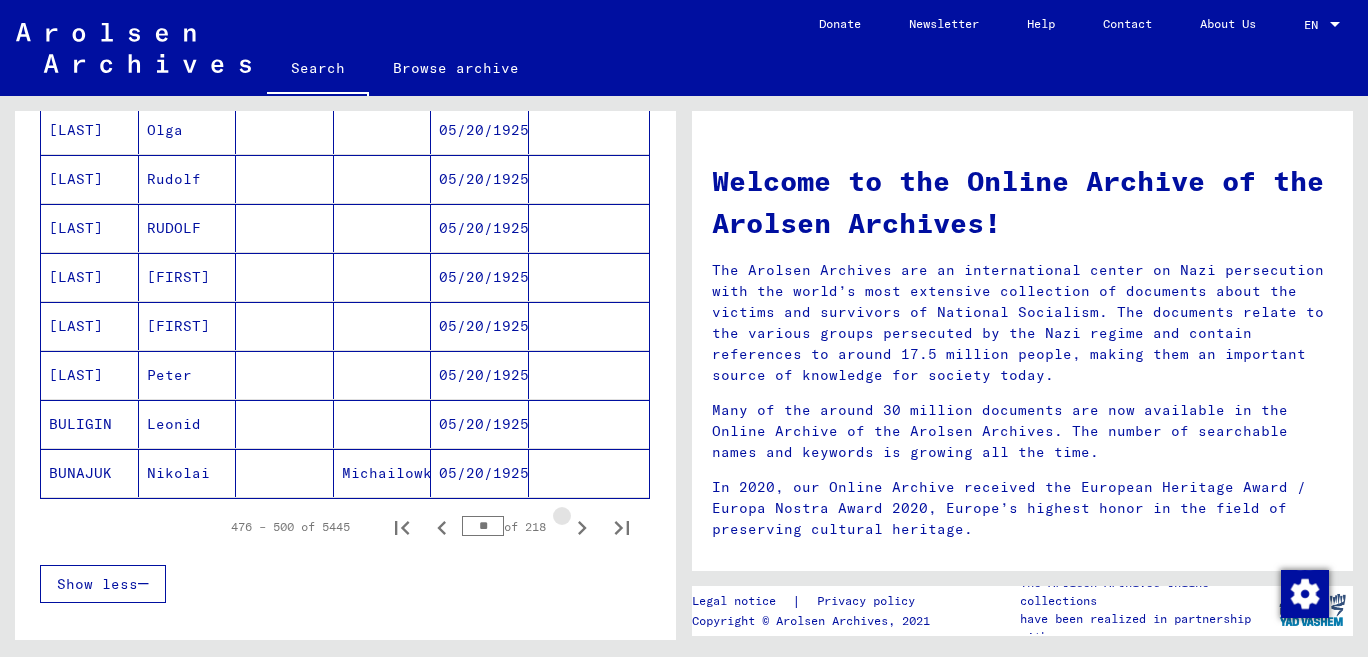 click 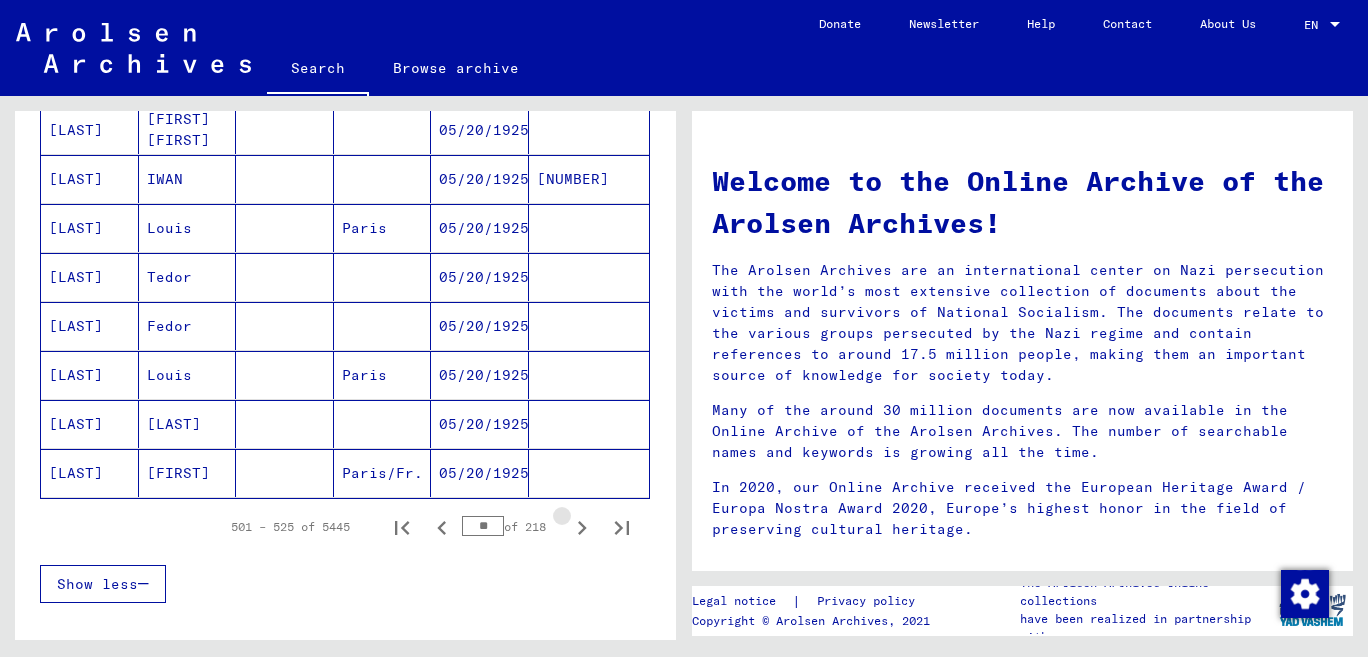 click 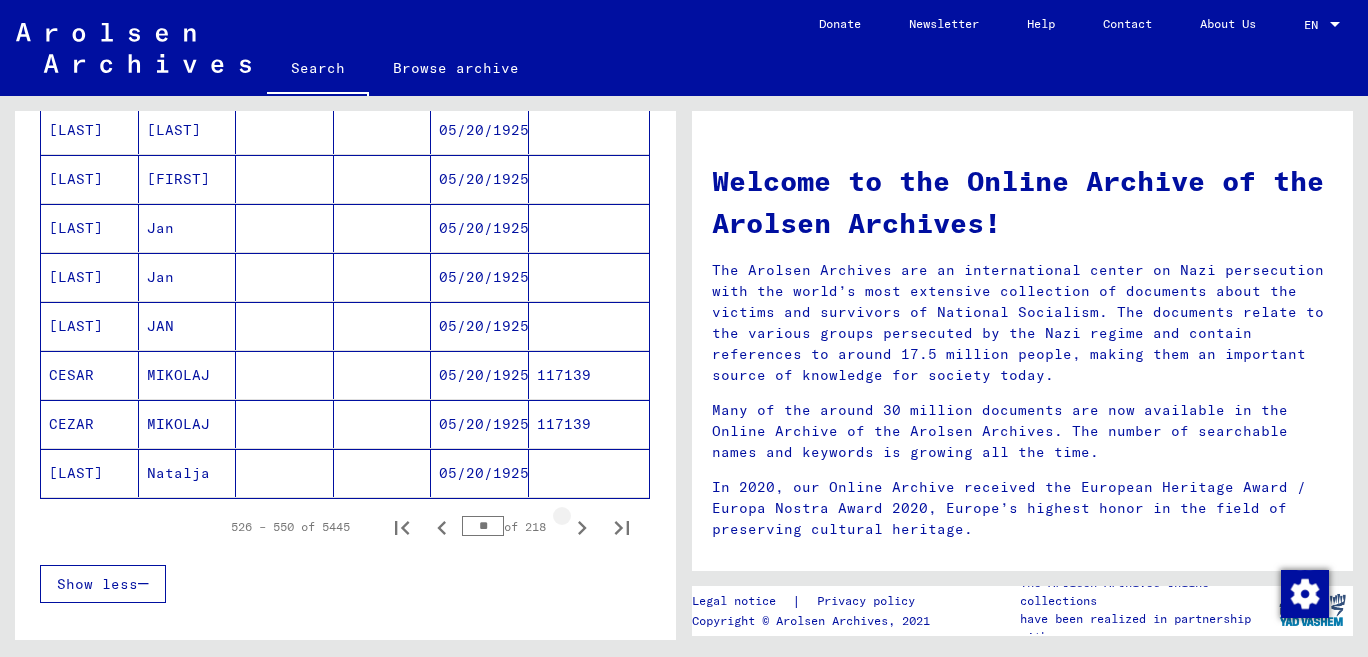 click 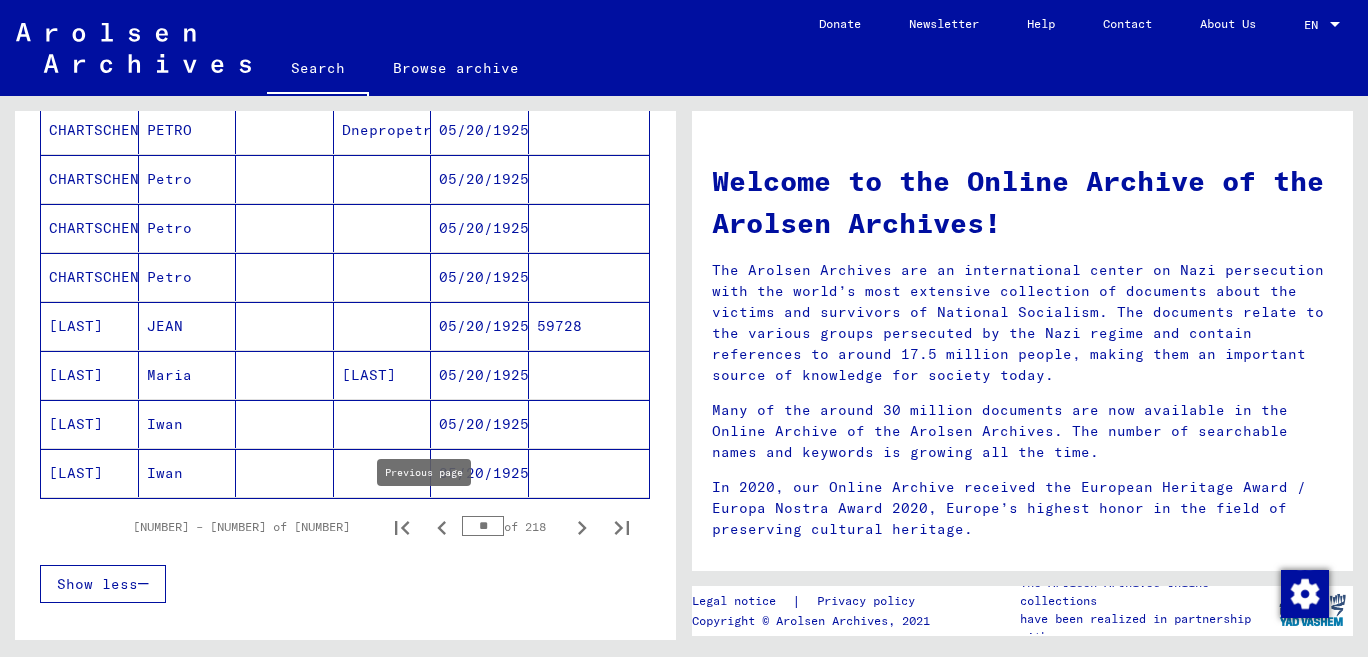 click 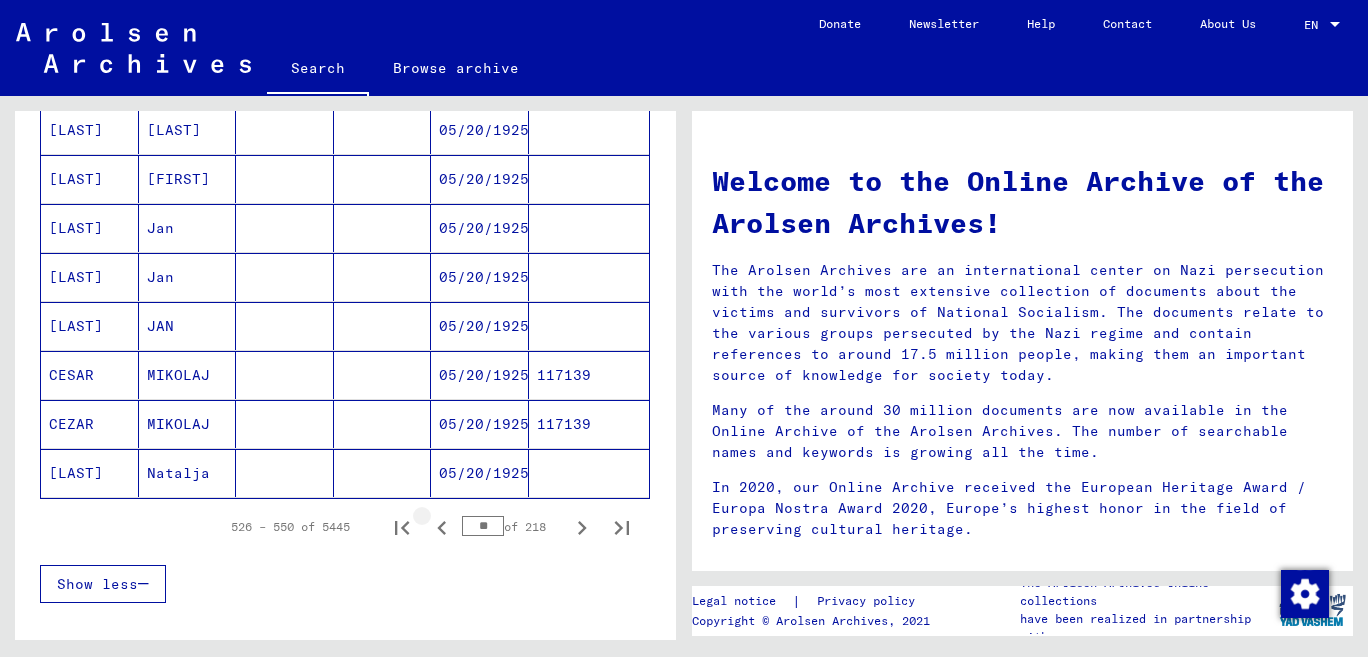 click 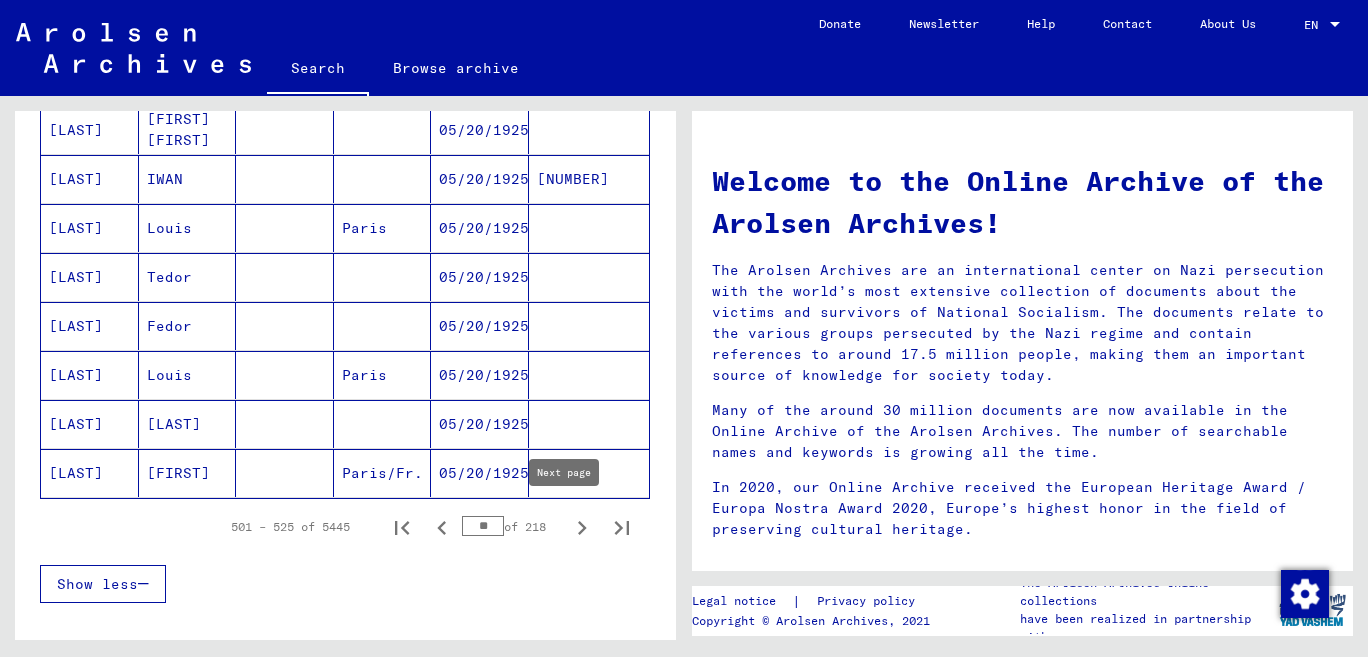 click 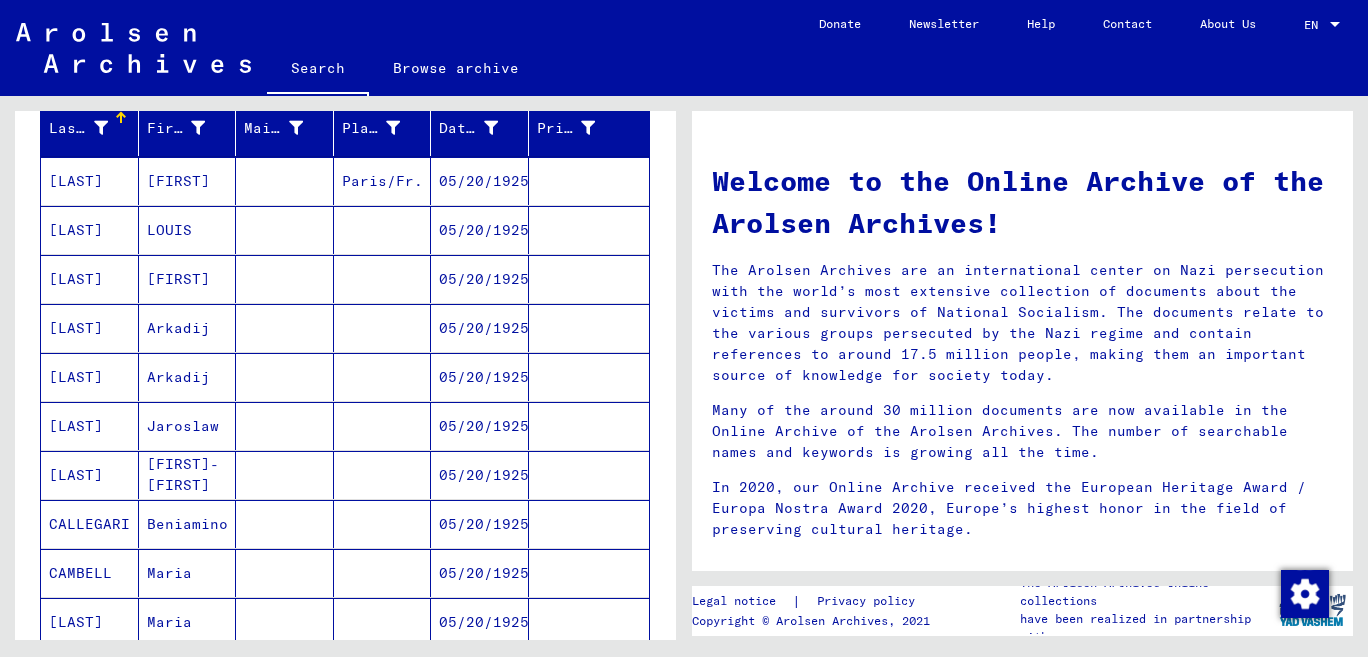 scroll, scrollTop: 690, scrollLeft: 0, axis: vertical 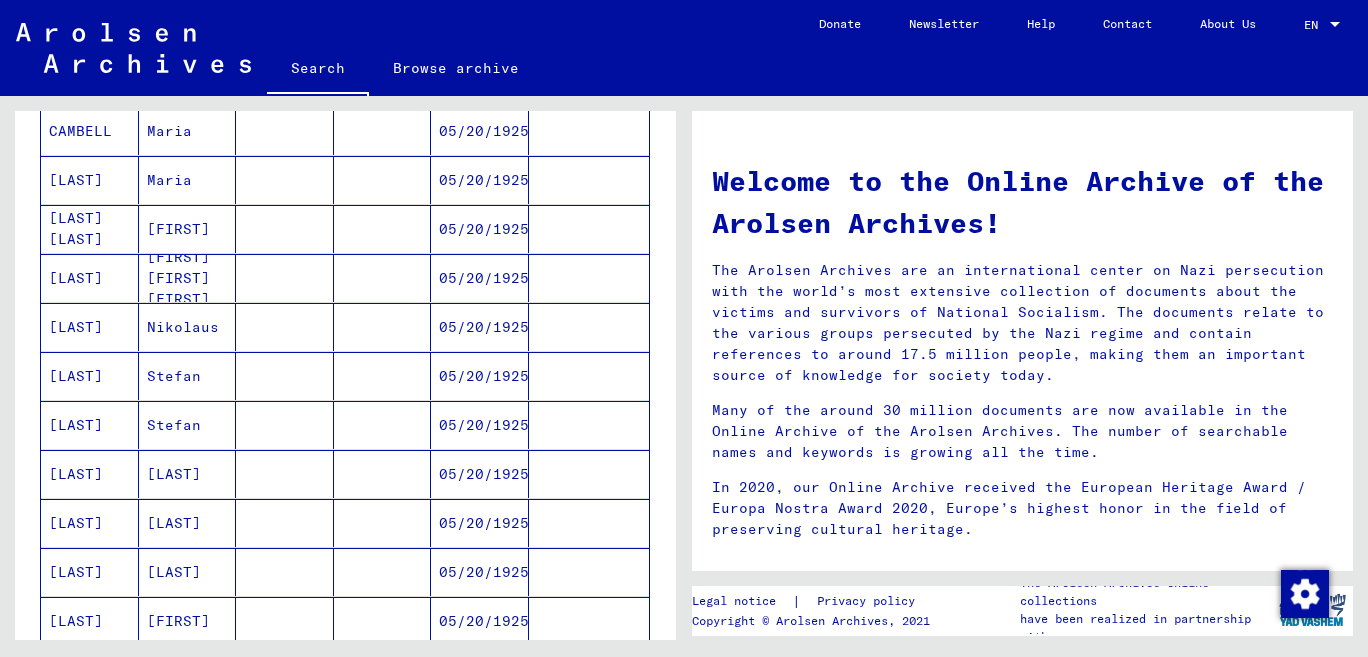 click on "Search   Browse archive   Detailed questions/information about the documents? Send us an inquiry for free.  Donate Newsletter Help Contact About Us EN EN" 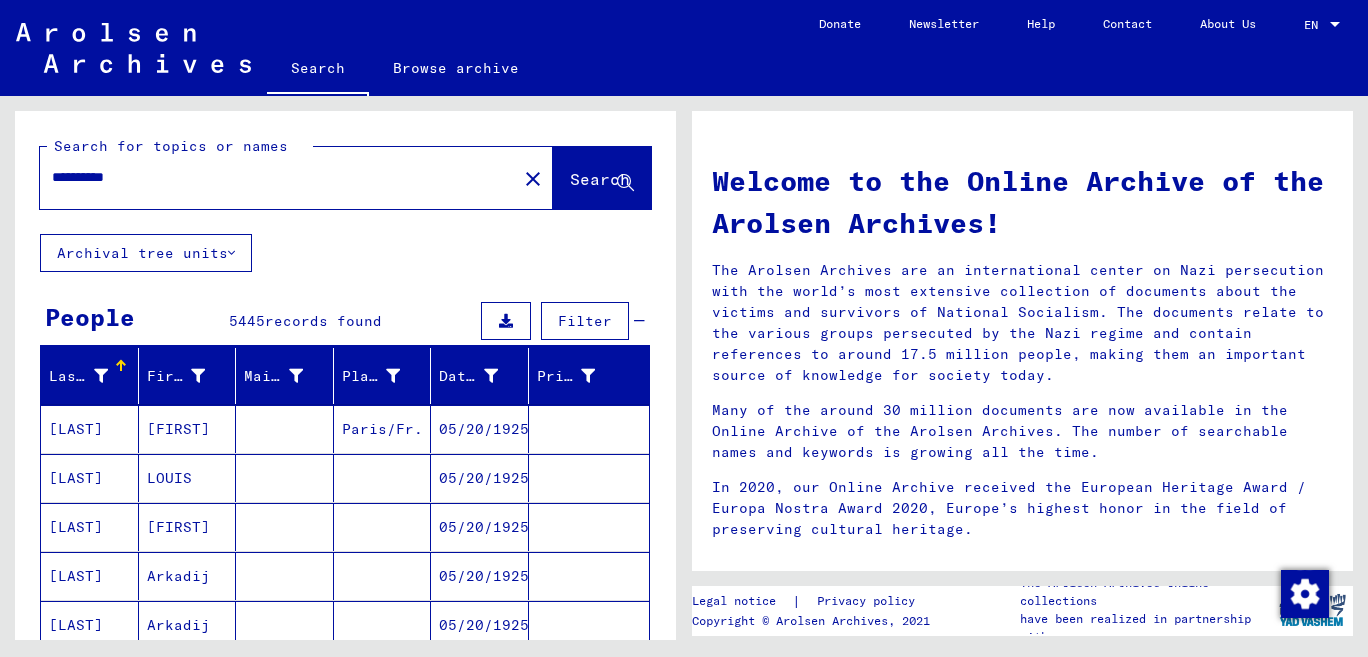 click on "**********" 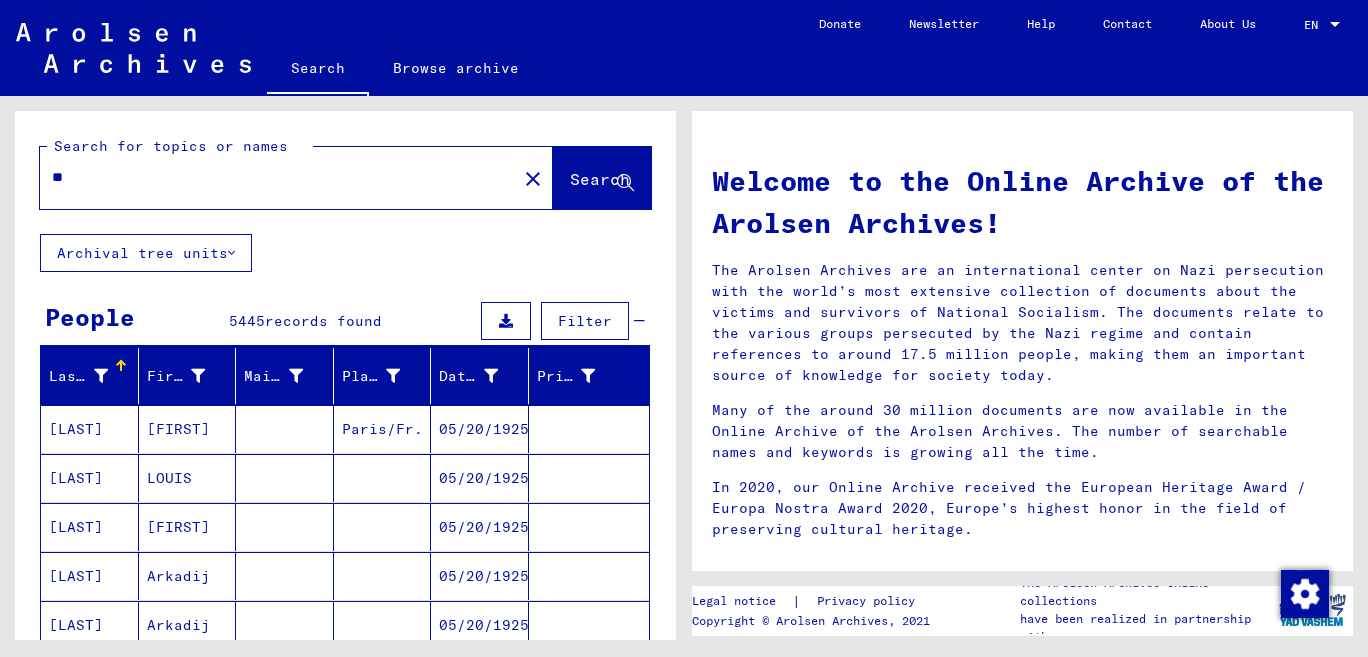 type on "*" 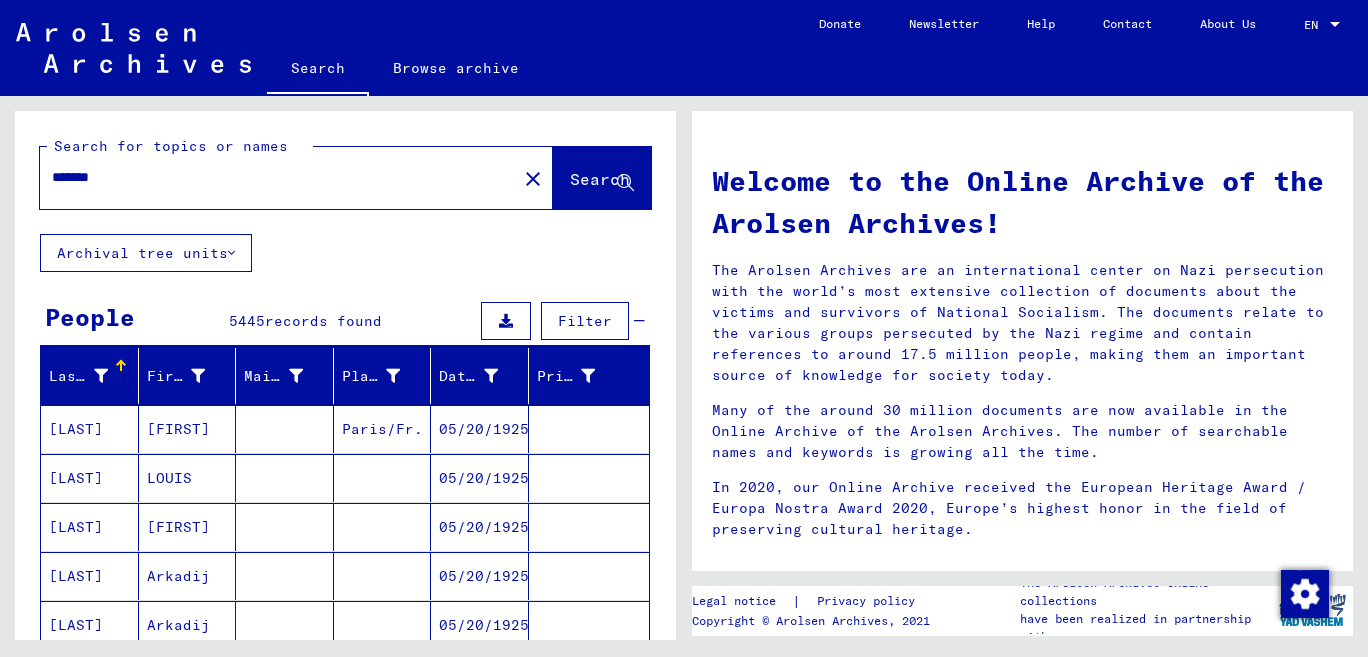 type on "*******" 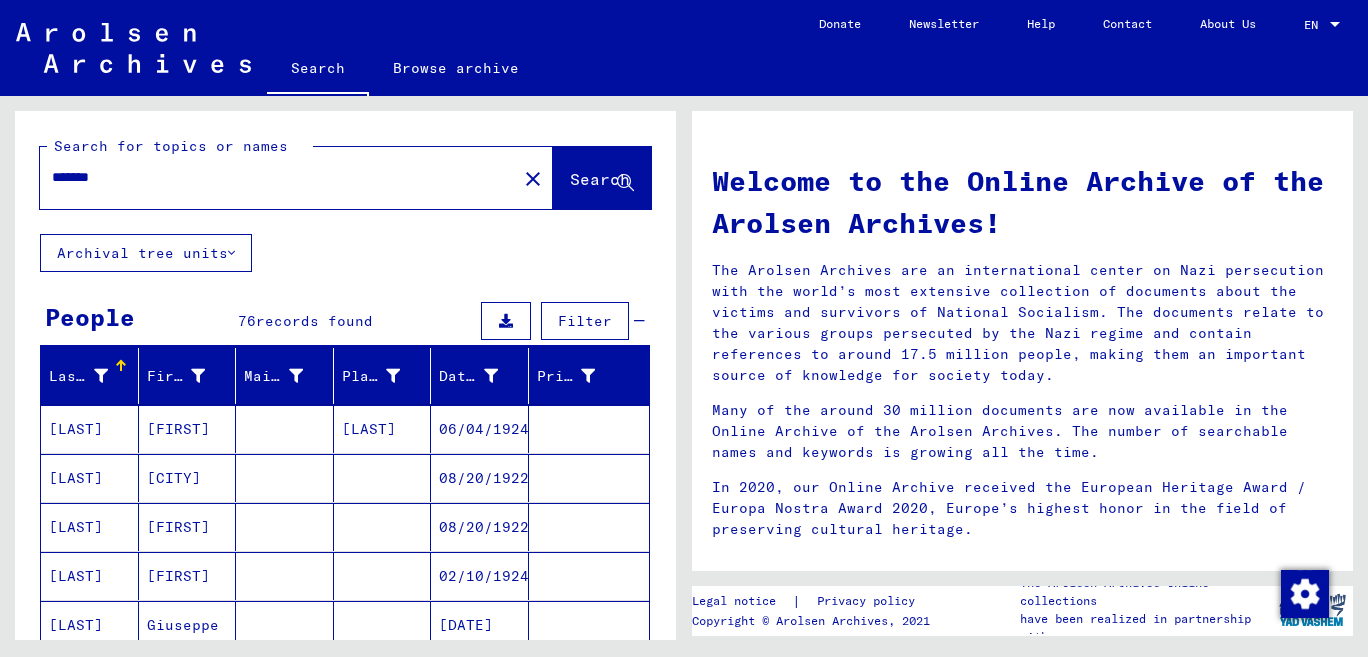 scroll, scrollTop: 441, scrollLeft: 0, axis: vertical 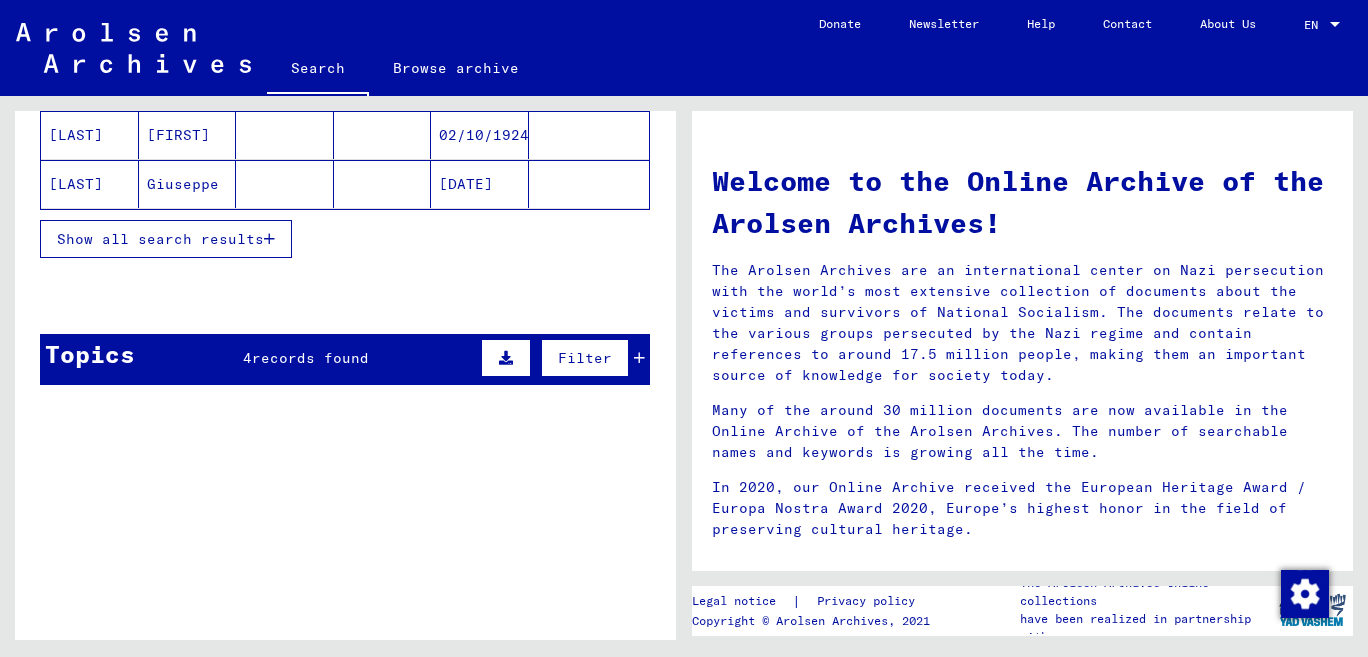 click on "Show all search results" at bounding box center (160, 239) 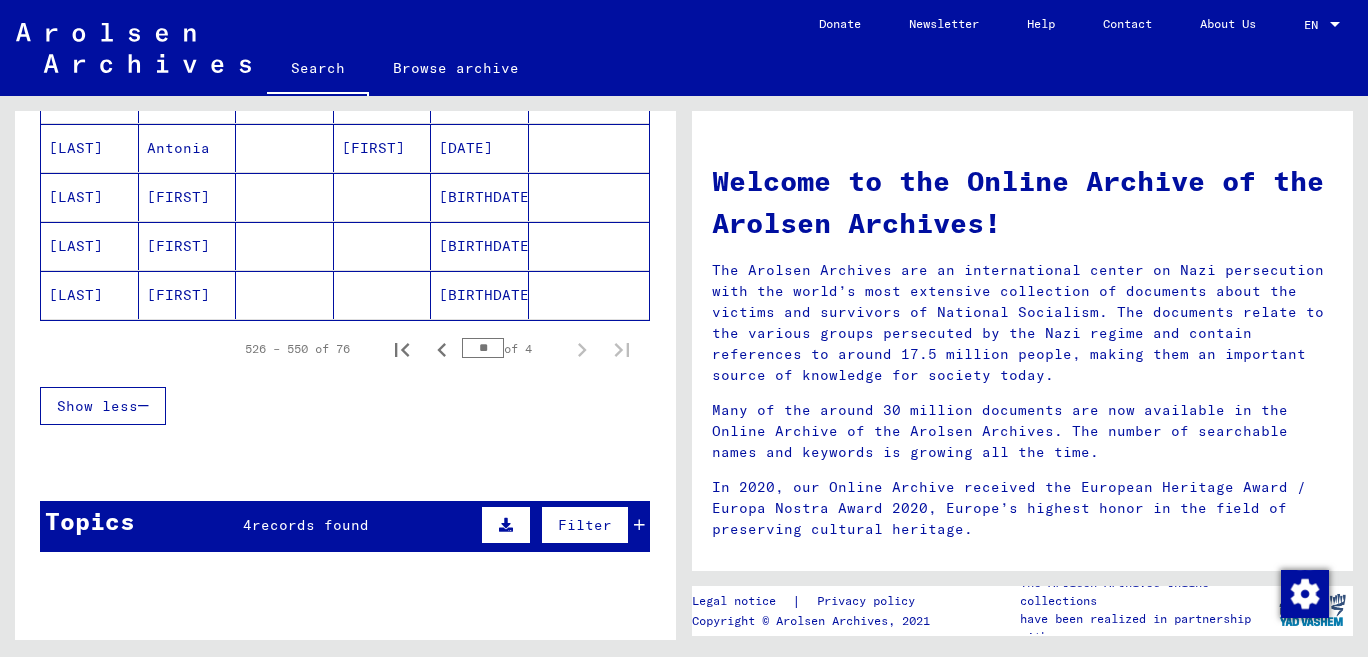scroll, scrollTop: 1324, scrollLeft: 0, axis: vertical 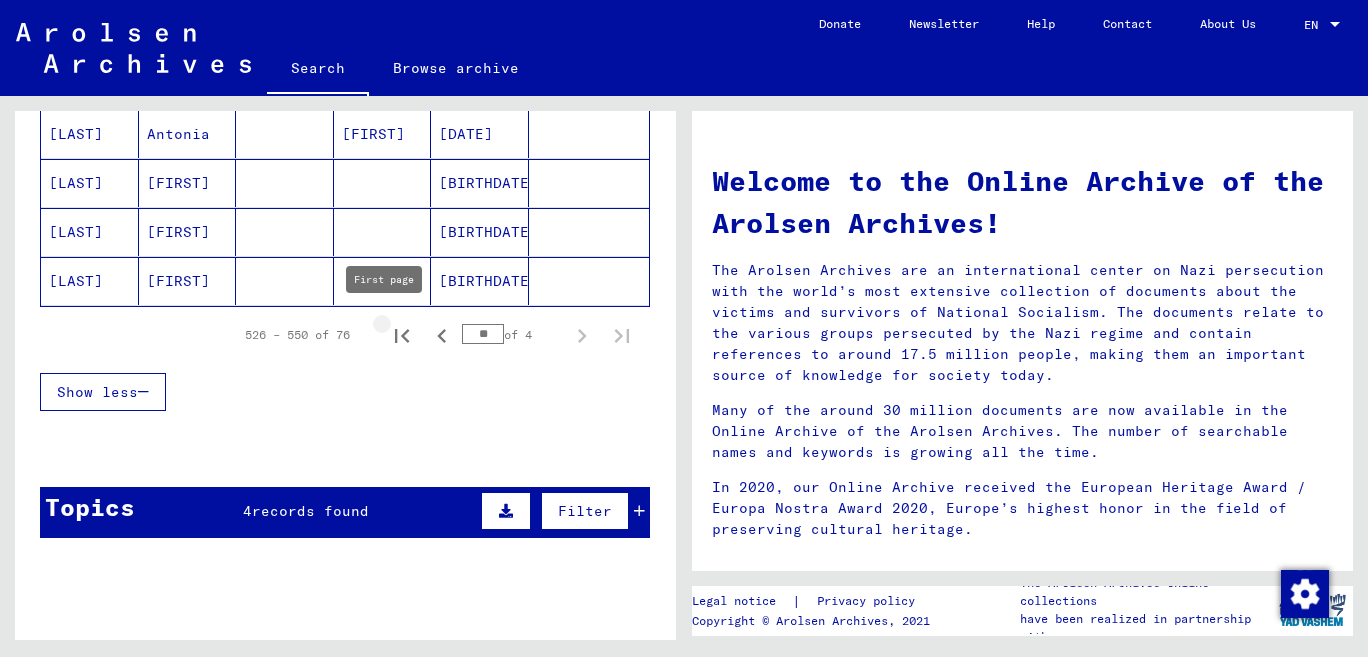 click 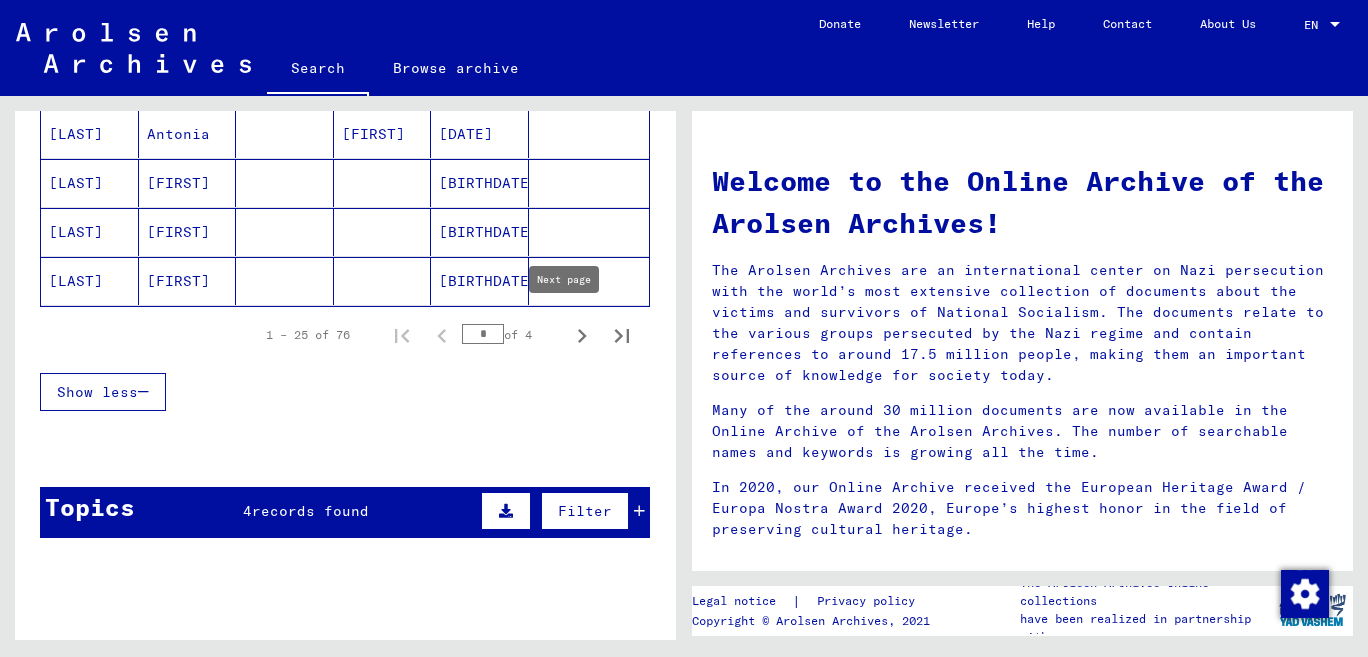 click 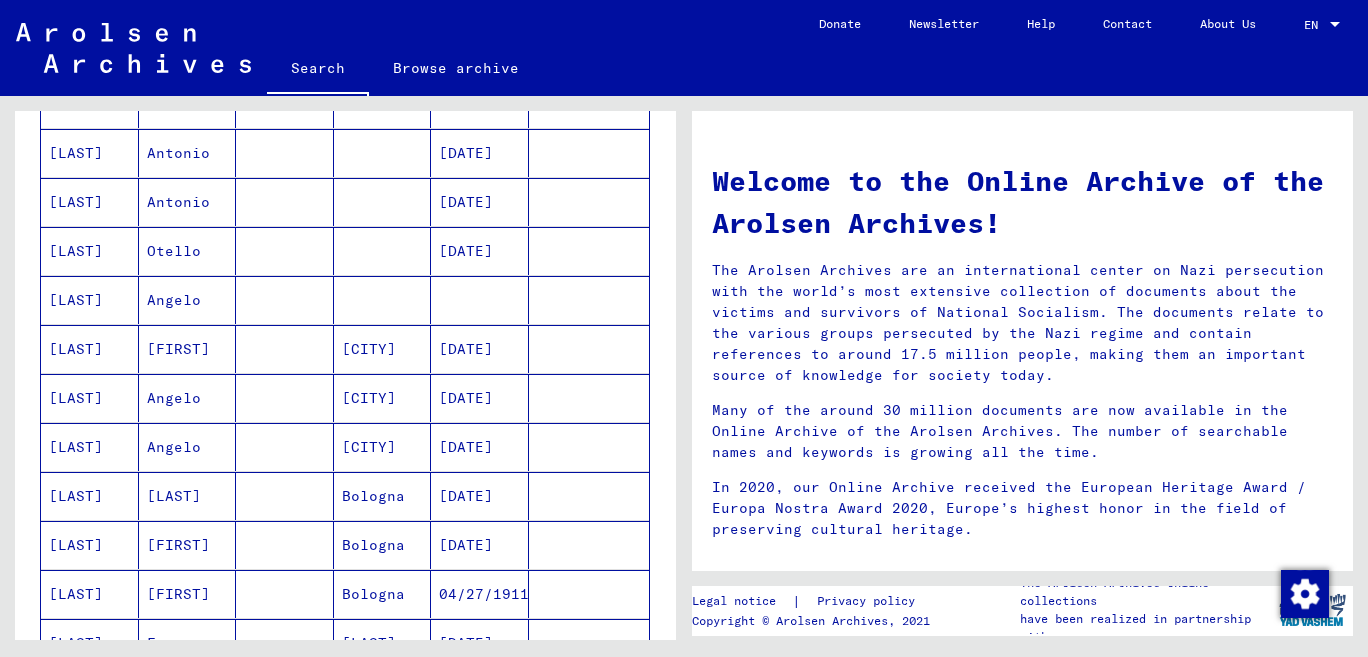 scroll, scrollTop: 883, scrollLeft: 0, axis: vertical 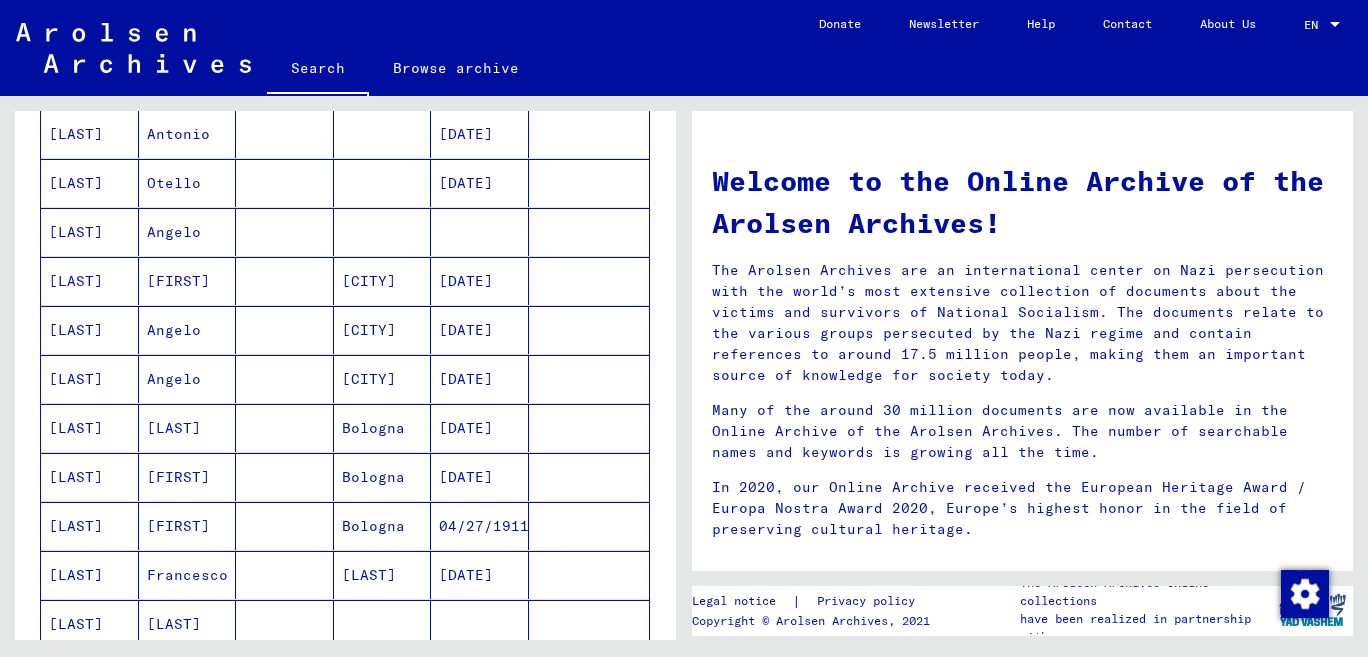 click on "[LAST]" at bounding box center [90, 477] 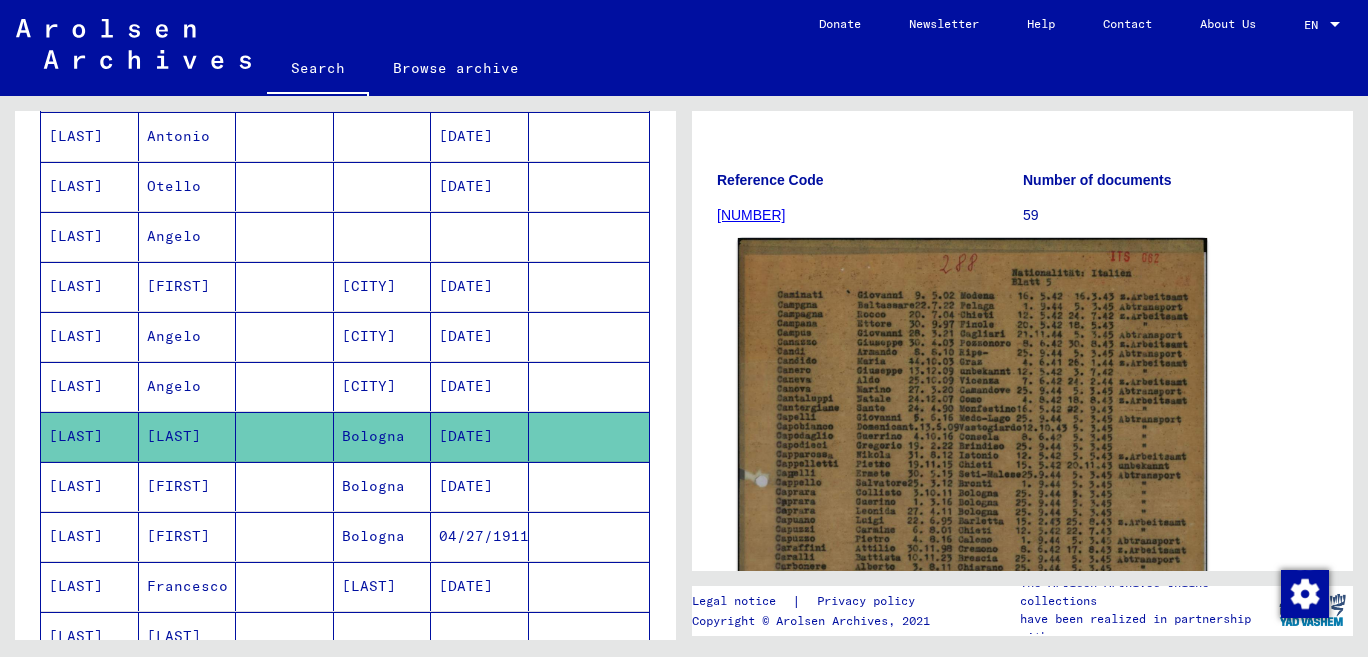 scroll, scrollTop: 0, scrollLeft: 0, axis: both 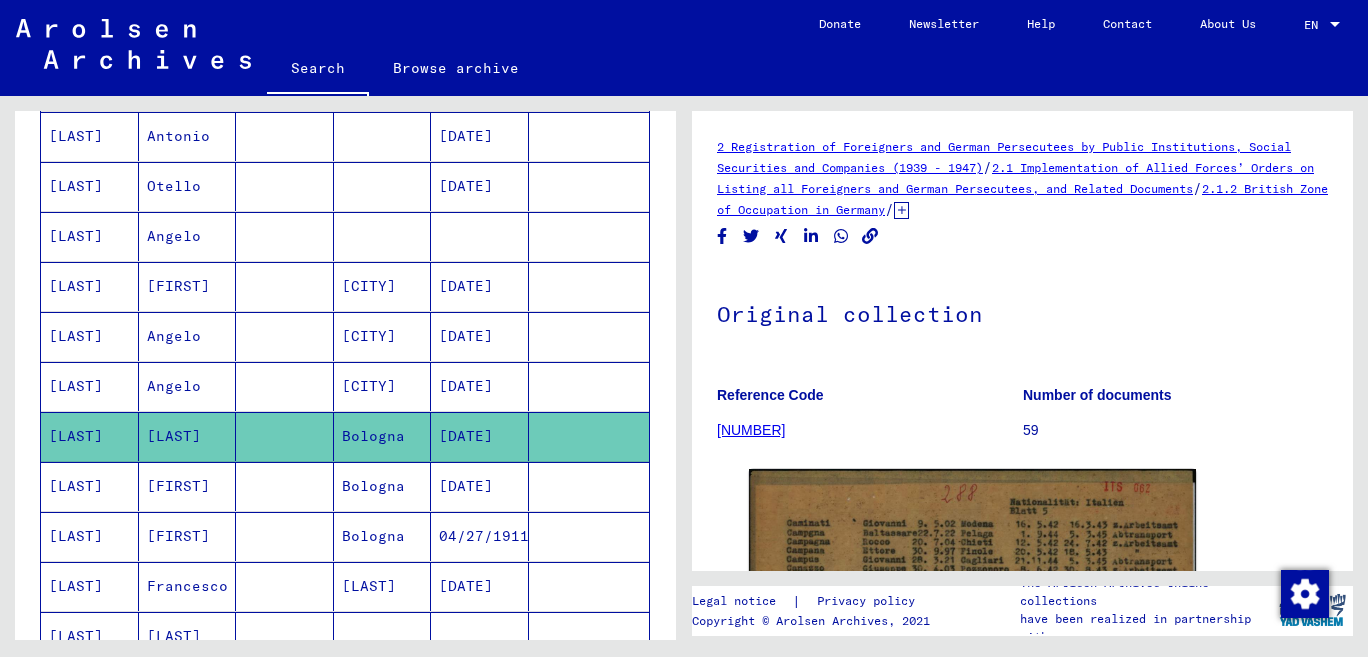 click 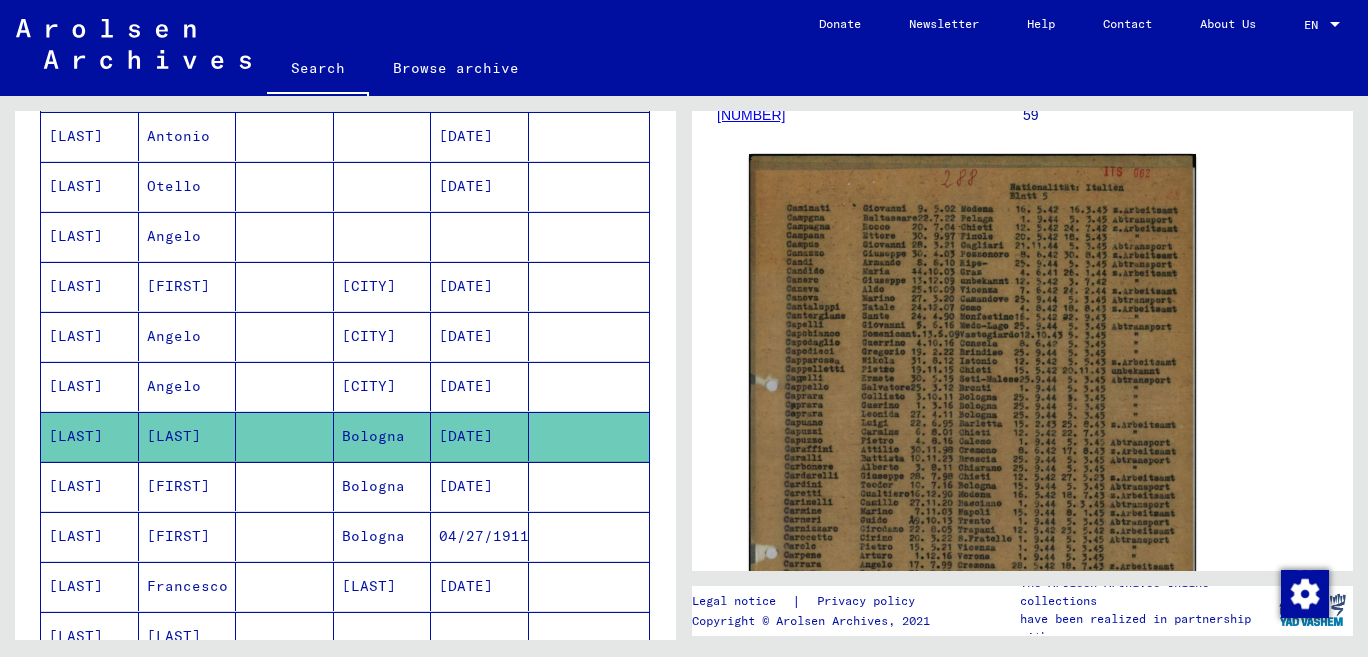 scroll, scrollTop: 423, scrollLeft: 0, axis: vertical 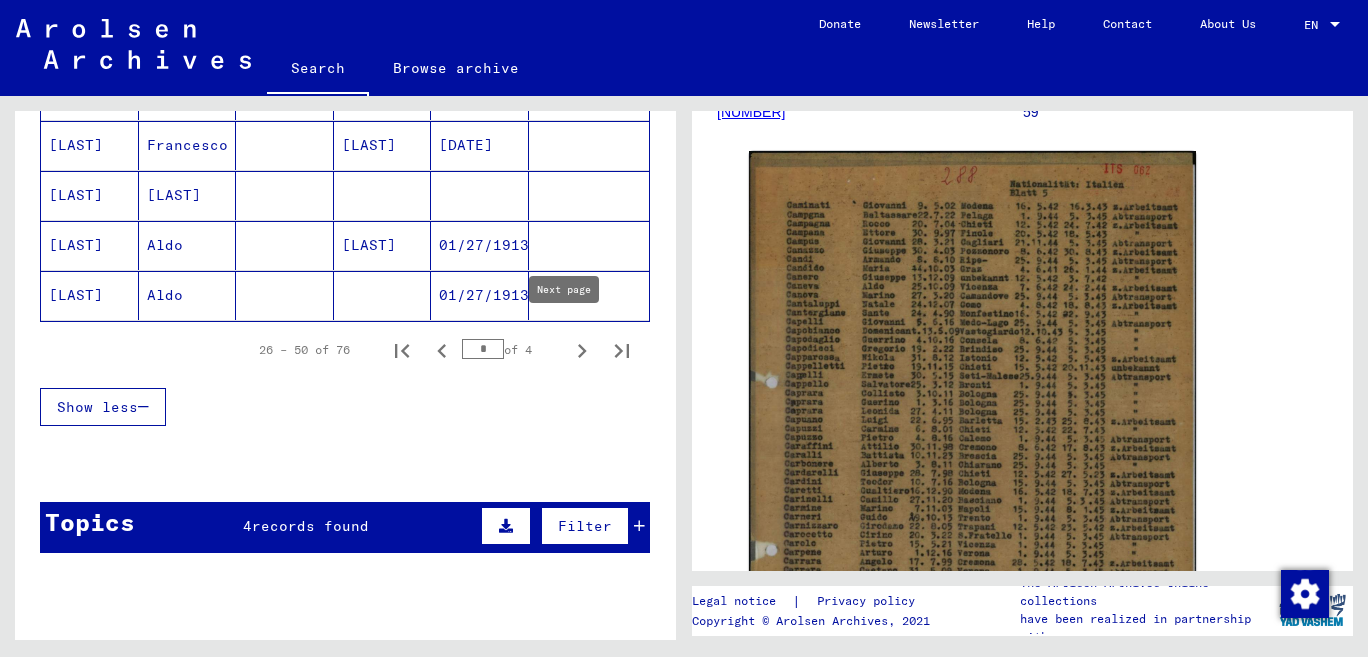 click 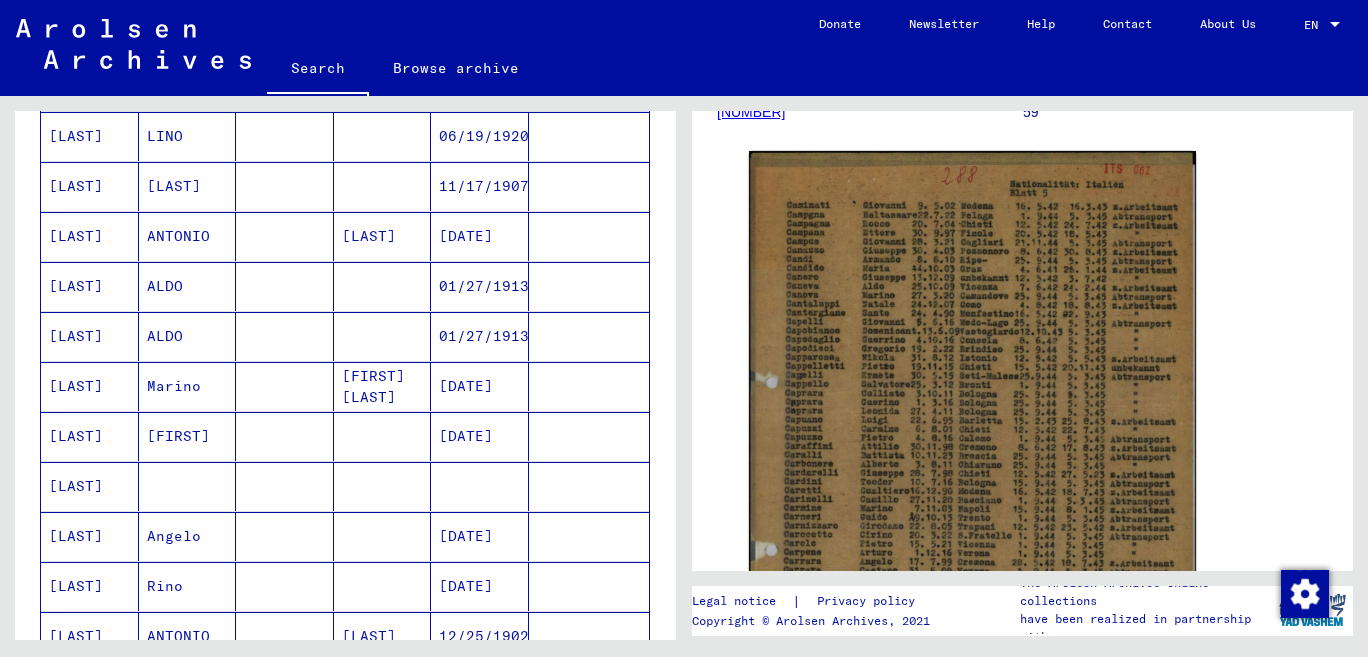 scroll, scrollTop: 1334, scrollLeft: 0, axis: vertical 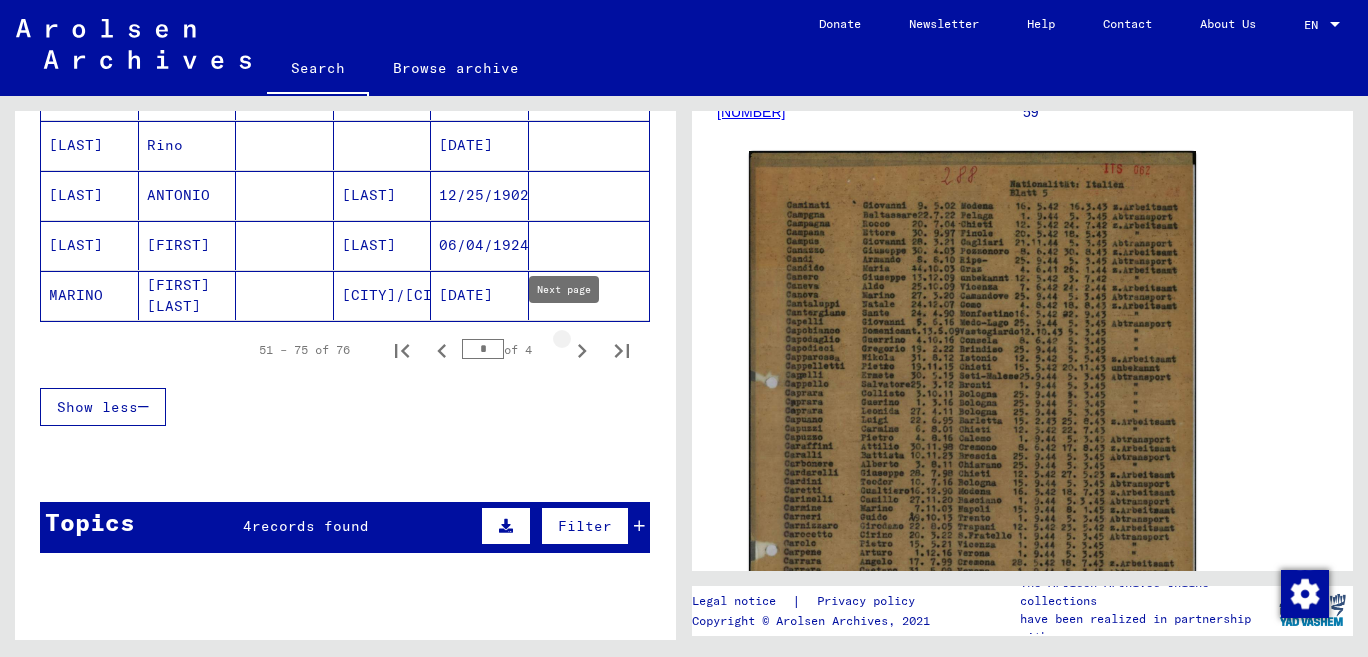 click 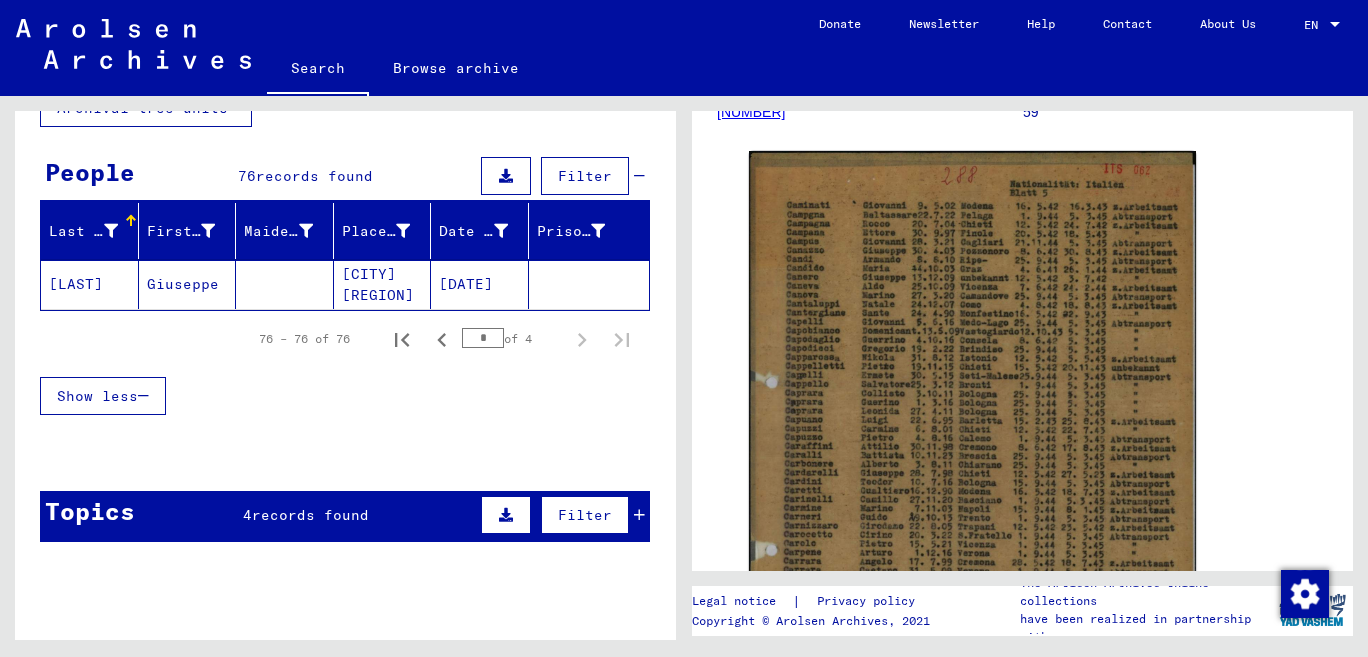 scroll, scrollTop: 0, scrollLeft: 0, axis: both 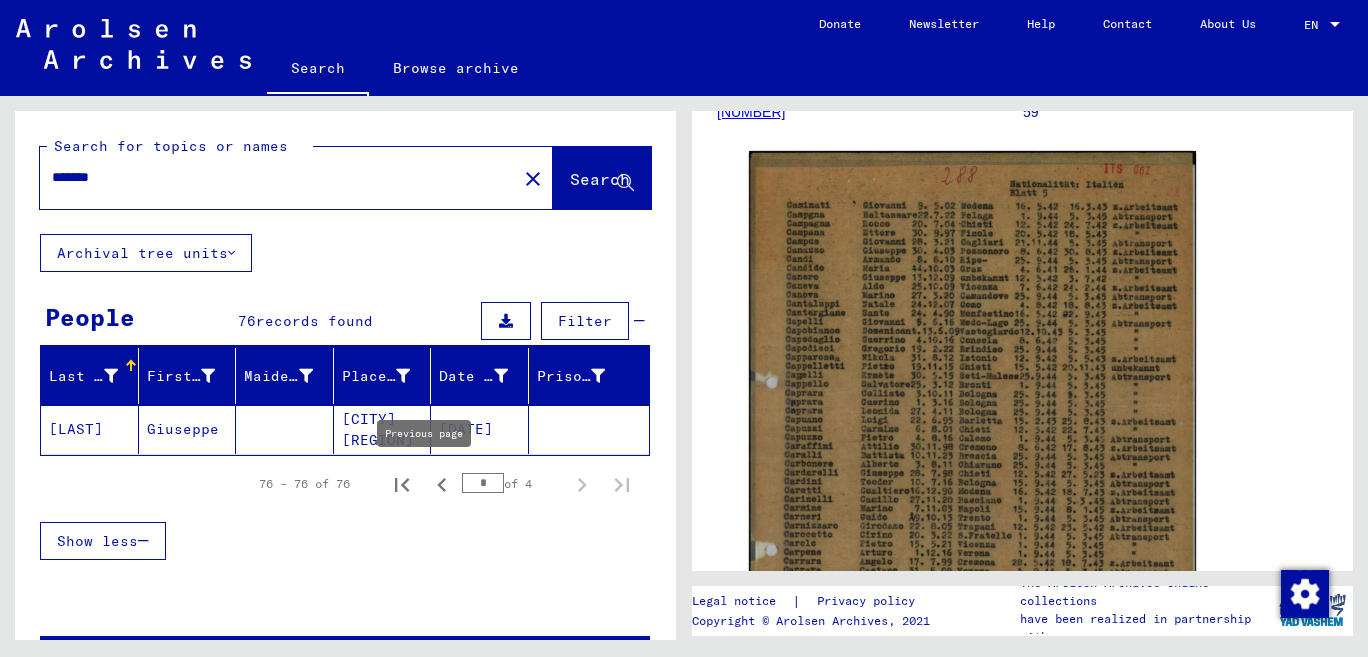 click 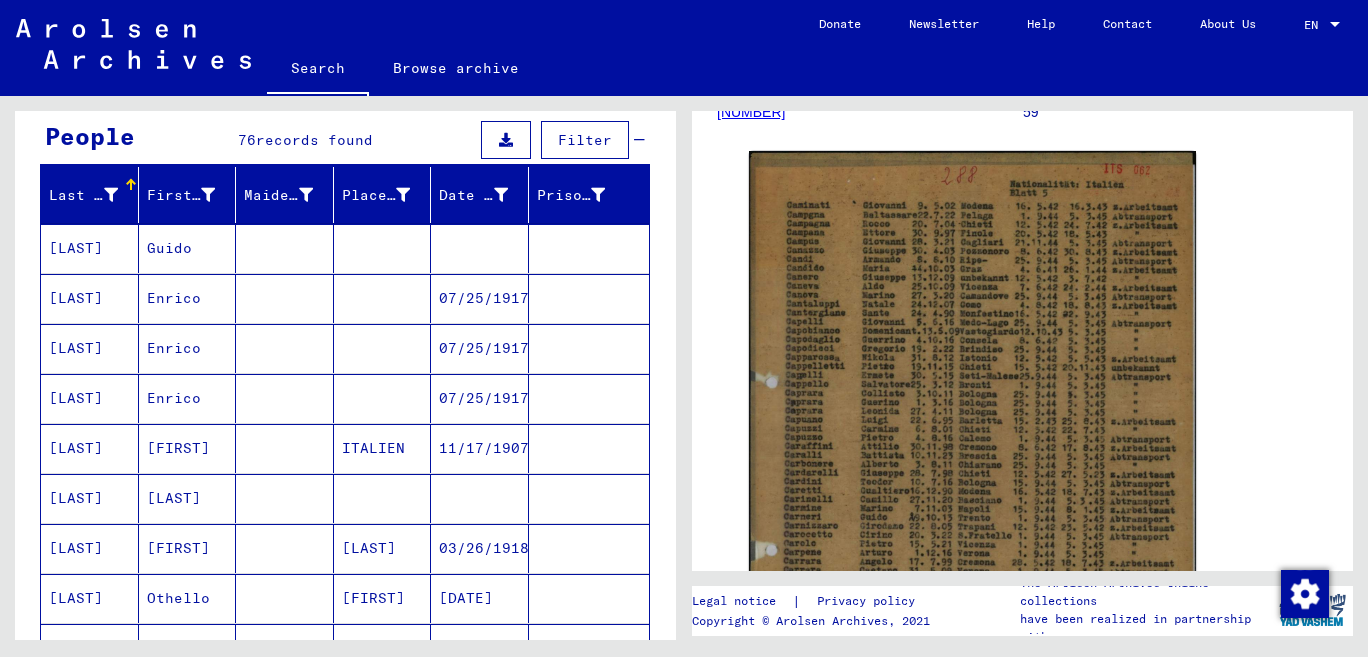scroll, scrollTop: 0, scrollLeft: 0, axis: both 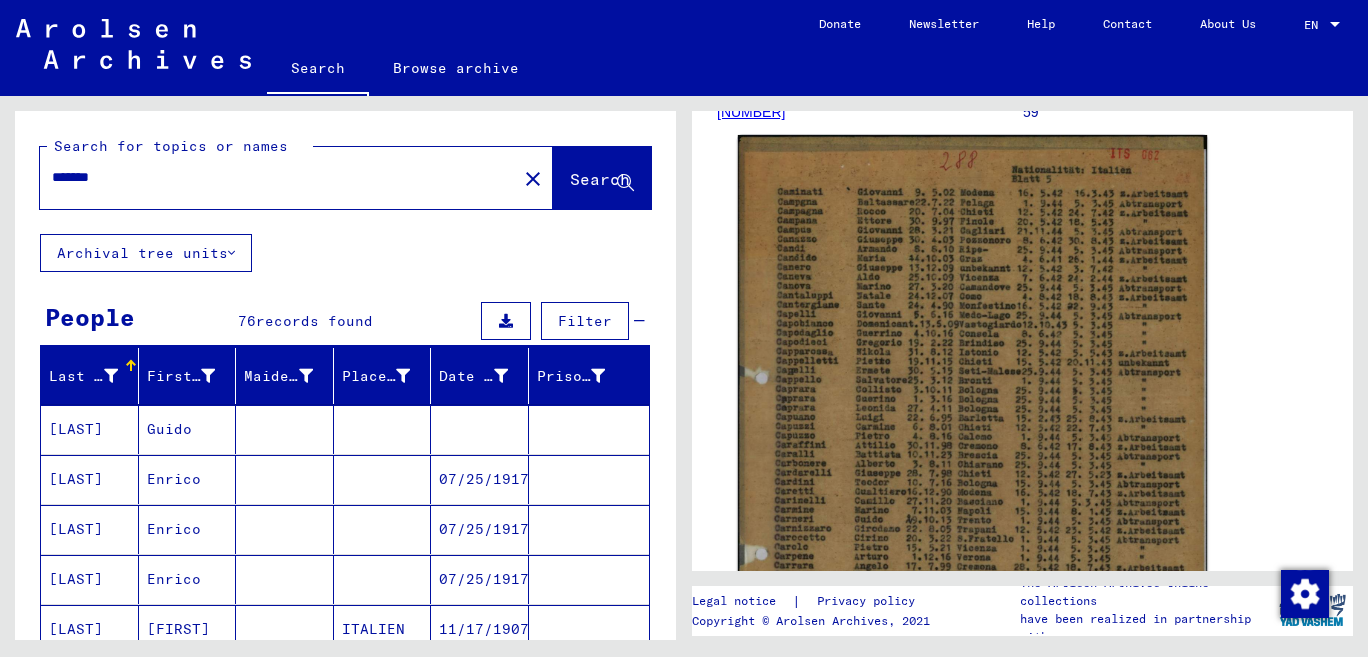 drag, startPoint x: 1262, startPoint y: 384, endPoint x: 1018, endPoint y: 342, distance: 247.58836 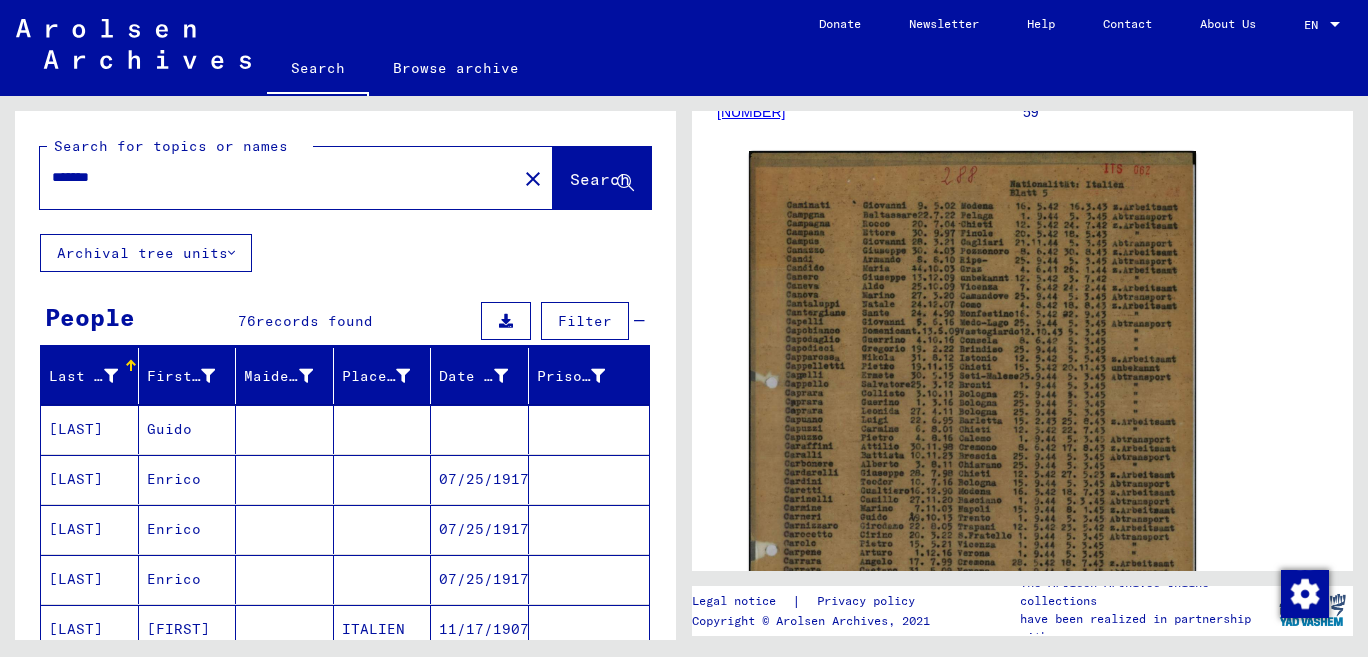 click on "*******" at bounding box center [278, 177] 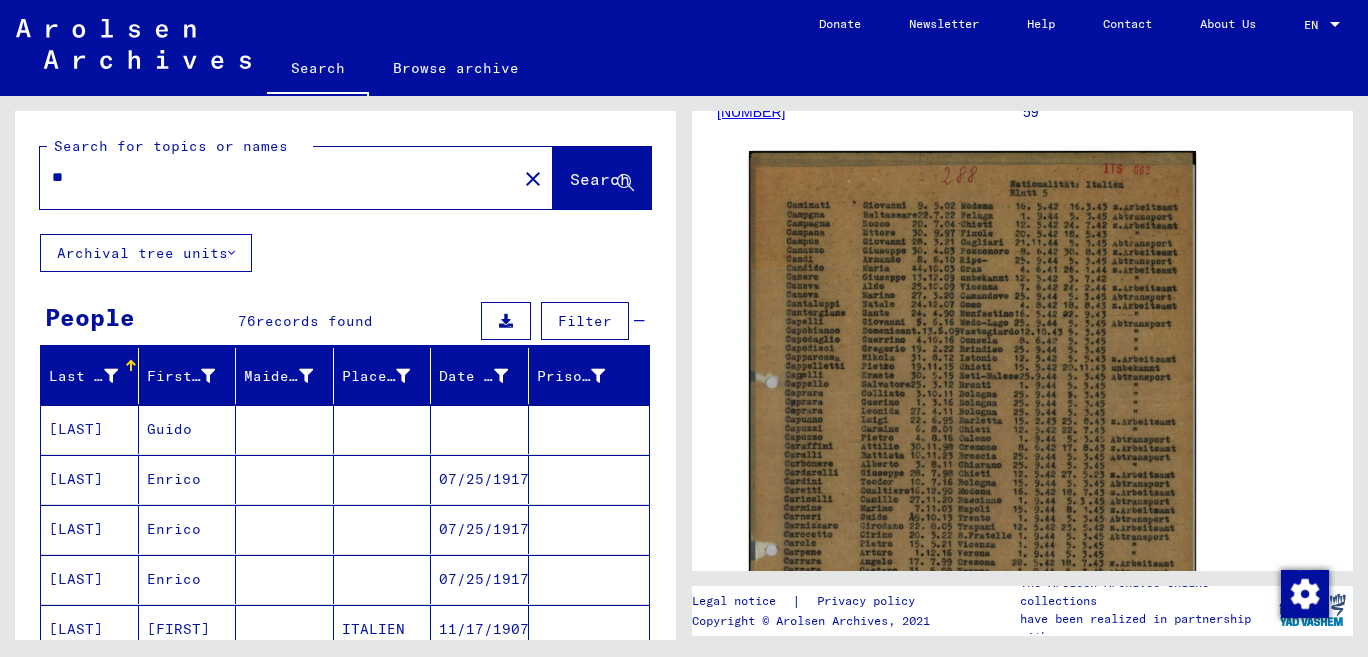 type on "*" 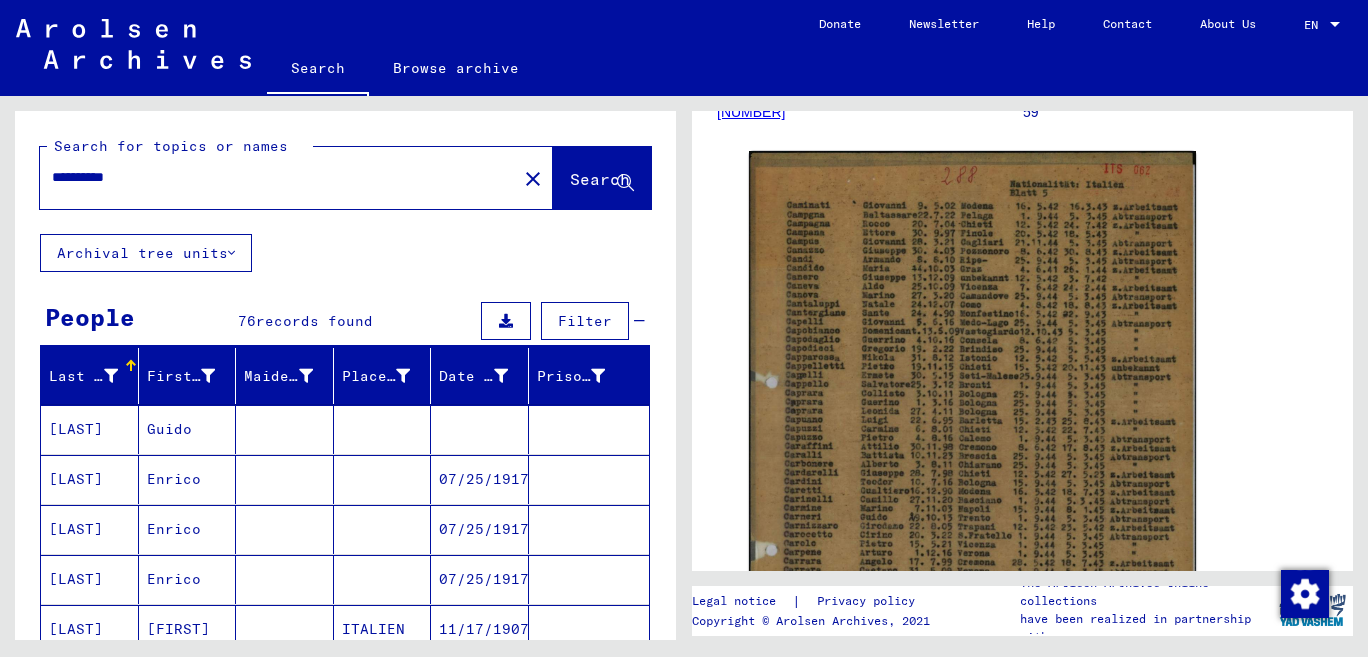 type on "**********" 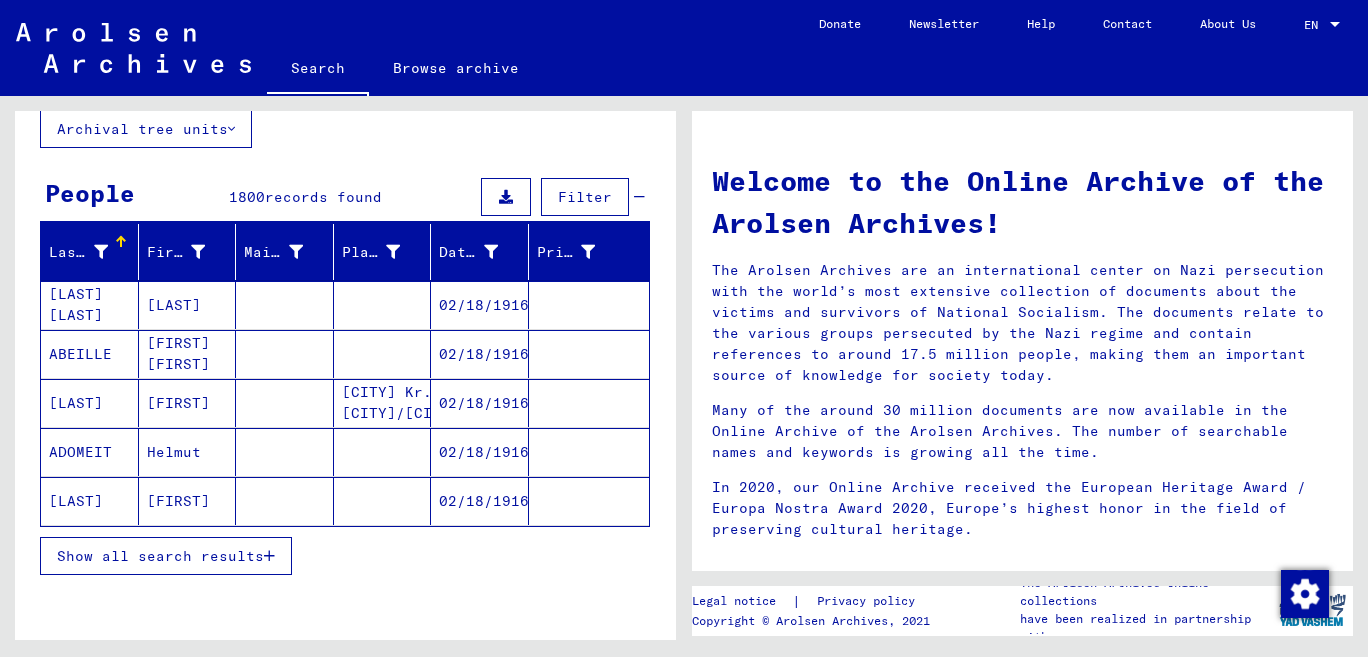 scroll, scrollTop: 202, scrollLeft: 0, axis: vertical 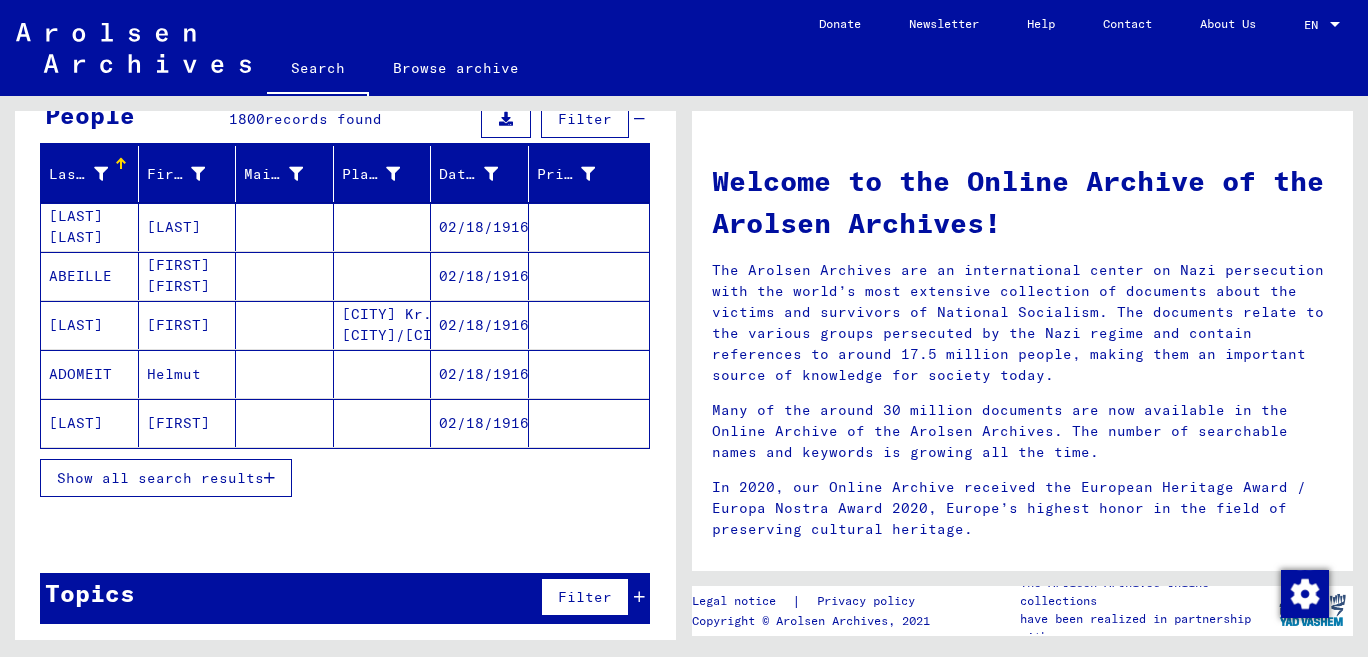 click on "Show all search results" at bounding box center (166, 478) 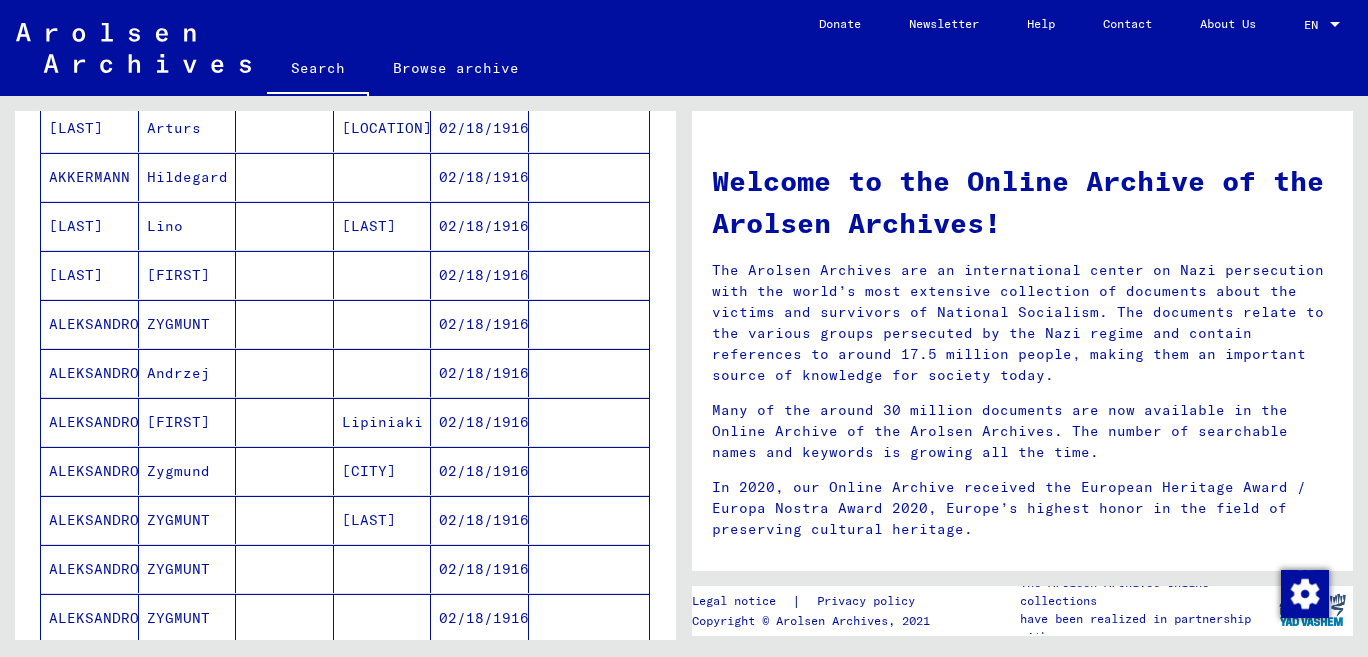 scroll, scrollTop: 1085, scrollLeft: 0, axis: vertical 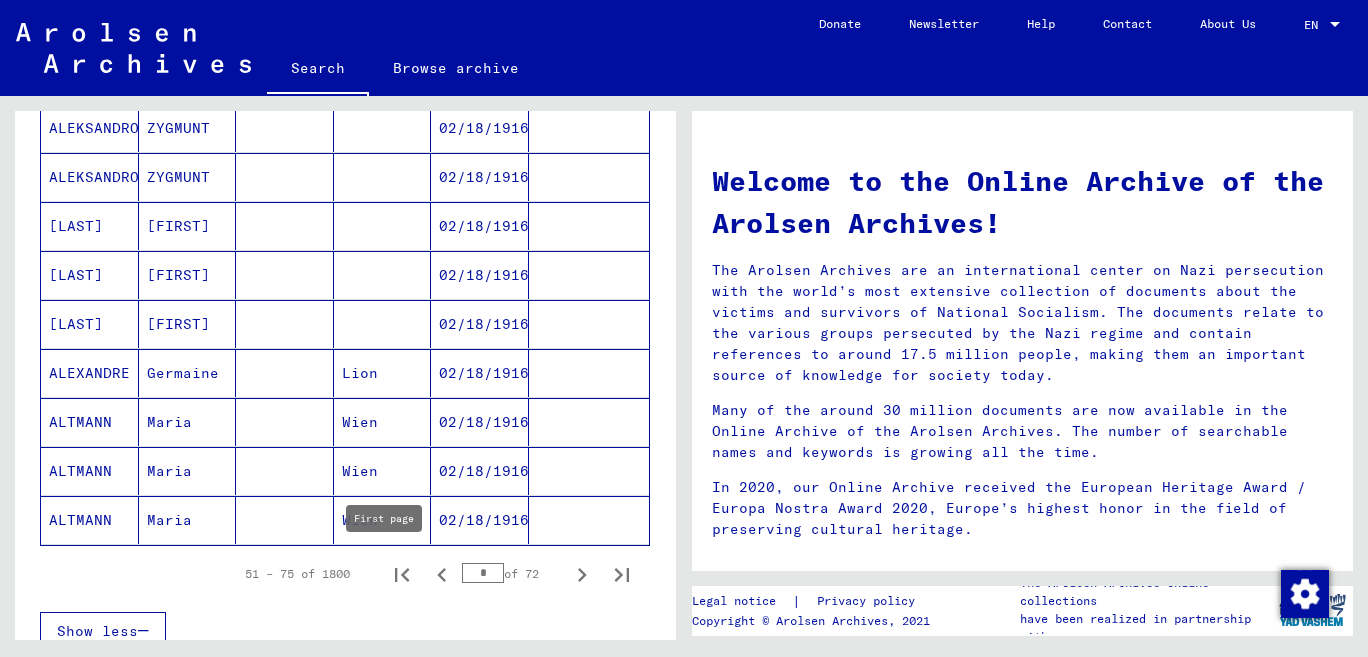 click 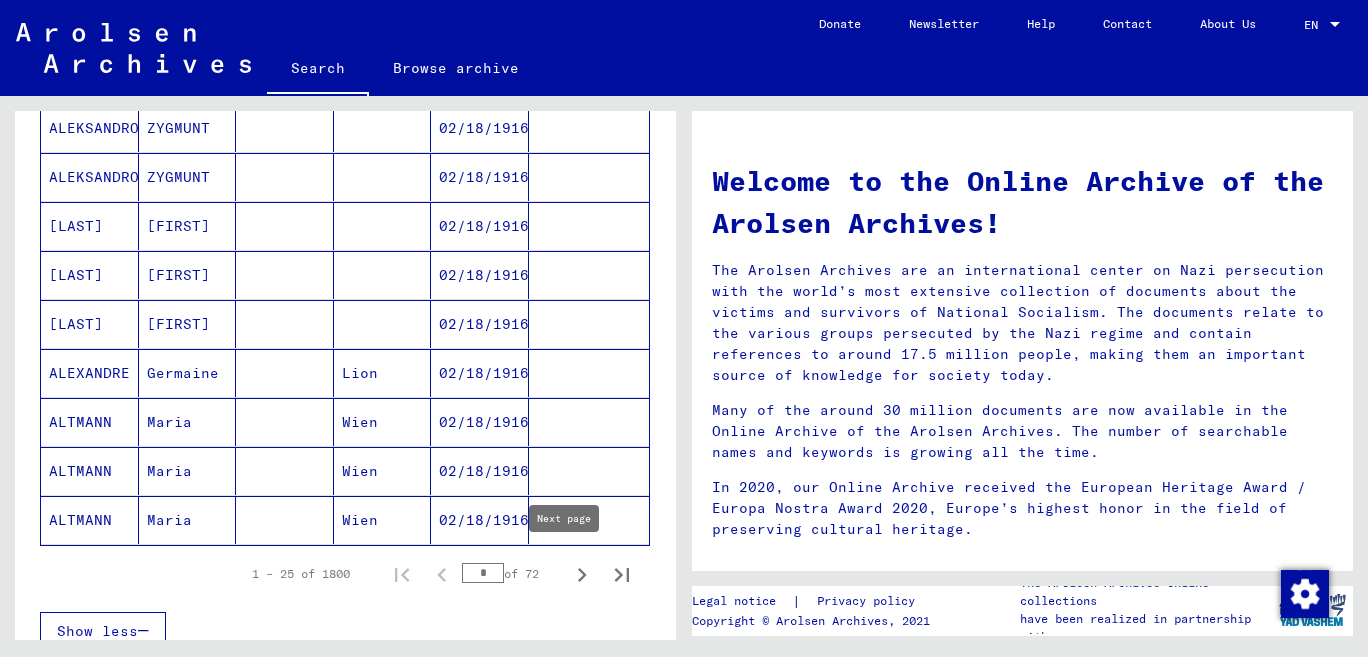 click 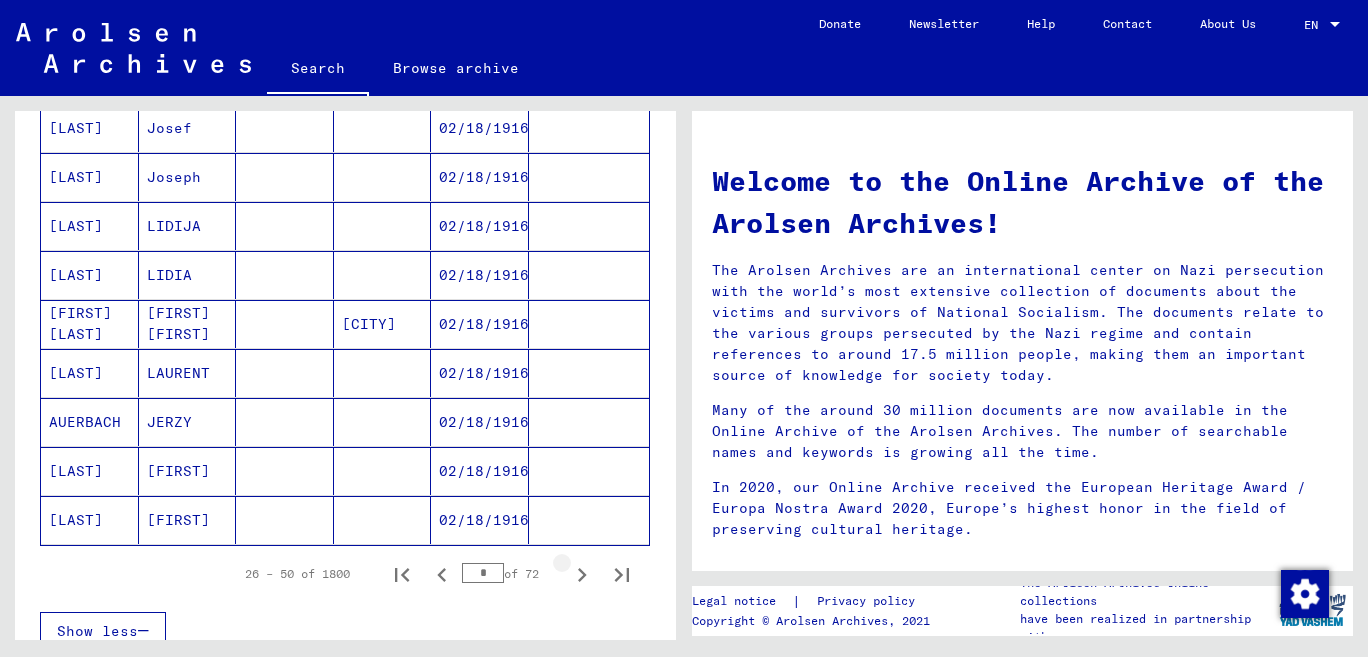 click 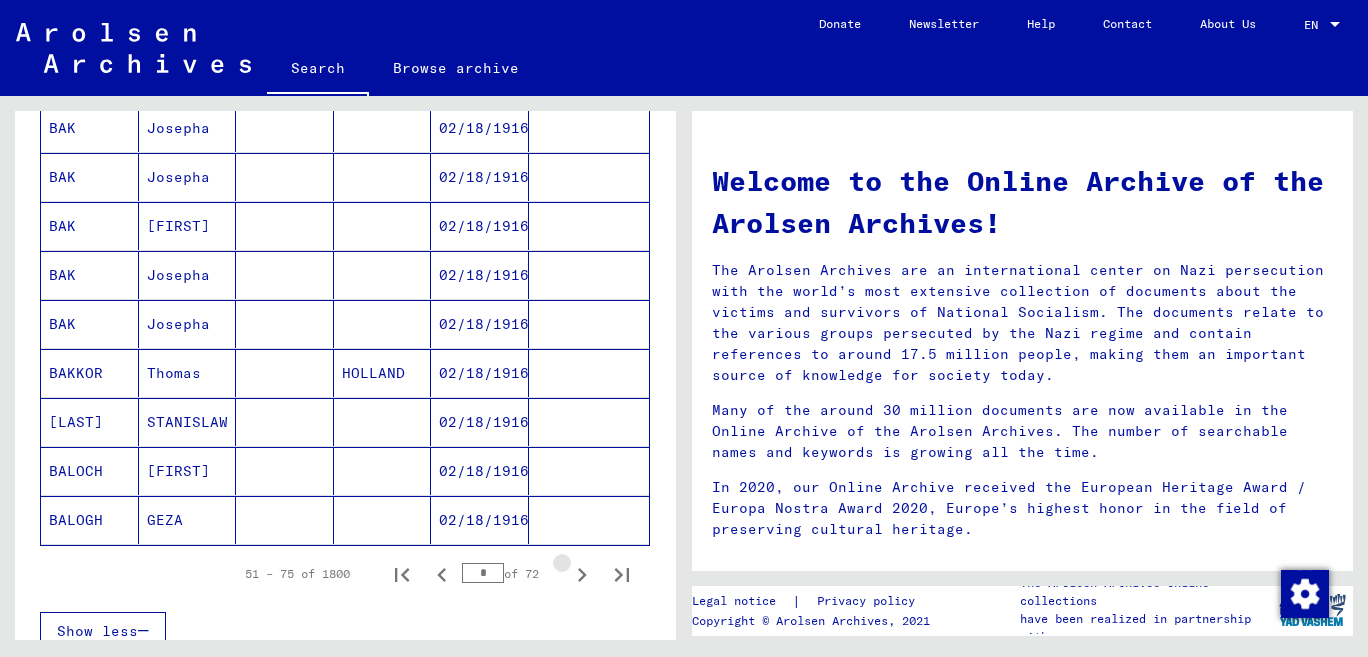 click 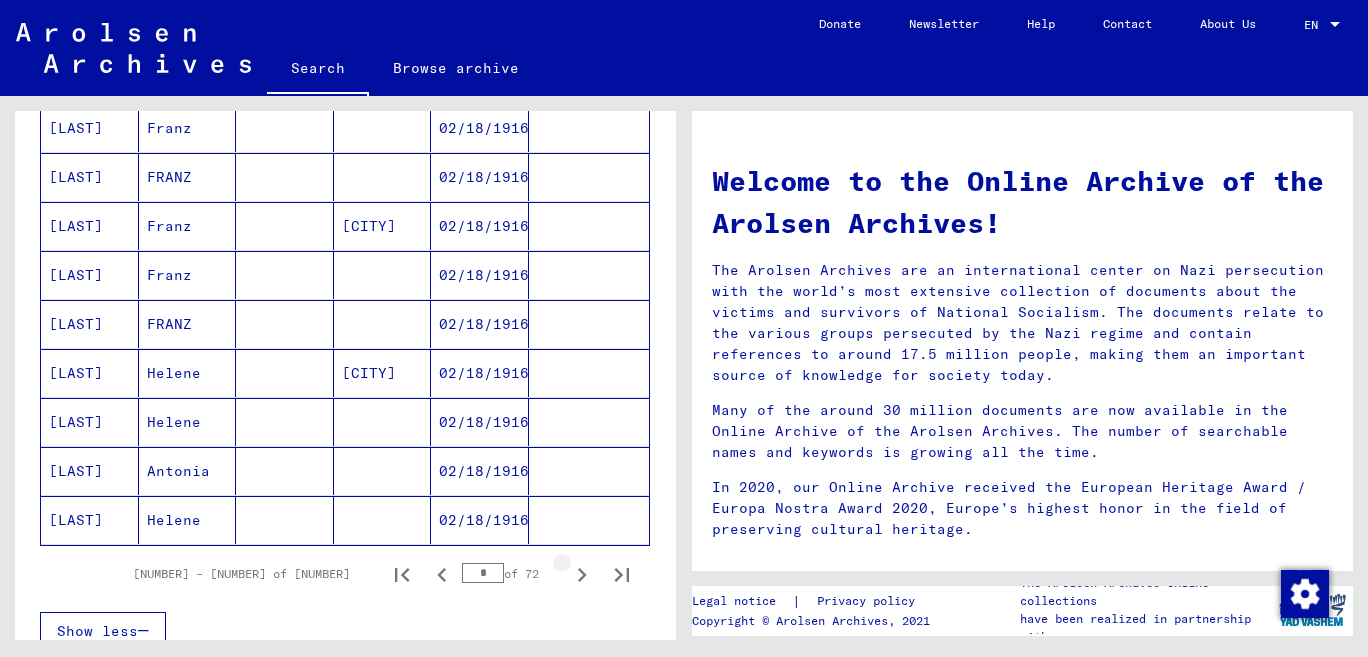 click 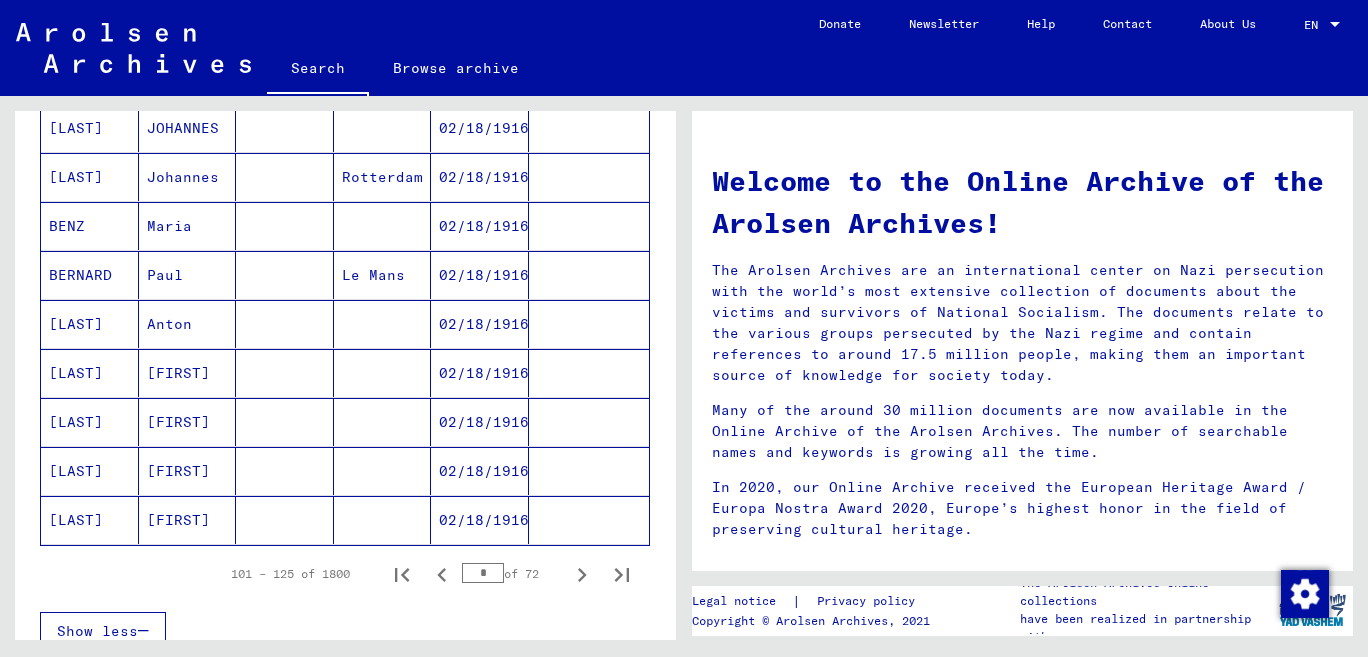 click 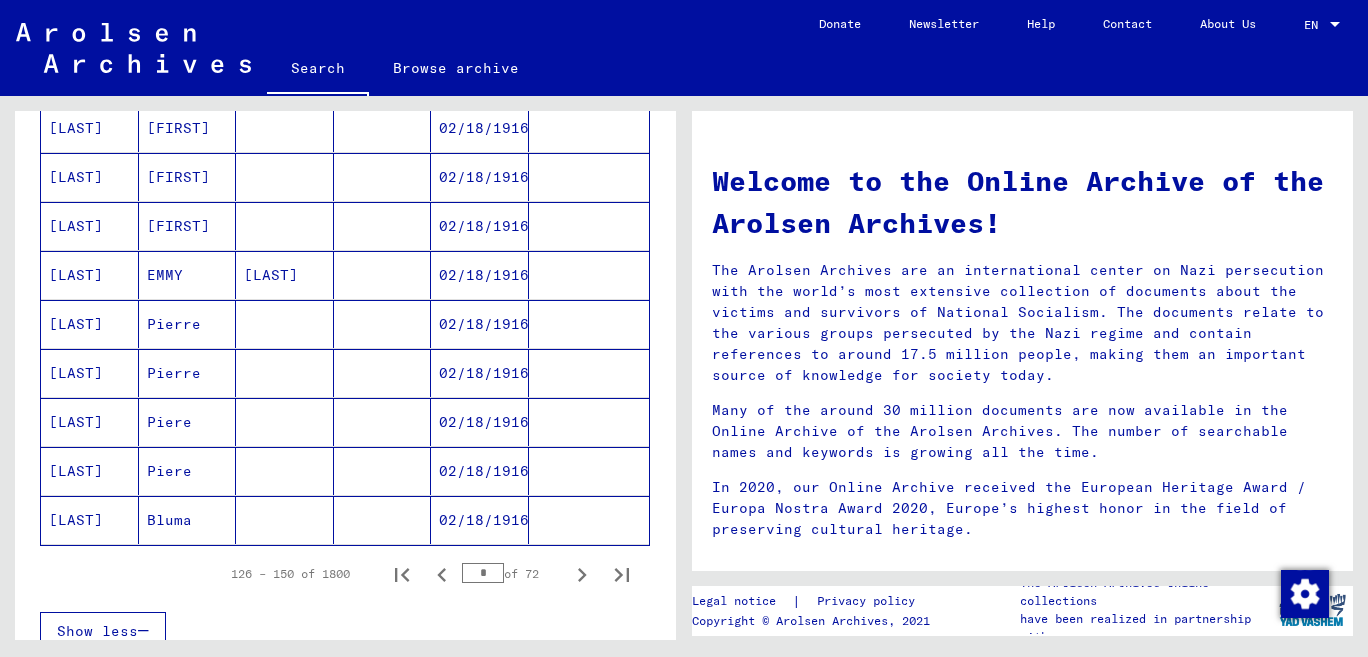 click 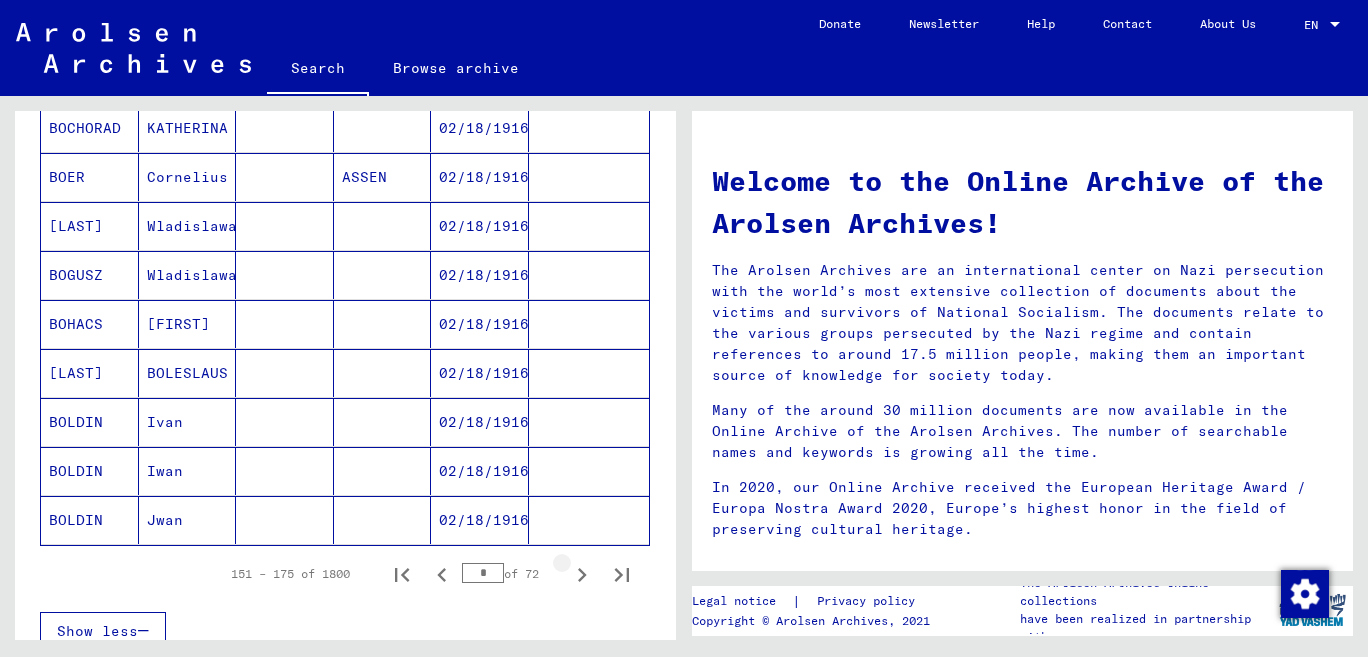 click 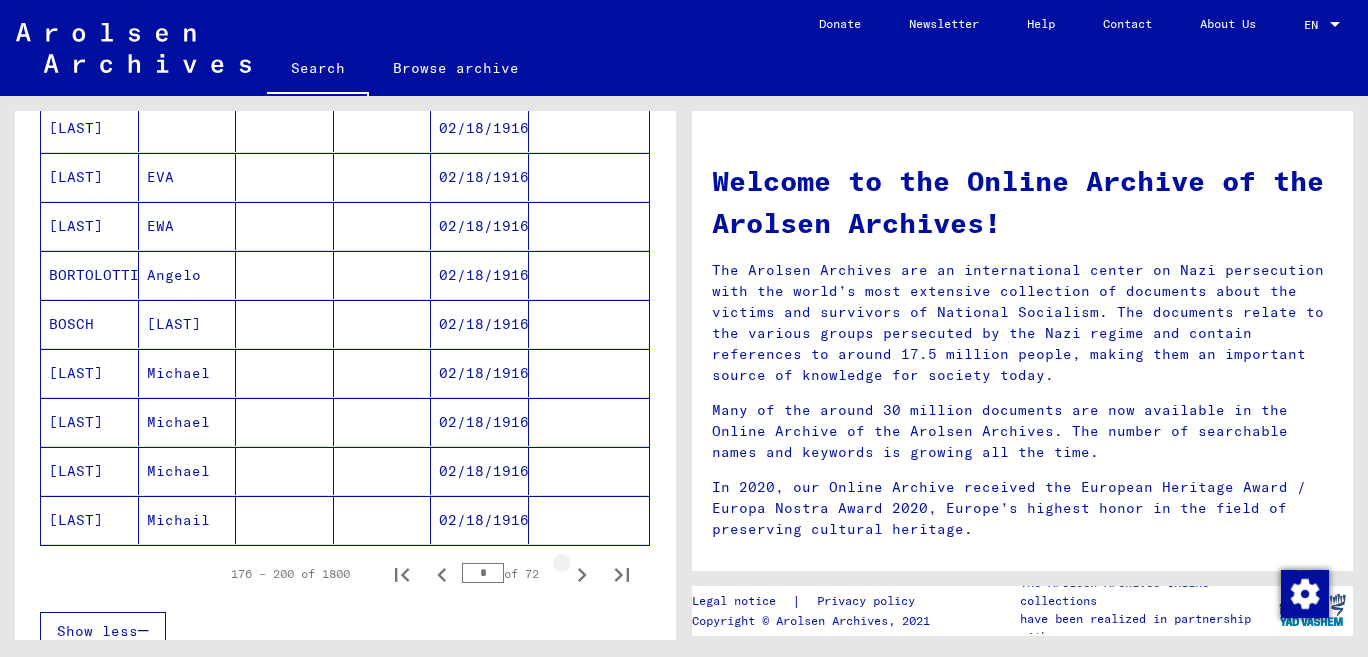 click 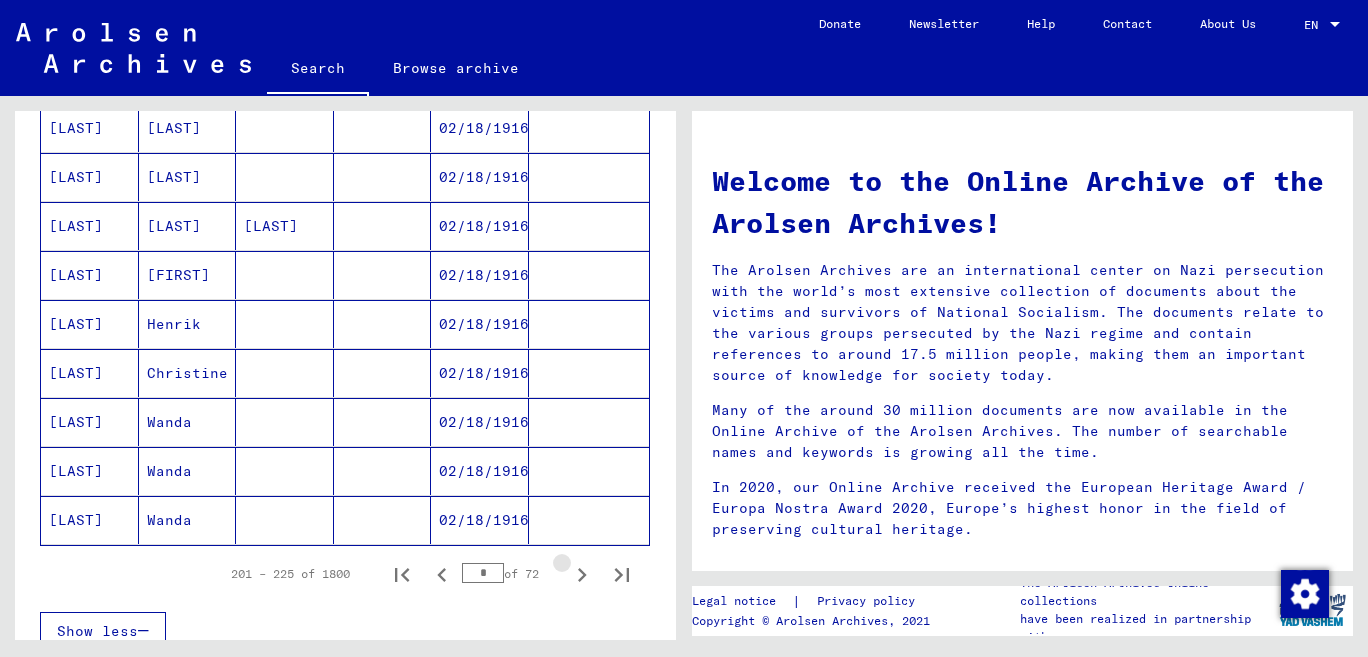 click 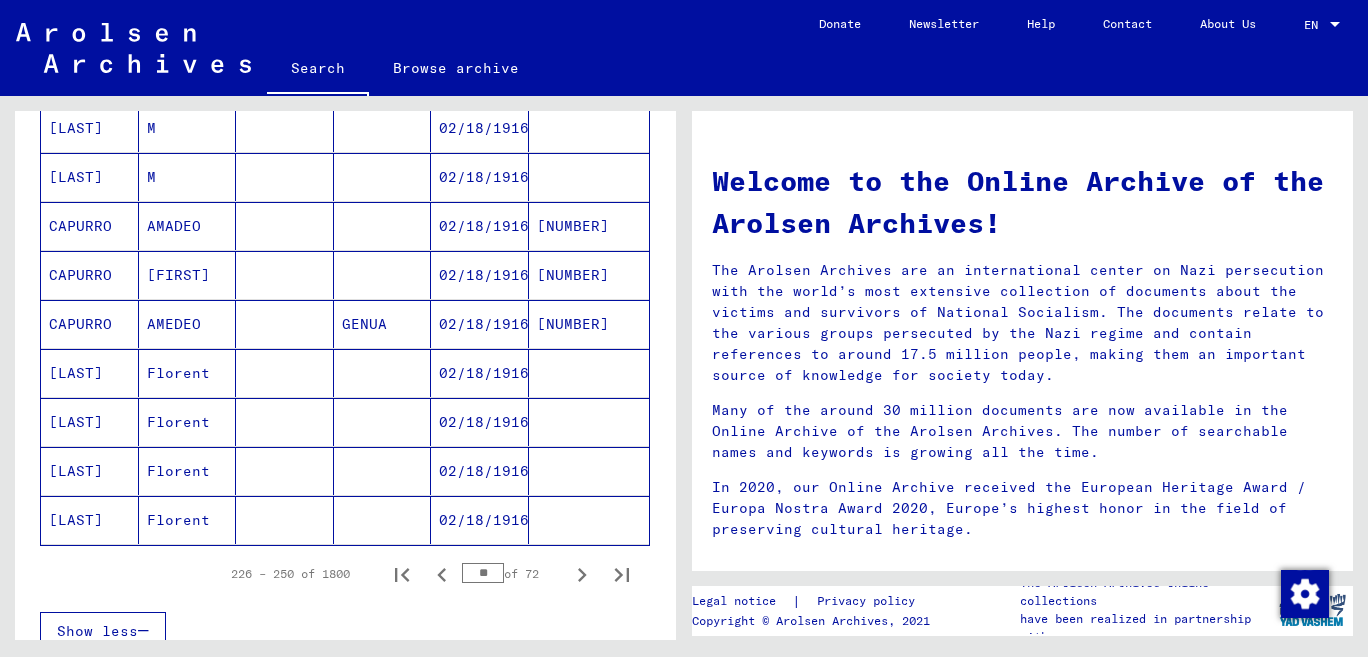 click on "CAPURRO" at bounding box center (90, 275) 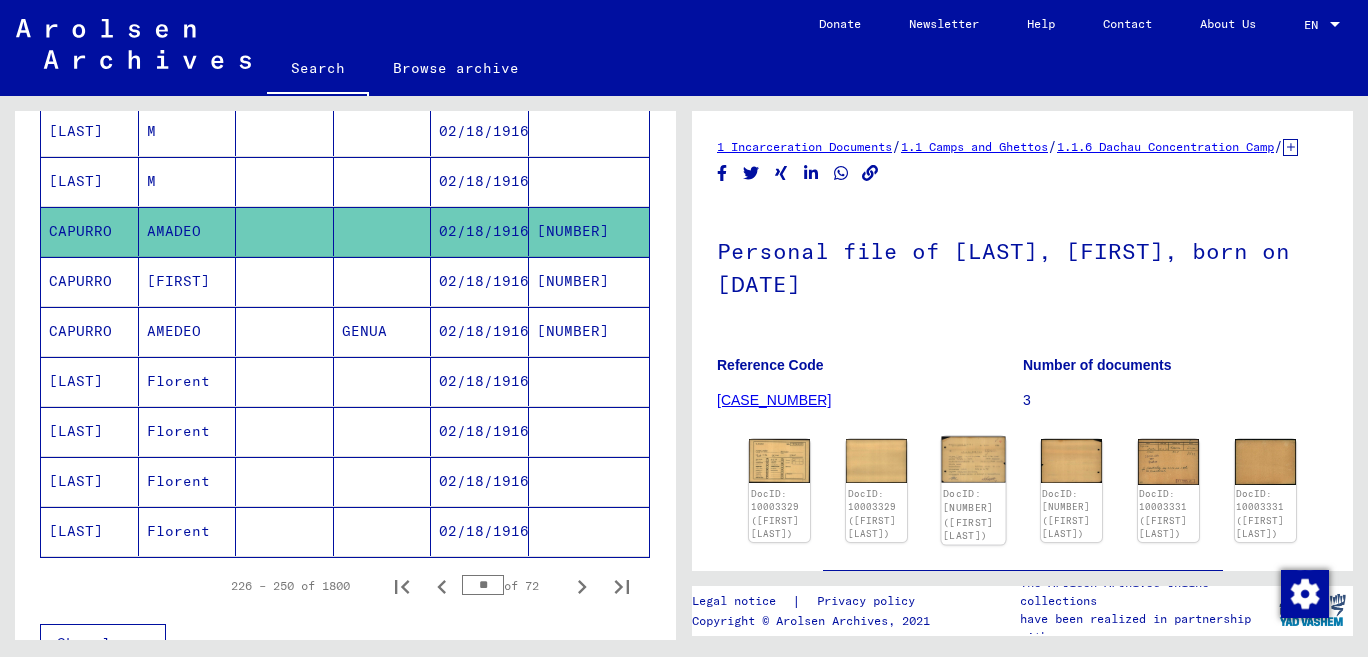click 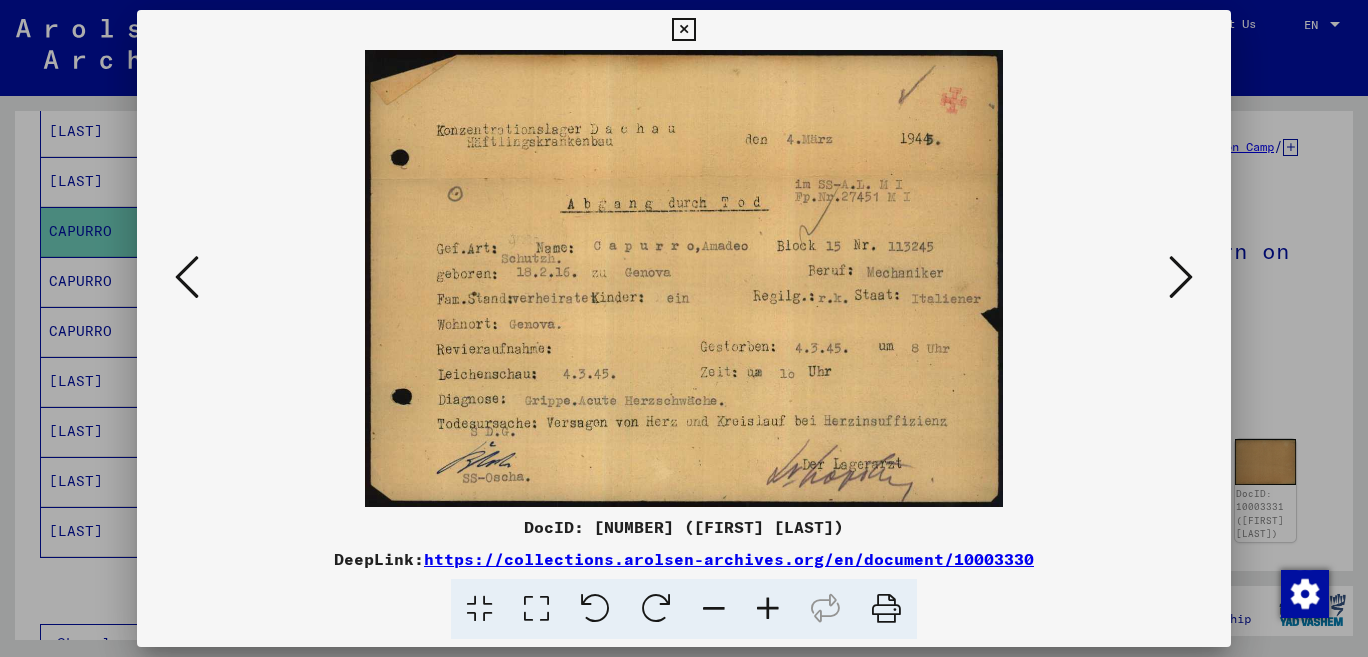 click at bounding box center [683, 30] 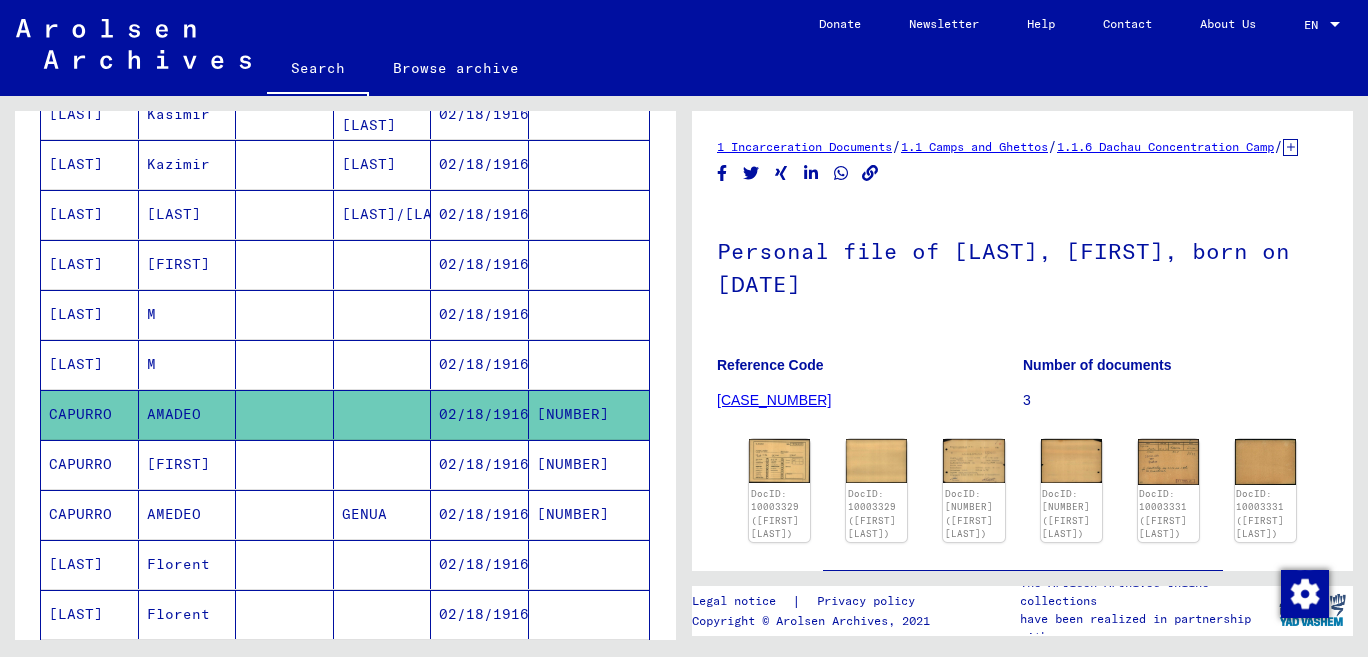 scroll, scrollTop: 1098, scrollLeft: 0, axis: vertical 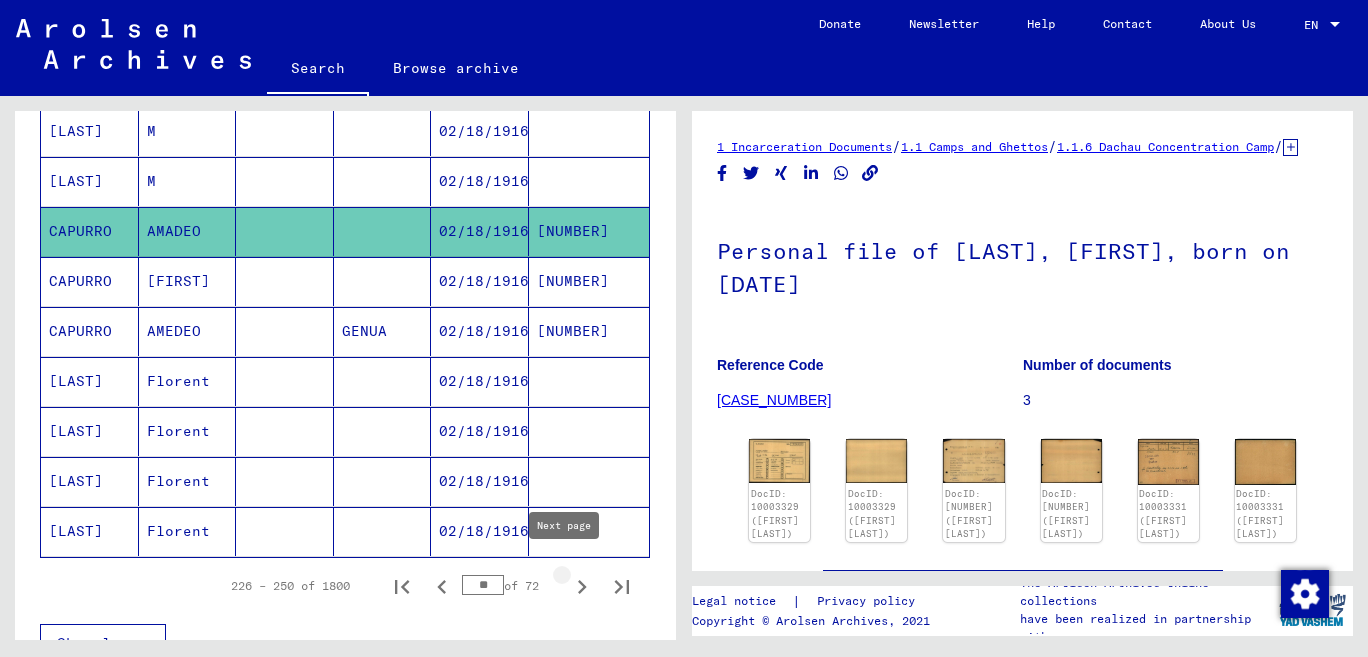 click 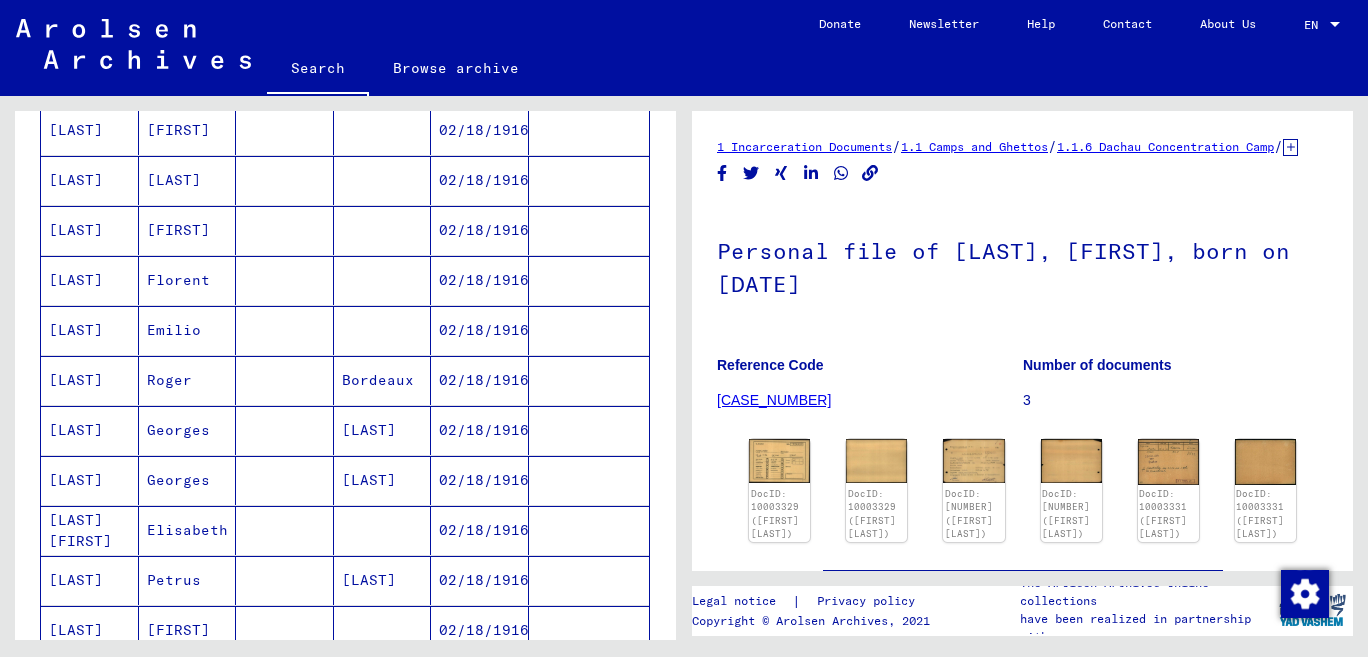scroll, scrollTop: 215, scrollLeft: 0, axis: vertical 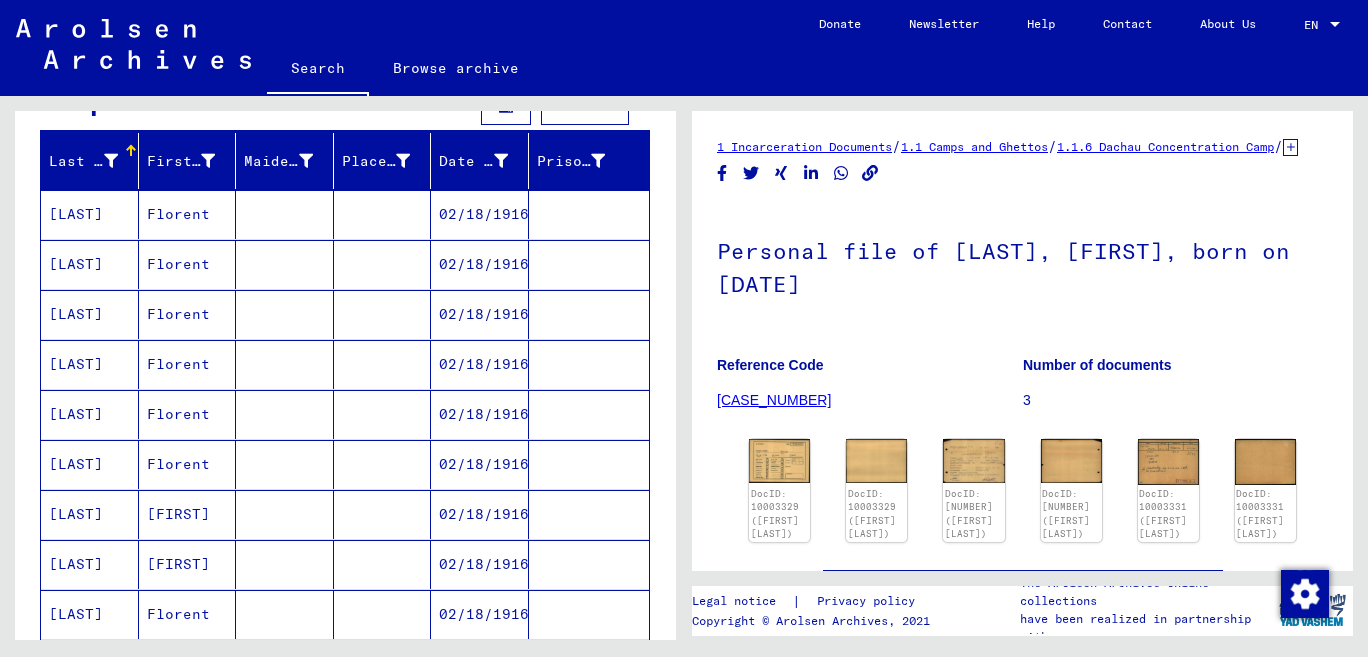 drag, startPoint x: 1151, startPoint y: 226, endPoint x: 1054, endPoint y: 172, distance: 111.01801 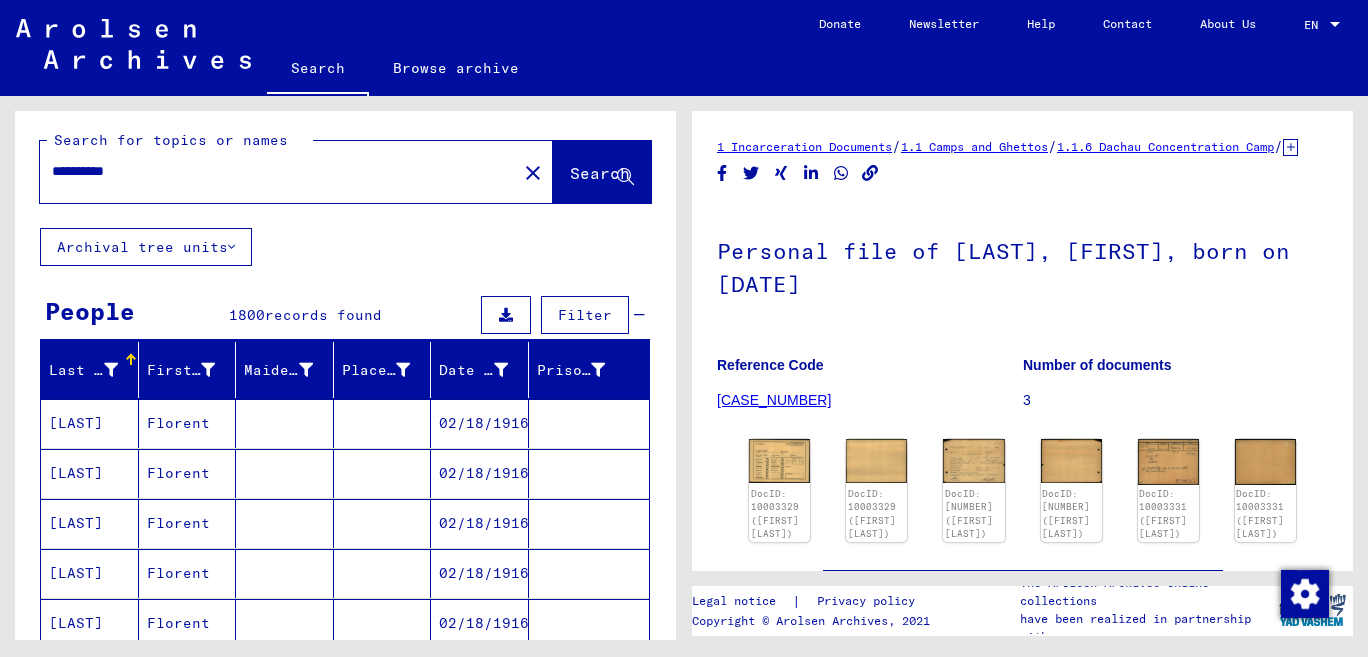 scroll, scrollTop: 0, scrollLeft: 0, axis: both 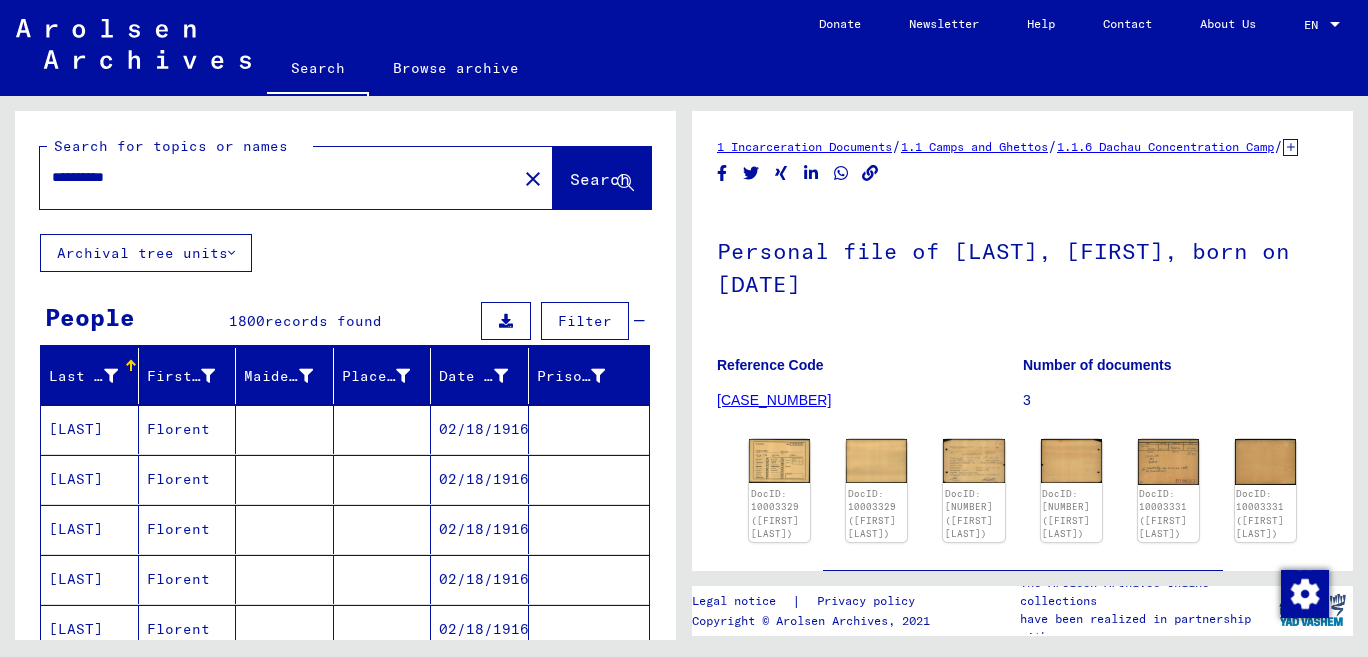 click on "**********" at bounding box center (278, 177) 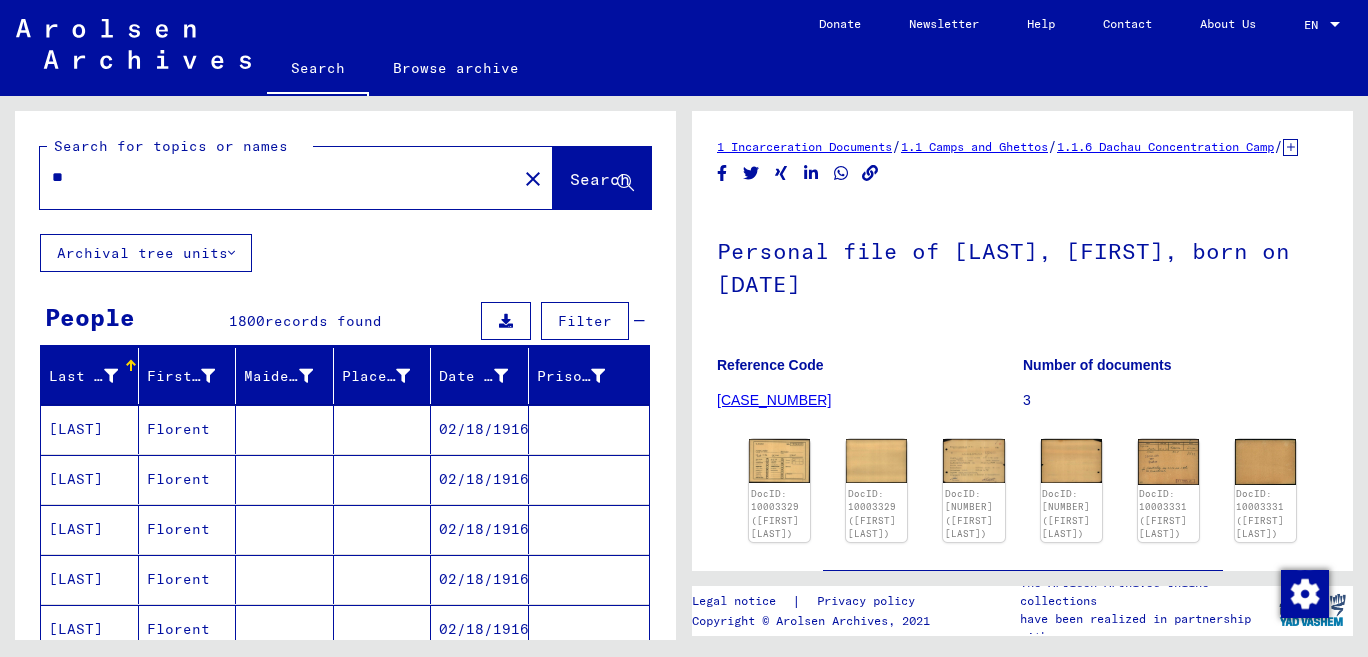 type on "*" 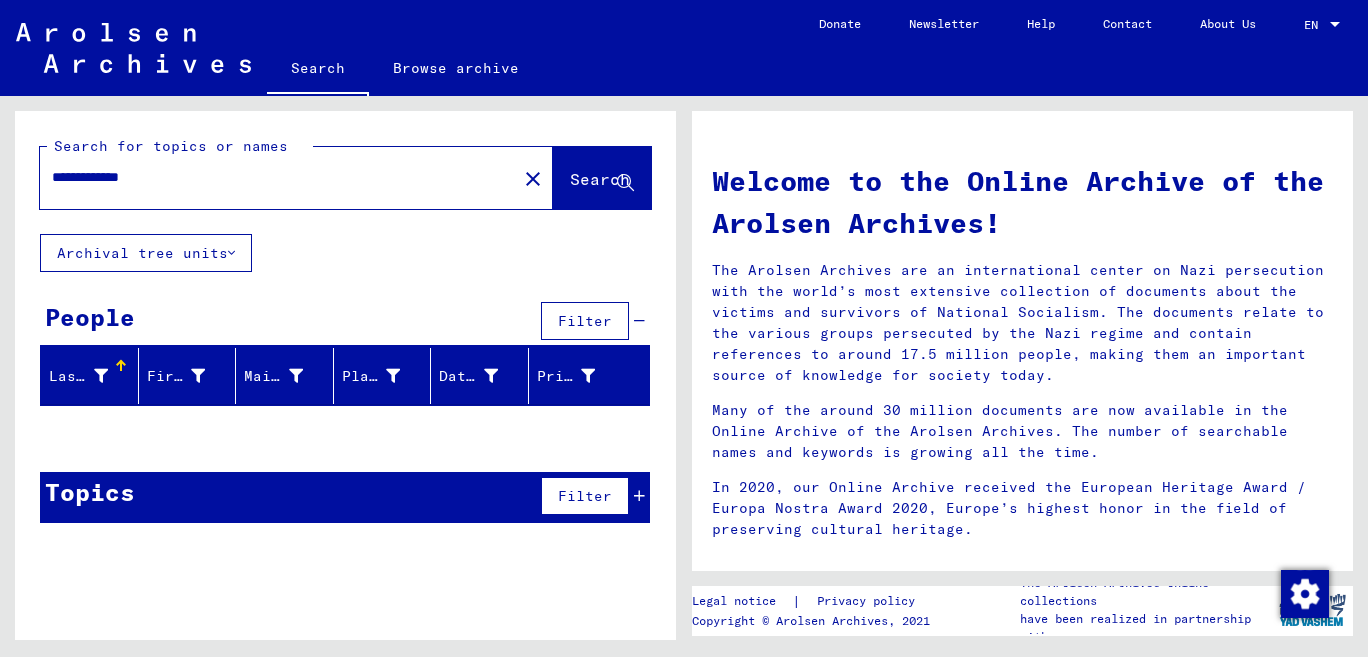 drag, startPoint x: 1103, startPoint y: 540, endPoint x: 1090, endPoint y: 527, distance: 18.384777 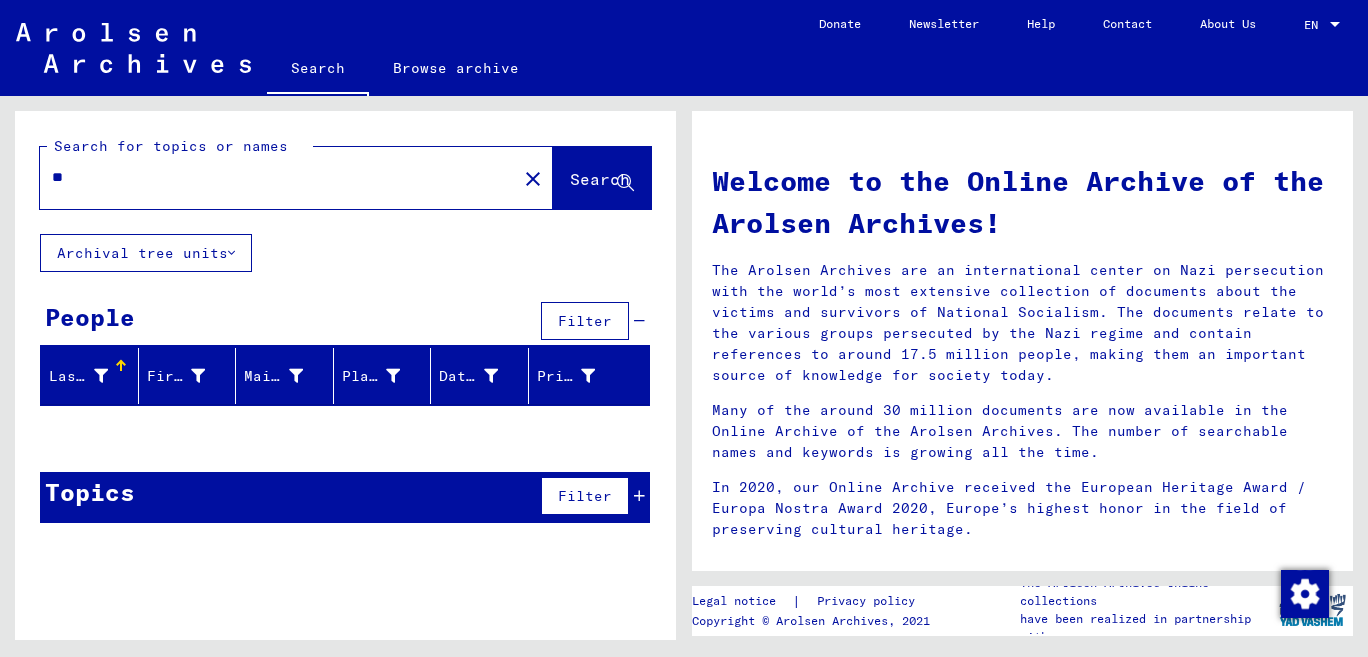 type on "*" 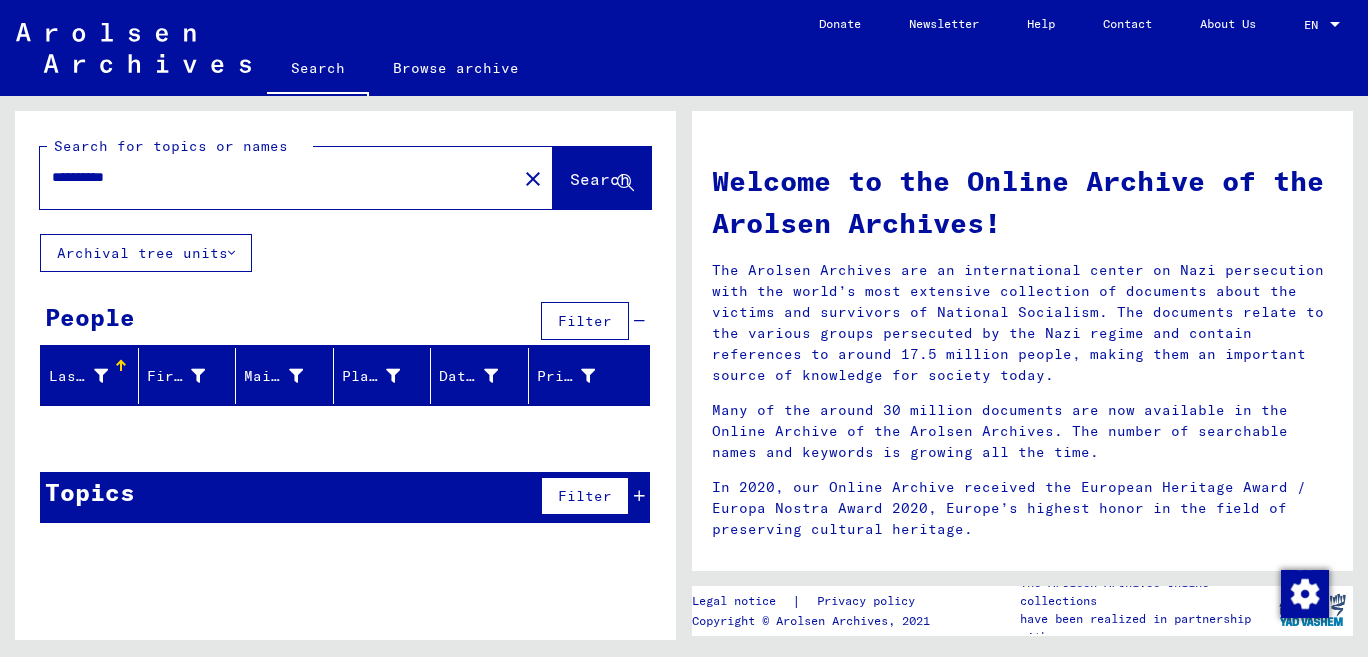 type on "**********" 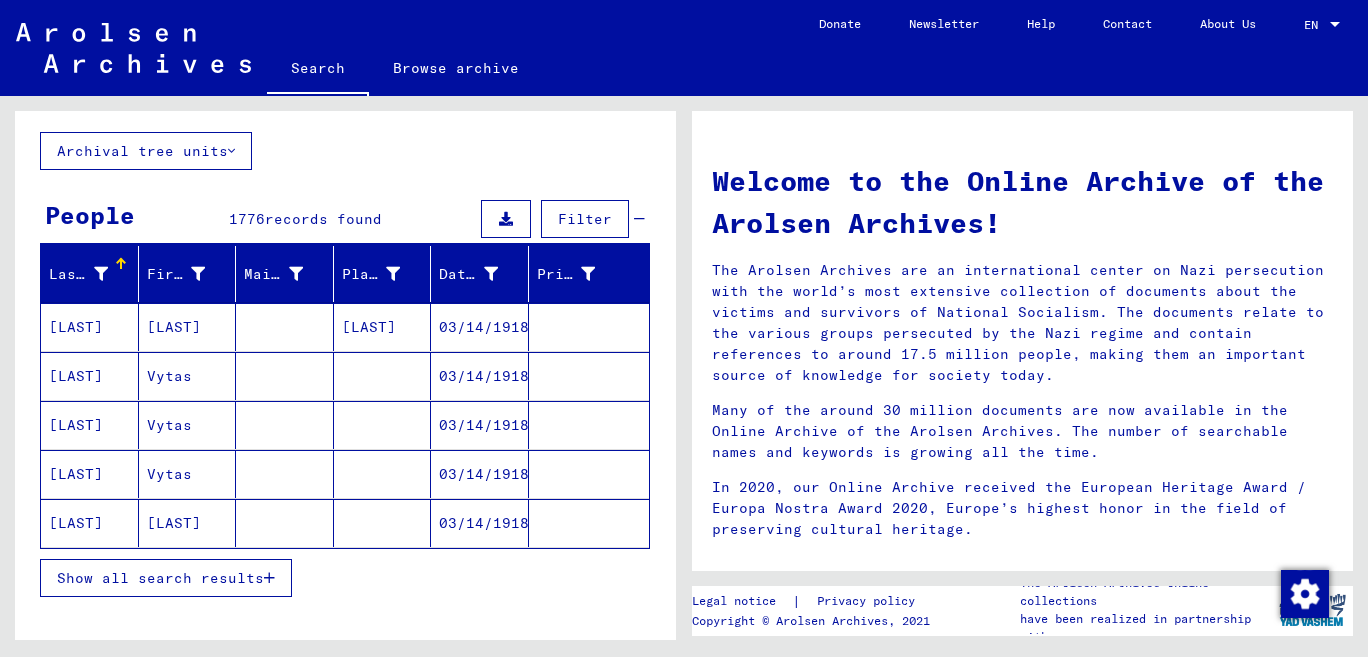 scroll, scrollTop: 202, scrollLeft: 0, axis: vertical 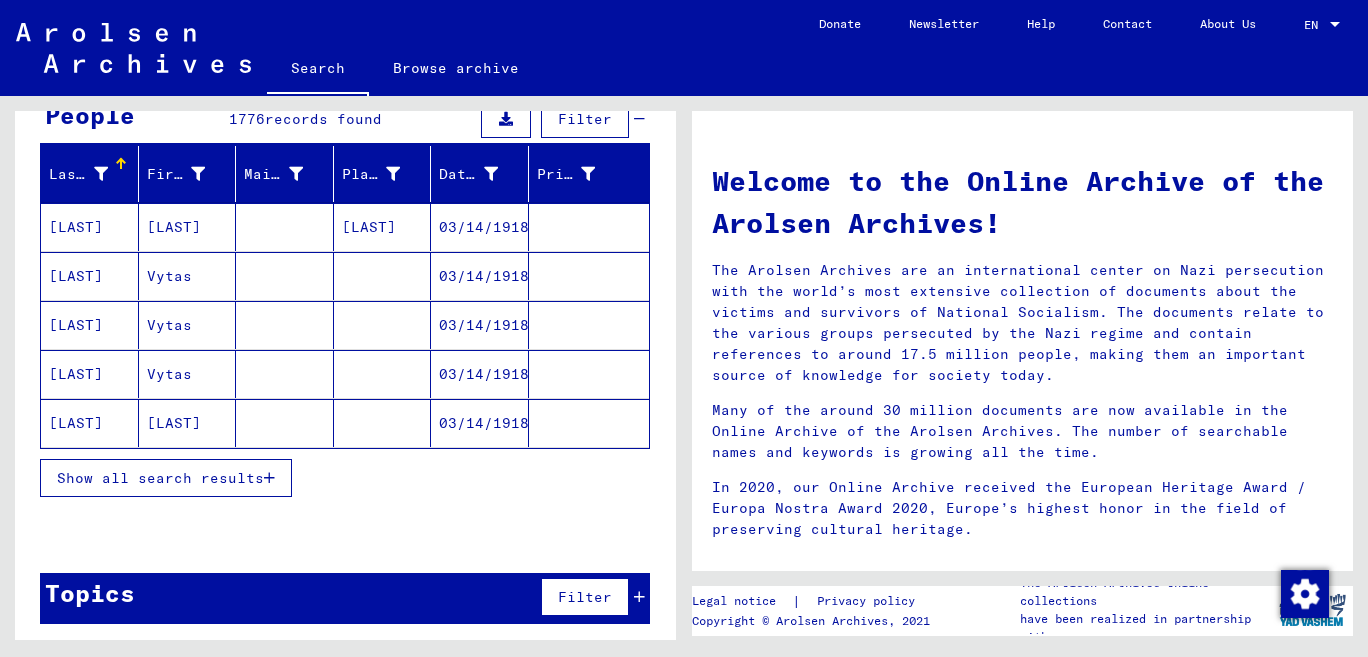 click on "Show all search results" at bounding box center [160, 478] 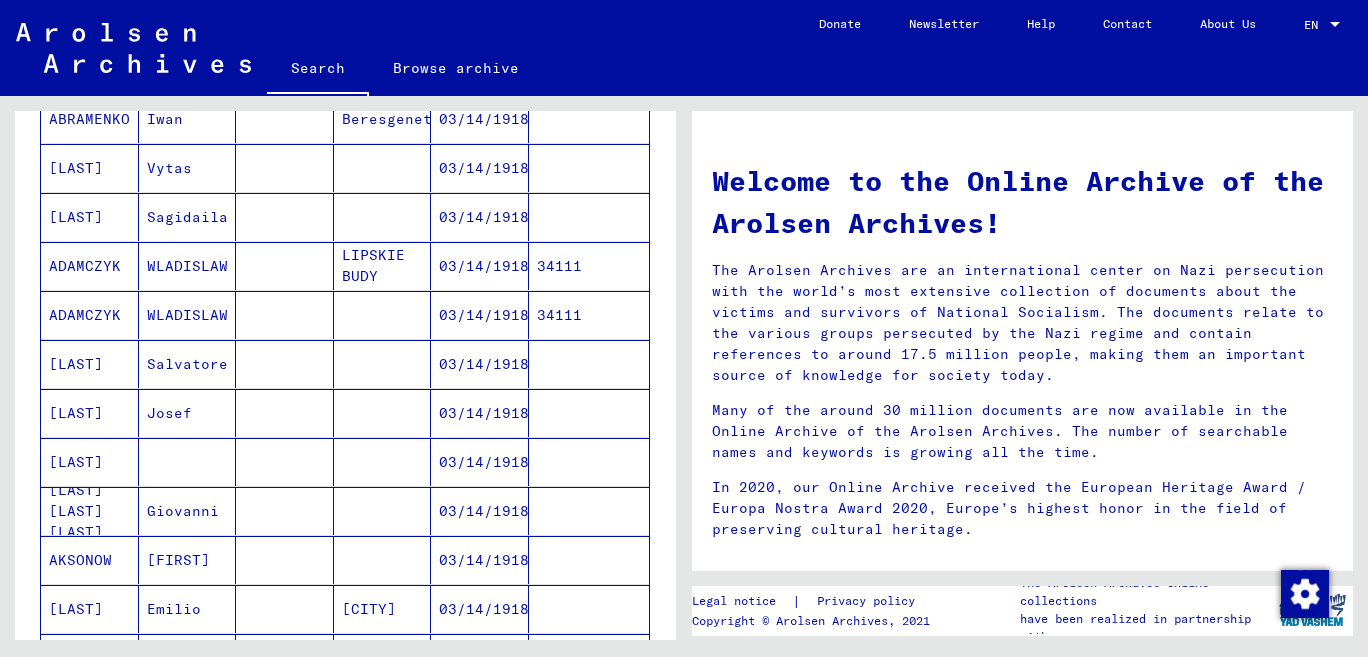 scroll, scrollTop: 1085, scrollLeft: 0, axis: vertical 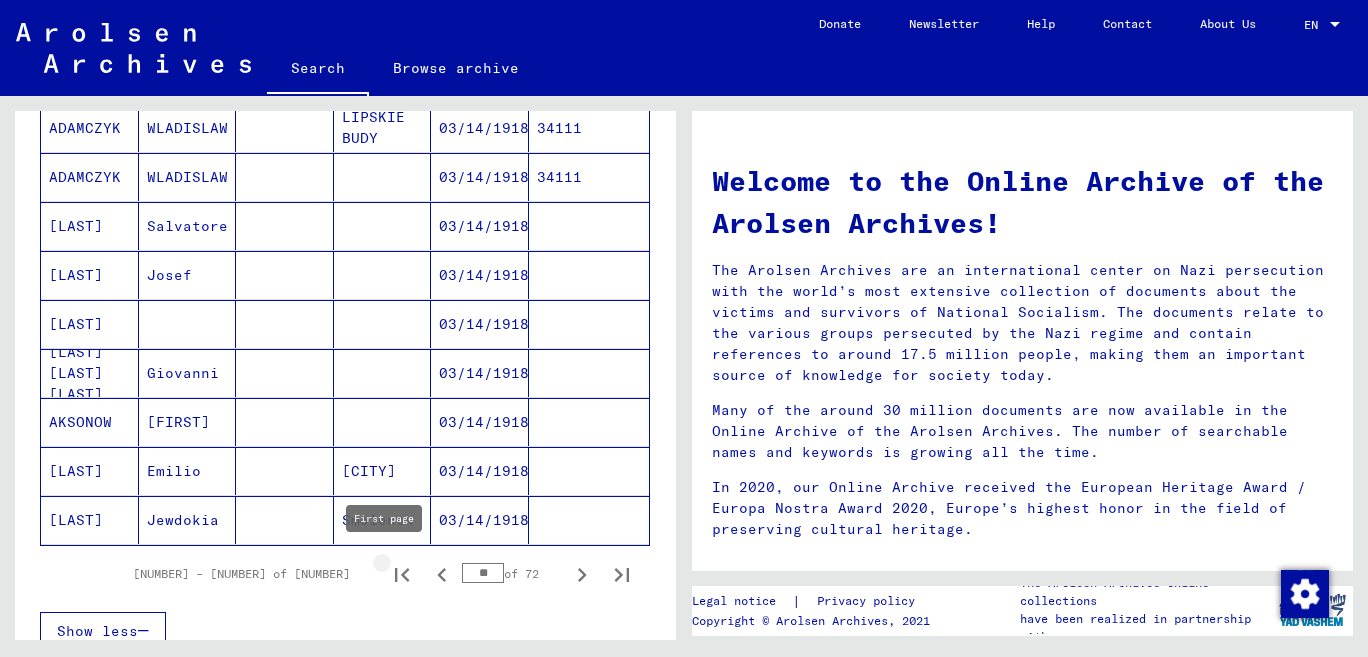 click 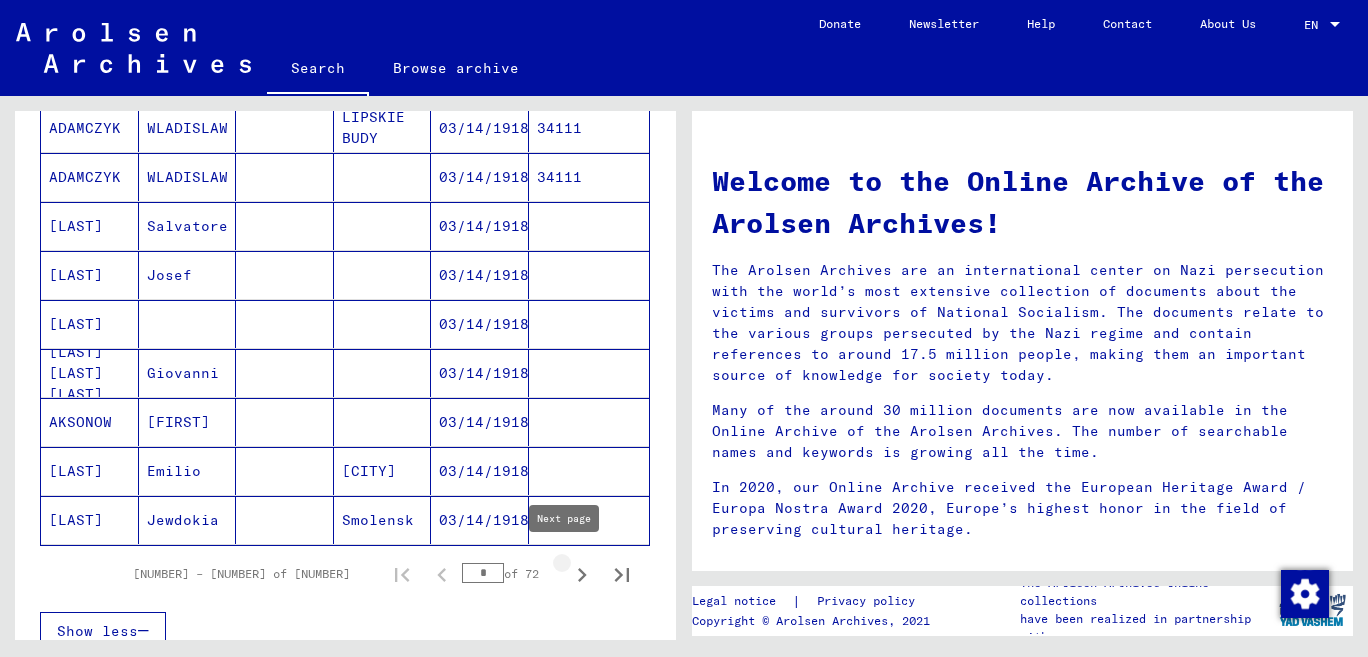 click 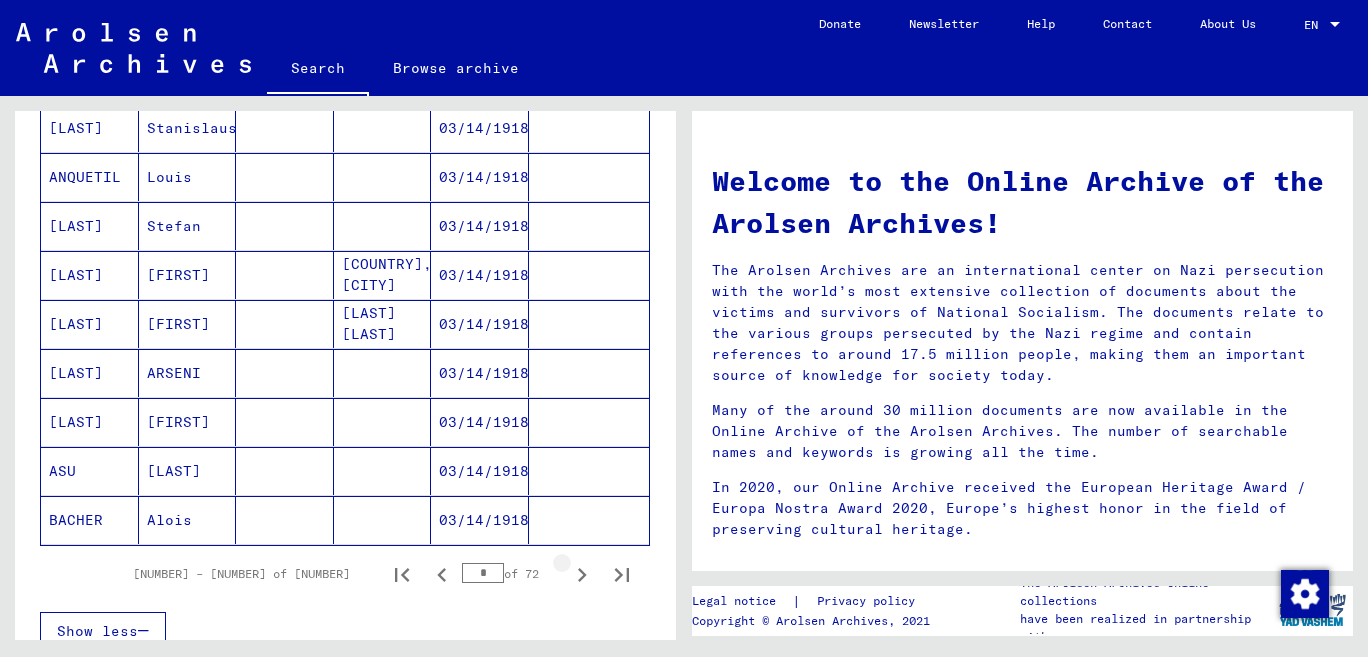 click 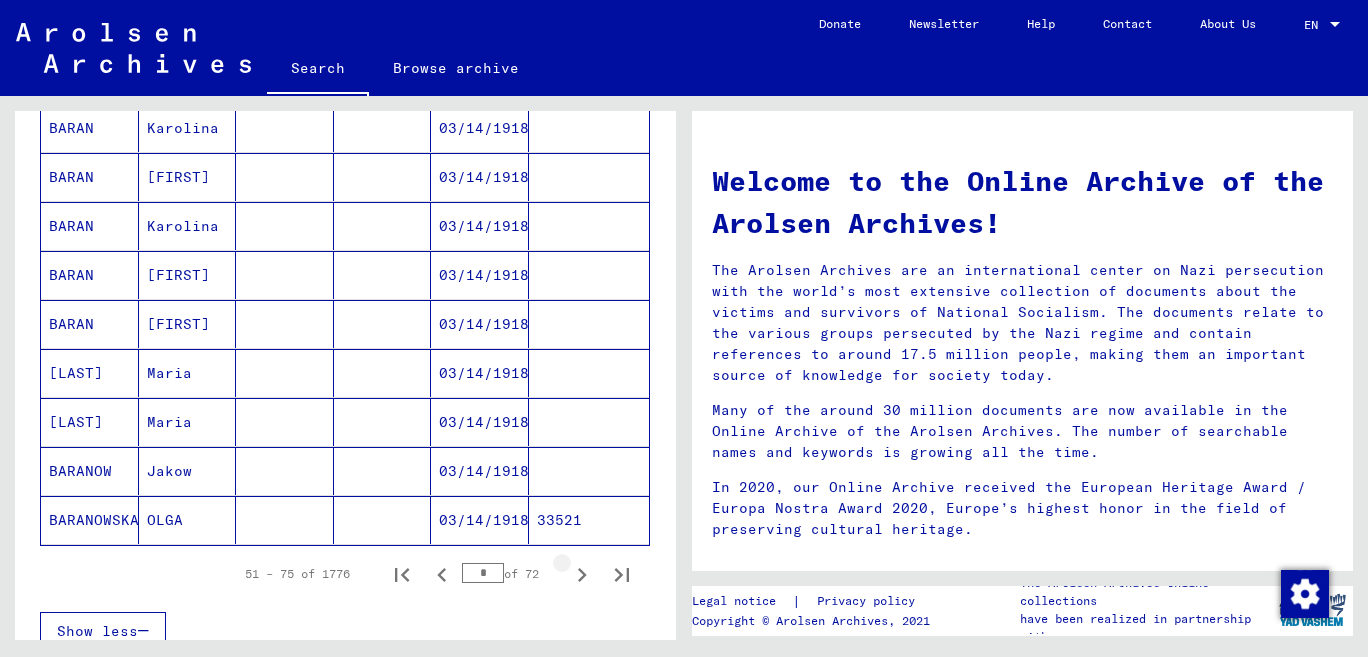 click 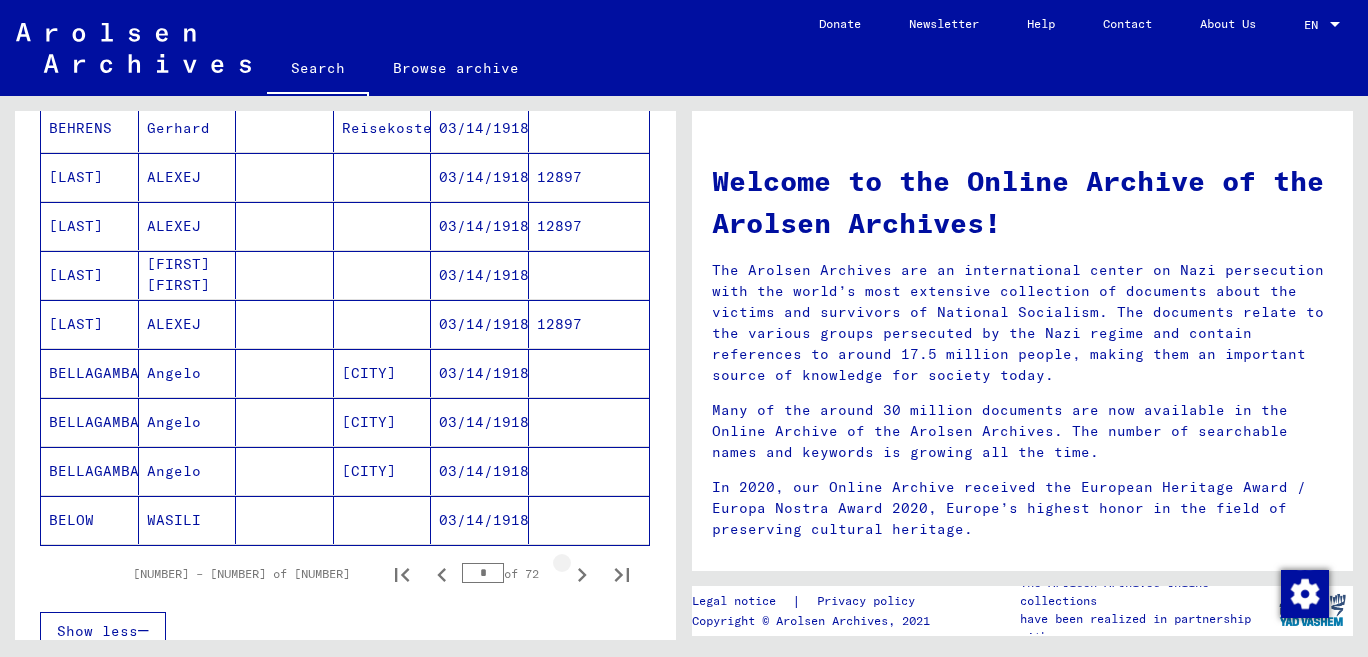 click 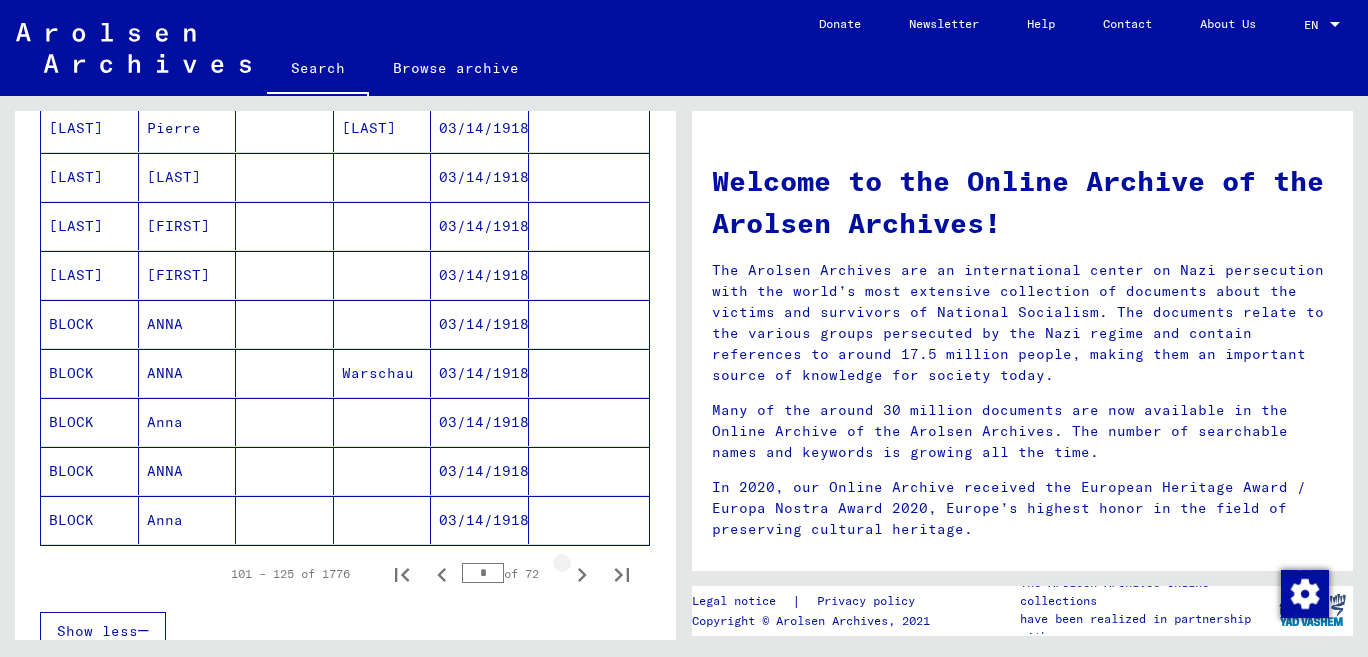 click 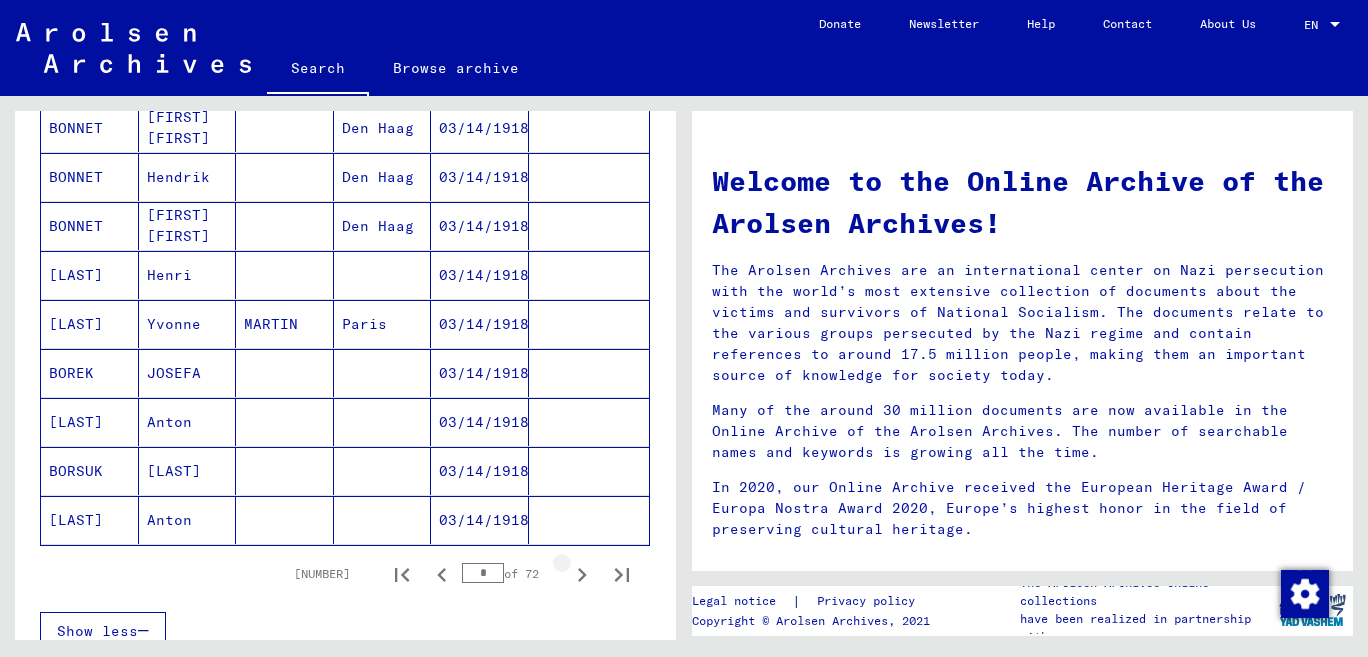 click 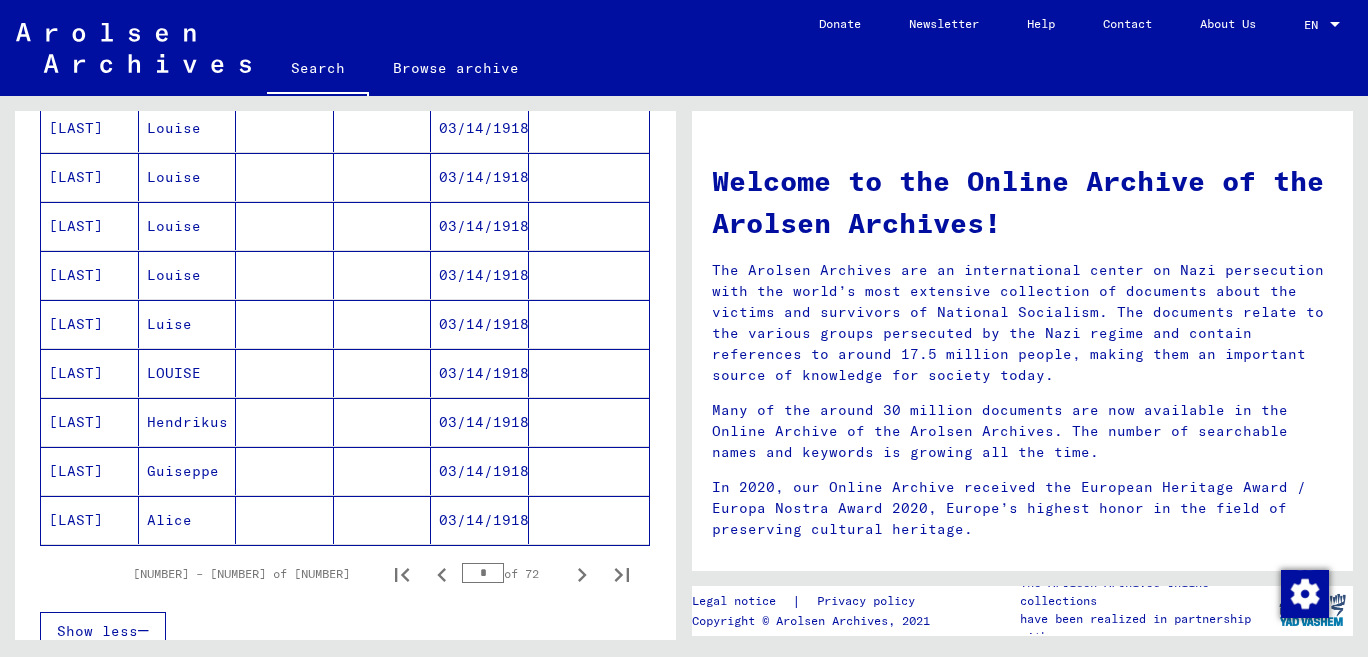 click 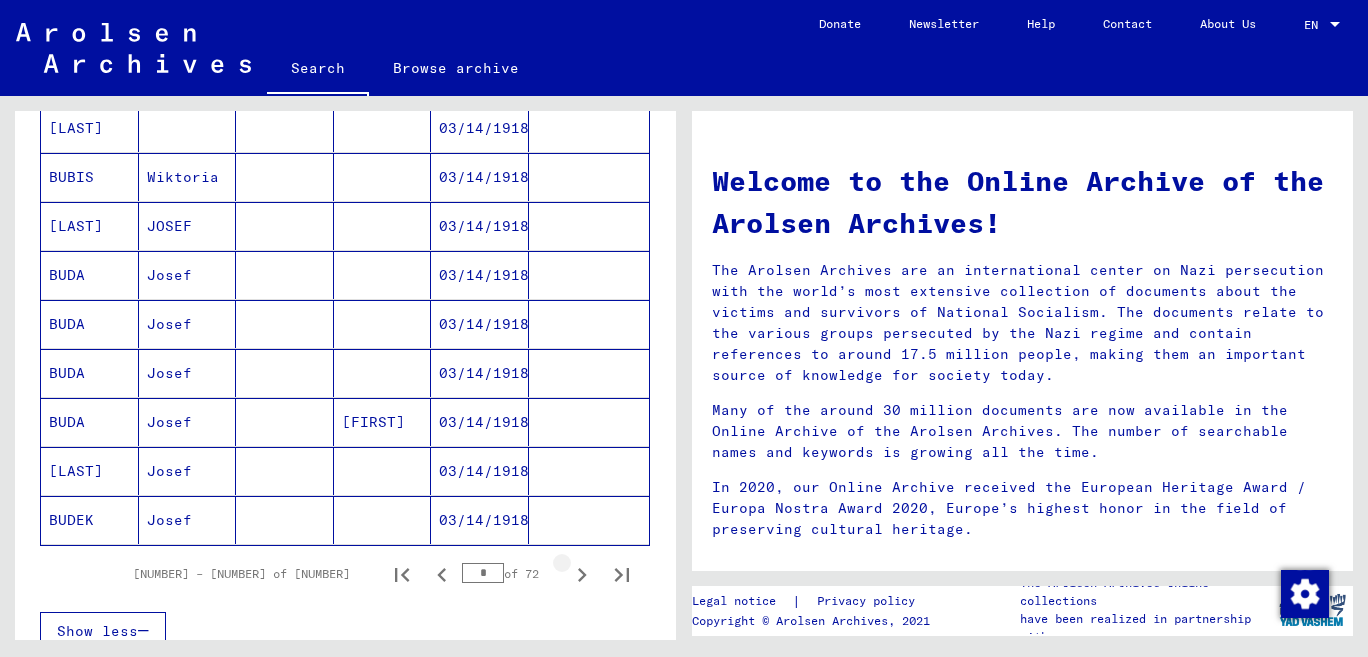 click 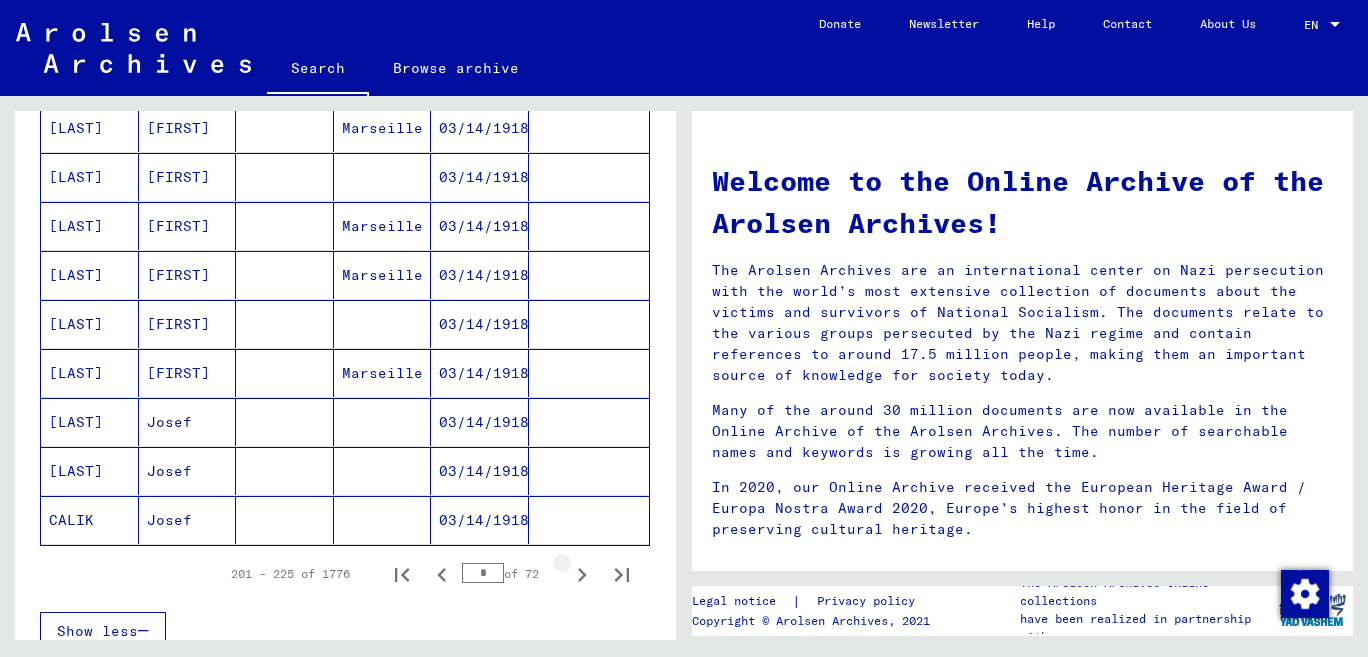 click 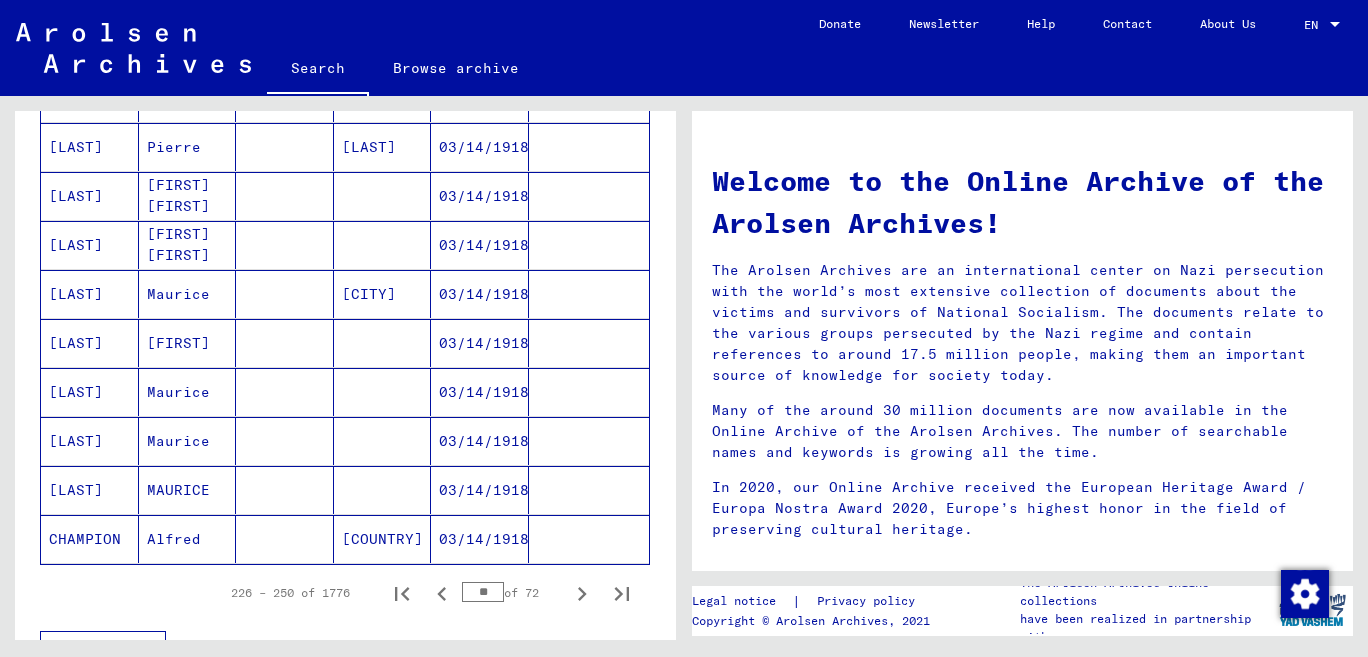 scroll, scrollTop: 1085, scrollLeft: 0, axis: vertical 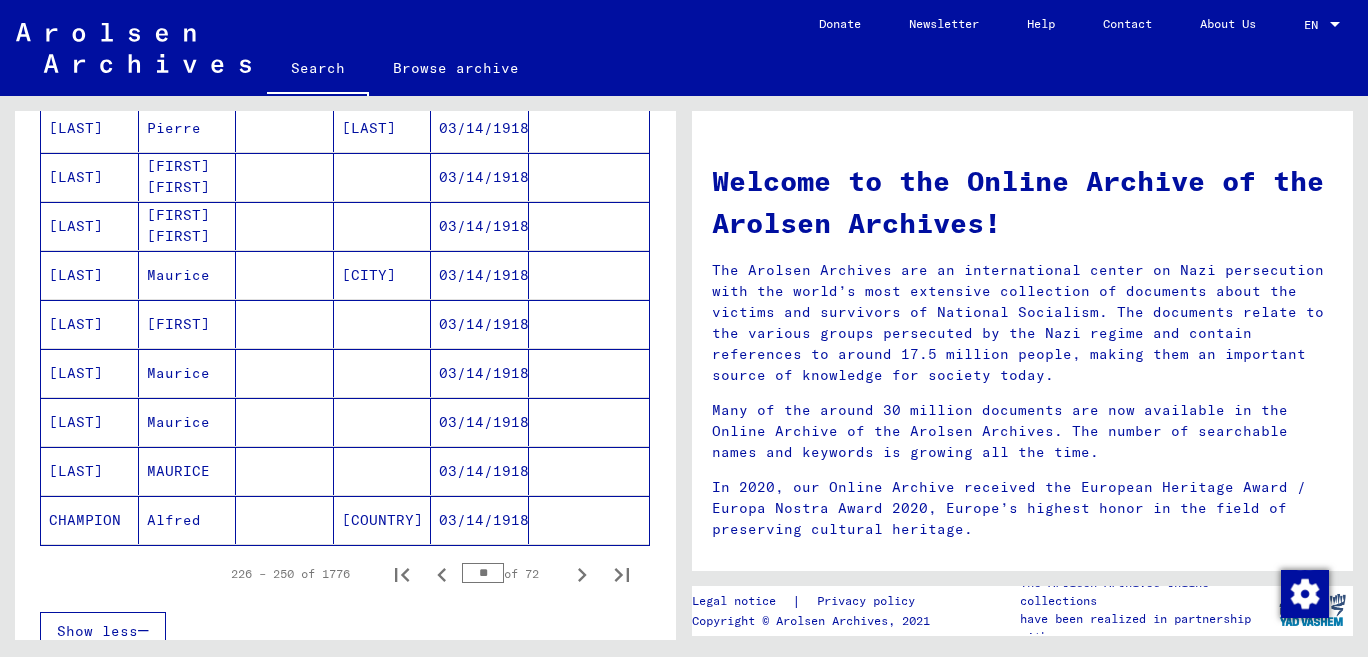 click on "**********" 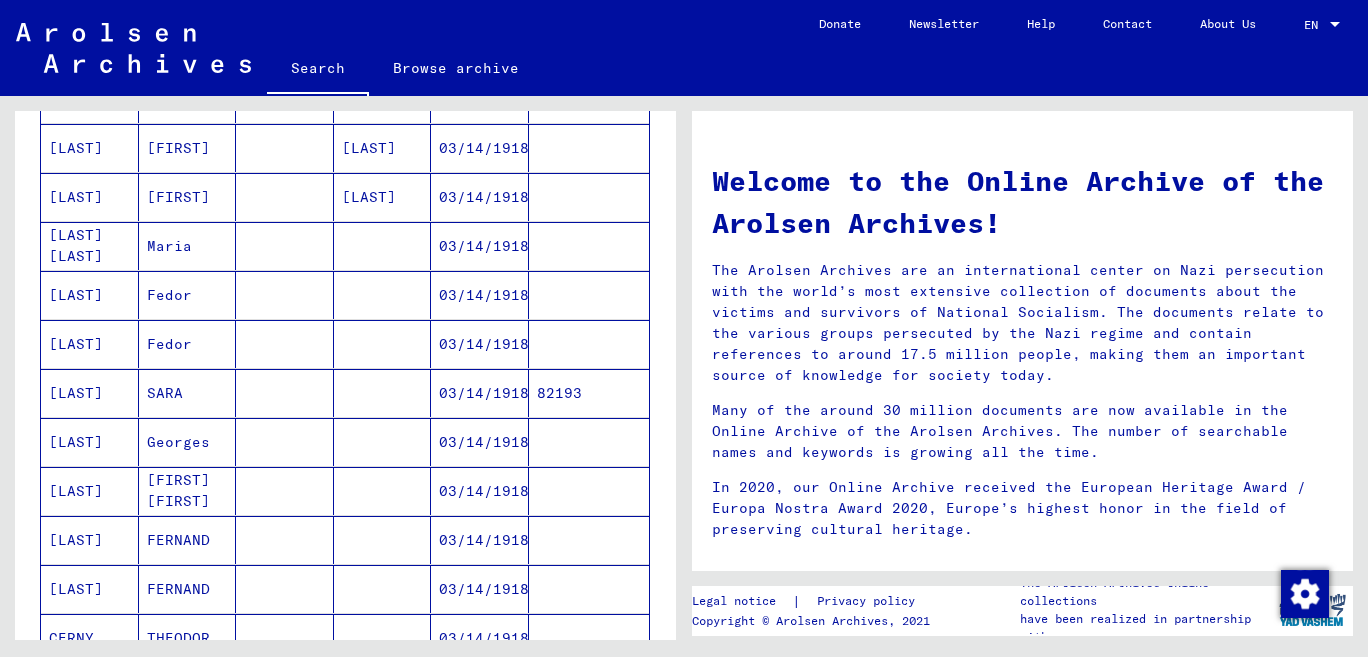 scroll, scrollTop: 644, scrollLeft: 0, axis: vertical 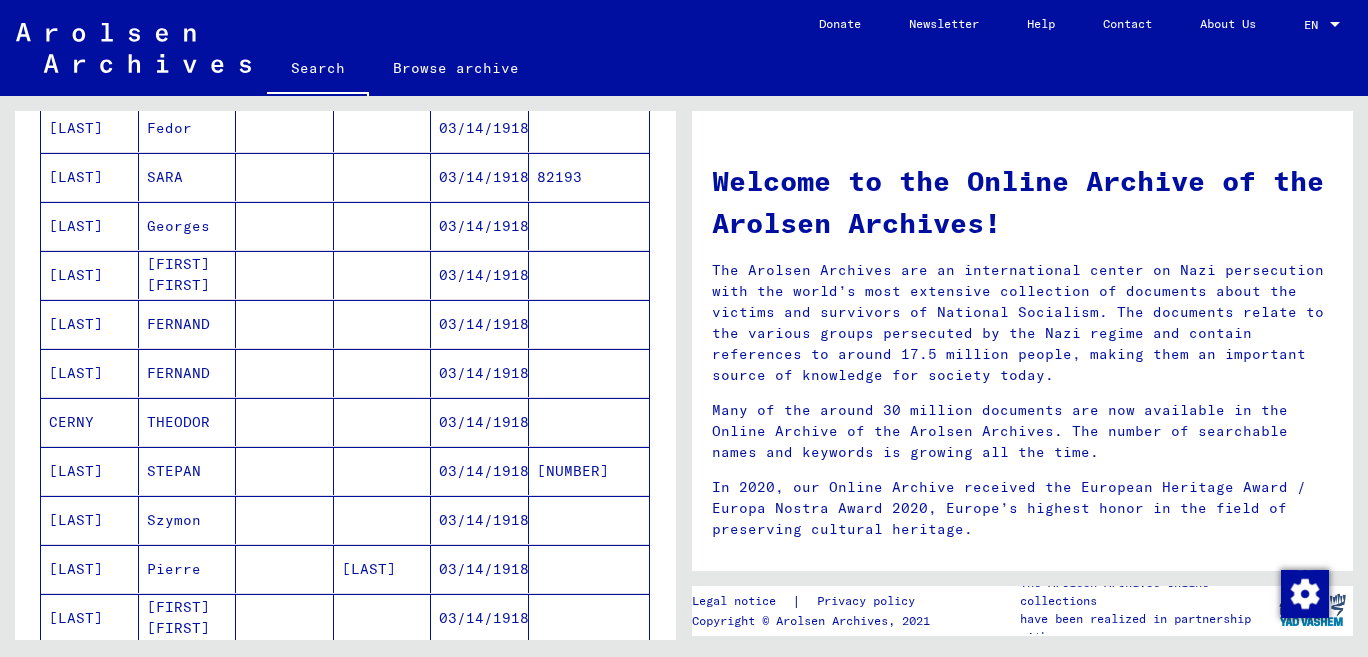 click on "**********" 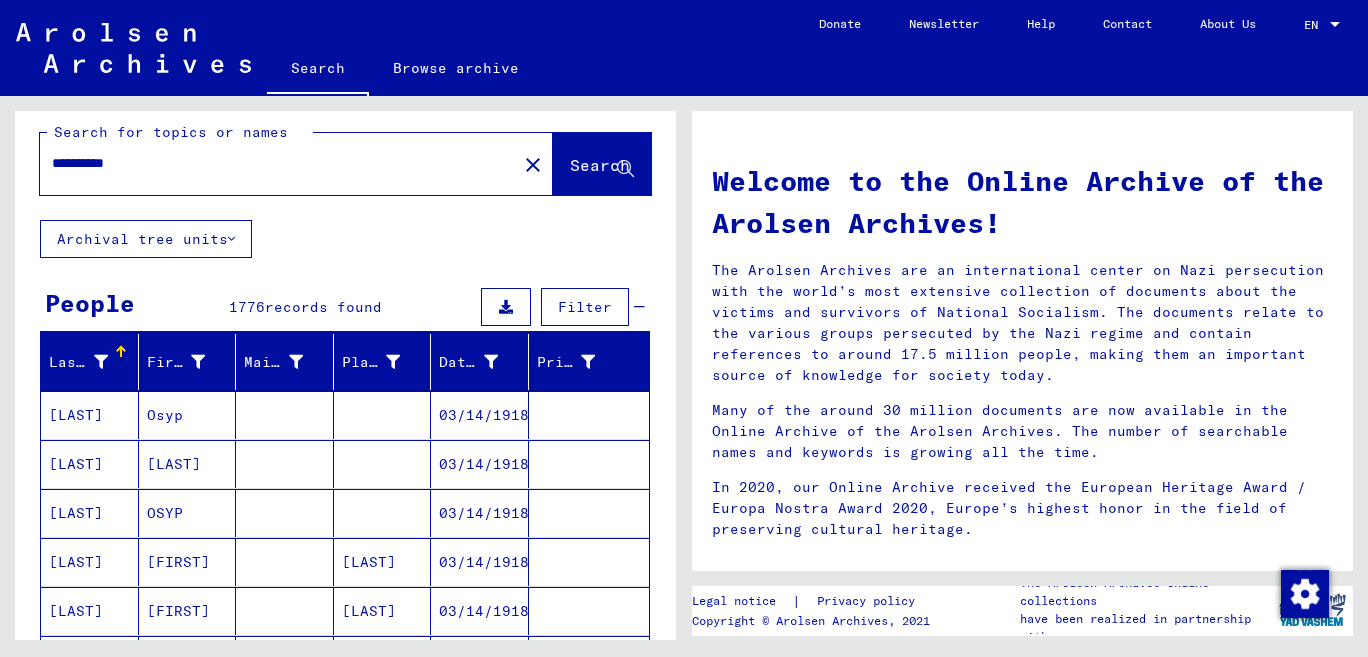 scroll, scrollTop: 0, scrollLeft: 0, axis: both 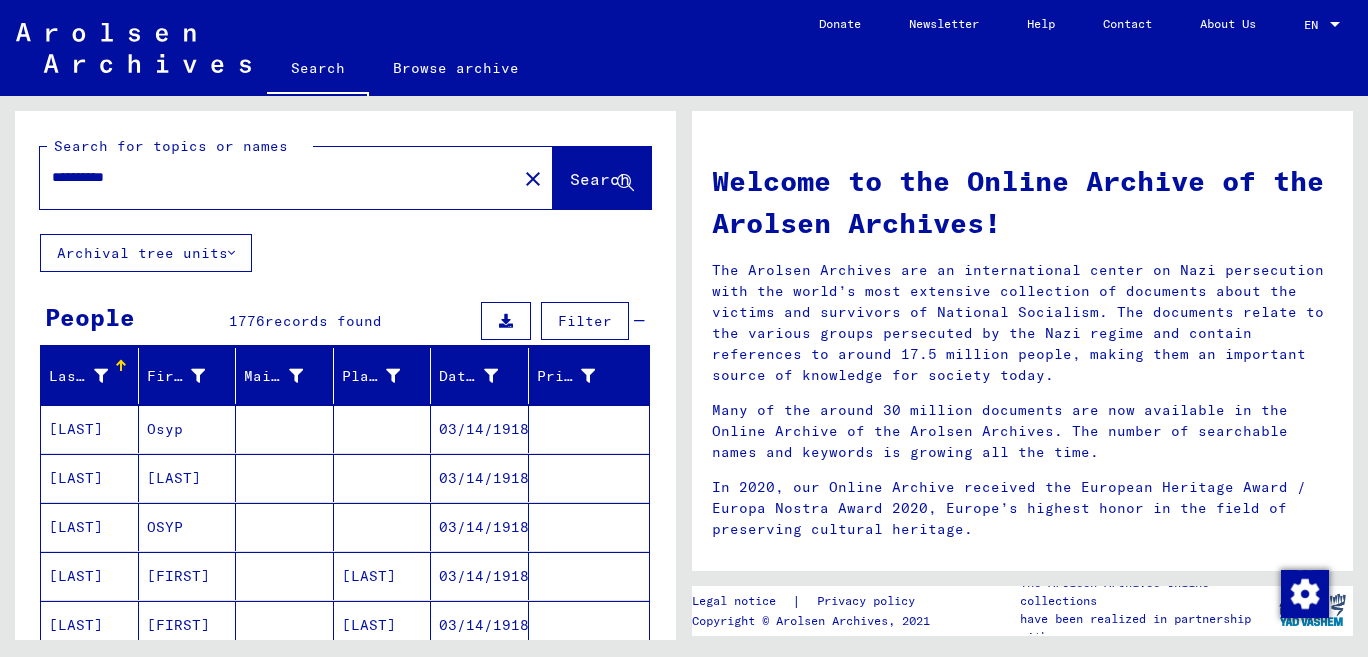 click on "**********" at bounding box center [272, 177] 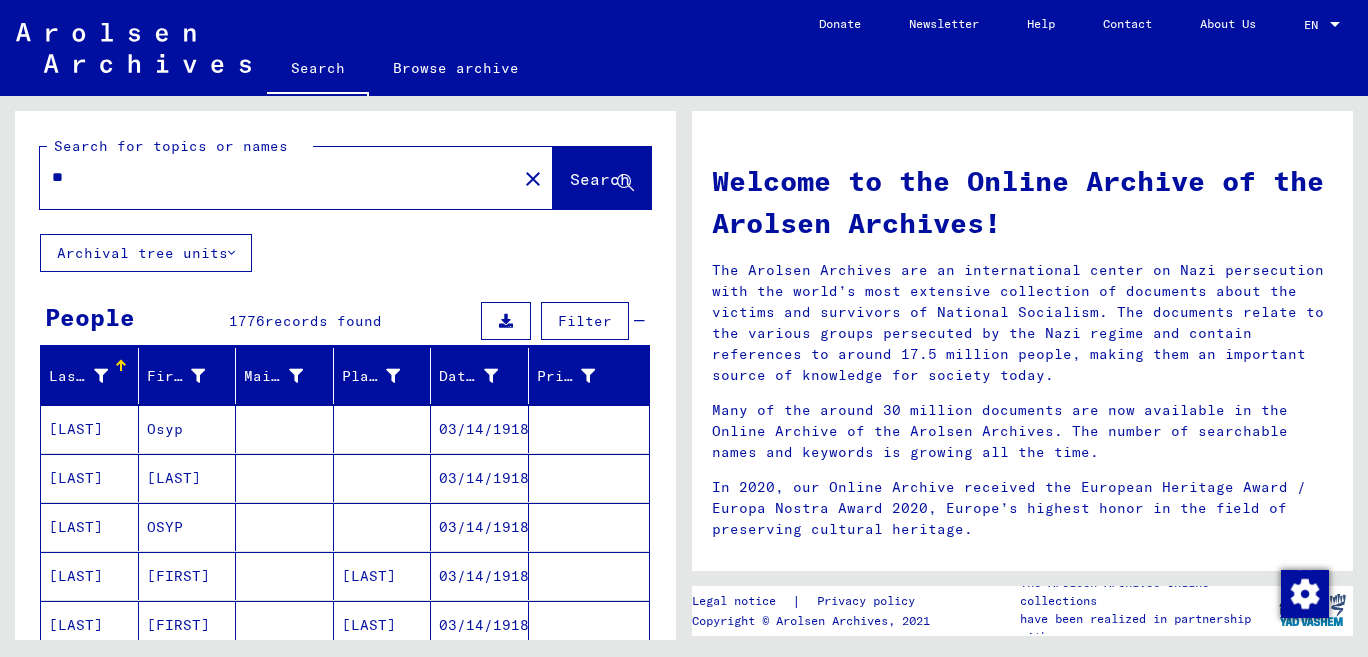type on "*" 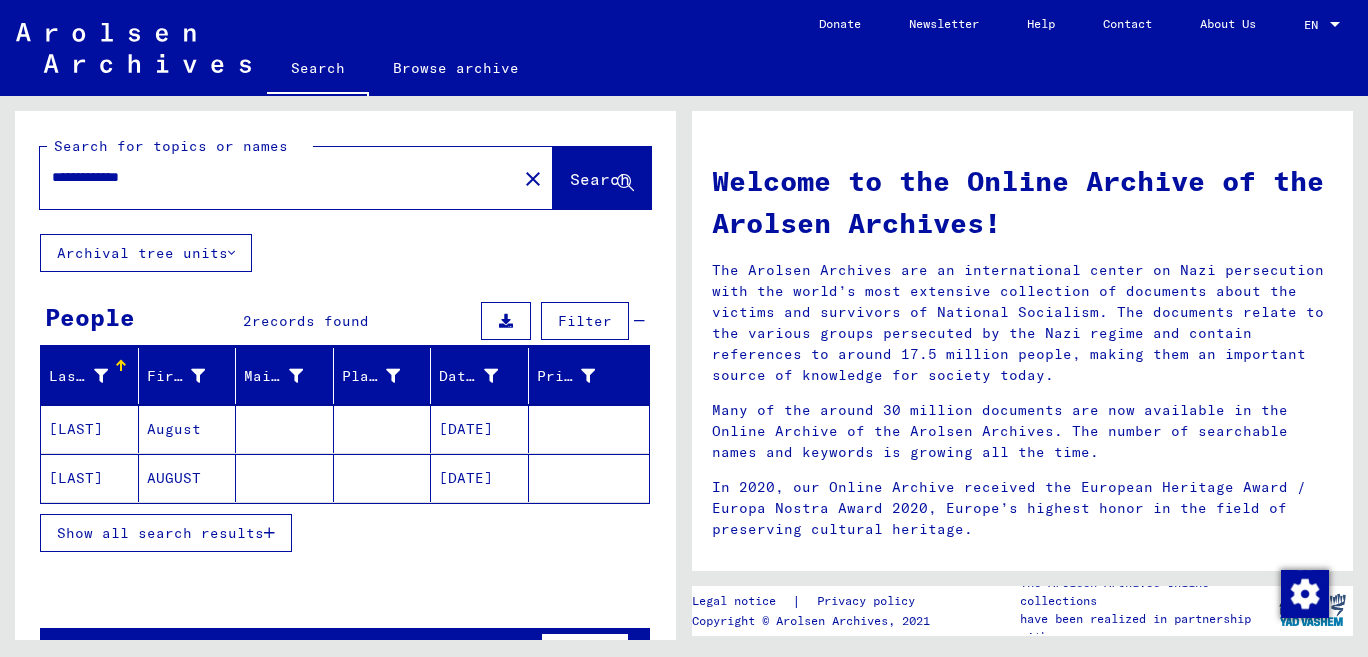 click on "**********" 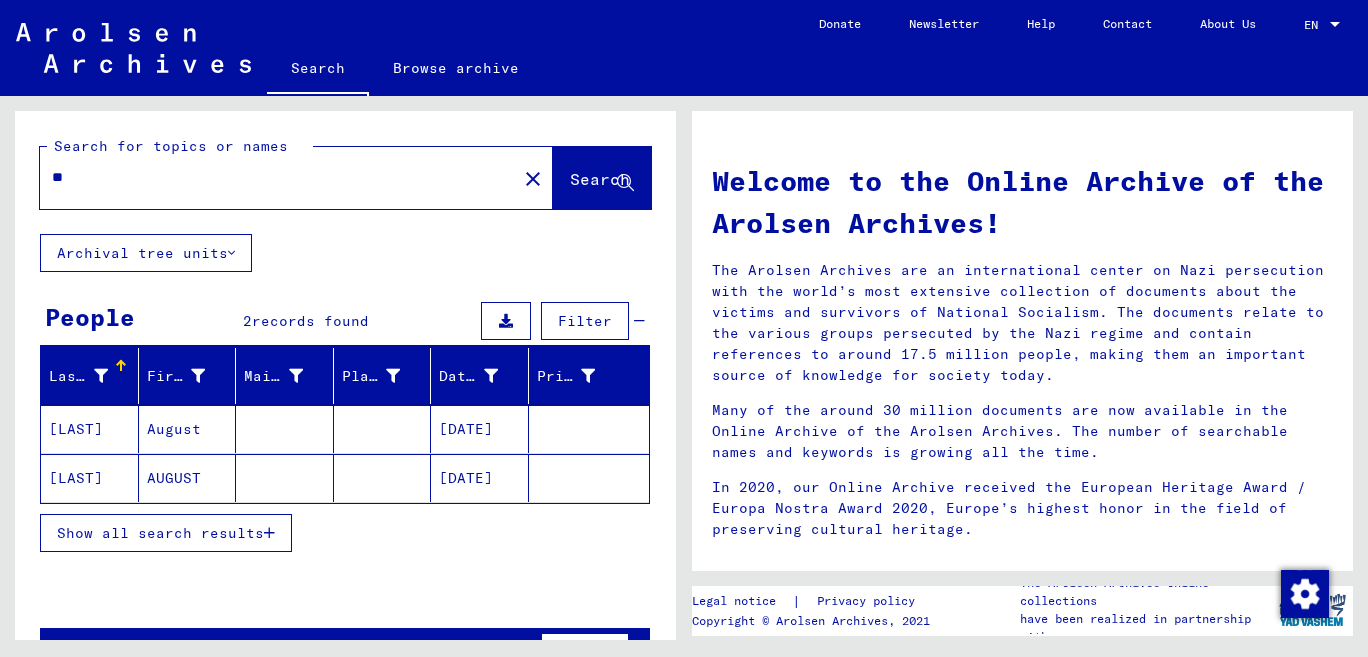 type on "*" 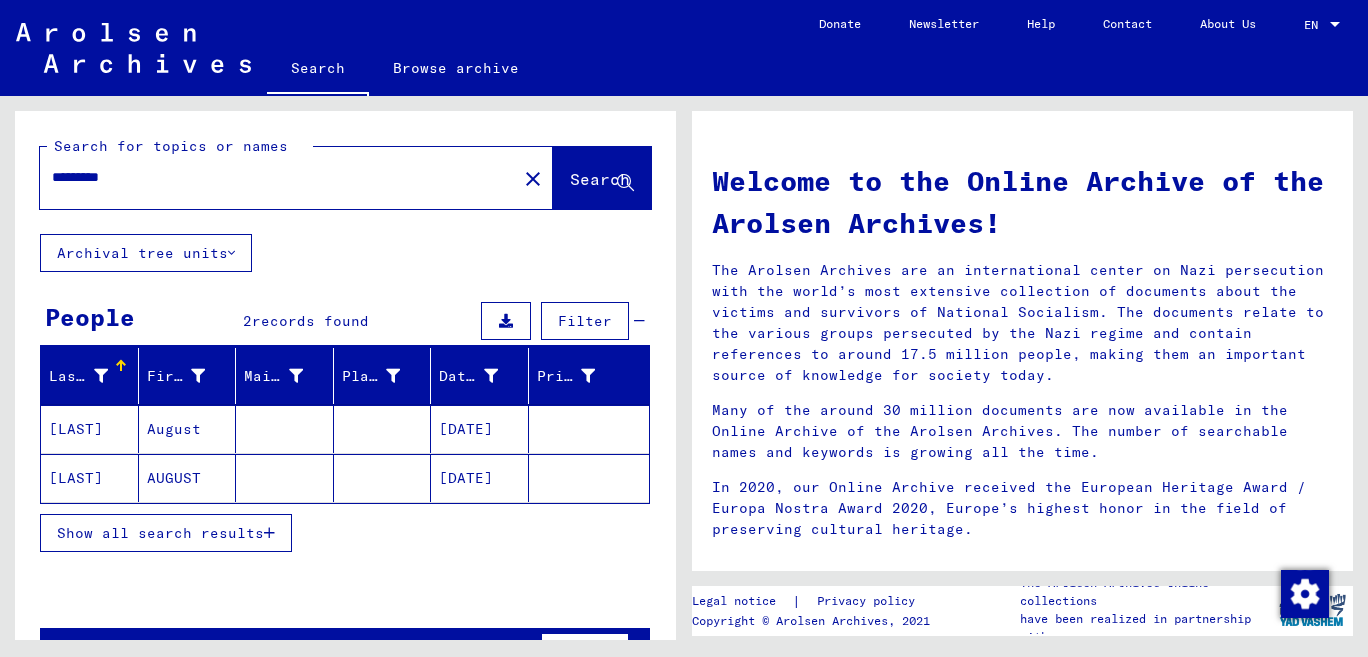 click on "*********" at bounding box center (272, 177) 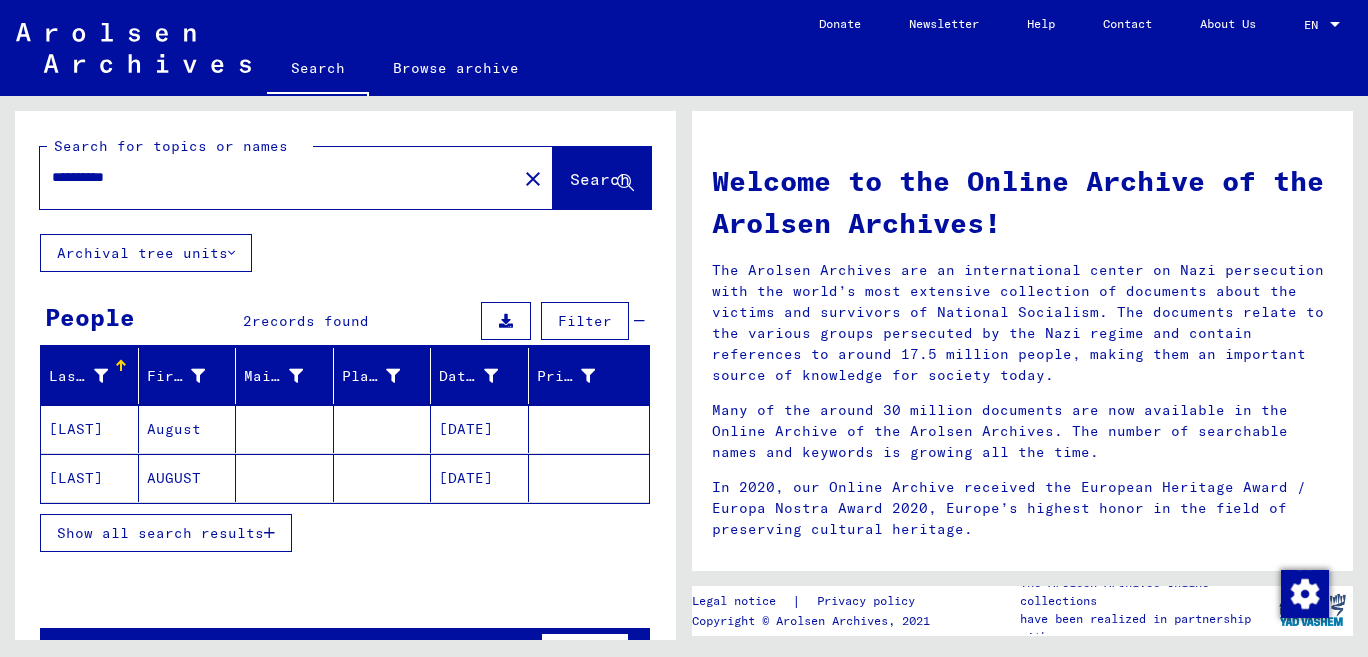 type on "**********" 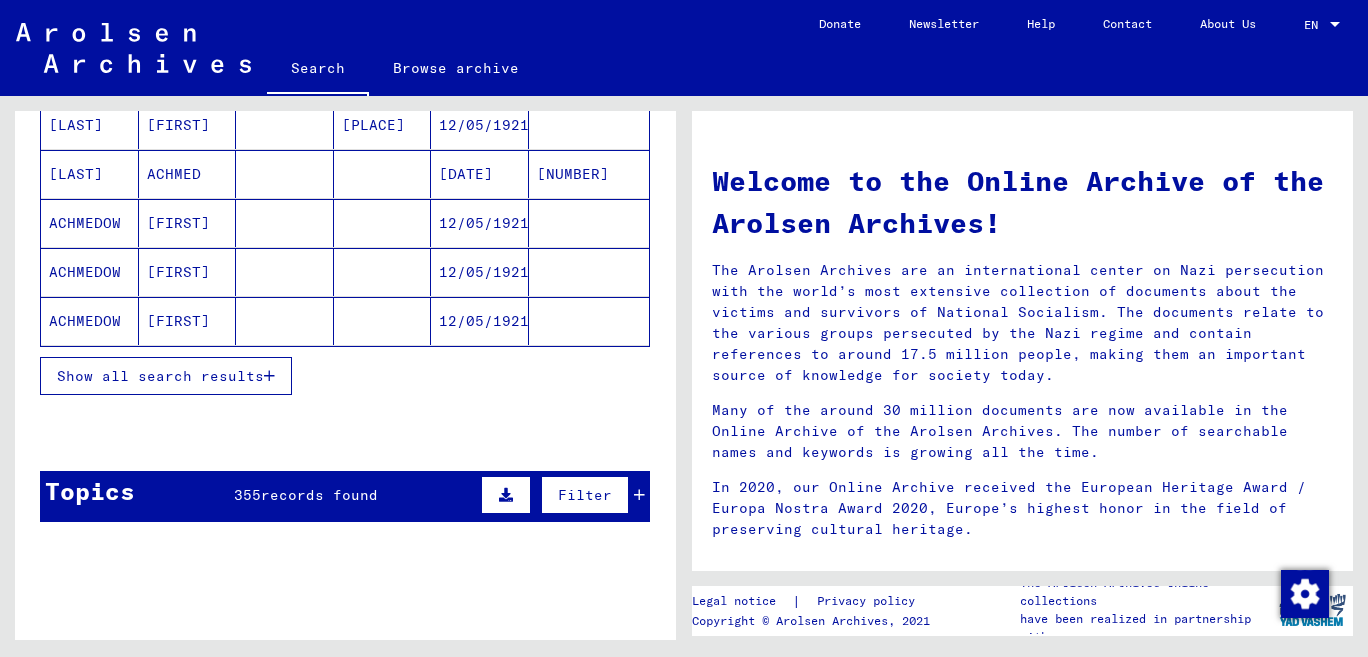 scroll, scrollTop: 441, scrollLeft: 0, axis: vertical 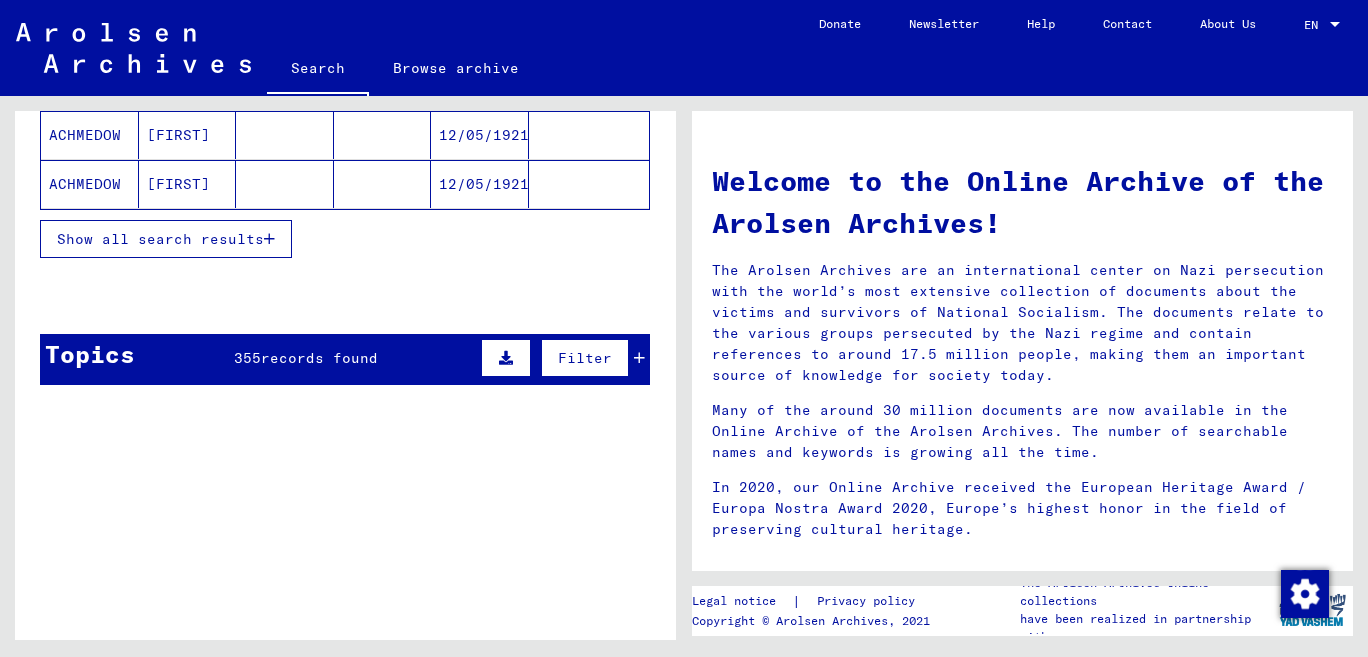 click on "Show all search results" at bounding box center [160, 239] 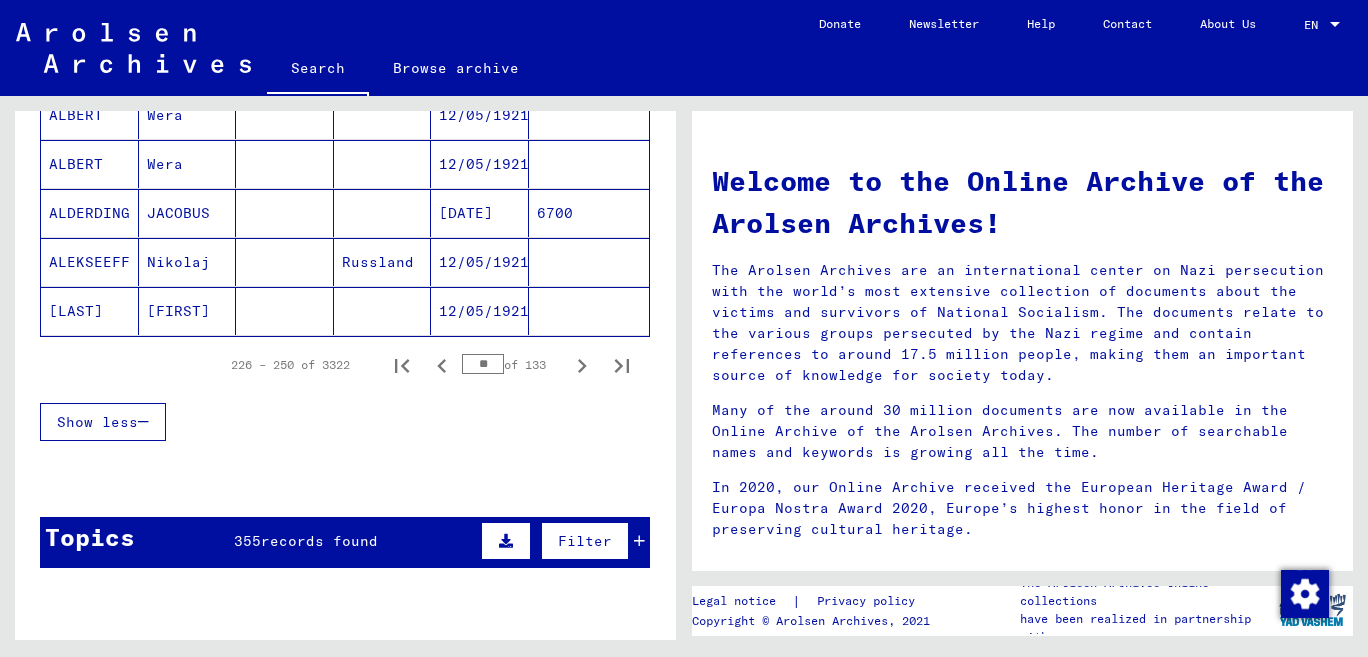 scroll, scrollTop: 1309, scrollLeft: 0, axis: vertical 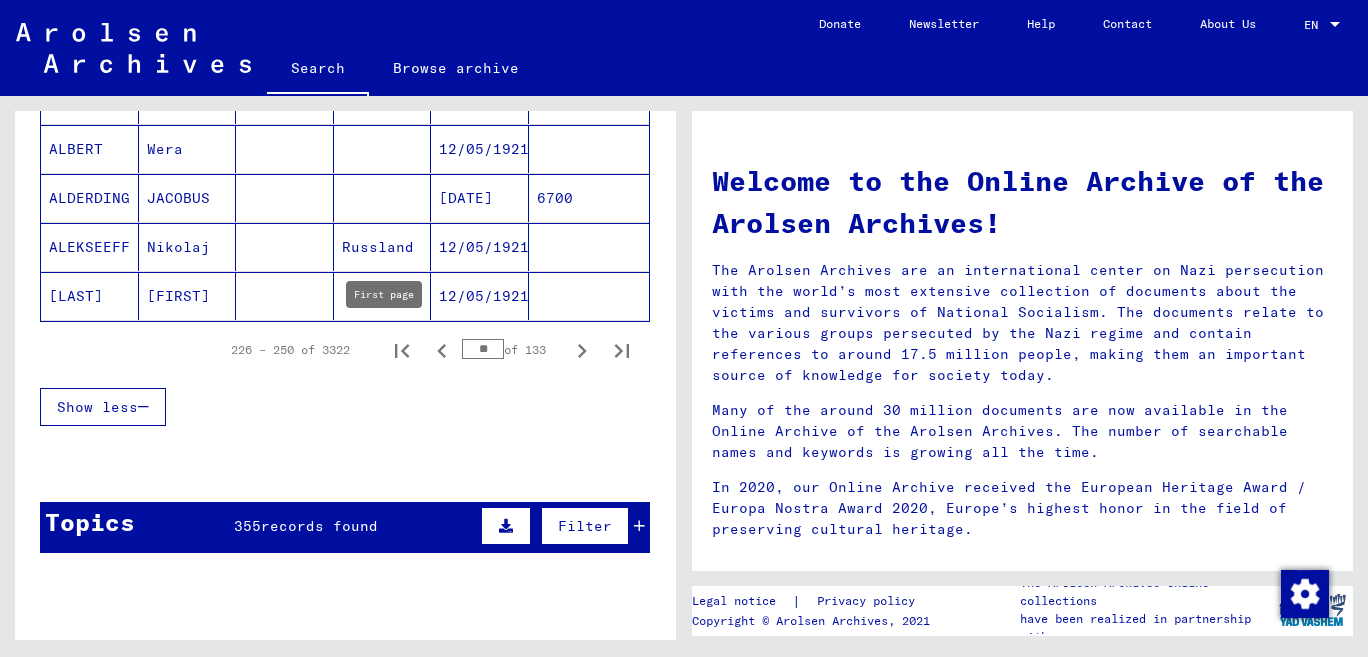 click 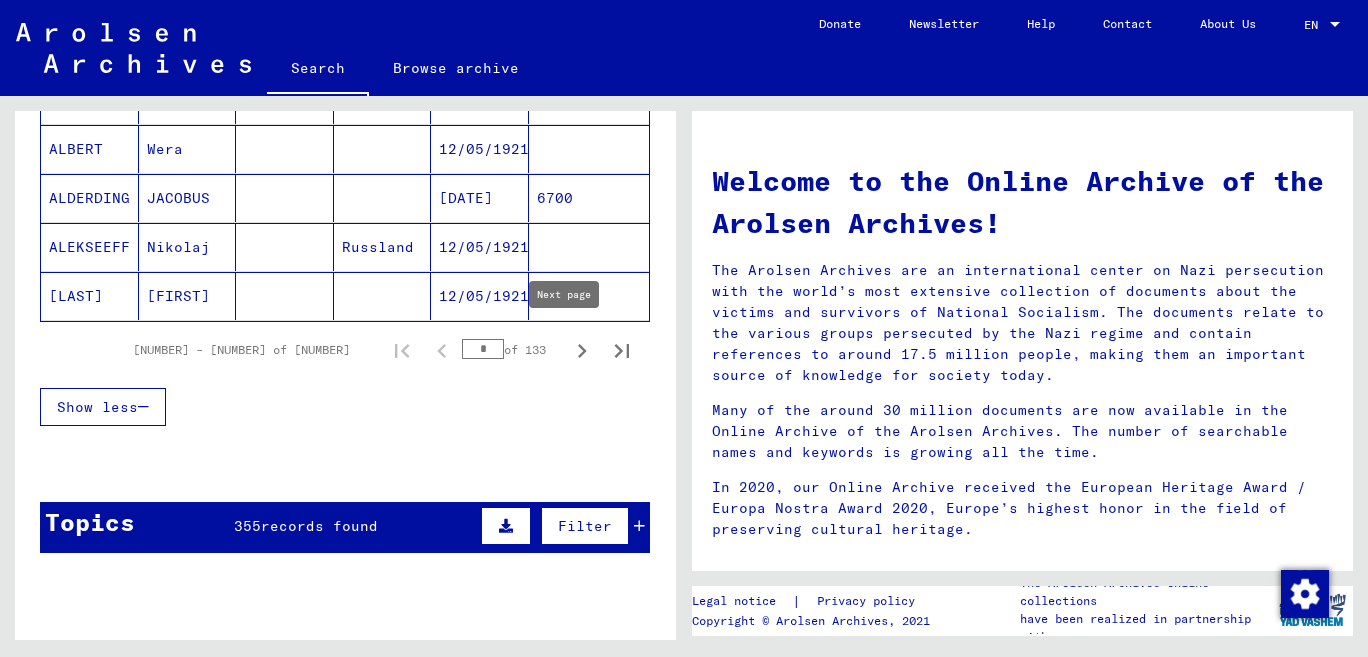 click 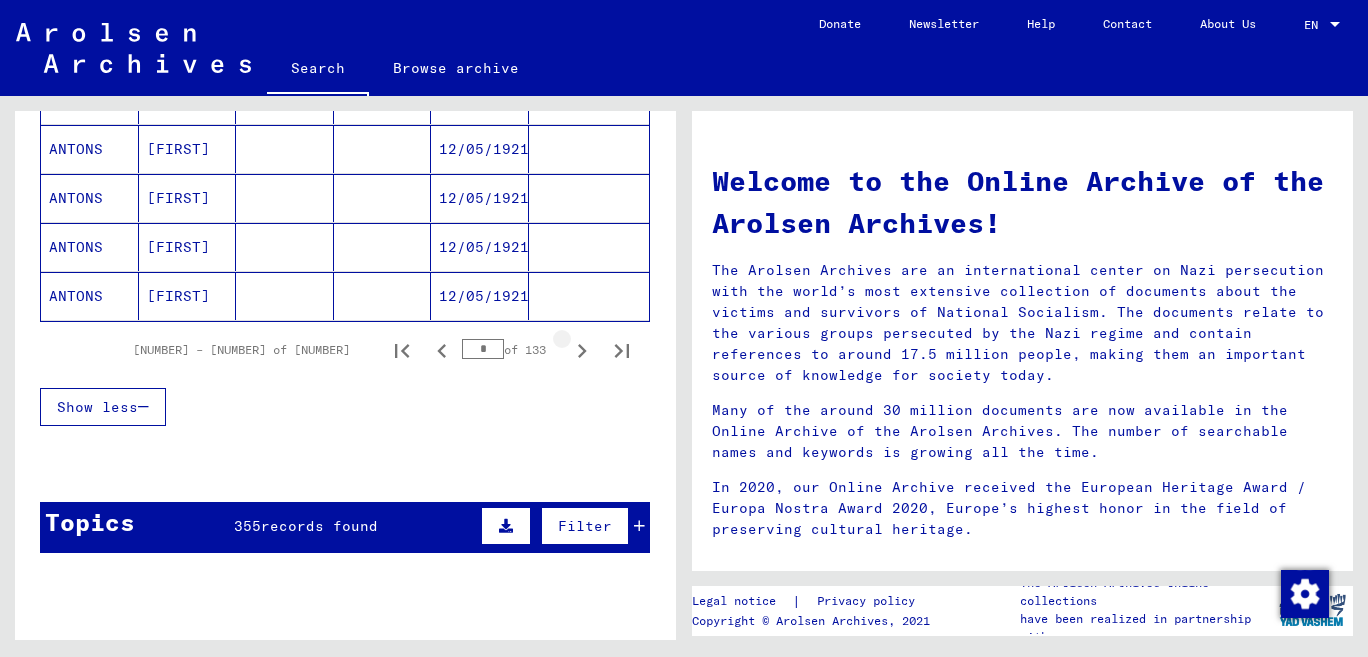 click 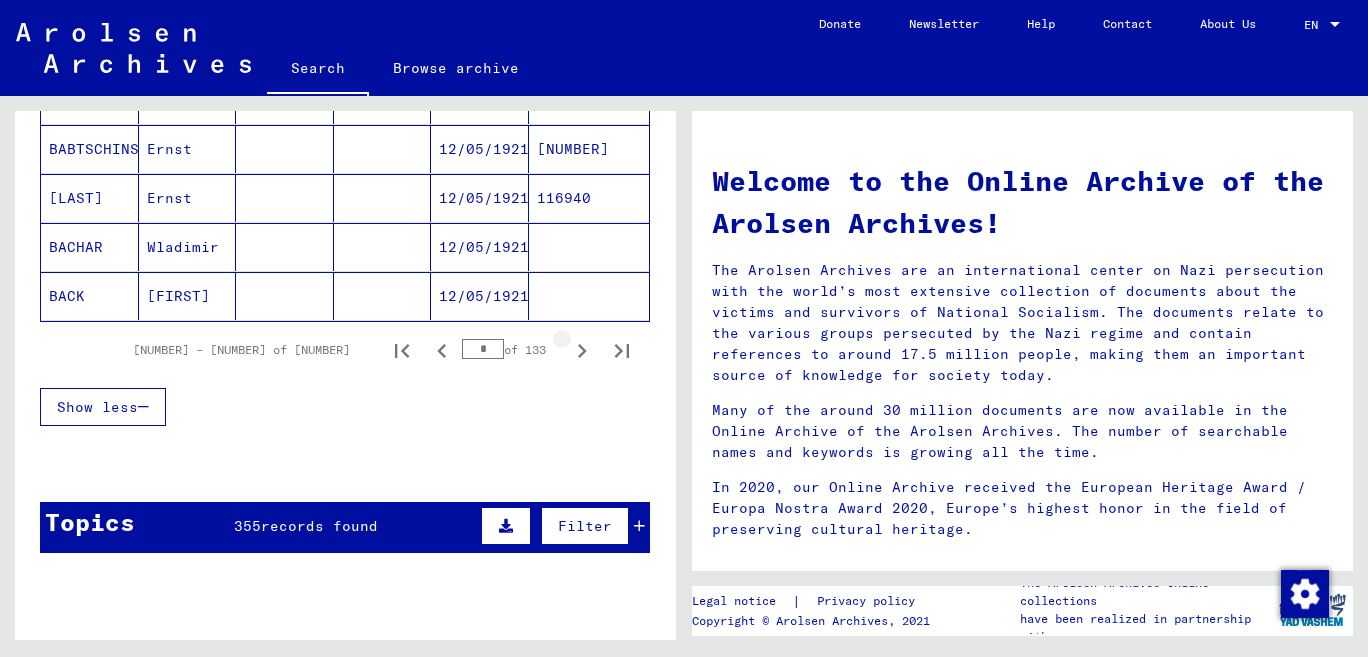 click 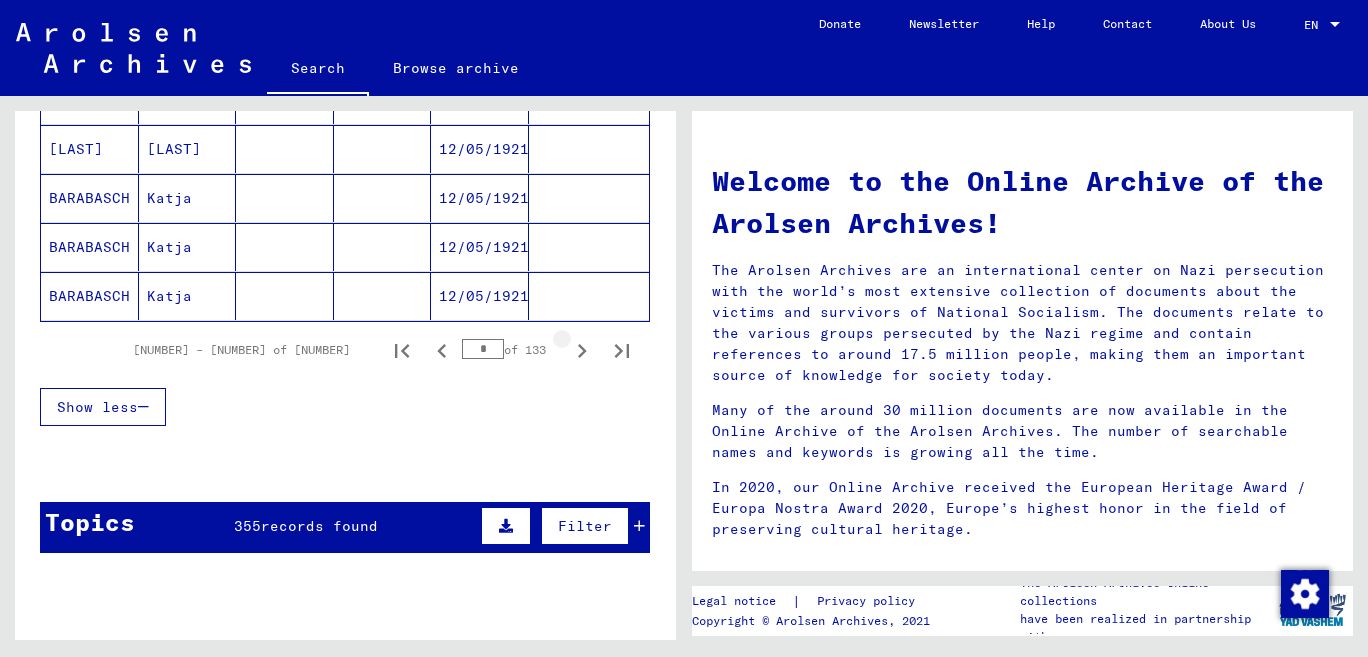 click 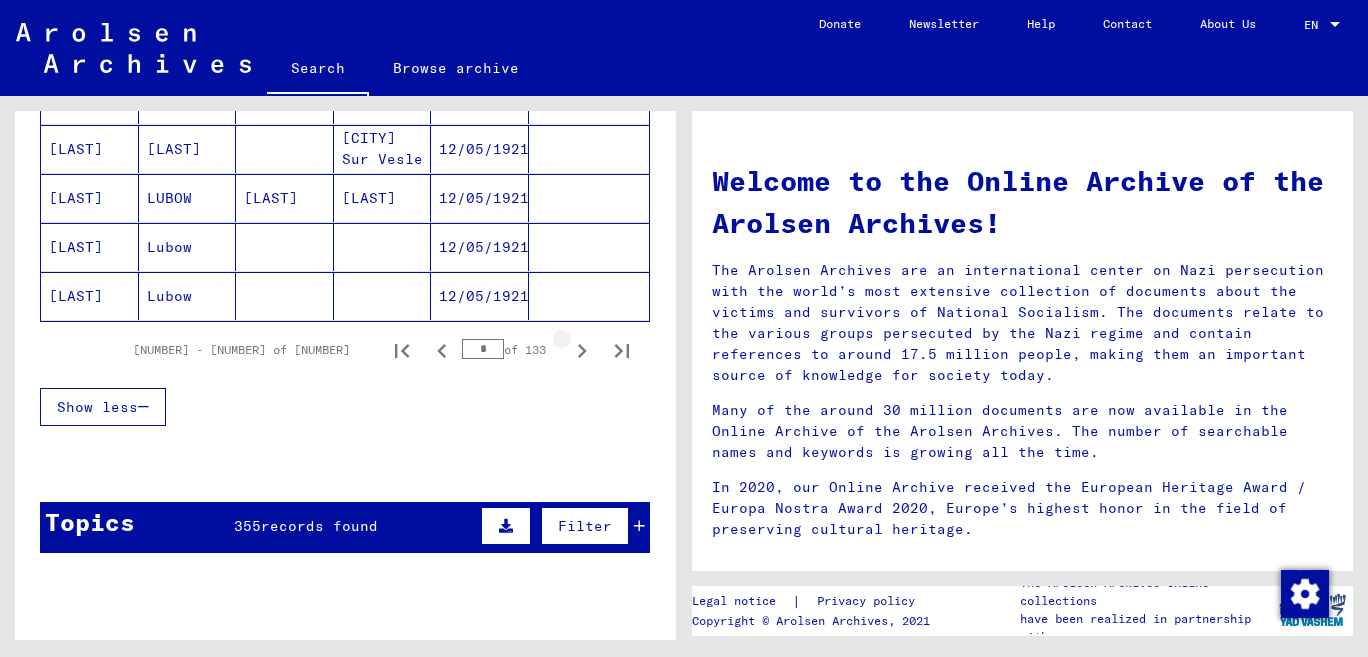 click 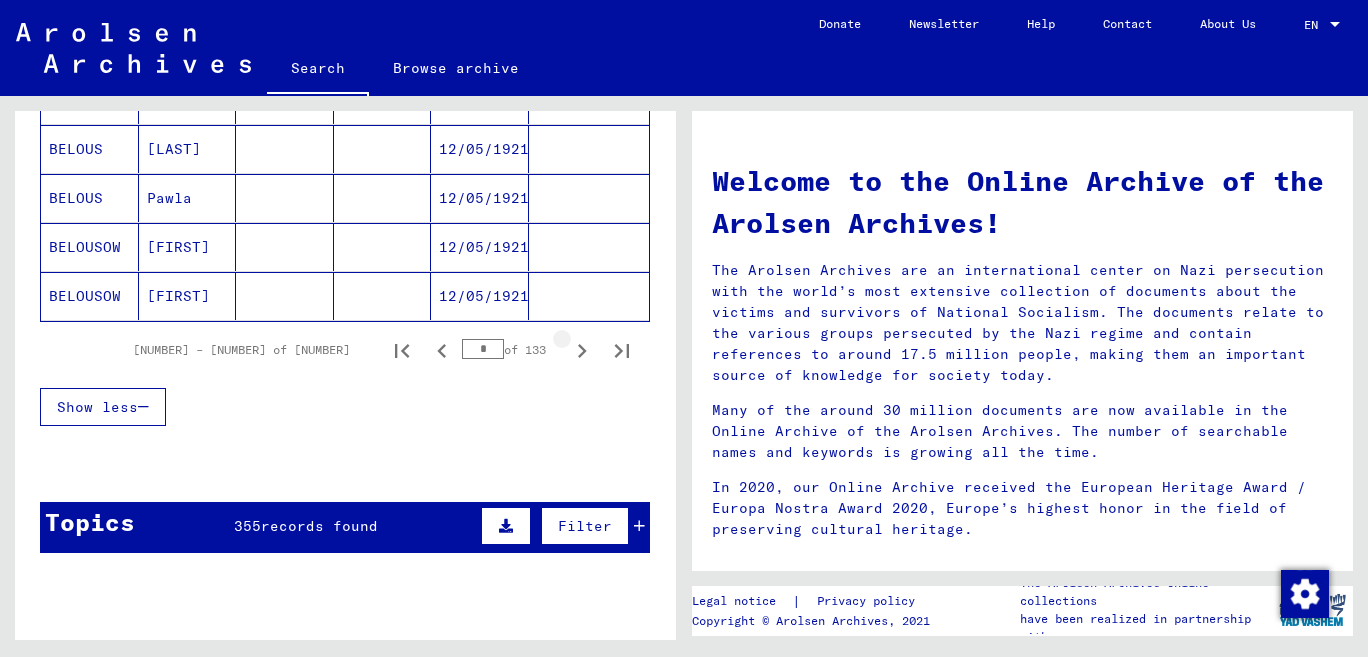 click 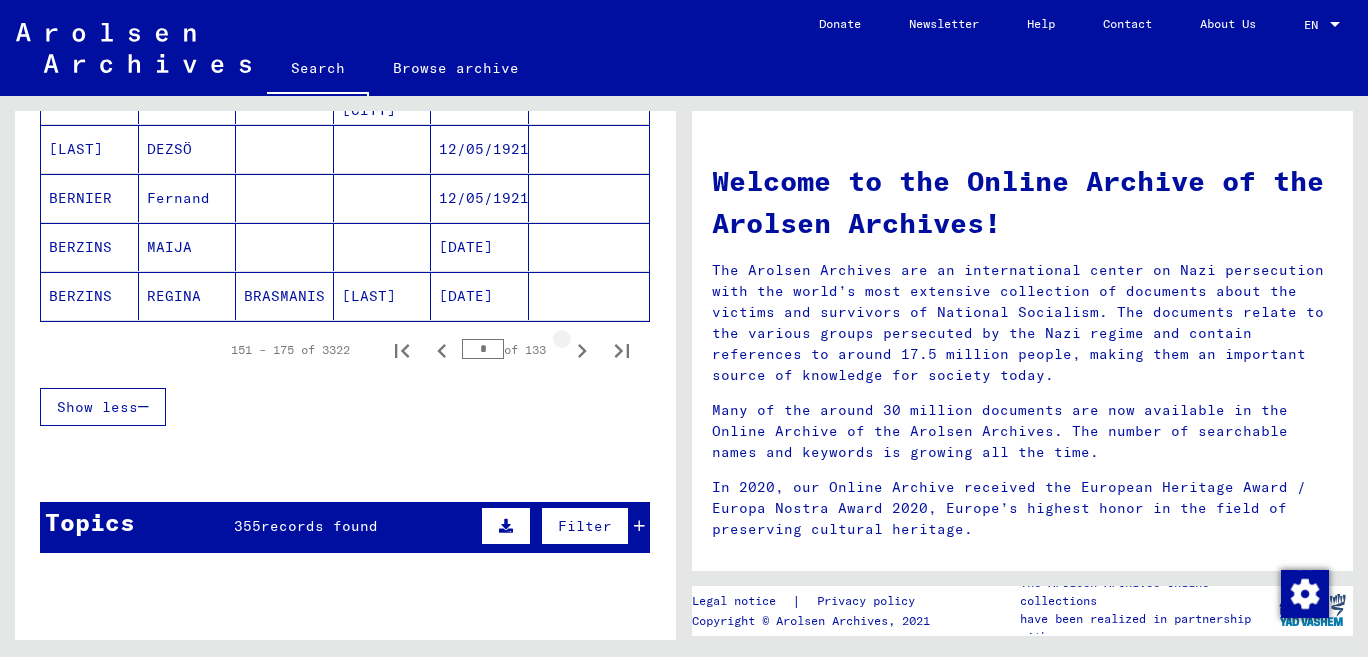 click 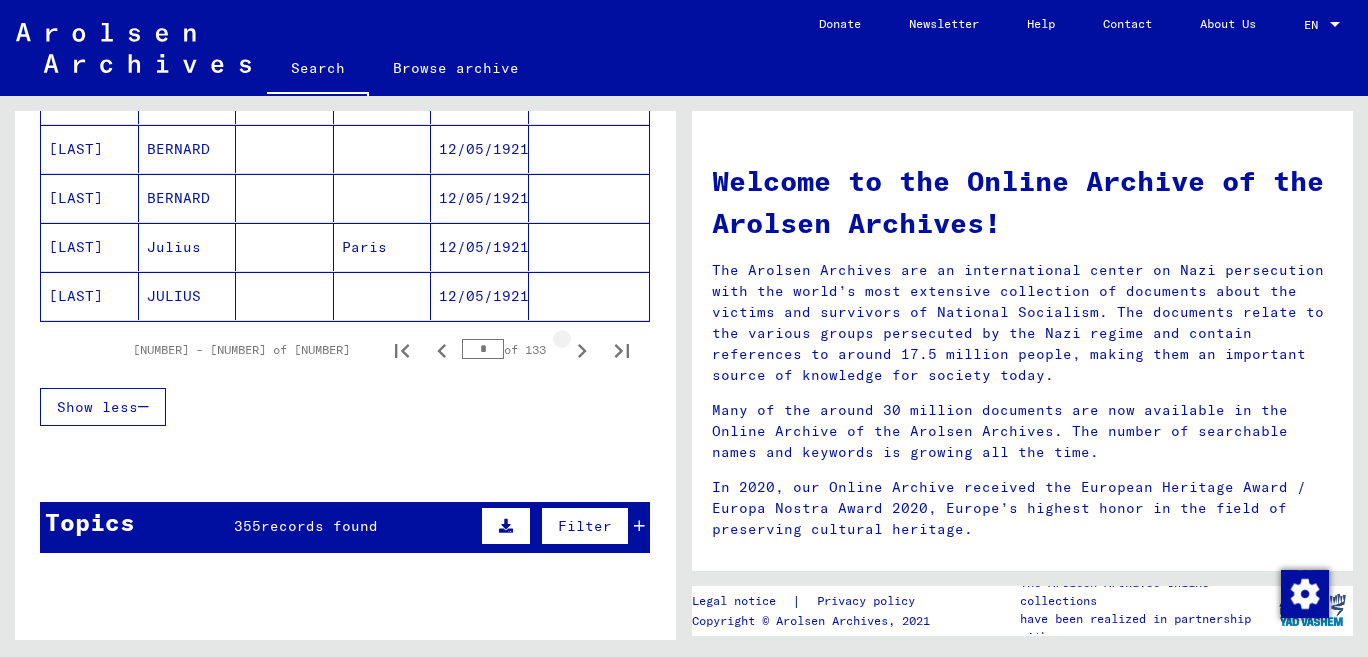 click 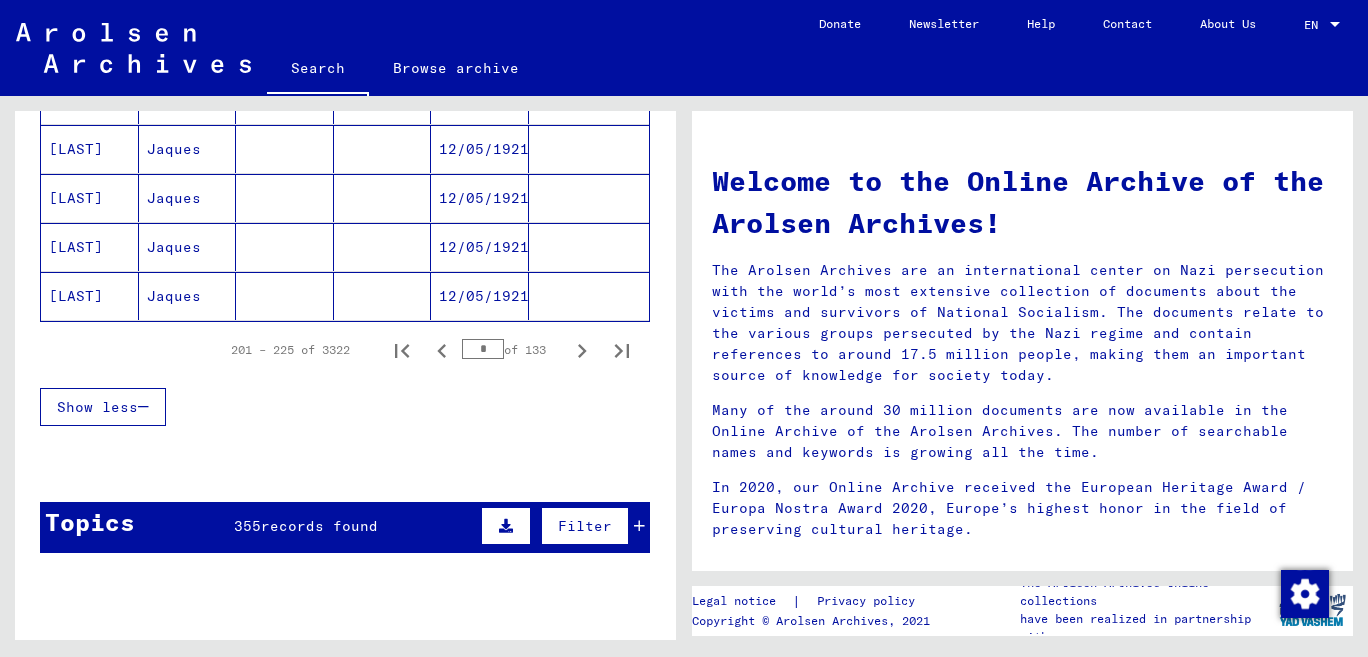 click 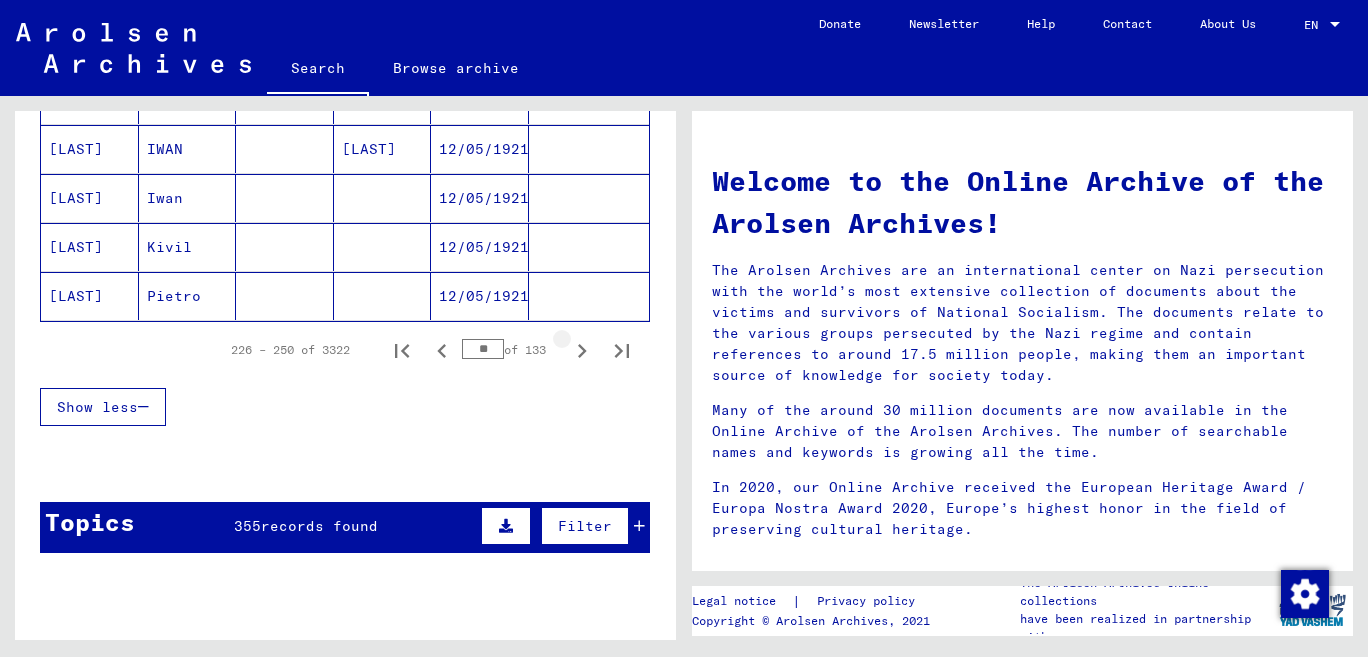 click 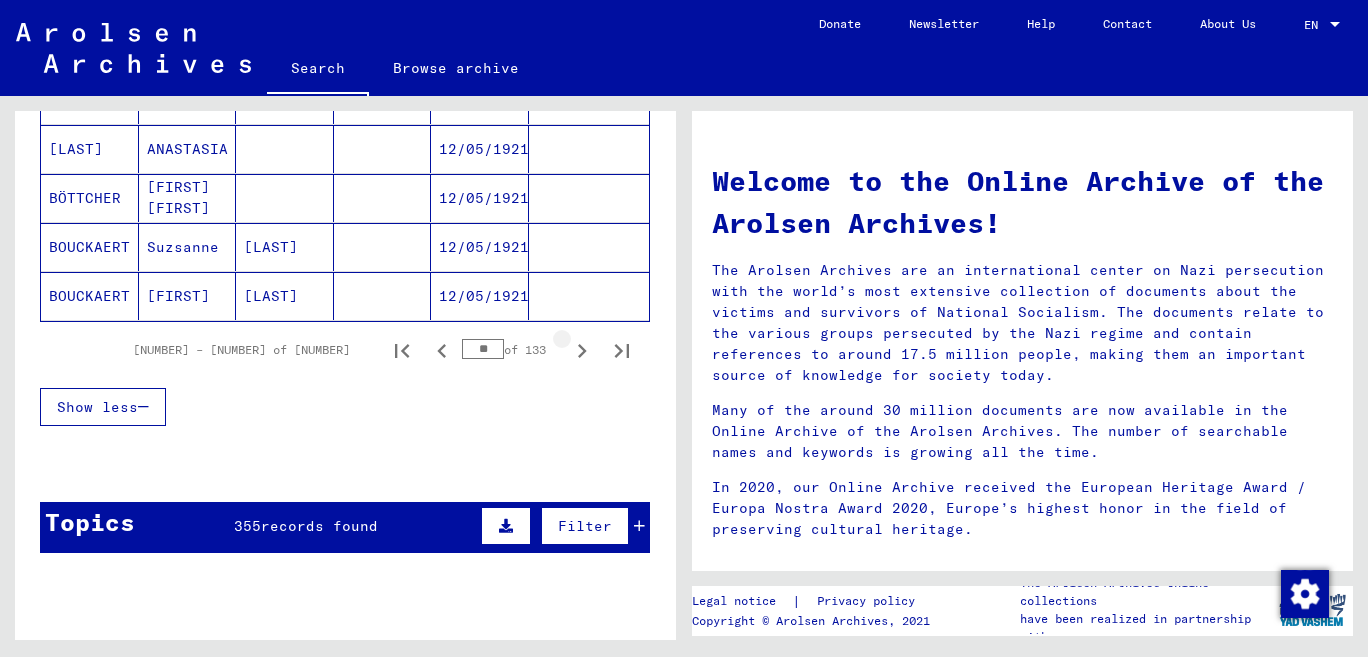 click 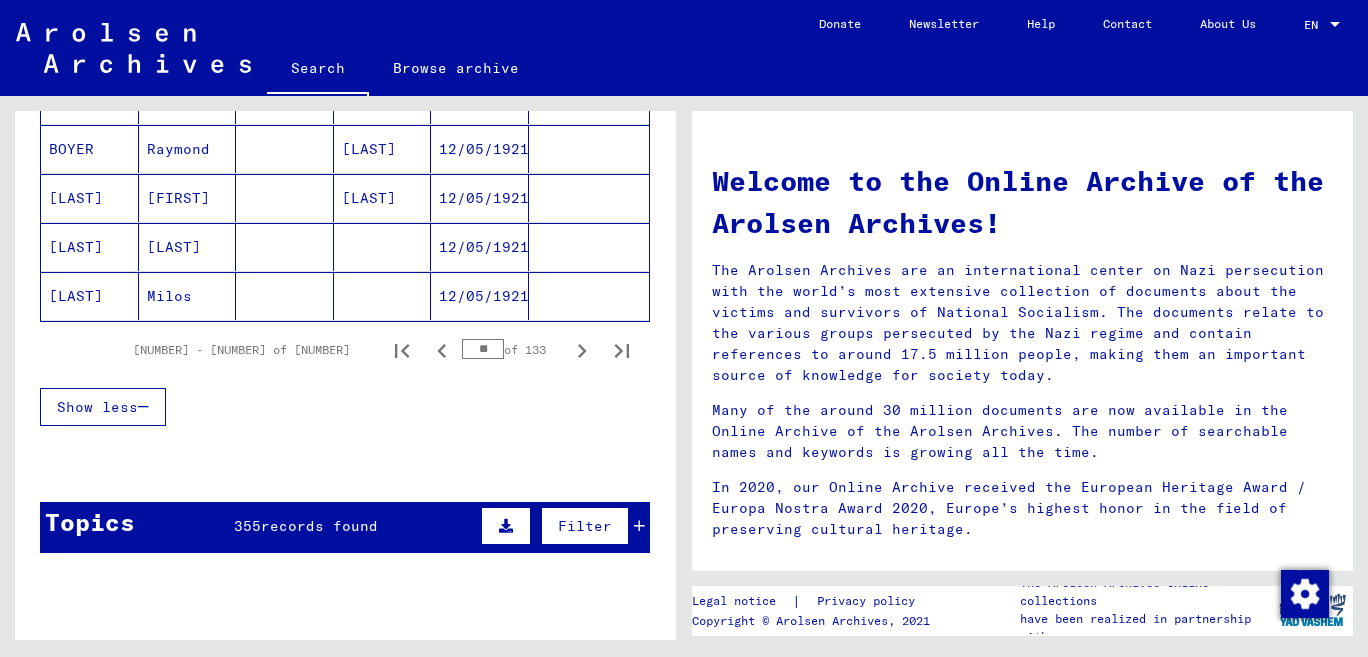 click 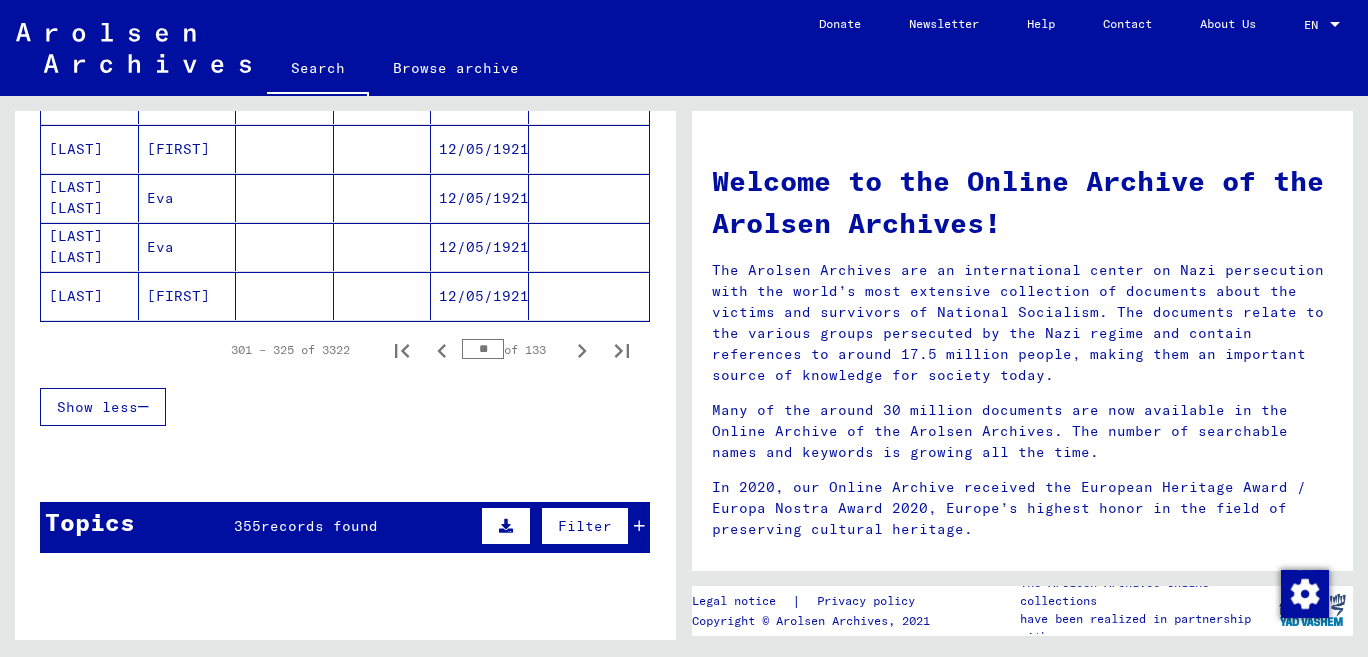 click 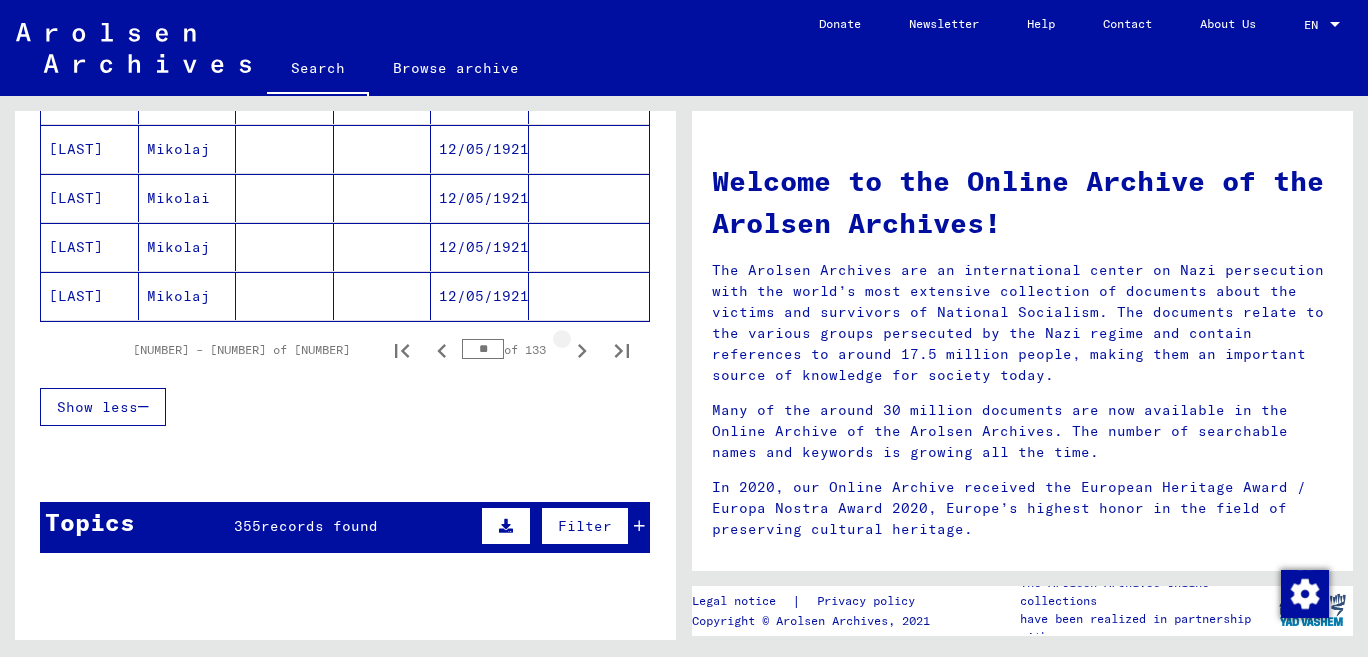 click 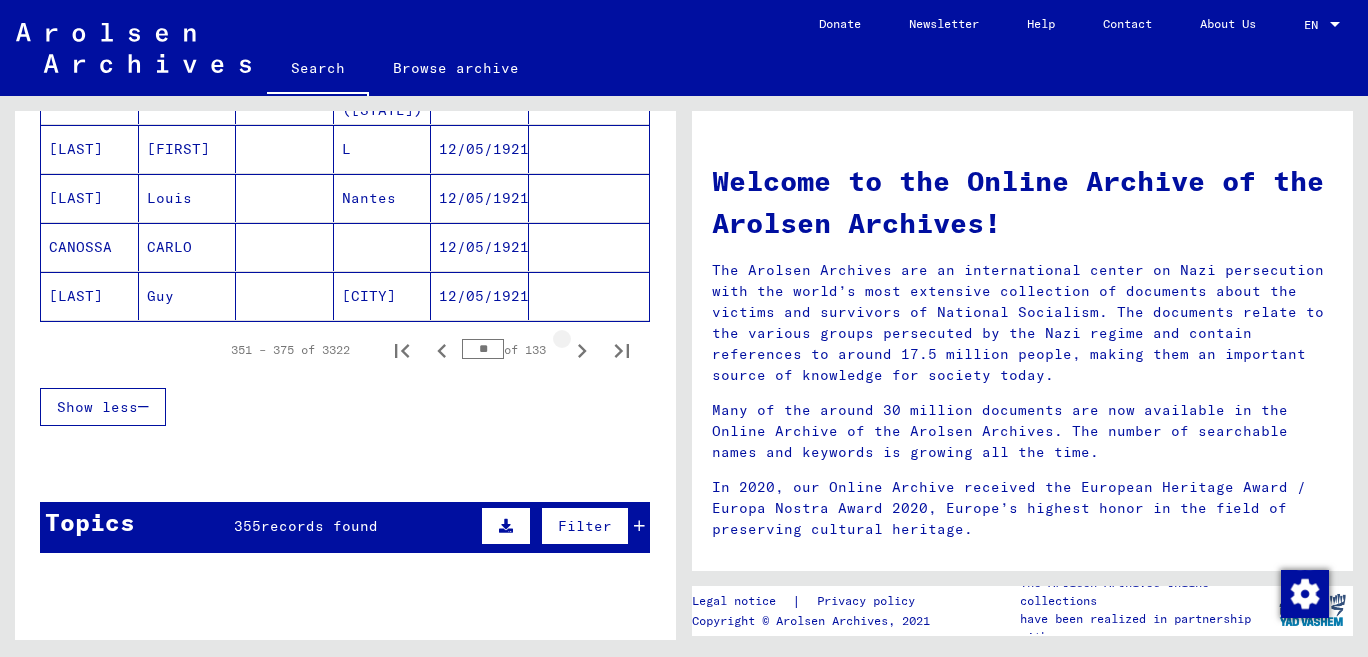 click 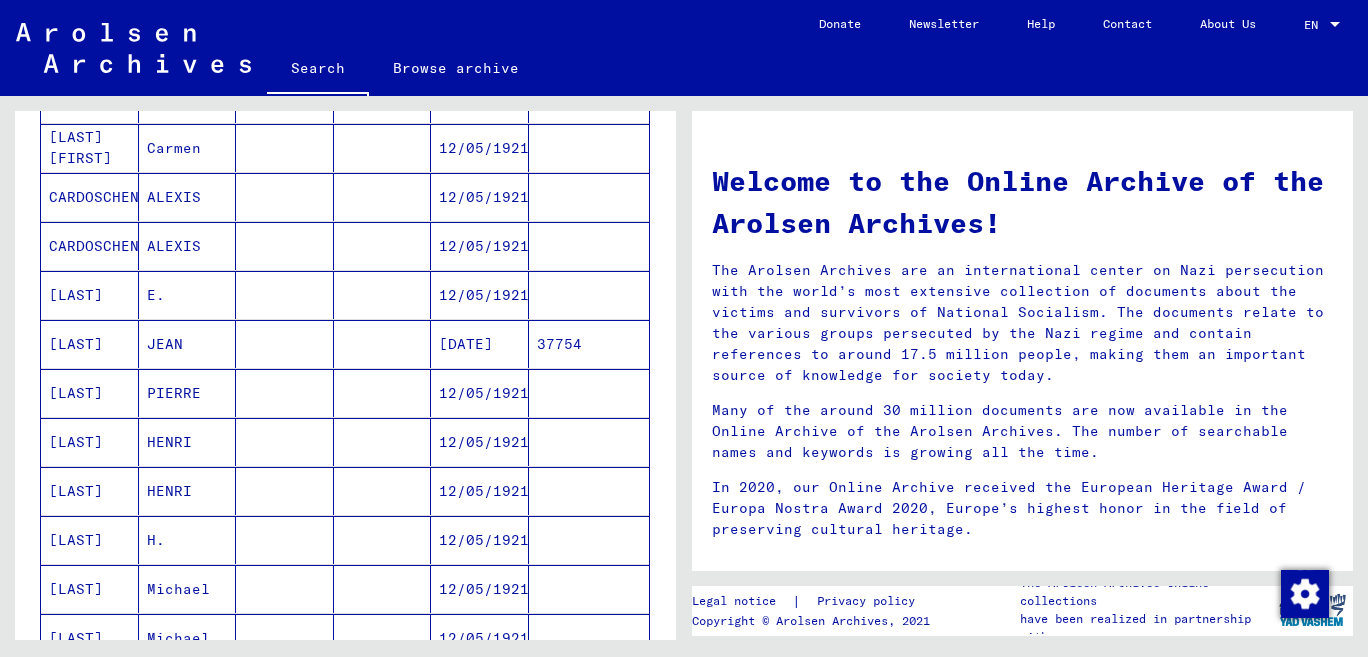 scroll, scrollTop: 426, scrollLeft: 0, axis: vertical 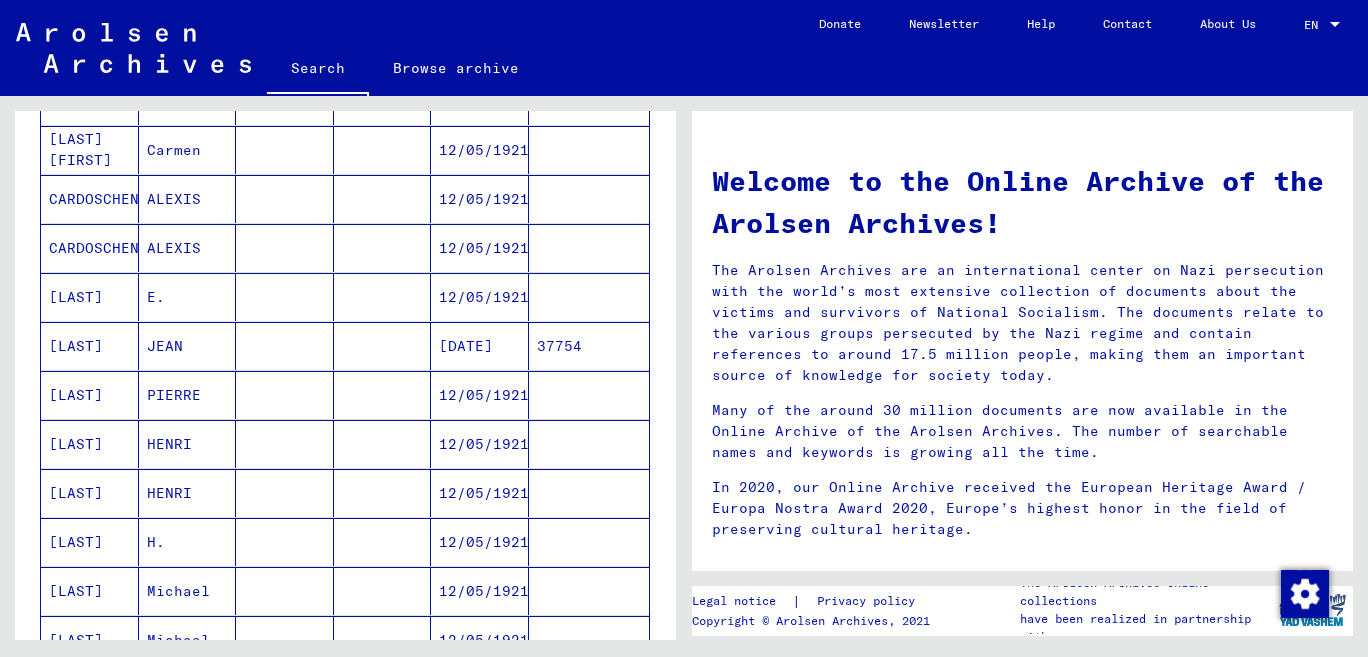 click on "Welcome to the Online Archive of the Arolsen Archives!" at bounding box center (1022, 202) 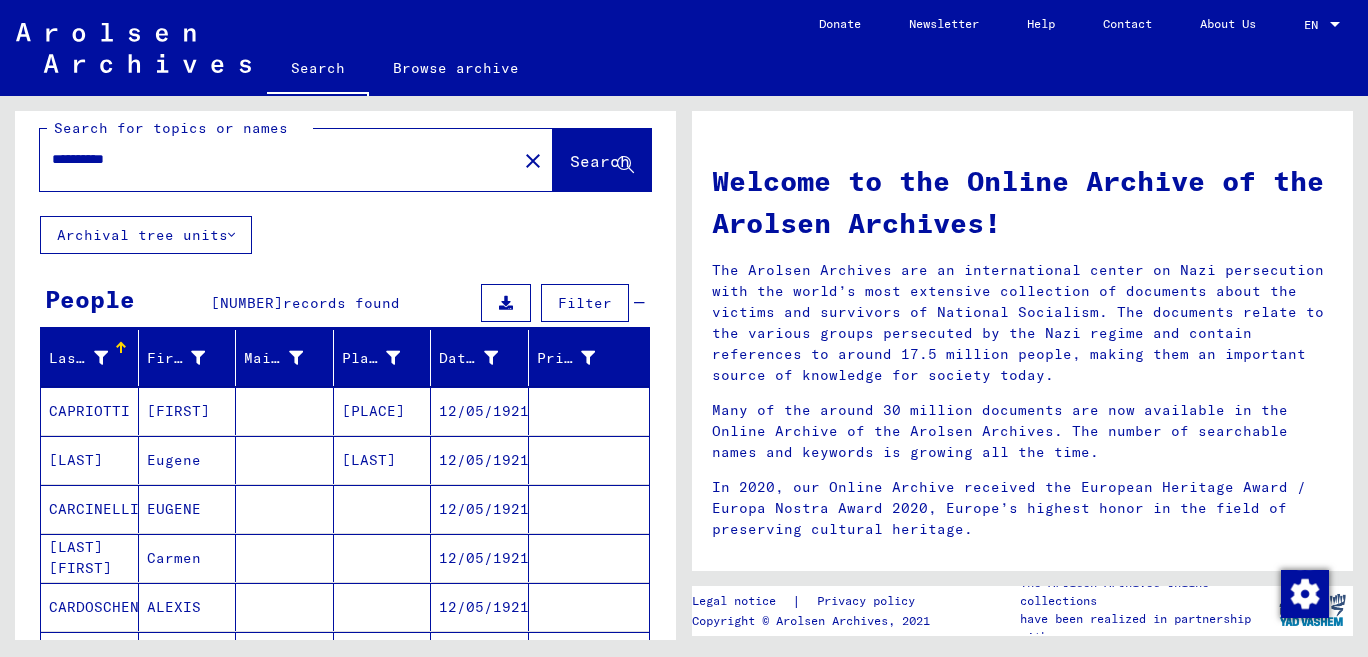 scroll, scrollTop: 0, scrollLeft: 0, axis: both 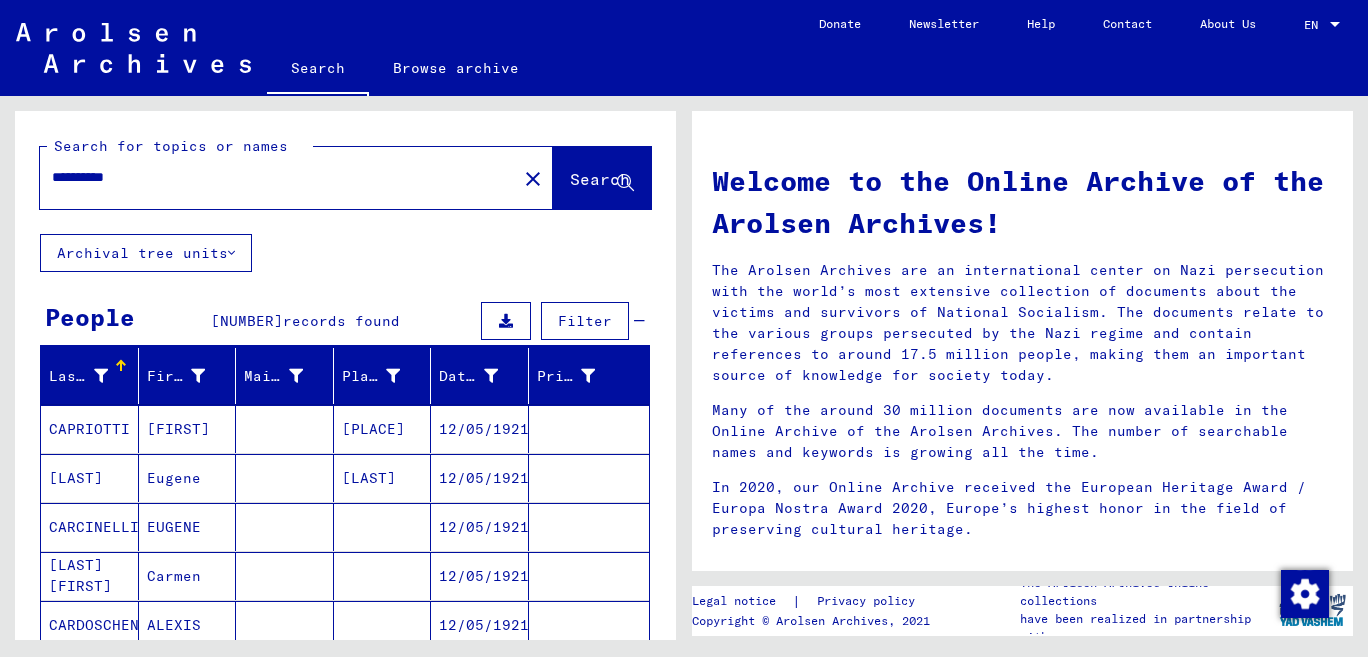 click on "**********" at bounding box center [272, 177] 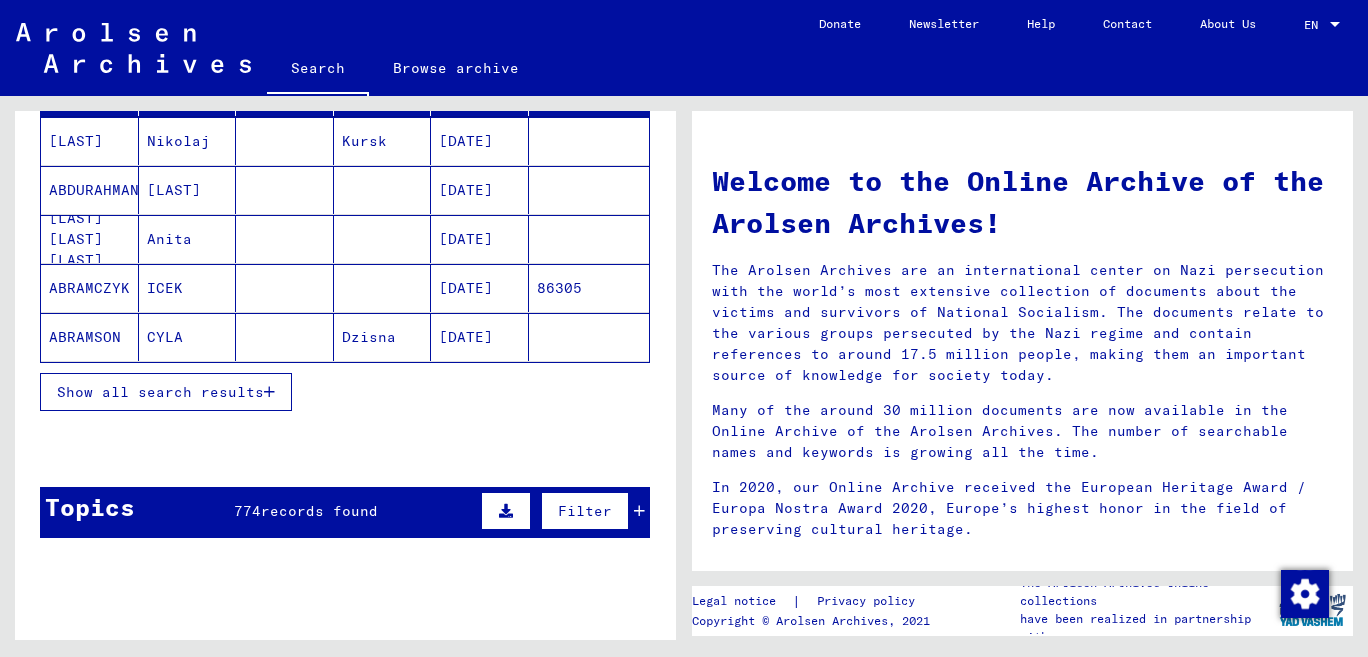 scroll, scrollTop: 441, scrollLeft: 0, axis: vertical 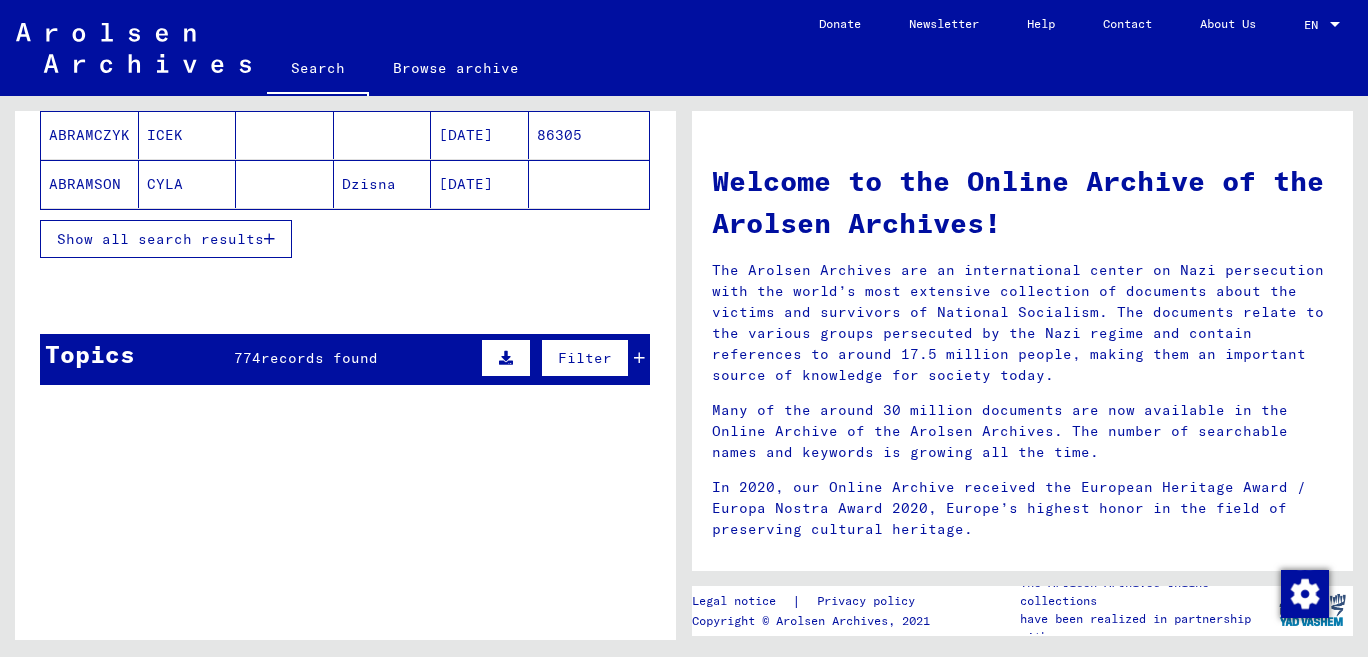 click on "Show all search results" at bounding box center [160, 239] 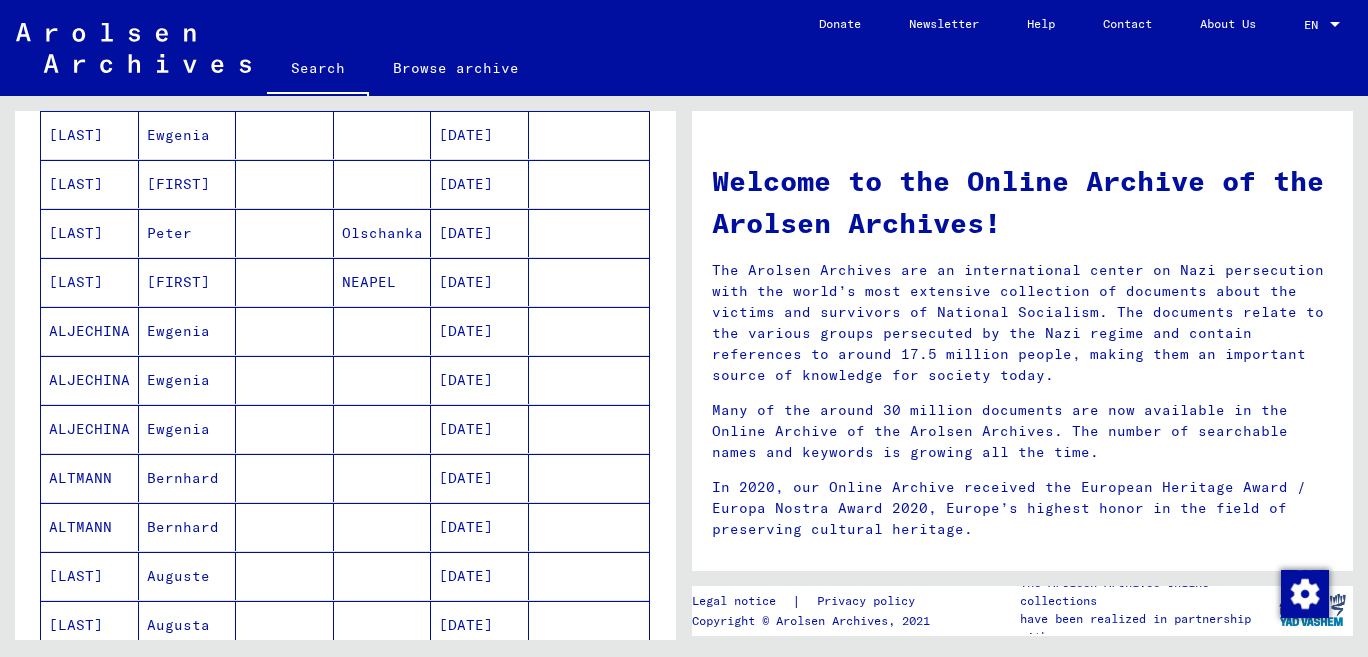 scroll, scrollTop: 1324, scrollLeft: 0, axis: vertical 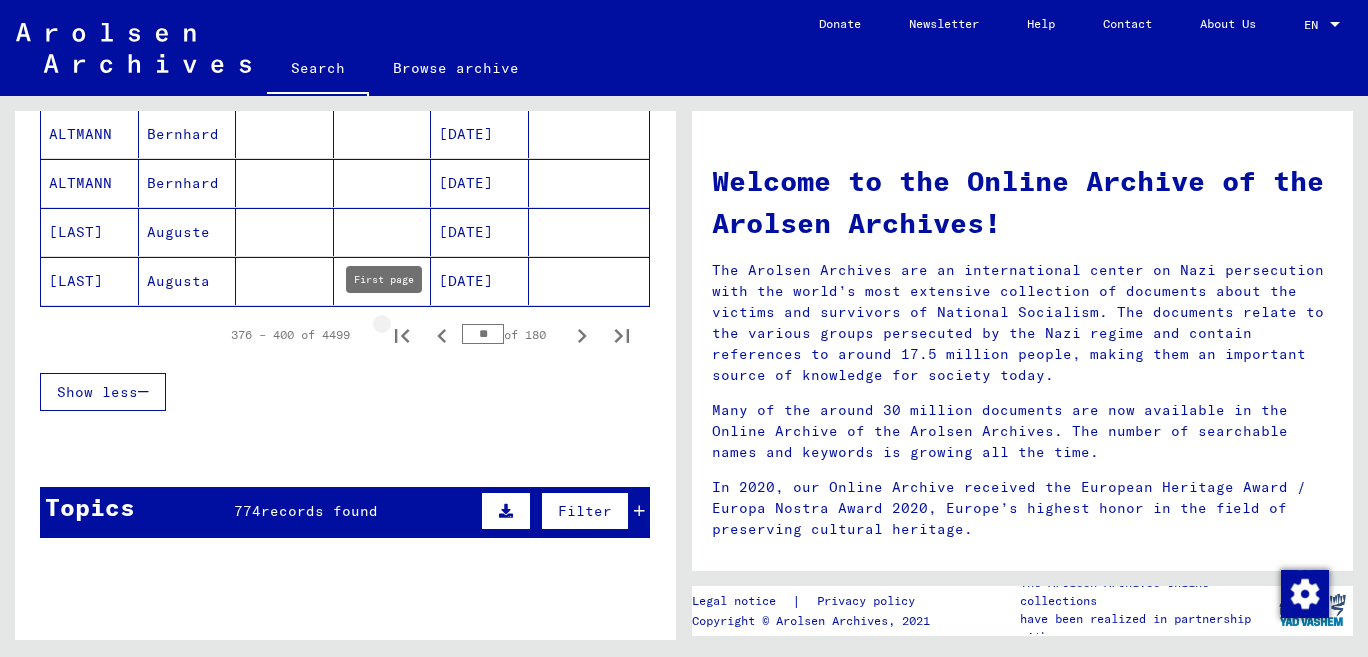 click 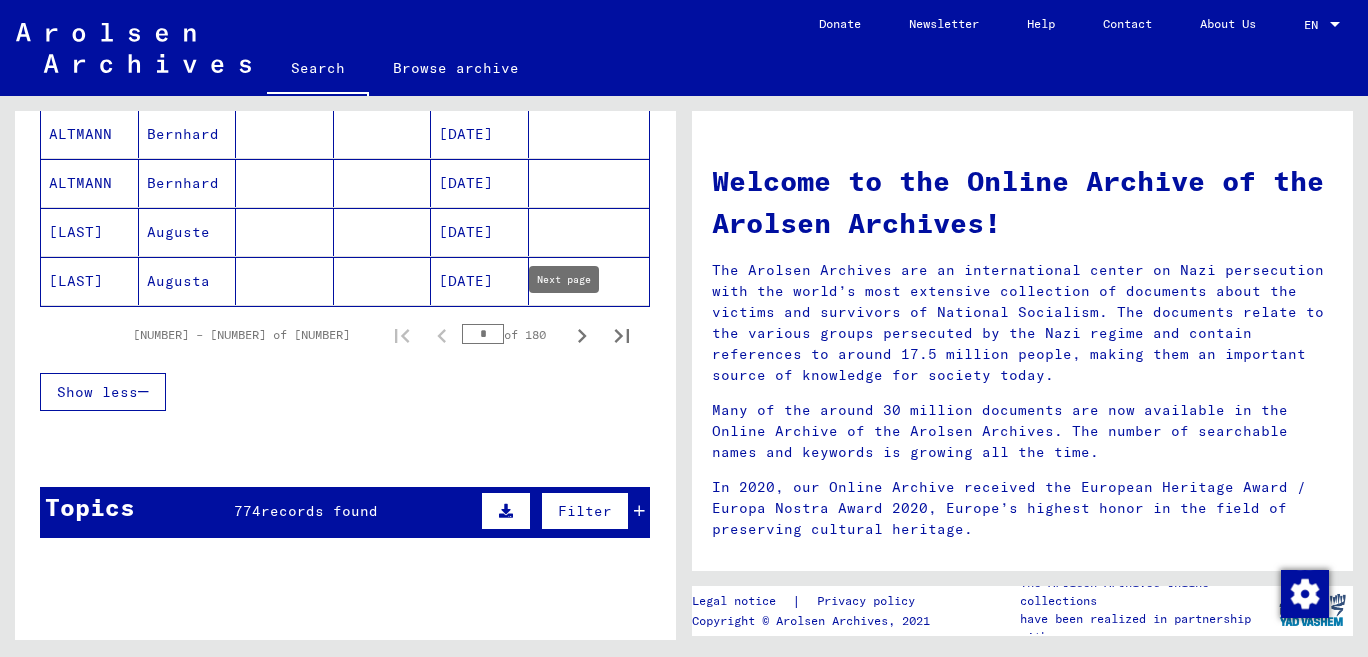 click 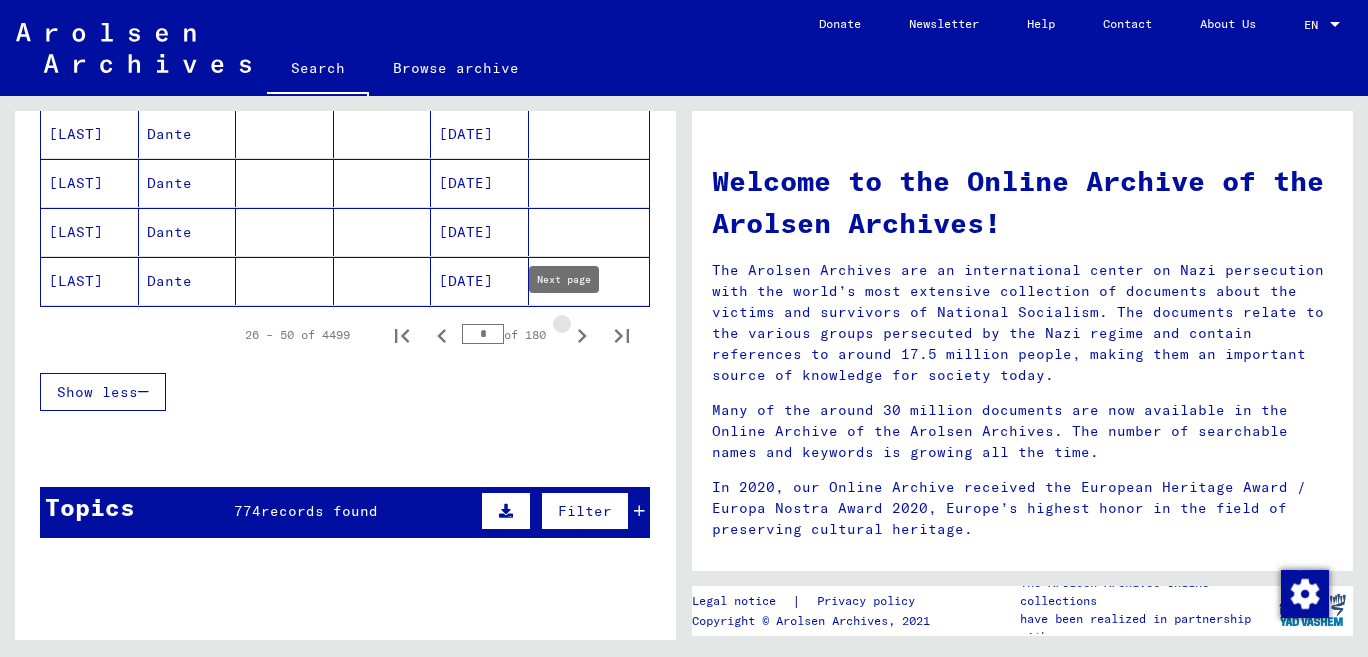 click 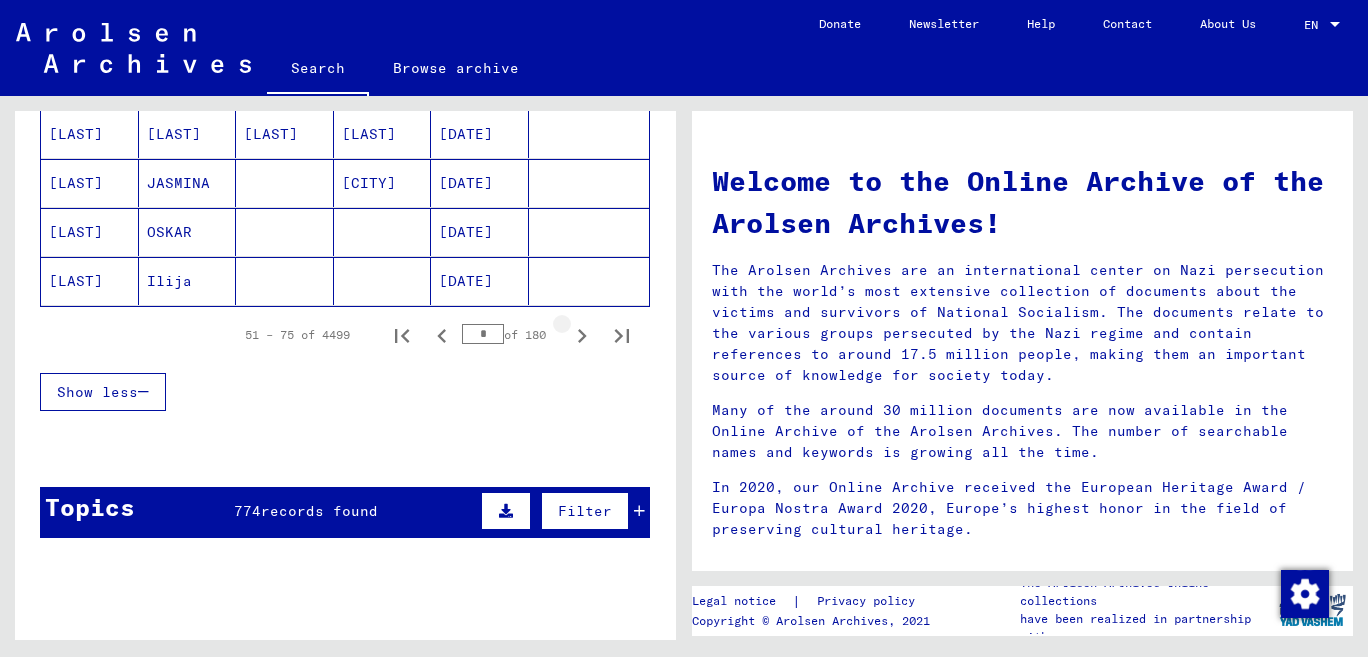 click 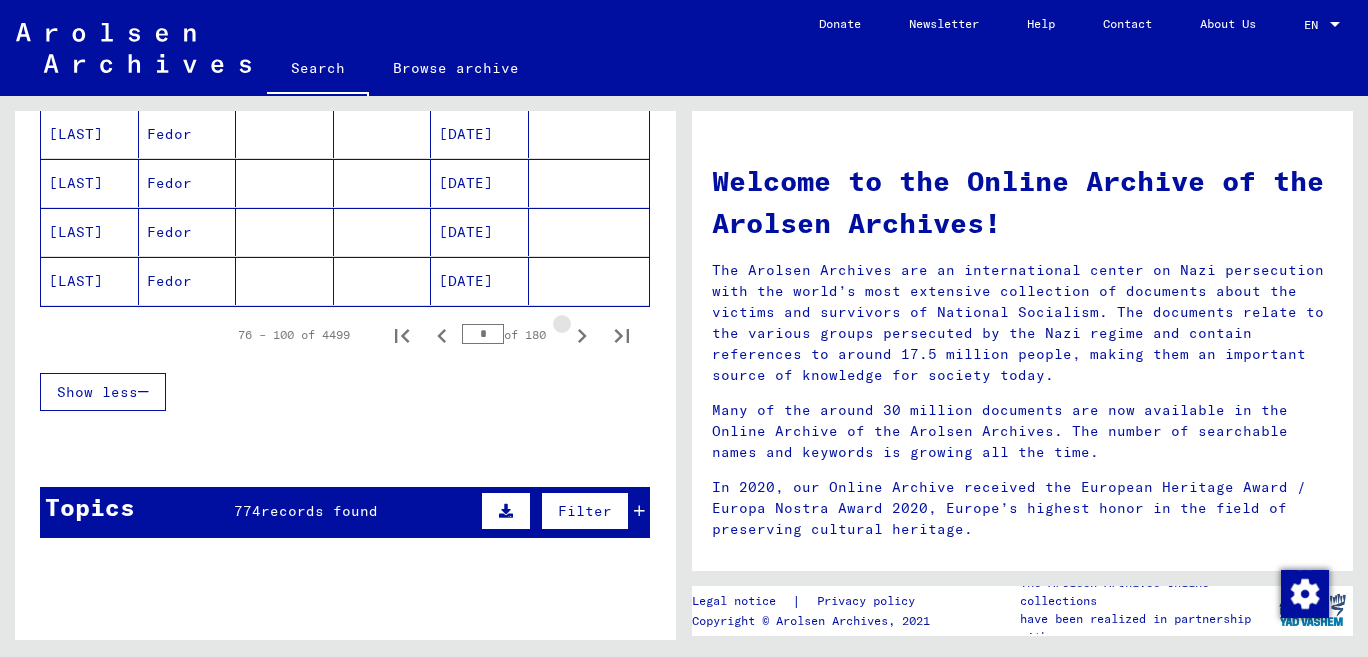 click 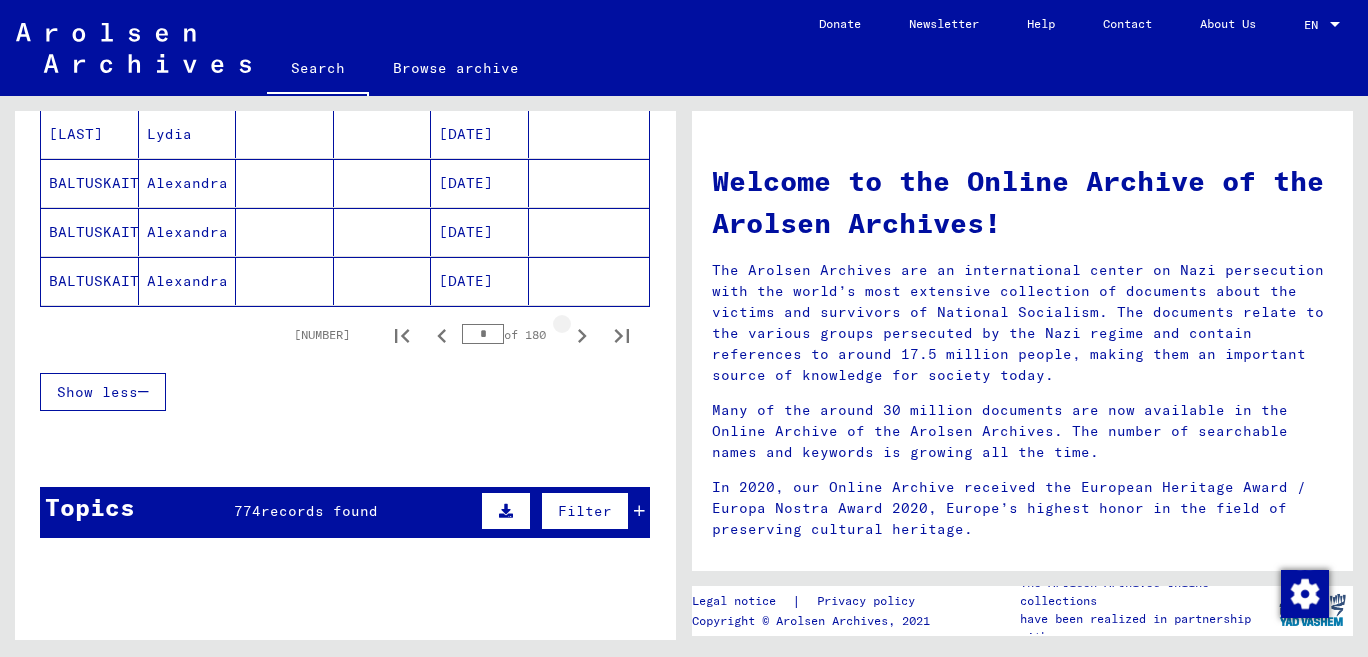 click 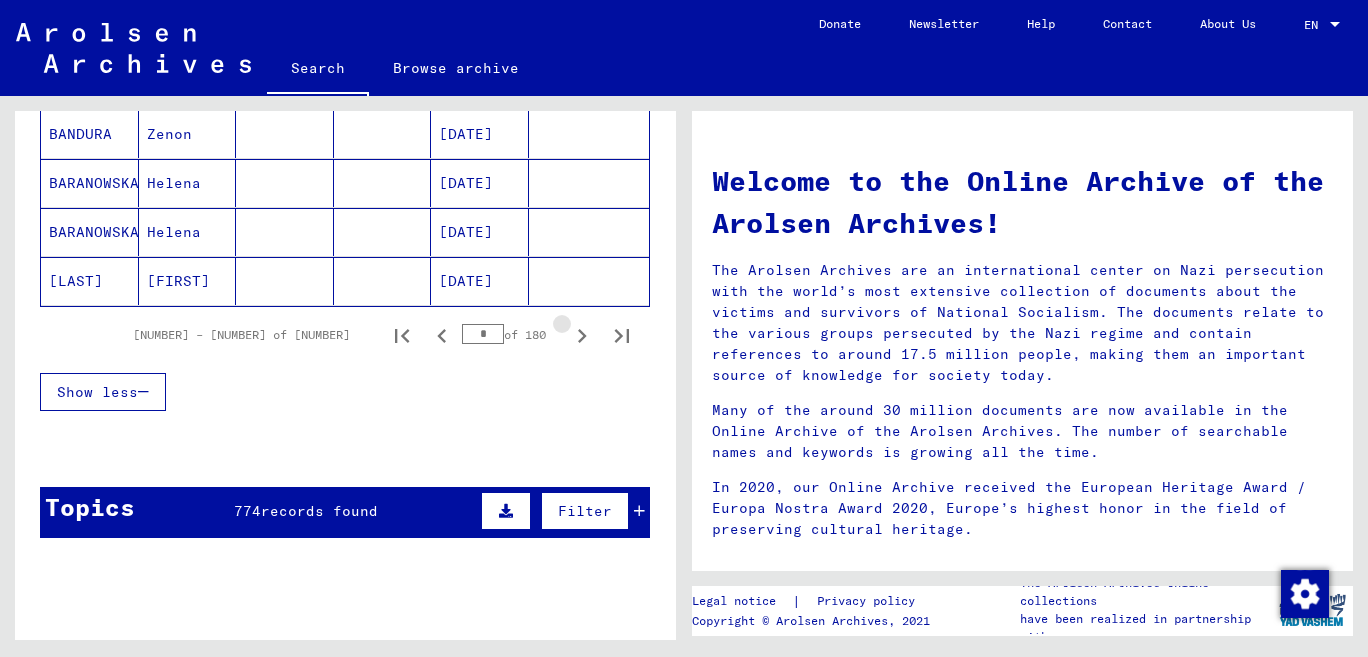 click 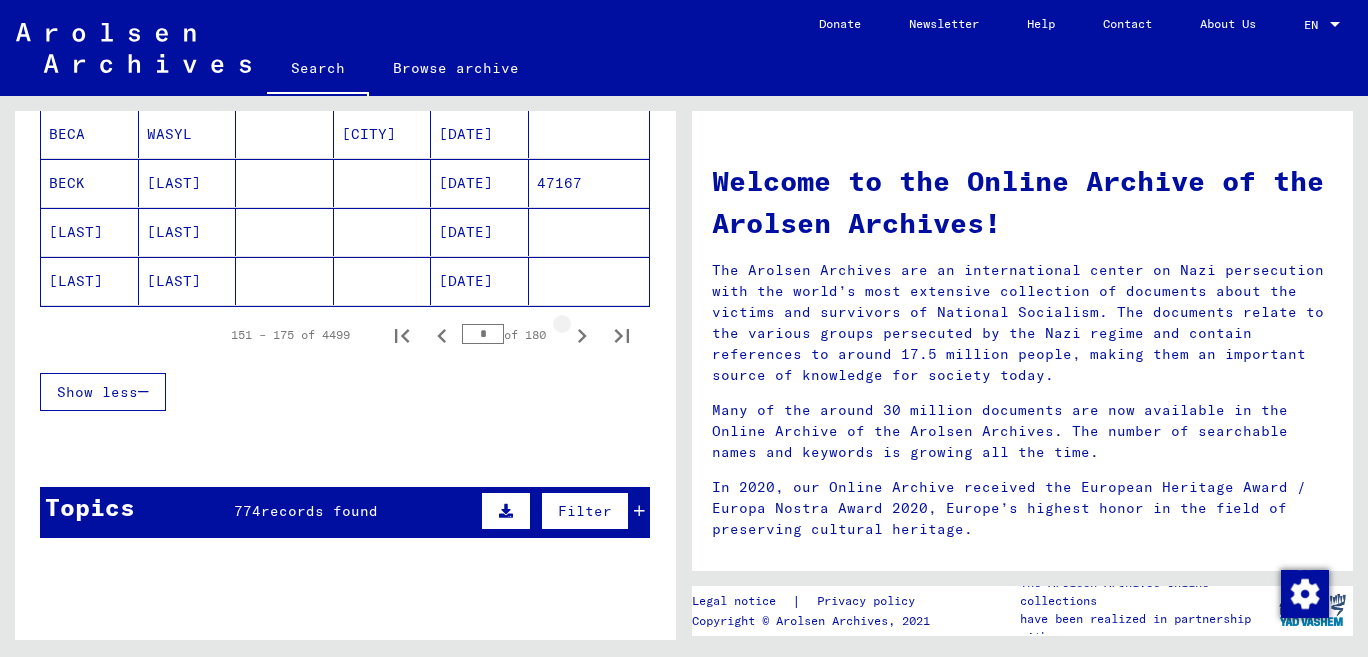 click 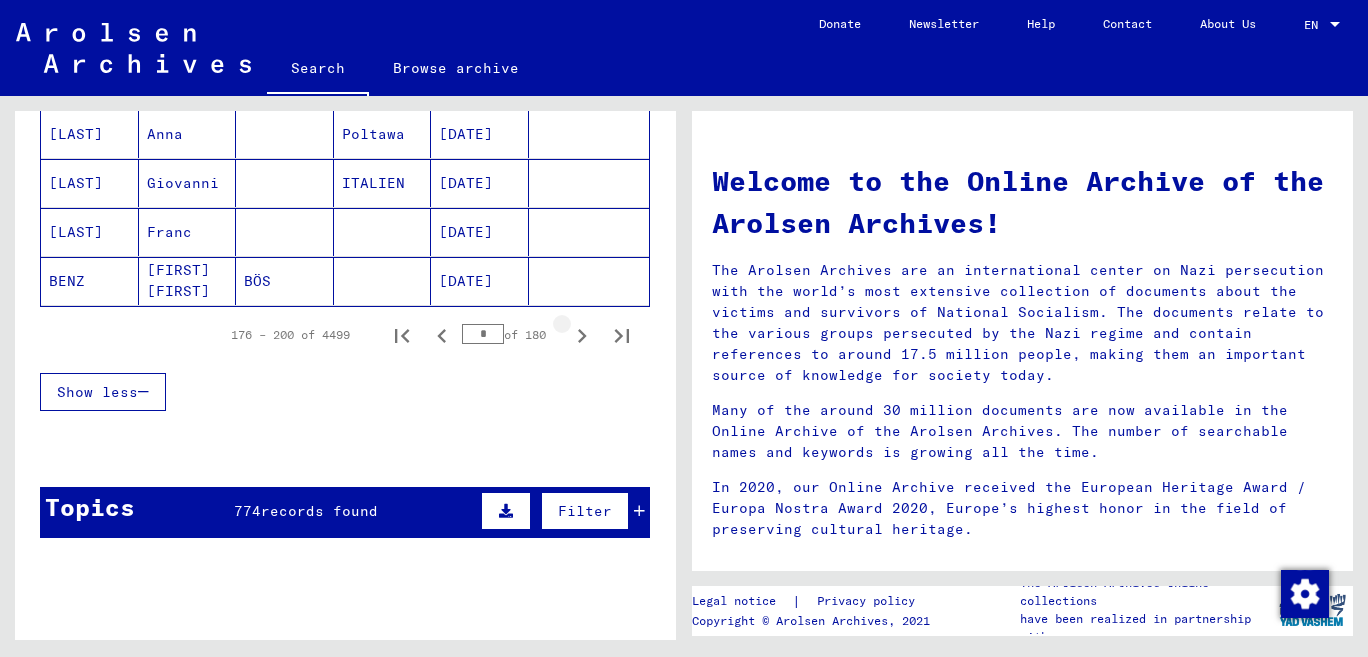 click 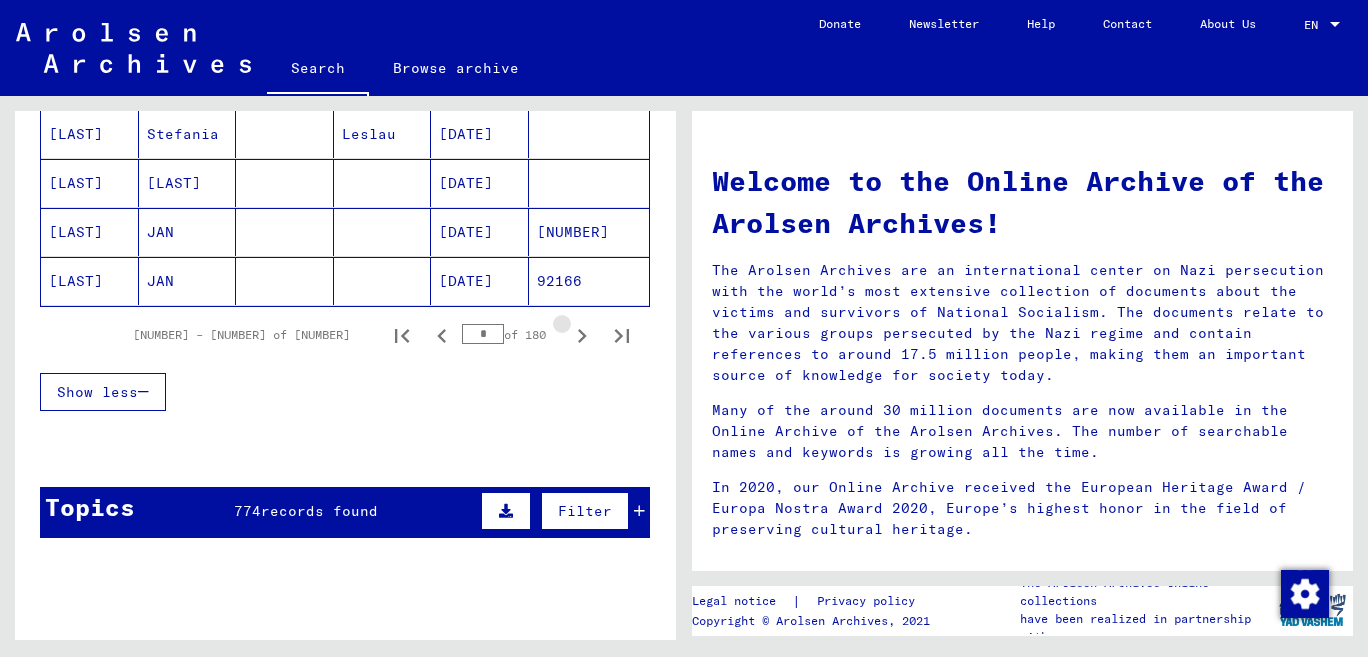 click 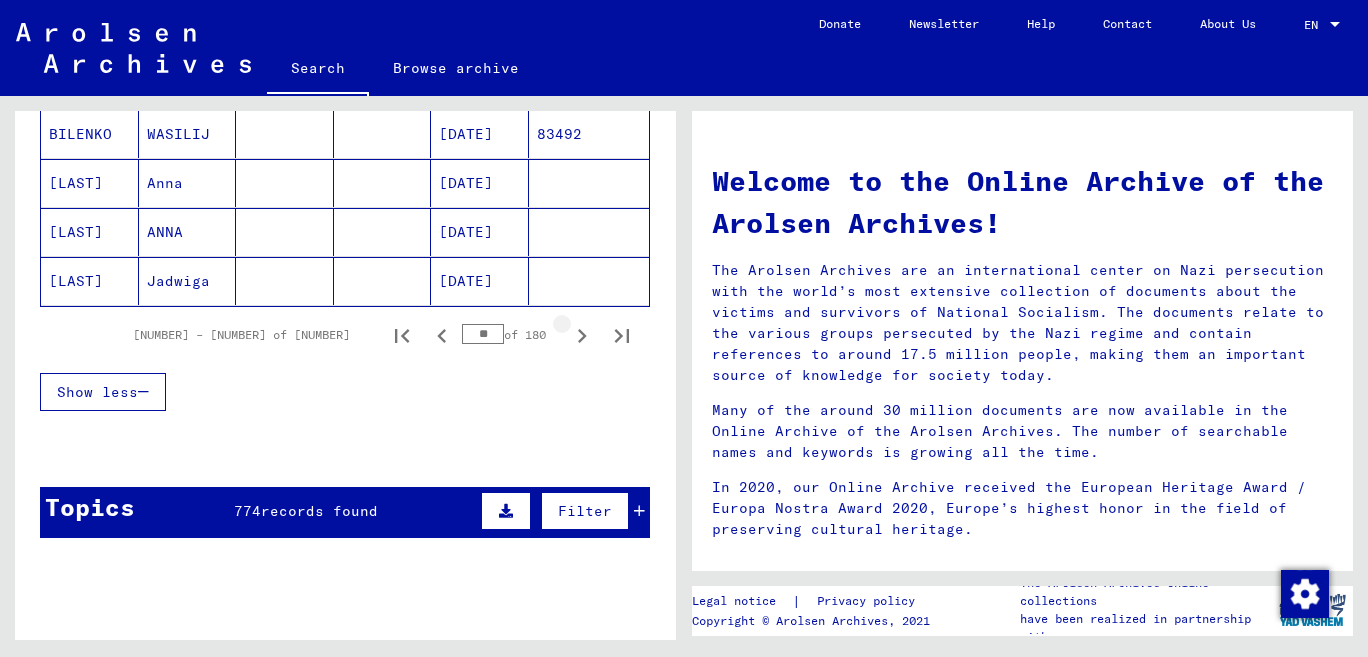 click 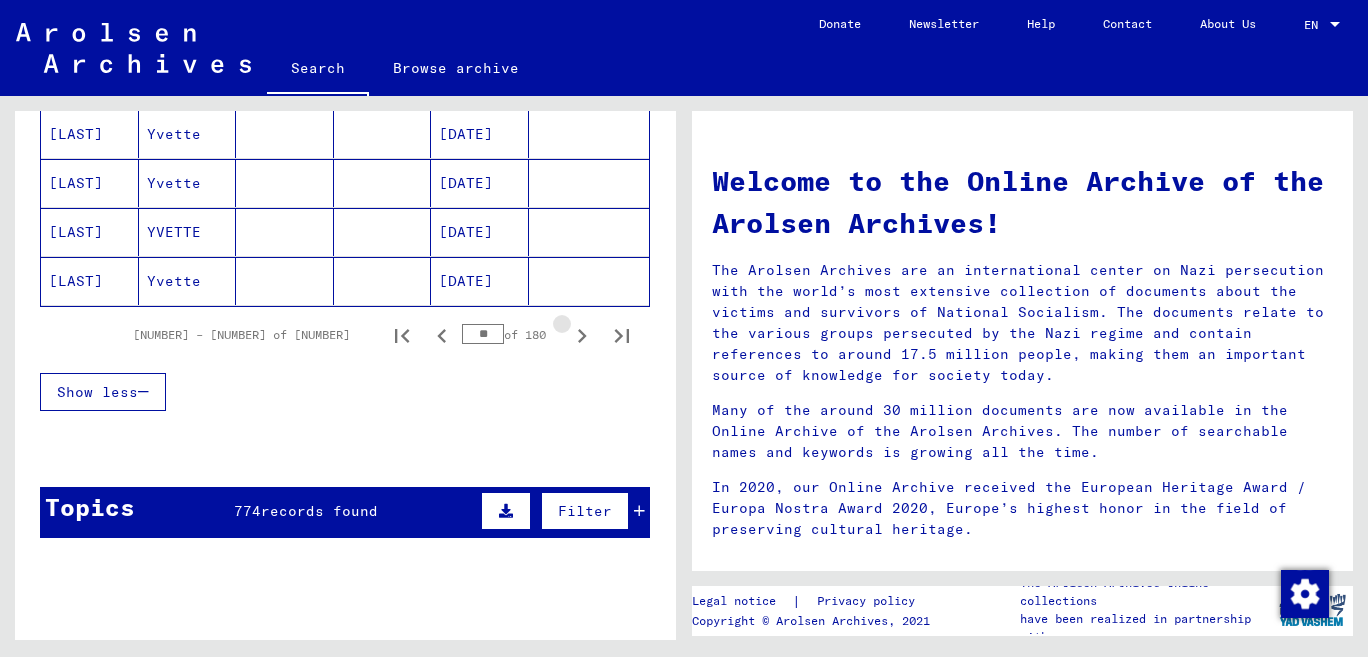 click 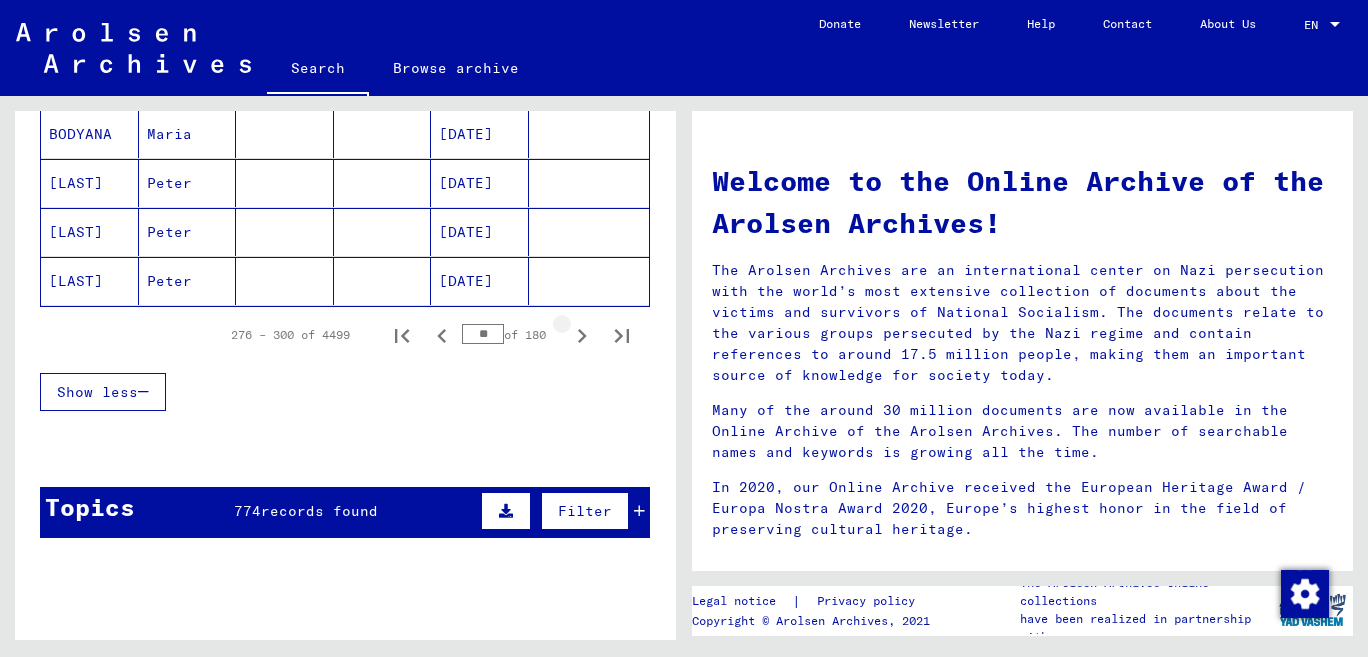 click 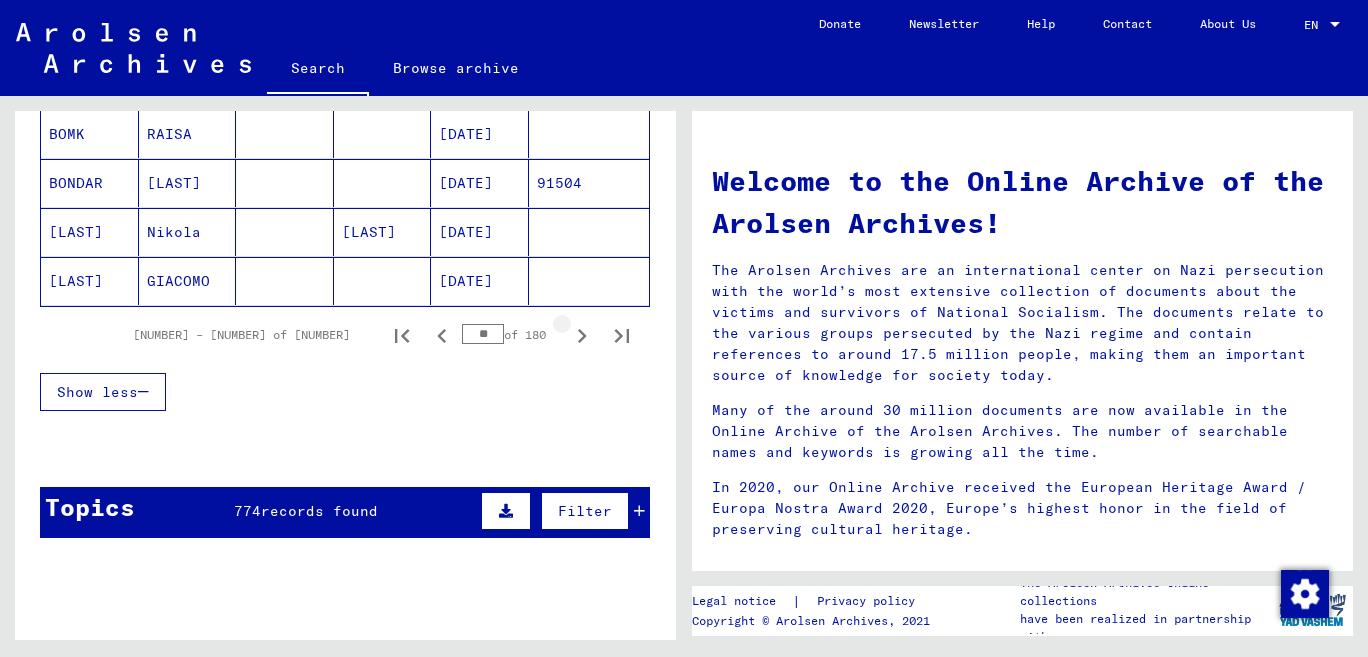 click 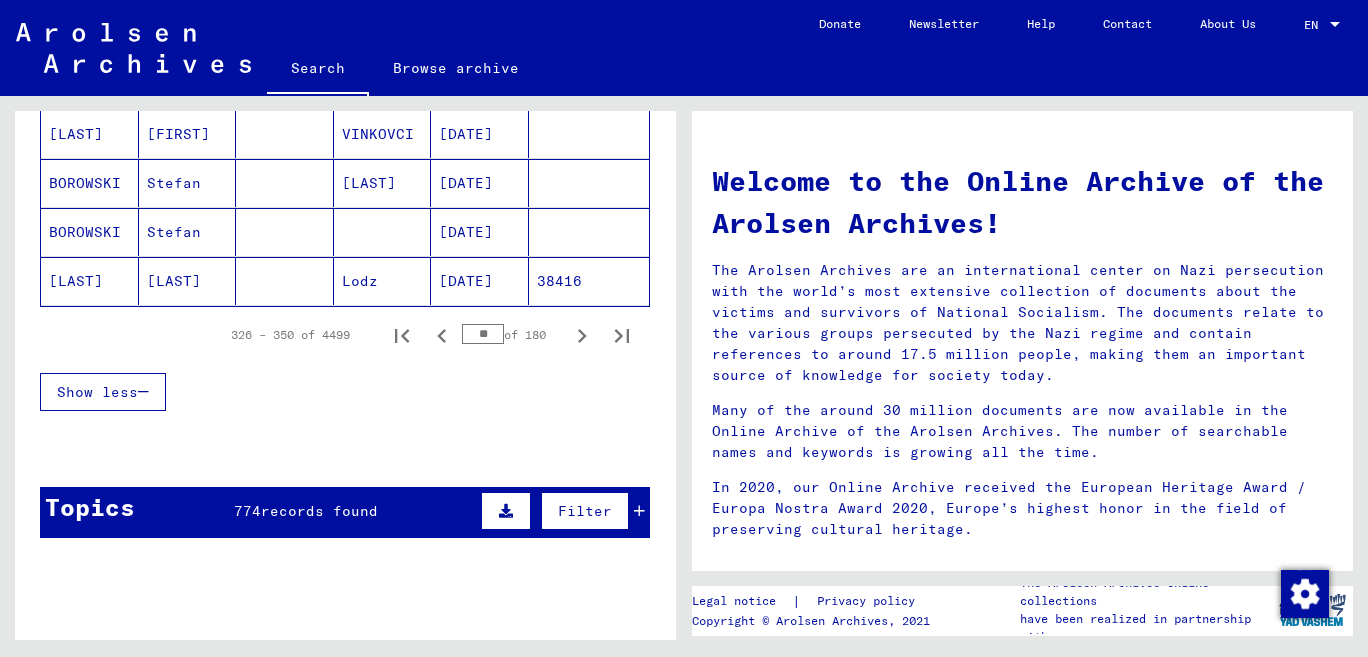 click 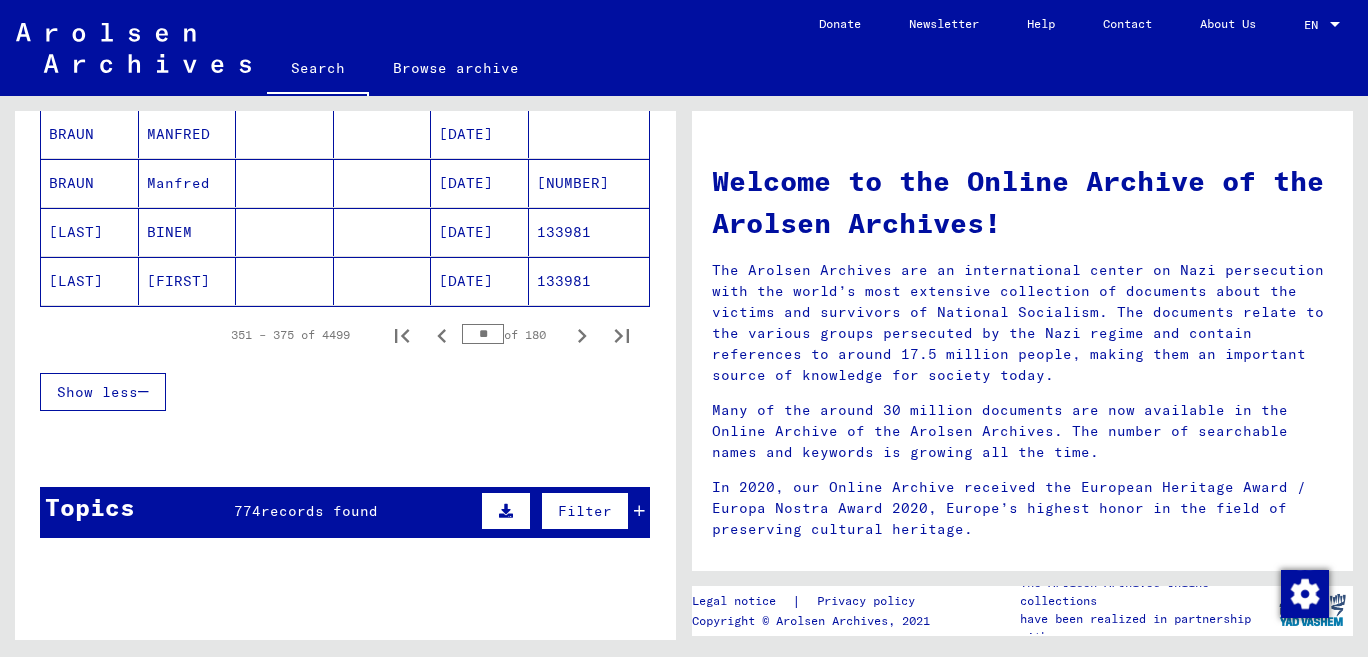 click 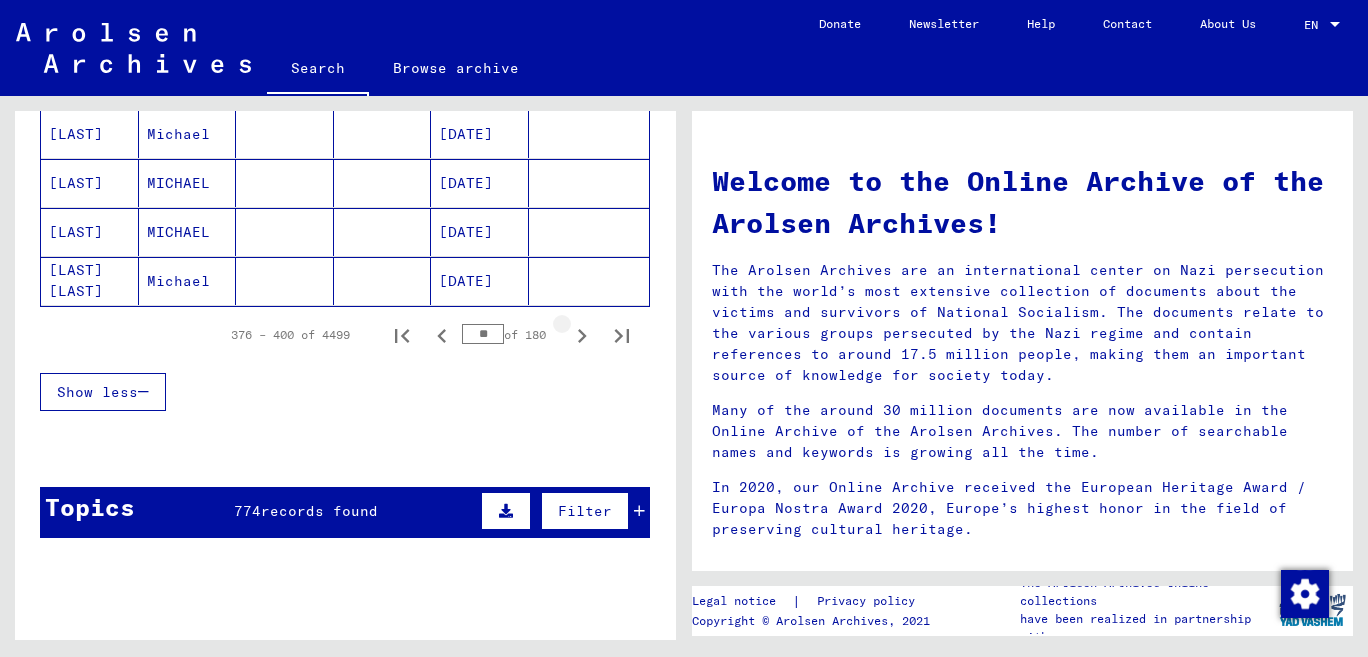 click 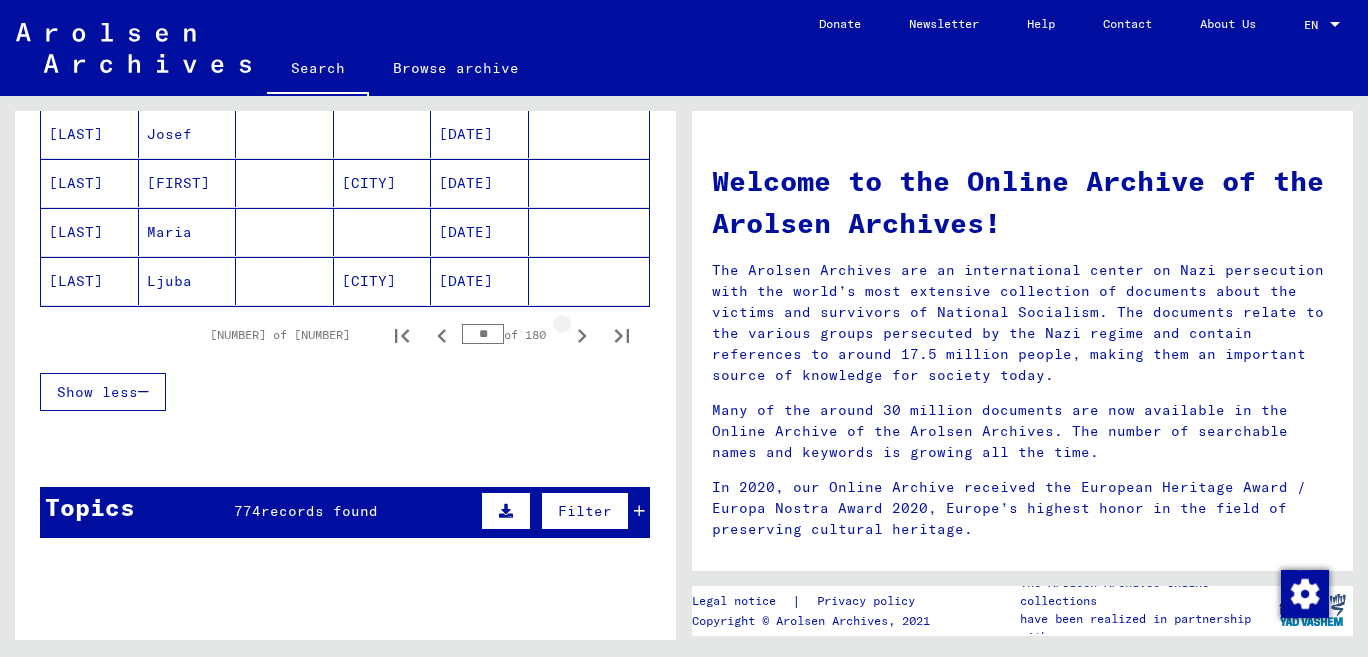 click 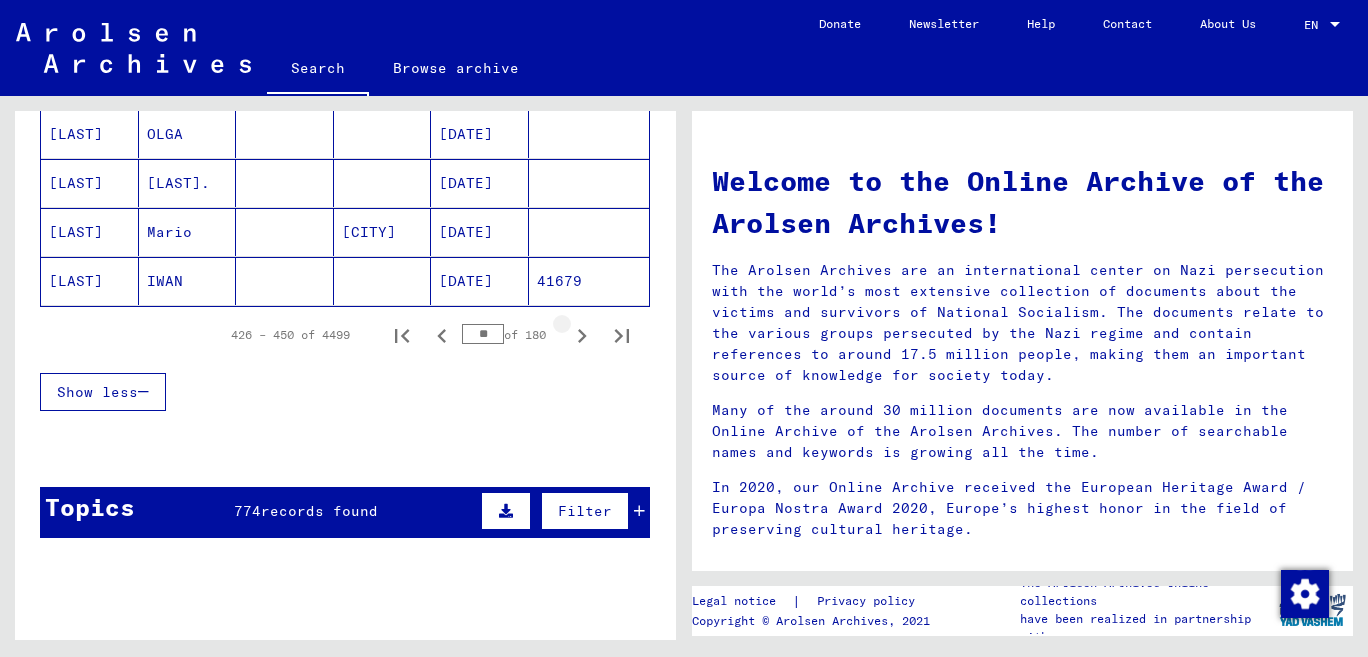 click 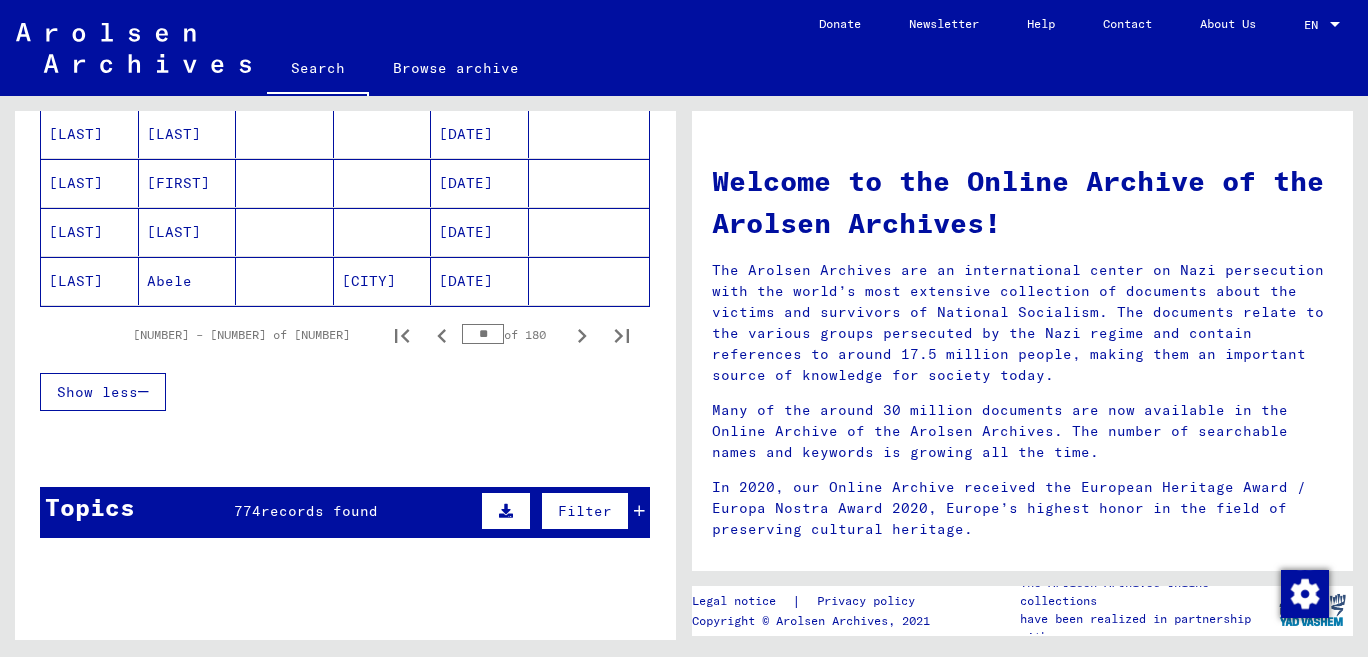 click 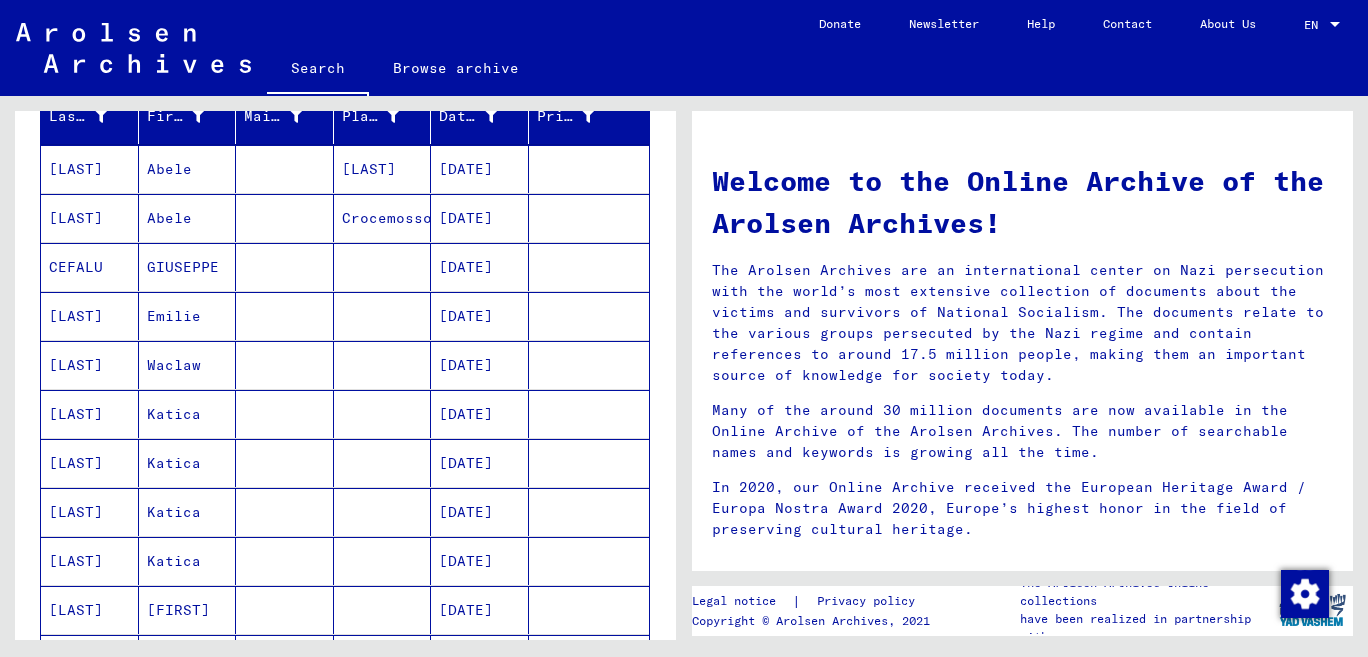 scroll, scrollTop: 441, scrollLeft: 0, axis: vertical 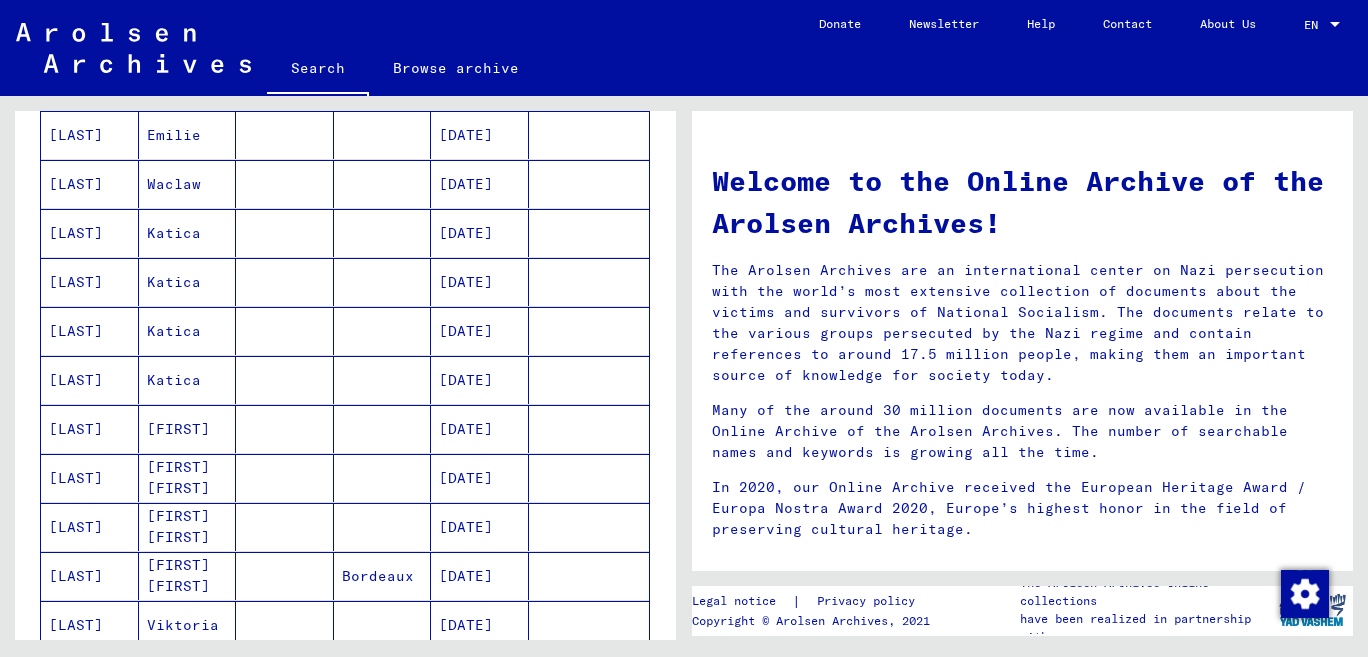 click on "Welcome to the Online Archive of the Arolsen Archives!" at bounding box center (1022, 202) 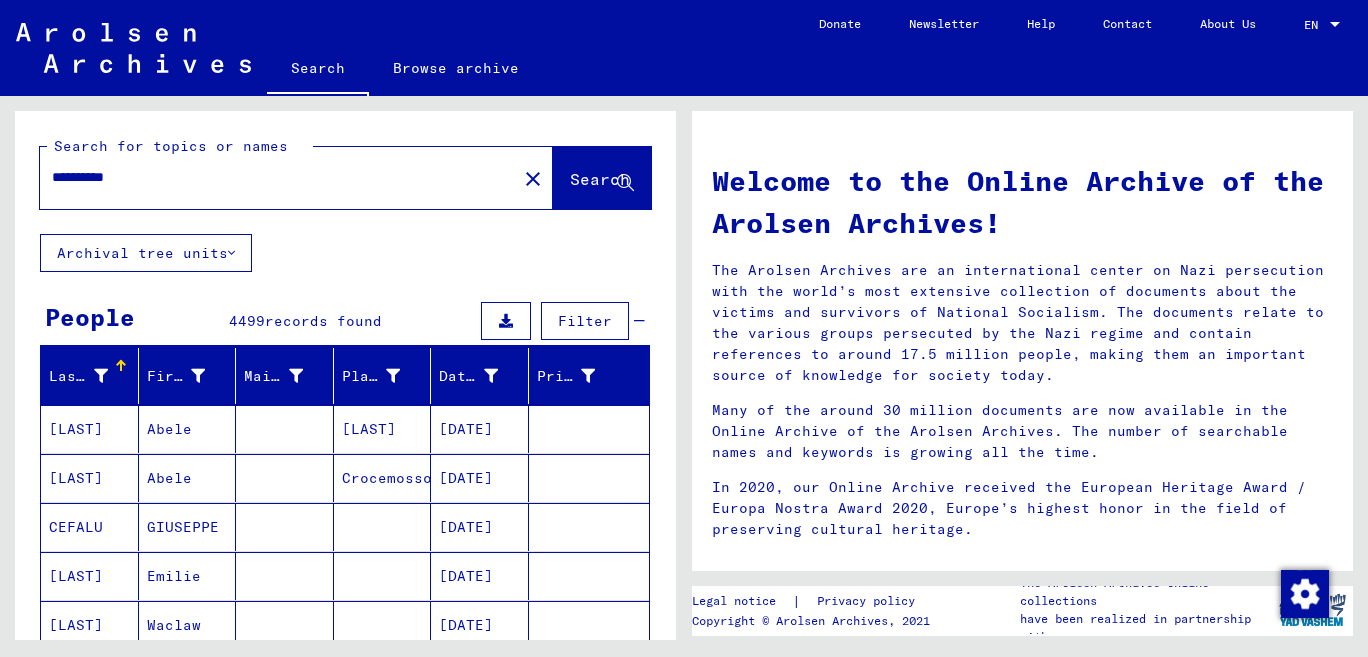 click on "**********" at bounding box center (272, 177) 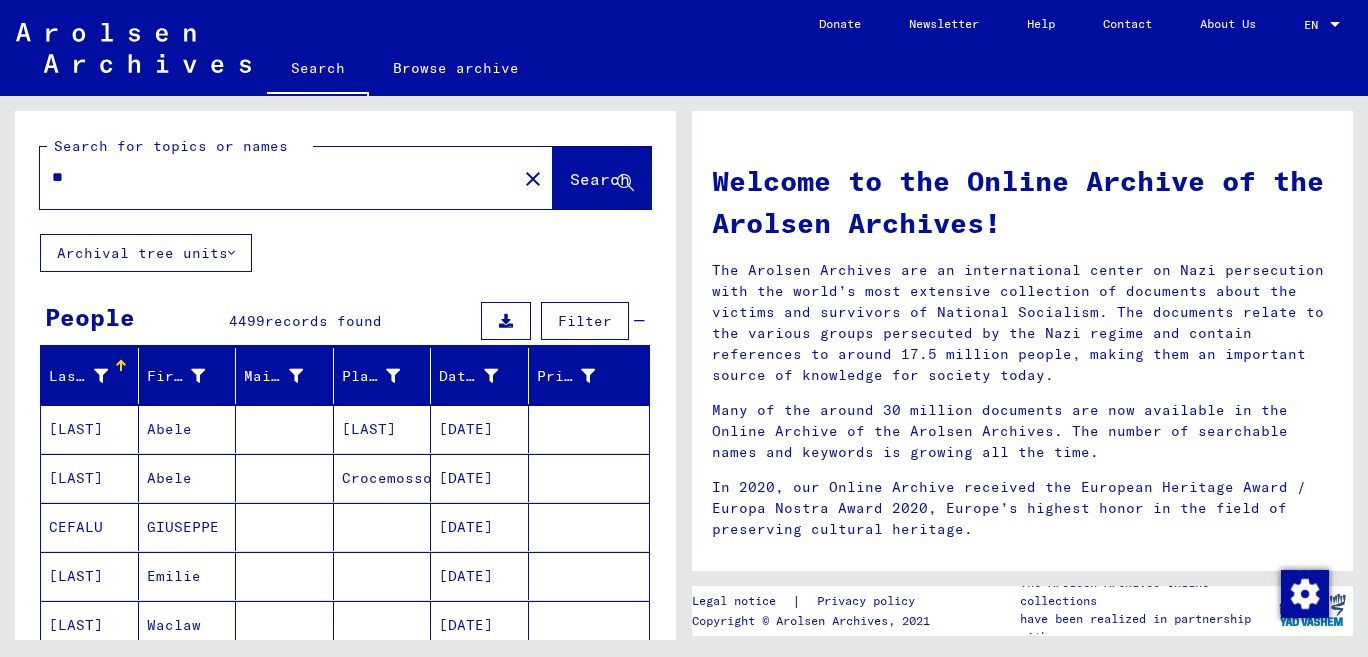 type on "*" 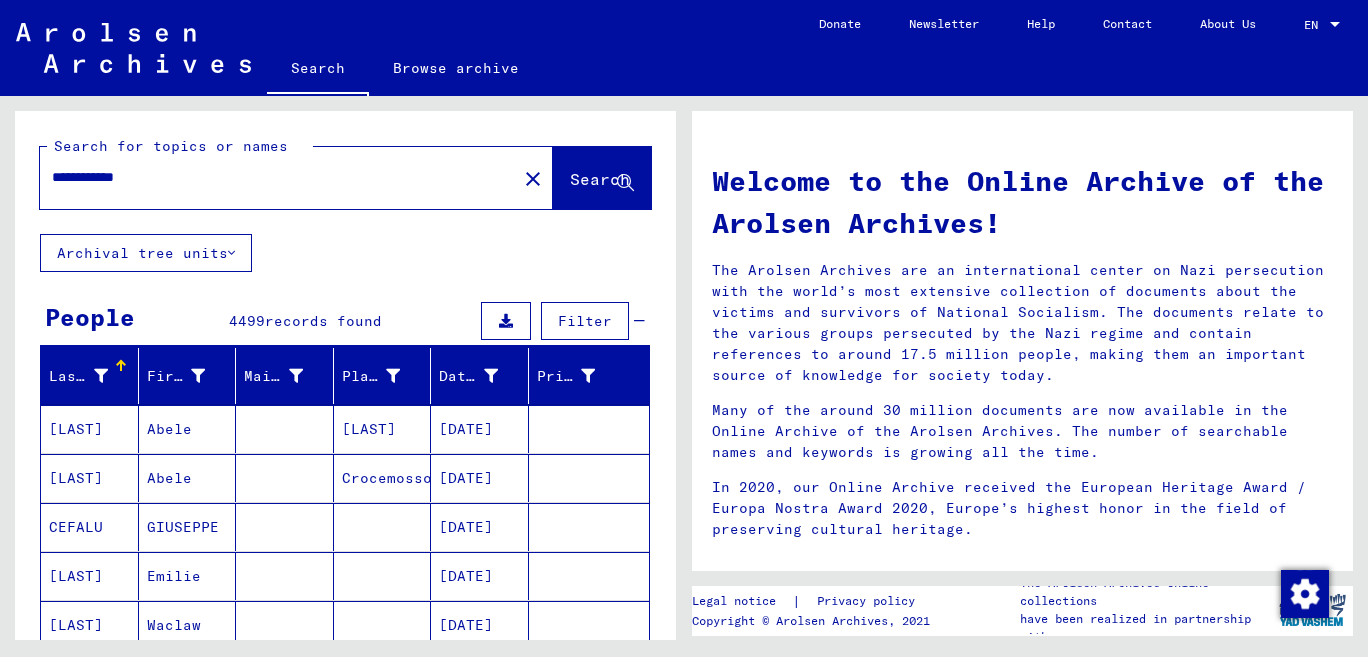 type on "**********" 